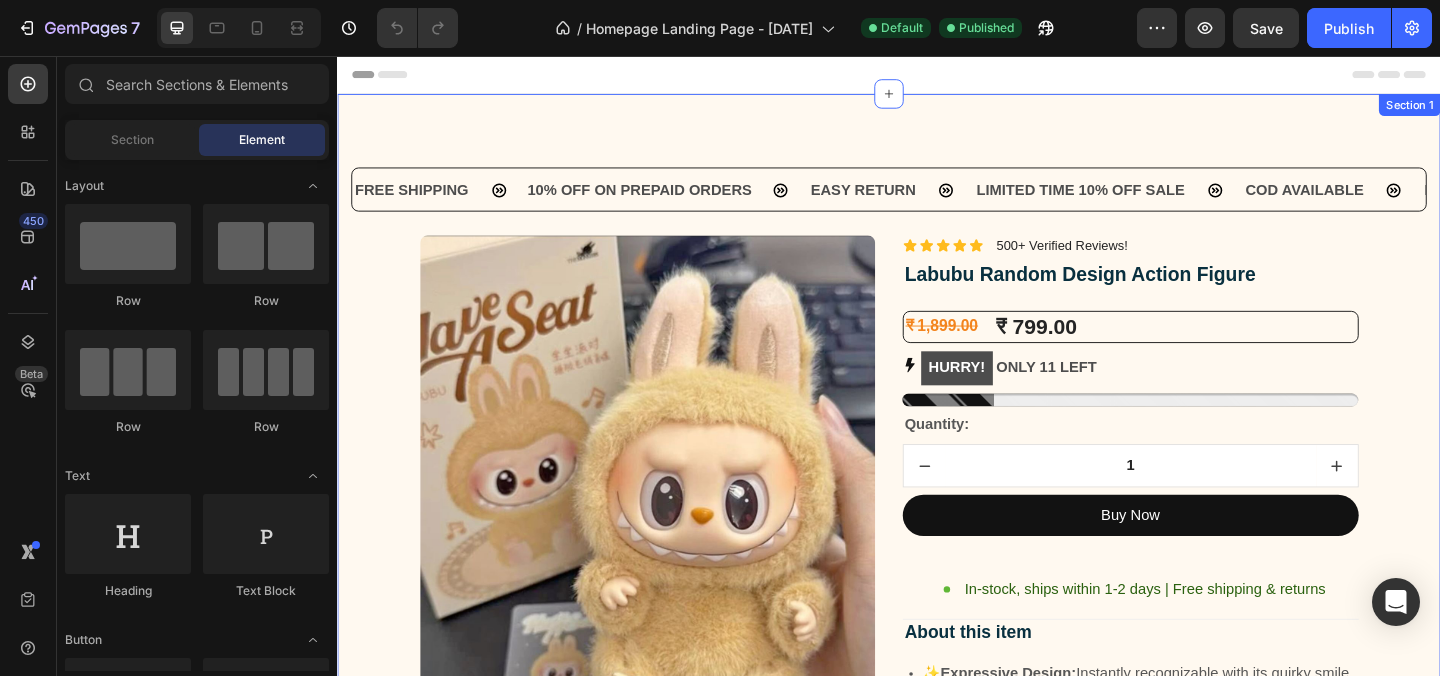 scroll, scrollTop: 0, scrollLeft: 0, axis: both 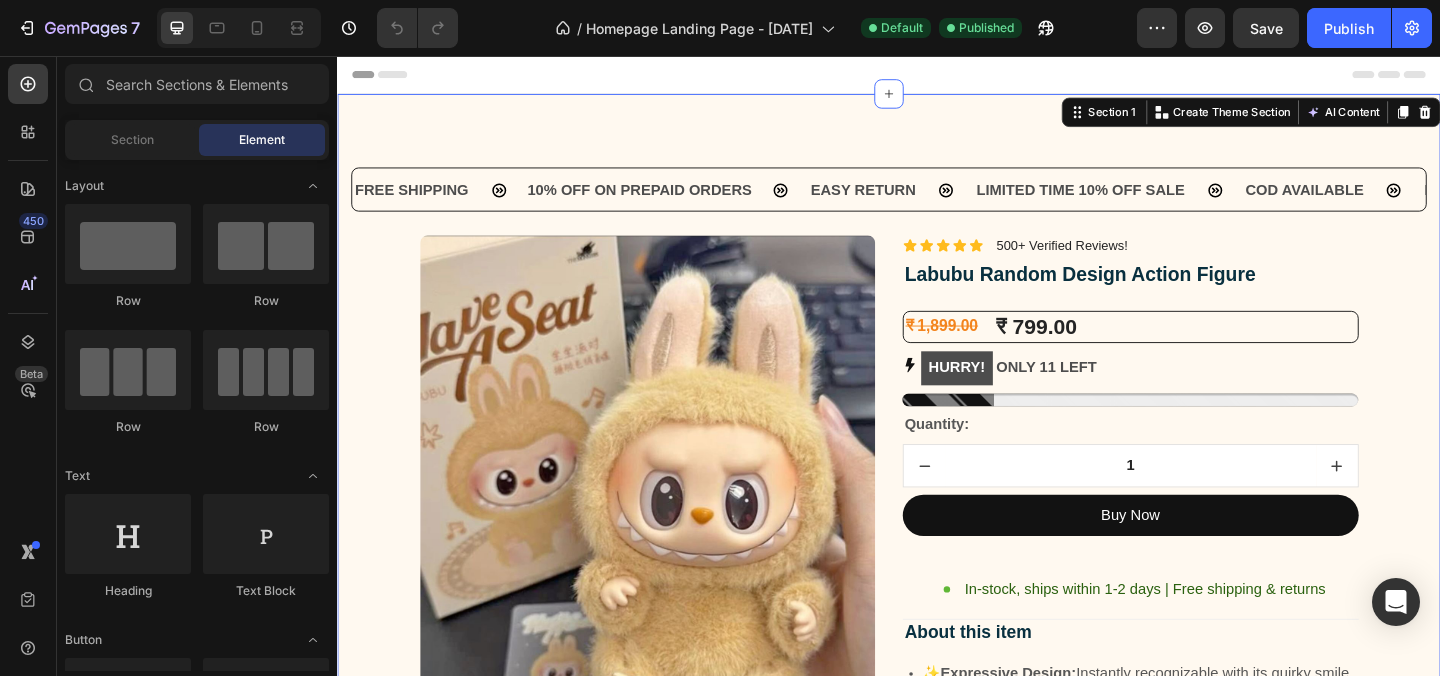 click on "FREE SHIPPING Text Block
10% OFF ON PREPAID ORDERS Text Block
EASY RETURN Text Block
LIMITED TIME 10% OFF SALE Text Block
COD AVAILABLE Text Block
FREE SHIPPING Text Block
10% OFF ON PREPAID ORDERS Text Block
EASY RETURN Text Block
LIMITED TIME 10% OFF SALE Text Block
COD AVAILABLE Text Block
FREE SHIPPING Text Block
10% OFF ON PREPAID ORDERS Text Block
EASY RETURN Text Block
LIMITED TIME 10% OFF SALE Text Block
COD AVAILABLE Text Block
FREE SHIPPING Text Block
10% OFF ON PREPAID ORDERS Text Block
EASY RETURN Text Block
LIMITED TIME 10% OFF SALE Text Block
COD AVAILABLE Text Block
FREE SHIPPING Text Block
10% OFF ON PREPAID ORDERS Text Block
EASY RETURN Text Block" at bounding box center (937, 995) 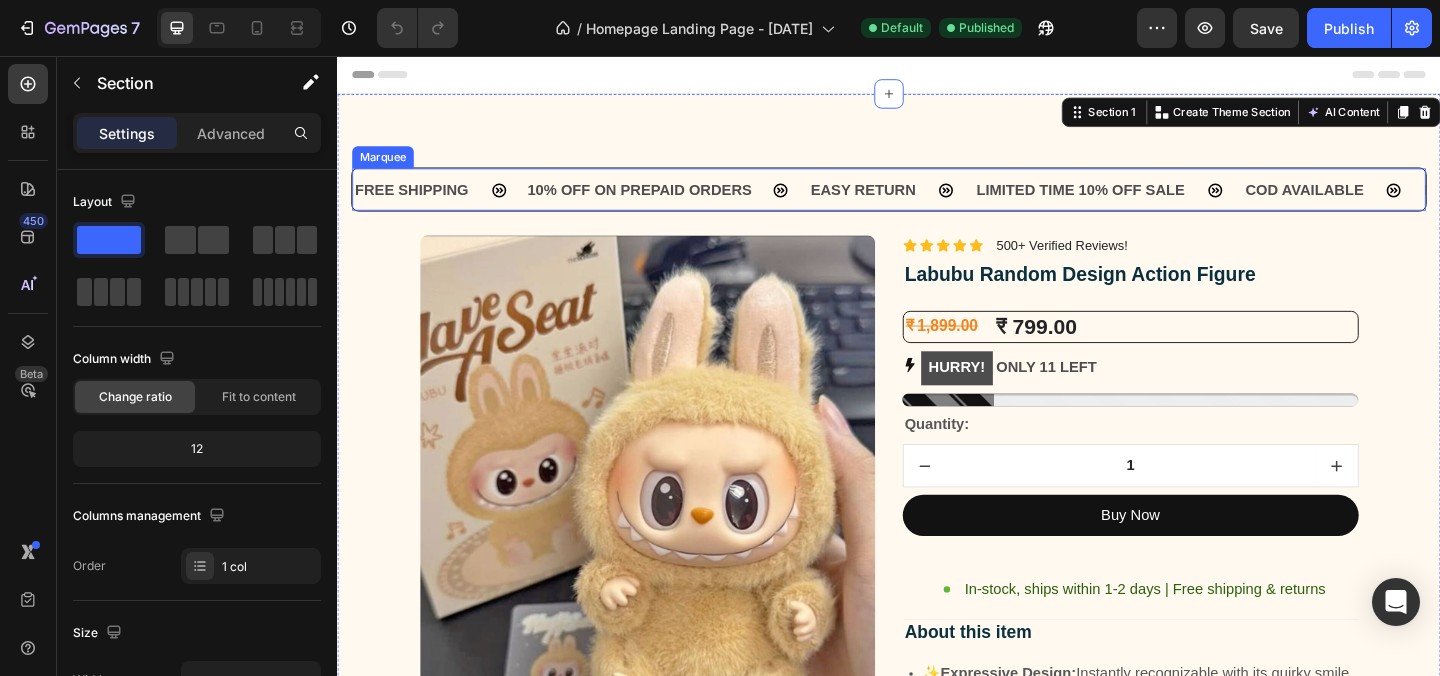 click on "10% OFF ON PREPAID ORDERS Text Block" at bounding box center (697, 202) 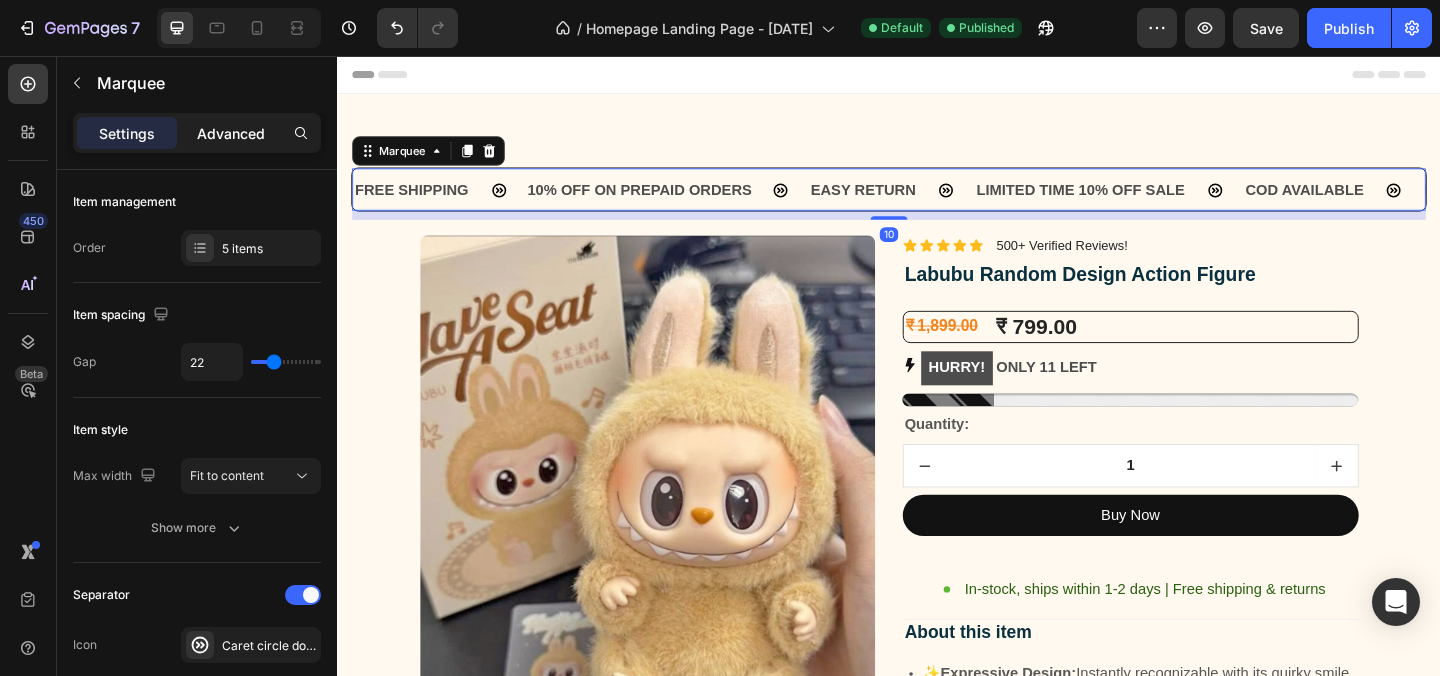 click on "Advanced" at bounding box center (231, 133) 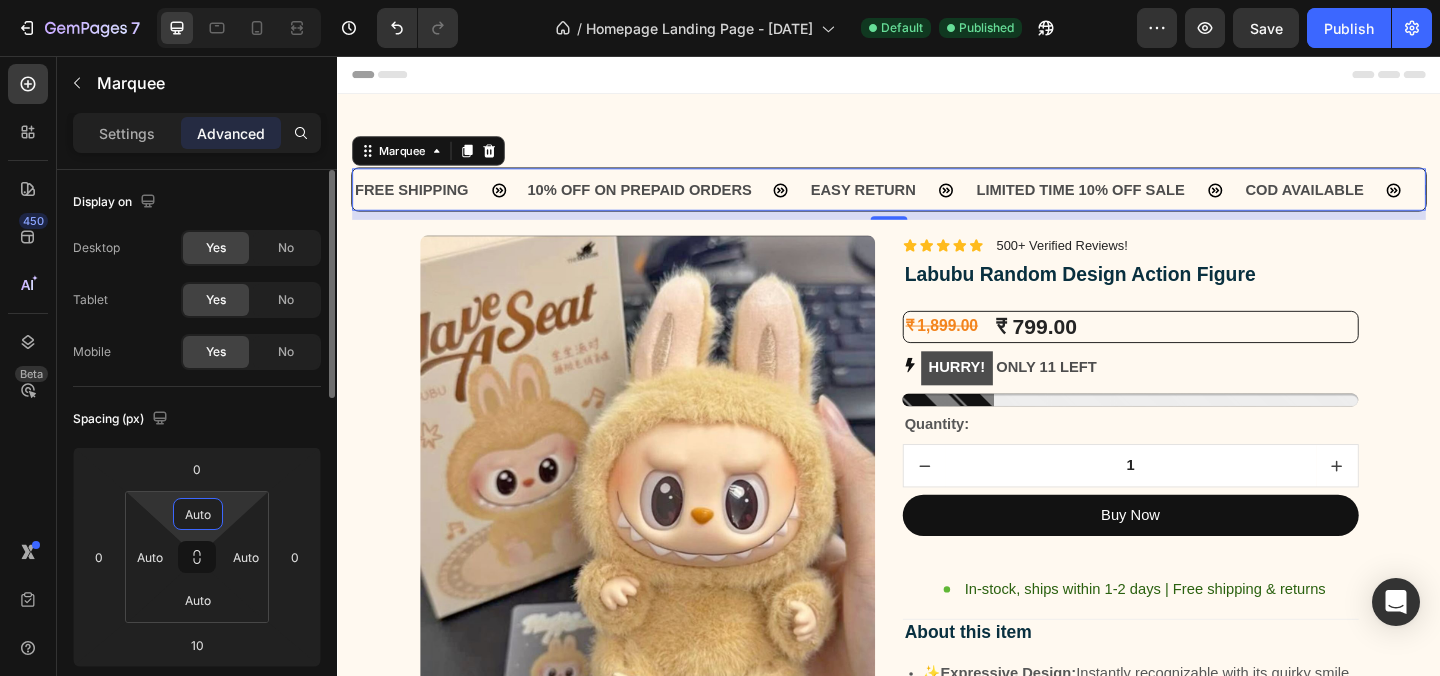 click on "Auto" at bounding box center (198, 514) 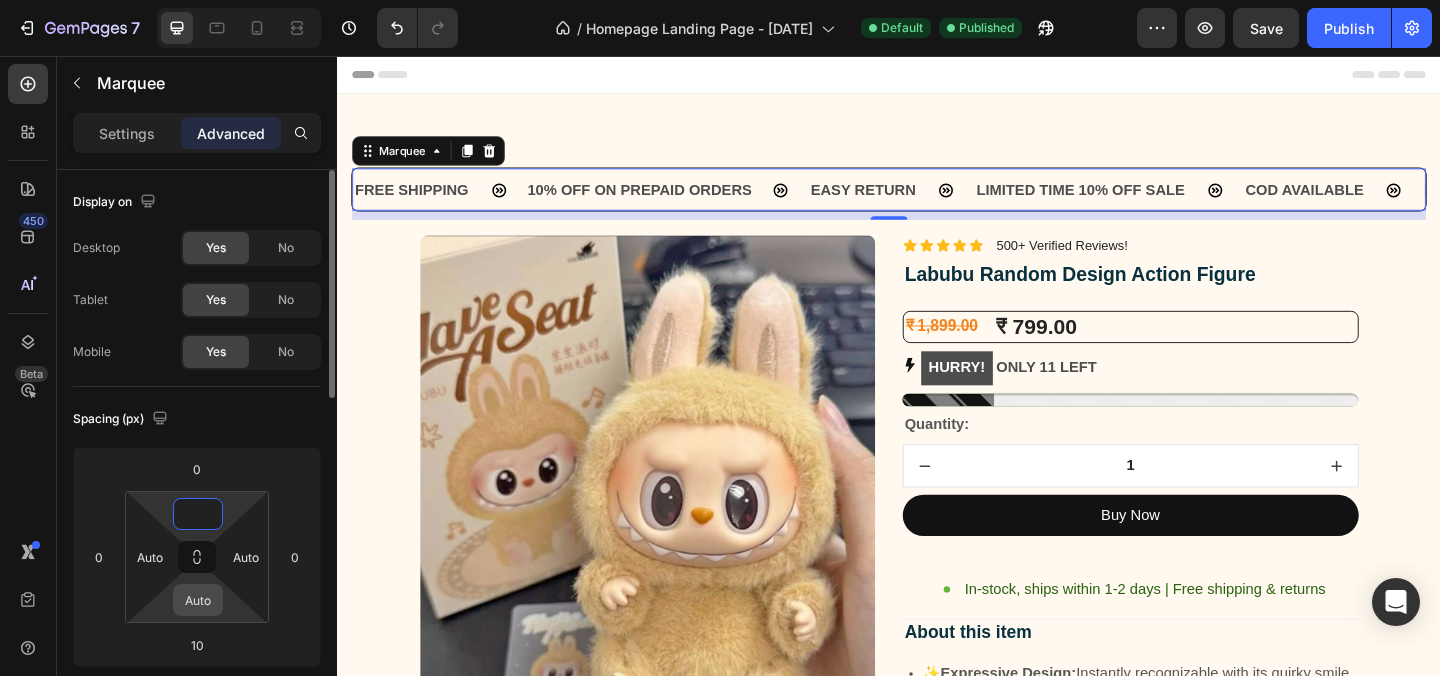 type on "0" 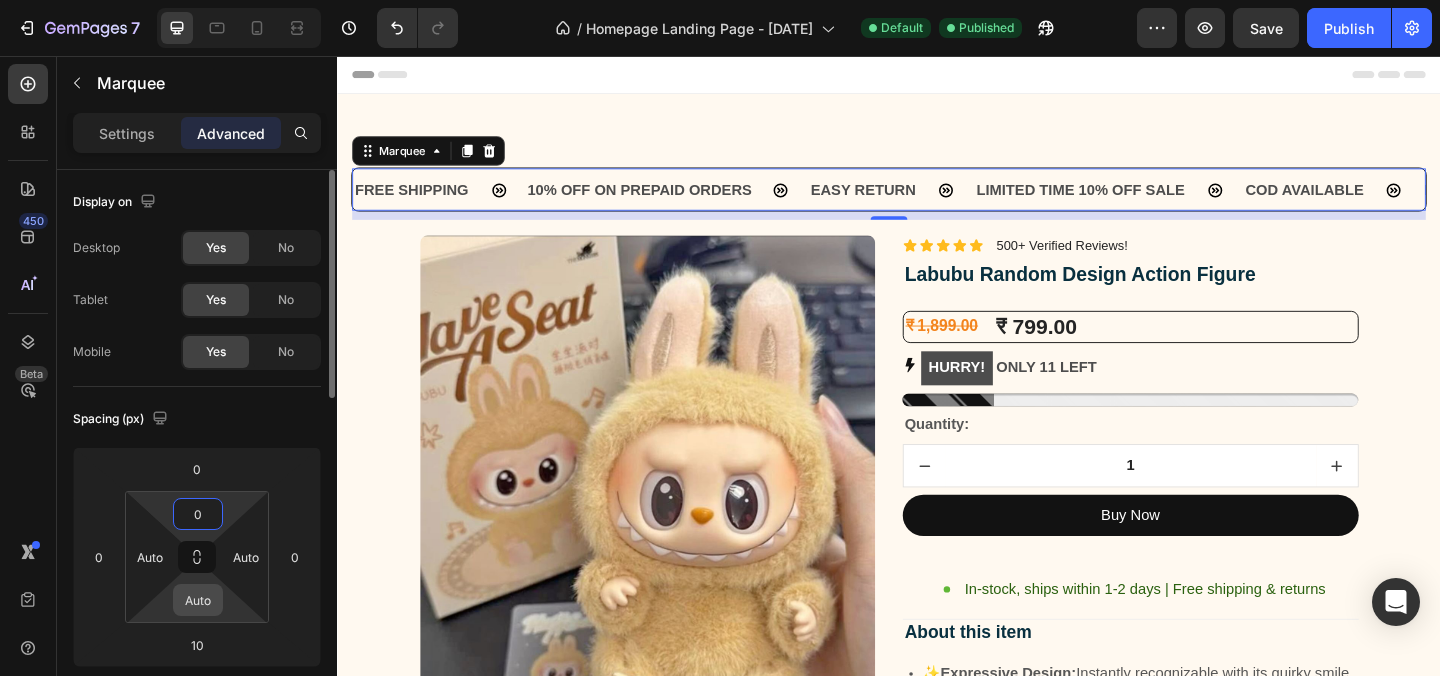 click on "Auto" at bounding box center [198, 600] 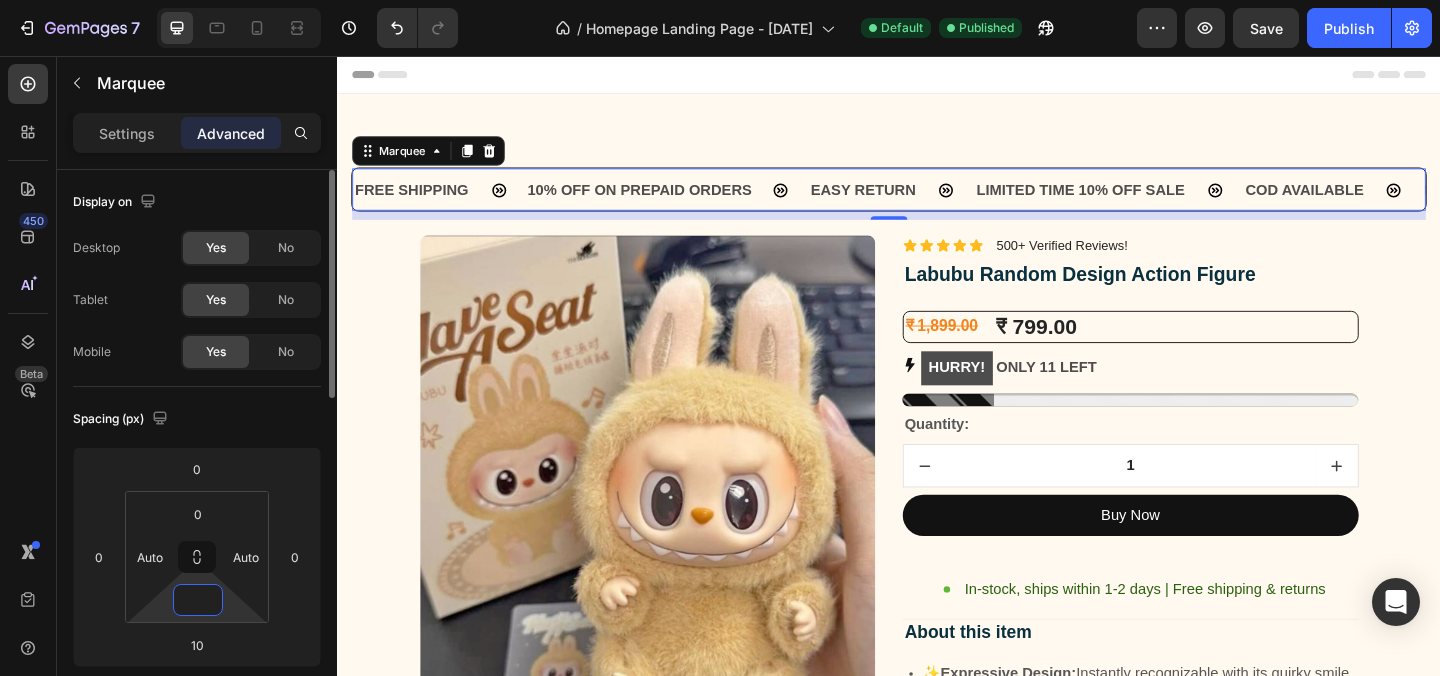 type on "0" 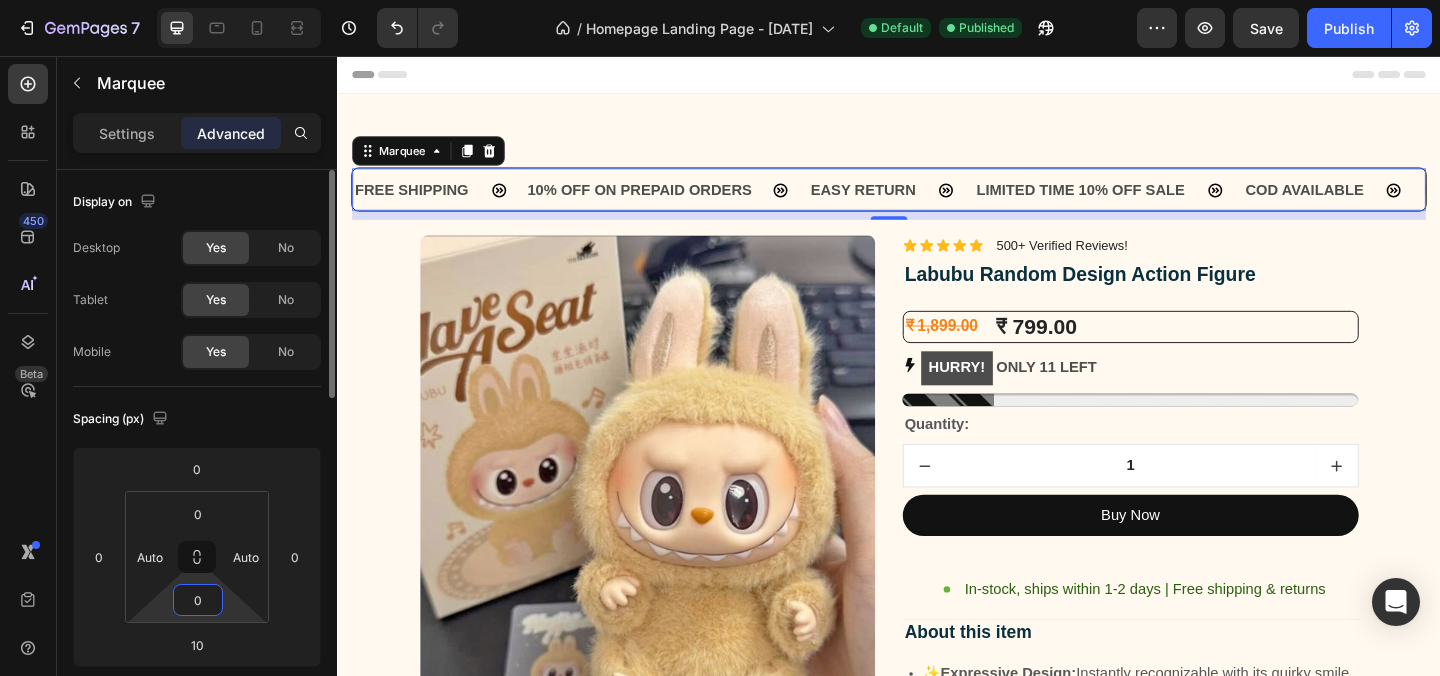 click on "Spacing (px)" at bounding box center [197, 419] 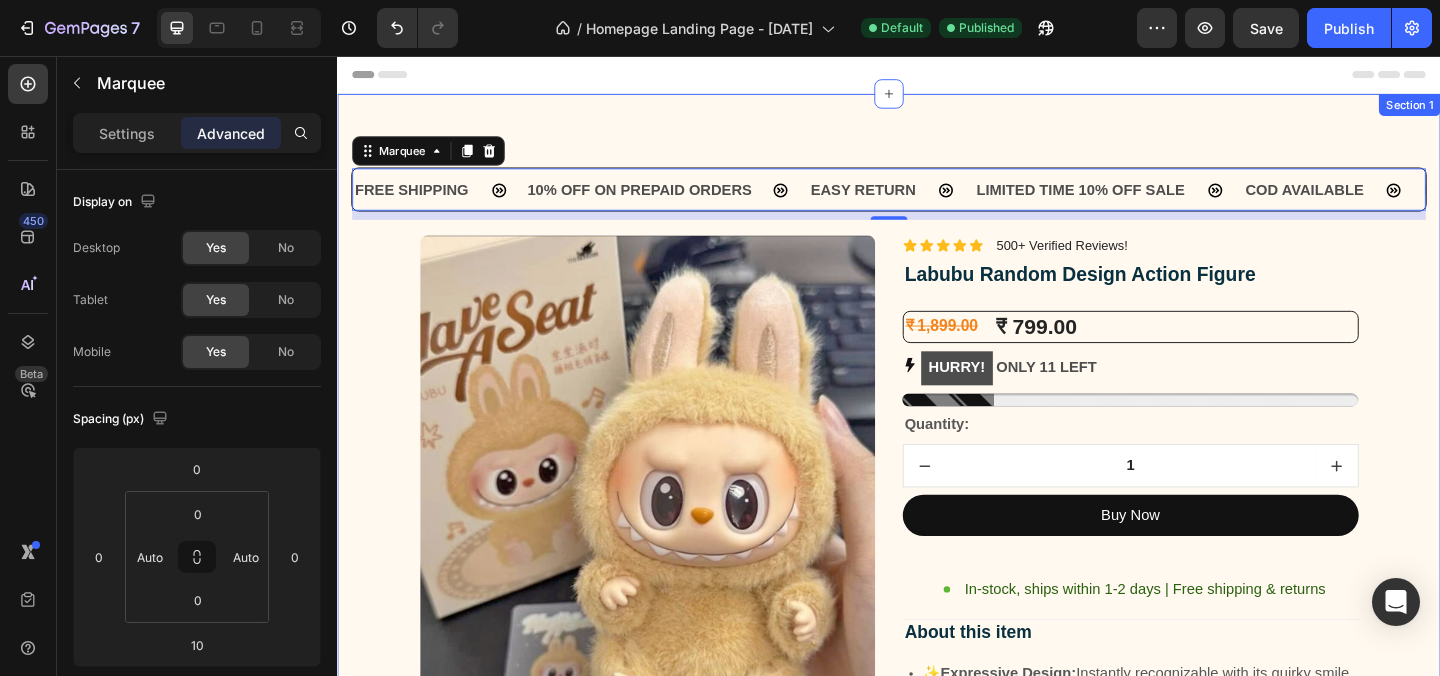 click on "FREE SHIPPING Text Block
10% OFF ON PREPAID ORDERS Text Block
EASY RETURN Text Block
LIMITED TIME 10% OFF SALE Text Block
COD AVAILABLE Text Block
FREE SHIPPING Text Block
10% OFF ON PREPAID ORDERS Text Block
EASY RETURN Text Block
LIMITED TIME 10% OFF SALE Text Block
COD AVAILABLE Text Block
FREE SHIPPING Text Block
10% OFF ON PREPAID ORDERS Text Block
EASY RETURN Text Block
LIMITED TIME 10% OFF SALE Text Block
COD AVAILABLE Text Block
FREE SHIPPING Text Block
10% OFF ON PREPAID ORDERS Text Block
EASY RETURN Text Block
LIMITED TIME 10% OFF SALE Text Block
COD AVAILABLE Text Block
FREE SHIPPING Text Block
10% OFF ON PREPAID ORDERS Text Block
EASY RETURN Text Block" at bounding box center [937, 995] 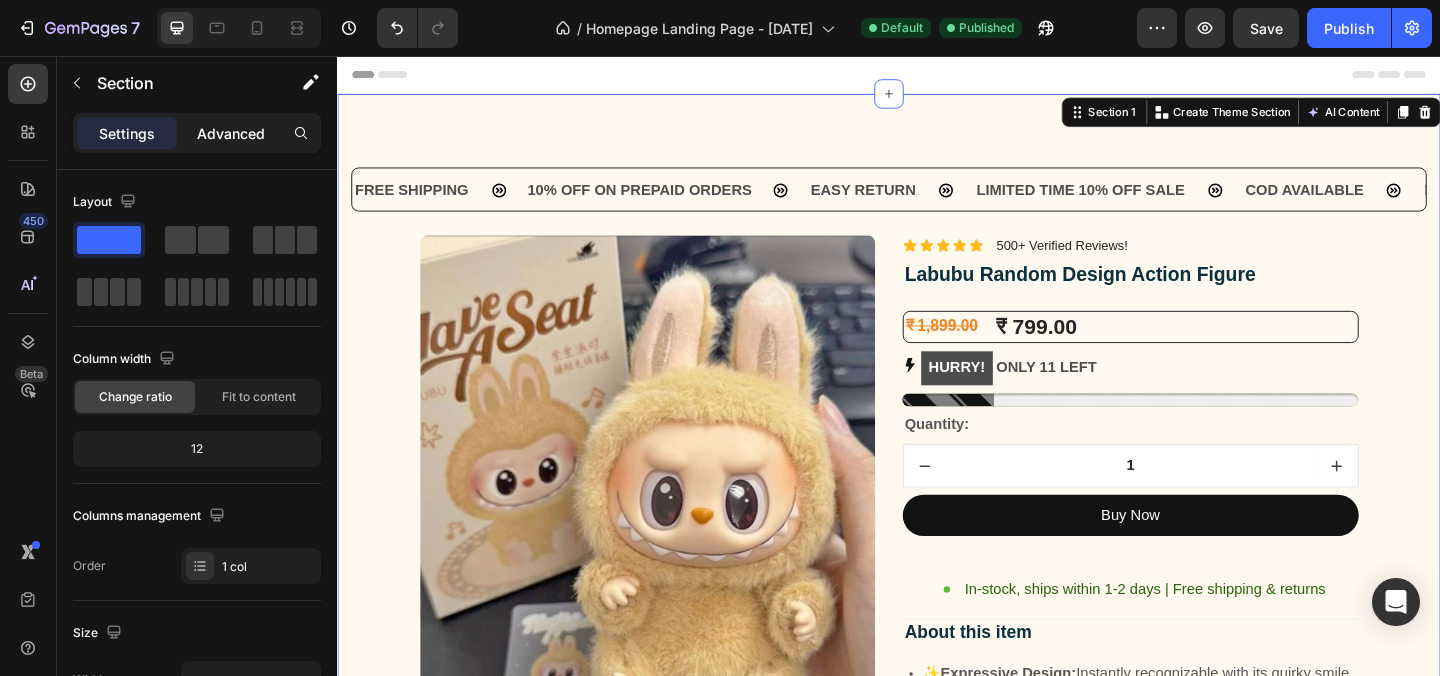 click on "Advanced" at bounding box center [231, 133] 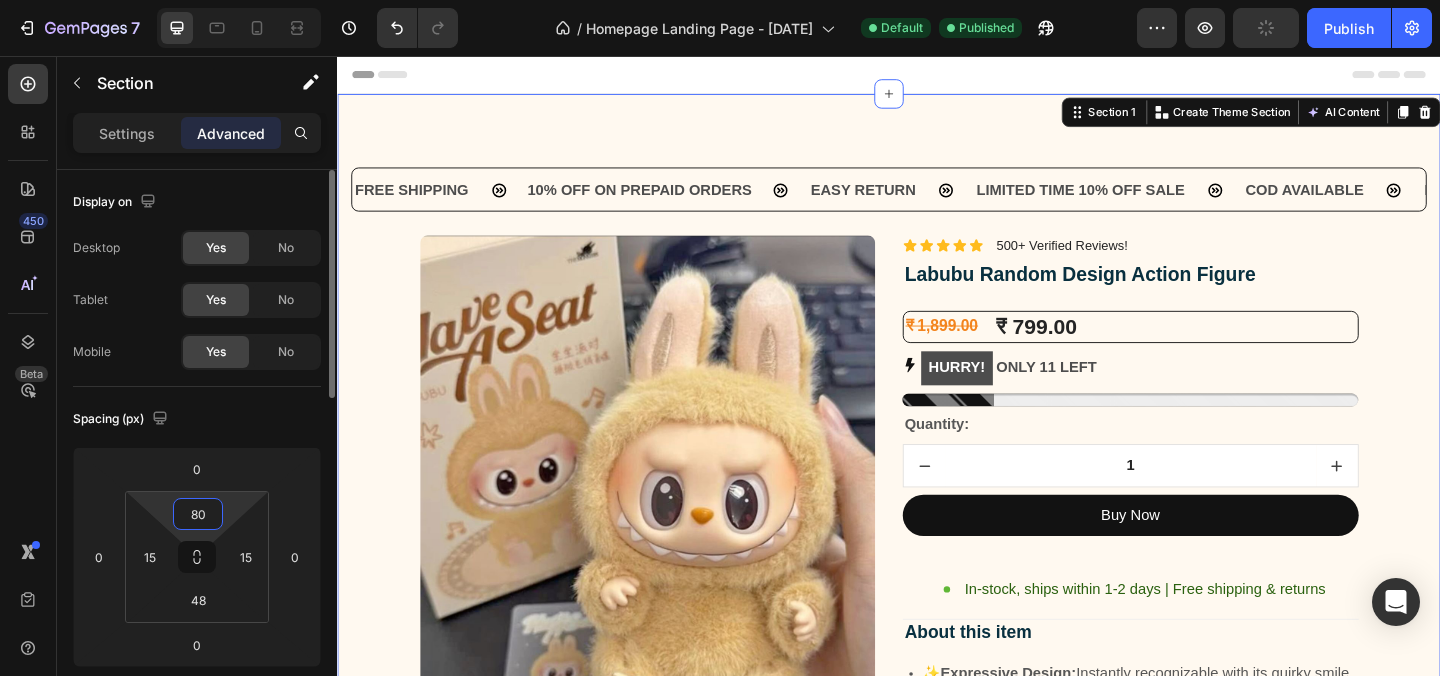click on "80" at bounding box center [198, 514] 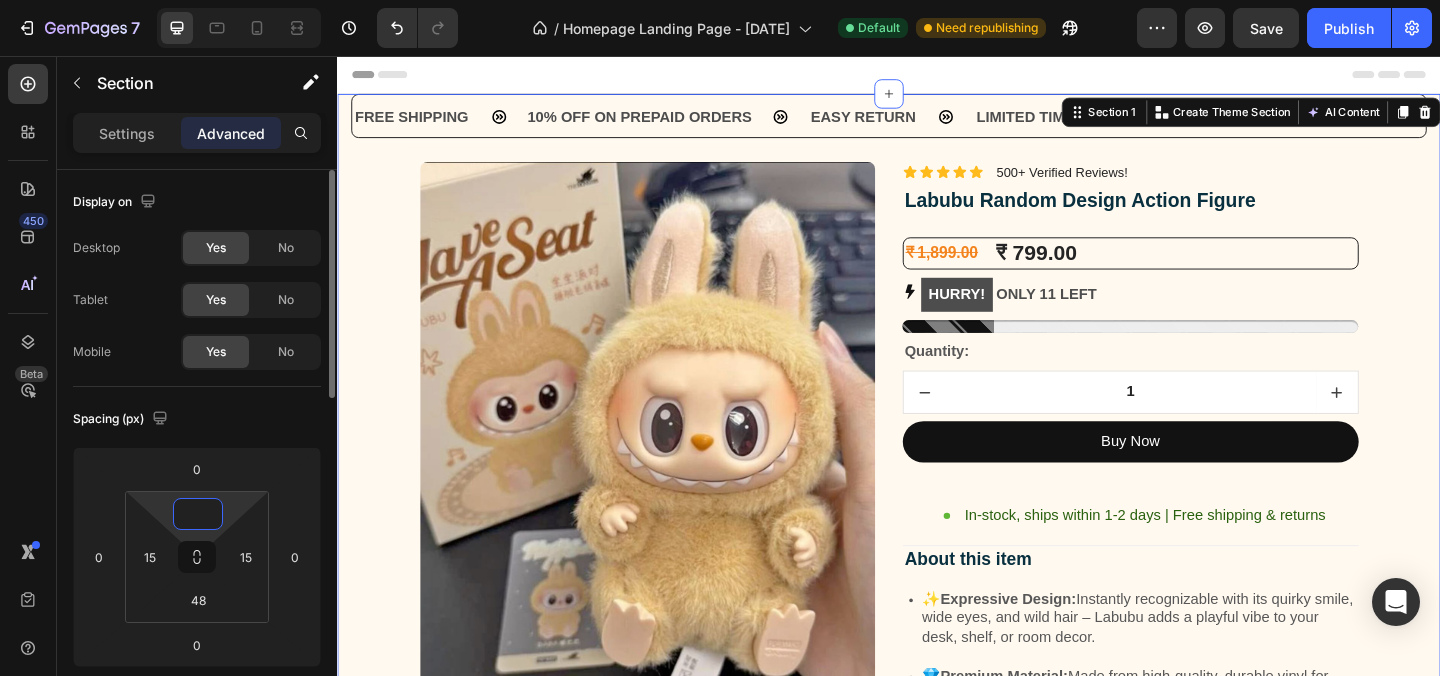 click at bounding box center [198, 514] 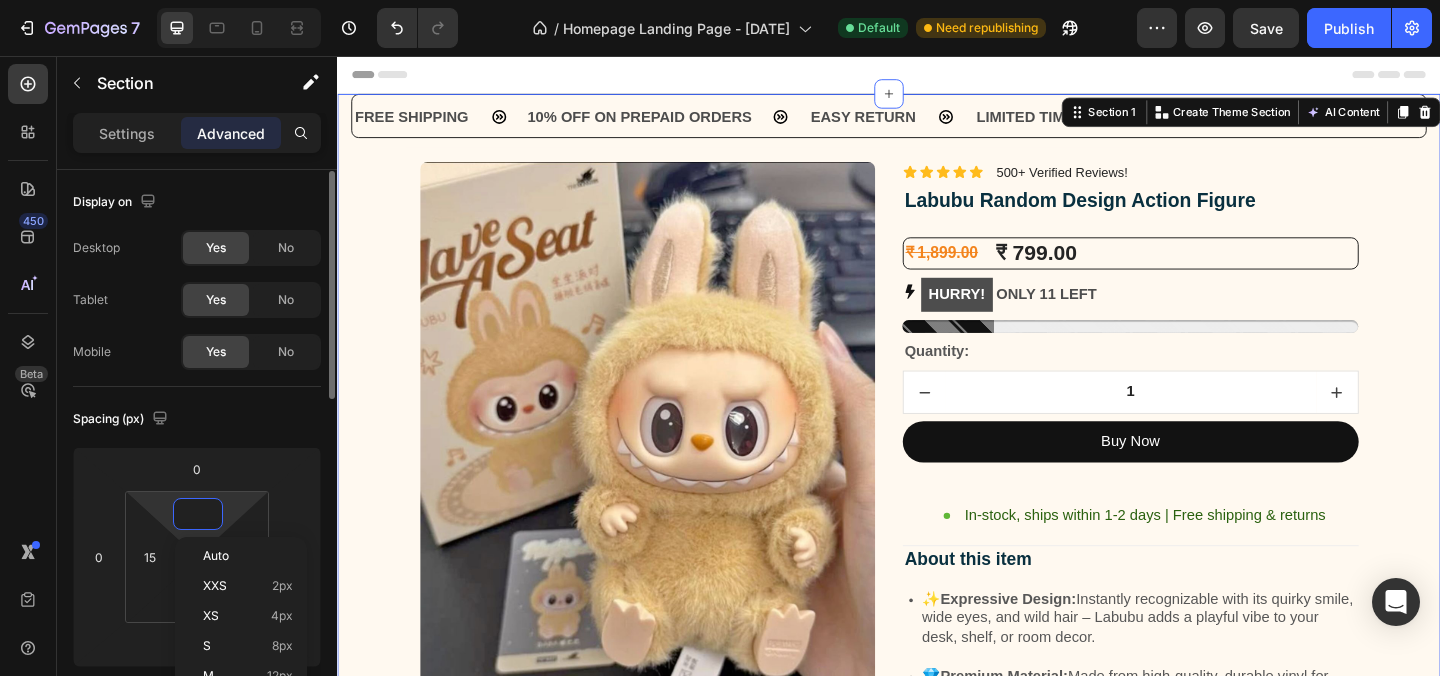 scroll, scrollTop: 1, scrollLeft: 0, axis: vertical 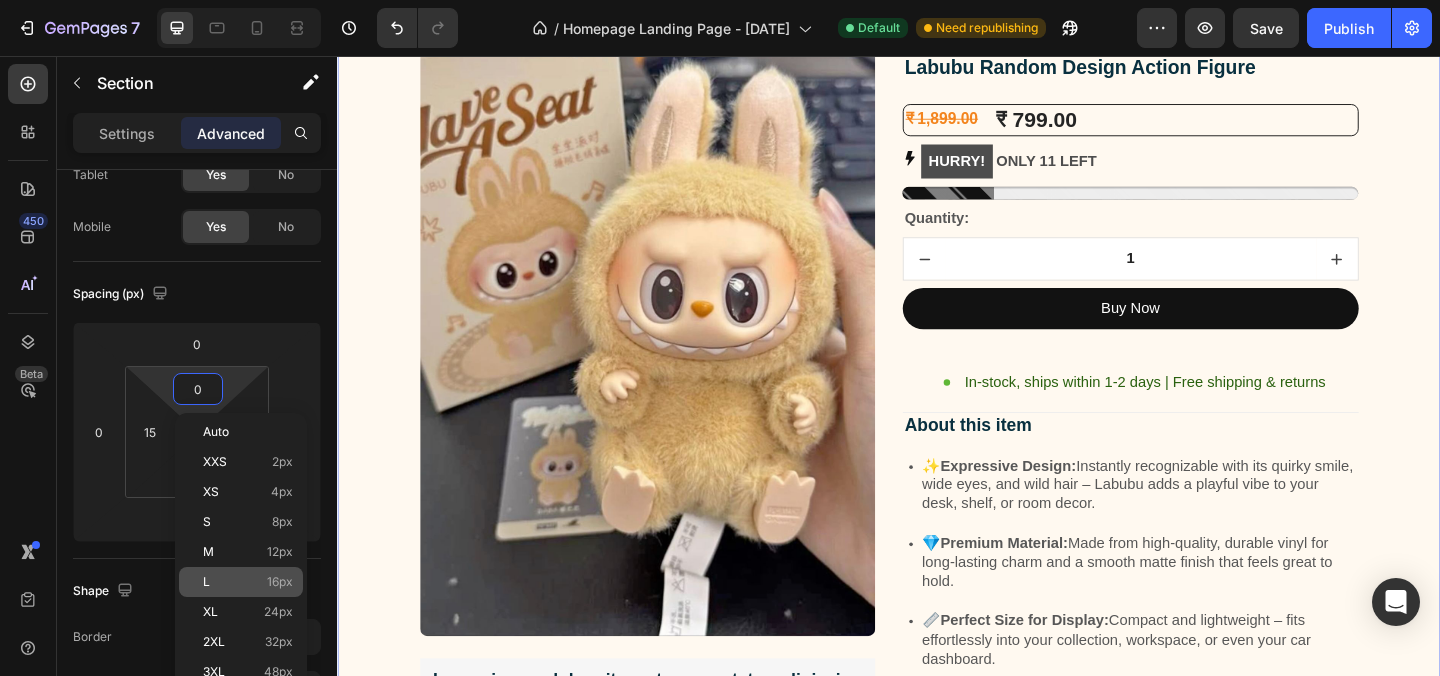 click on "L 16px" 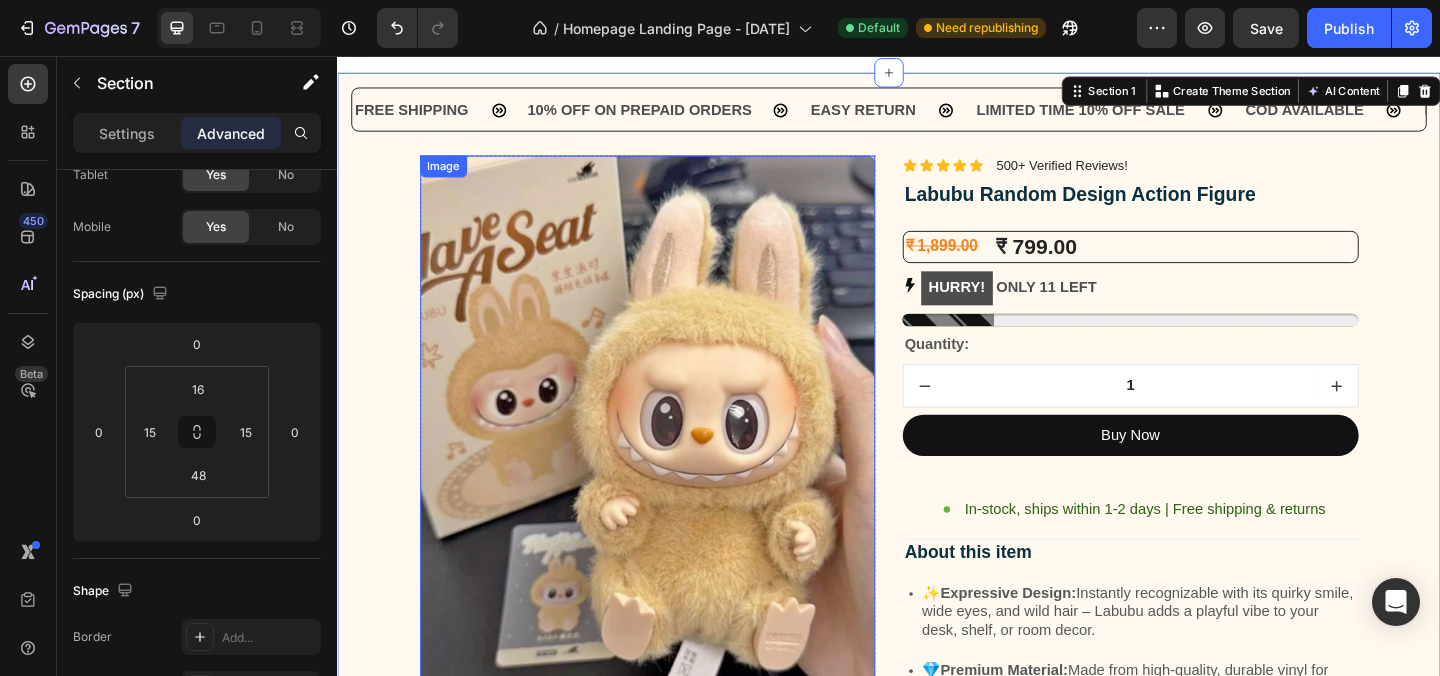 scroll, scrollTop: 0, scrollLeft: 0, axis: both 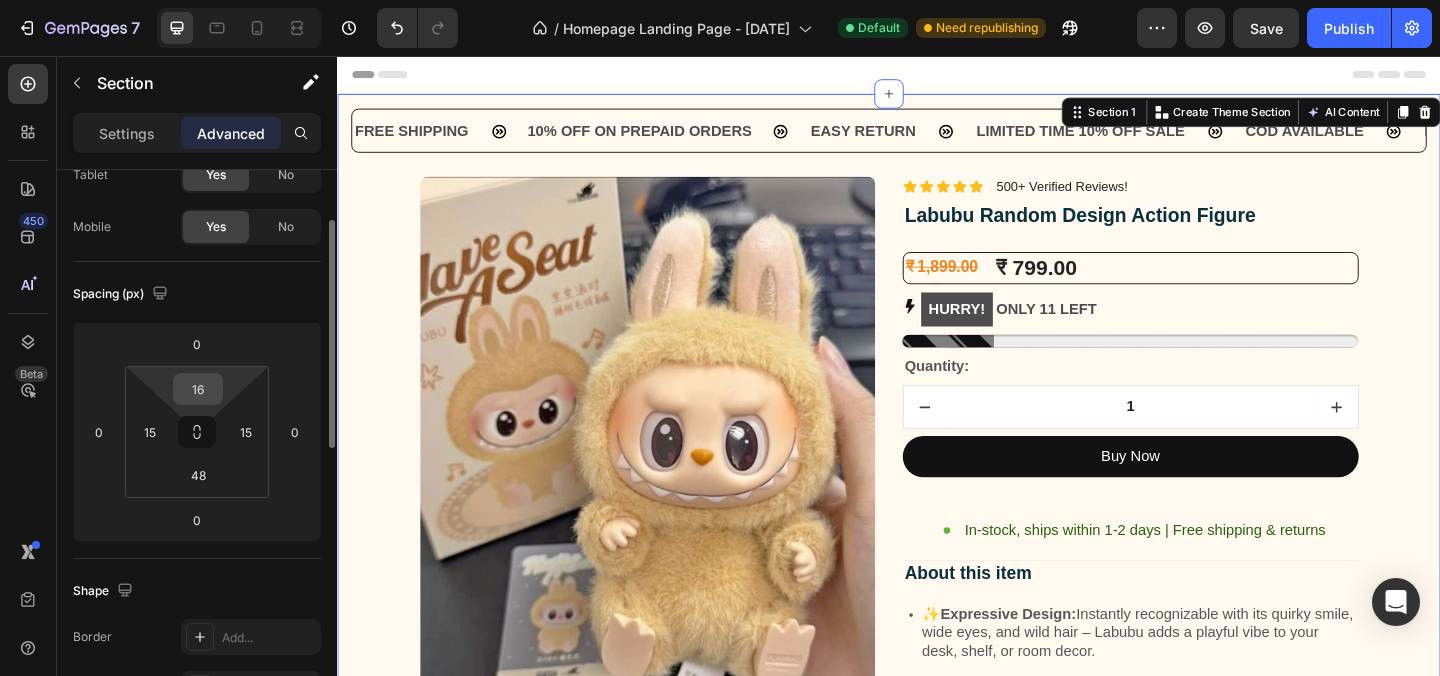 click on "16" at bounding box center [198, 389] 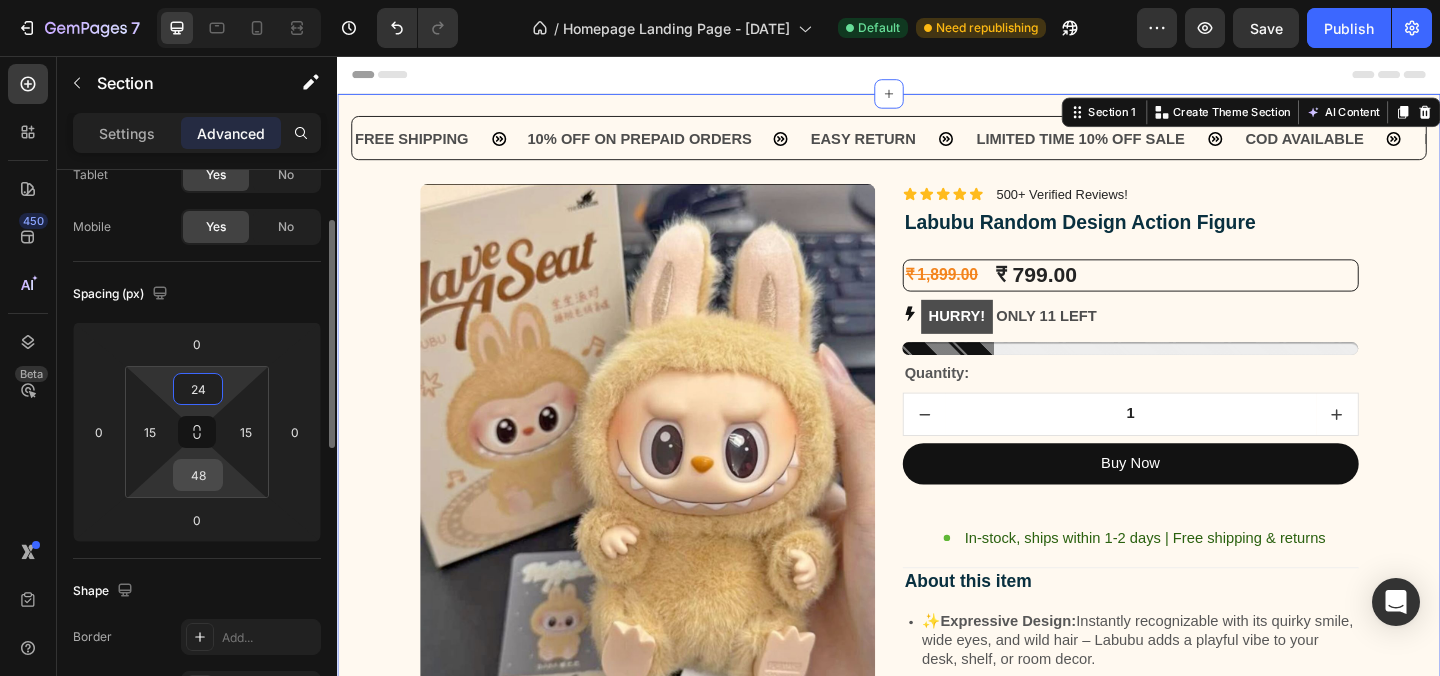 type on "24" 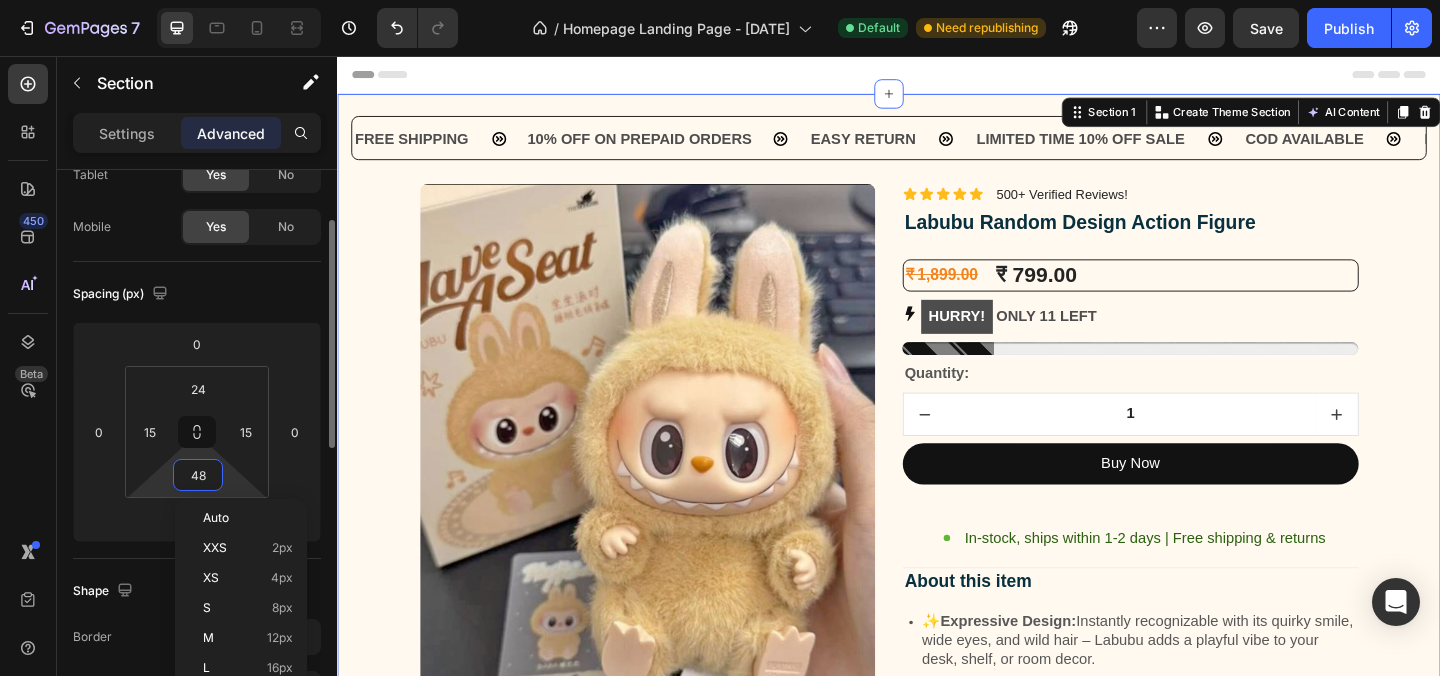 click on "Spacing (px)" at bounding box center [197, 294] 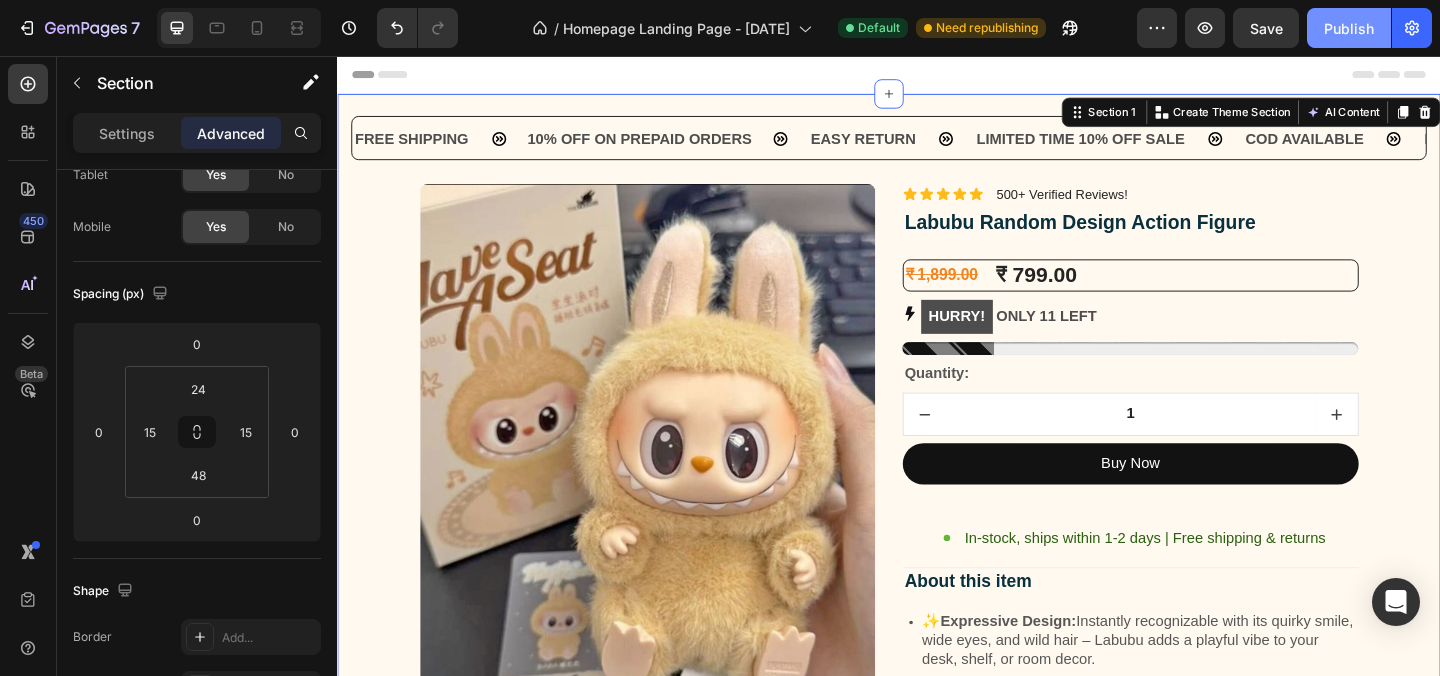 click on "Publish" at bounding box center [1349, 28] 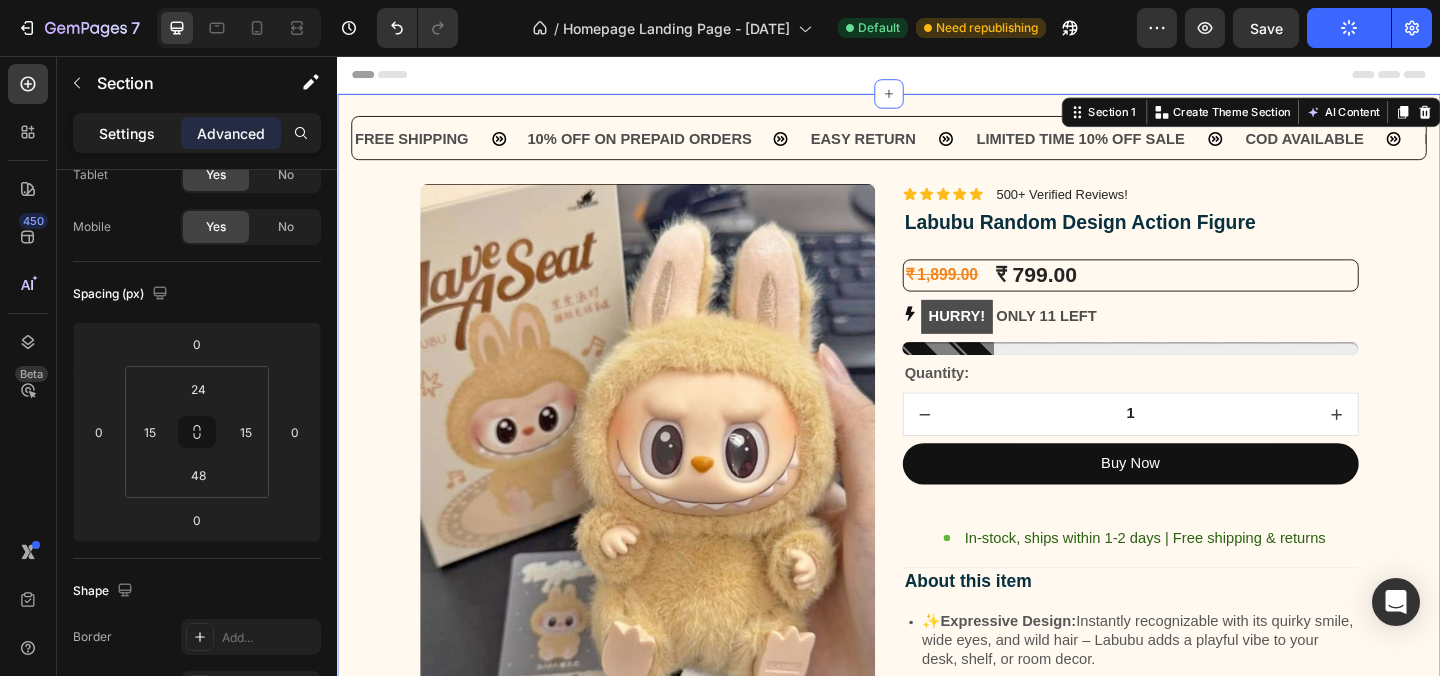 click on "Settings" at bounding box center [127, 133] 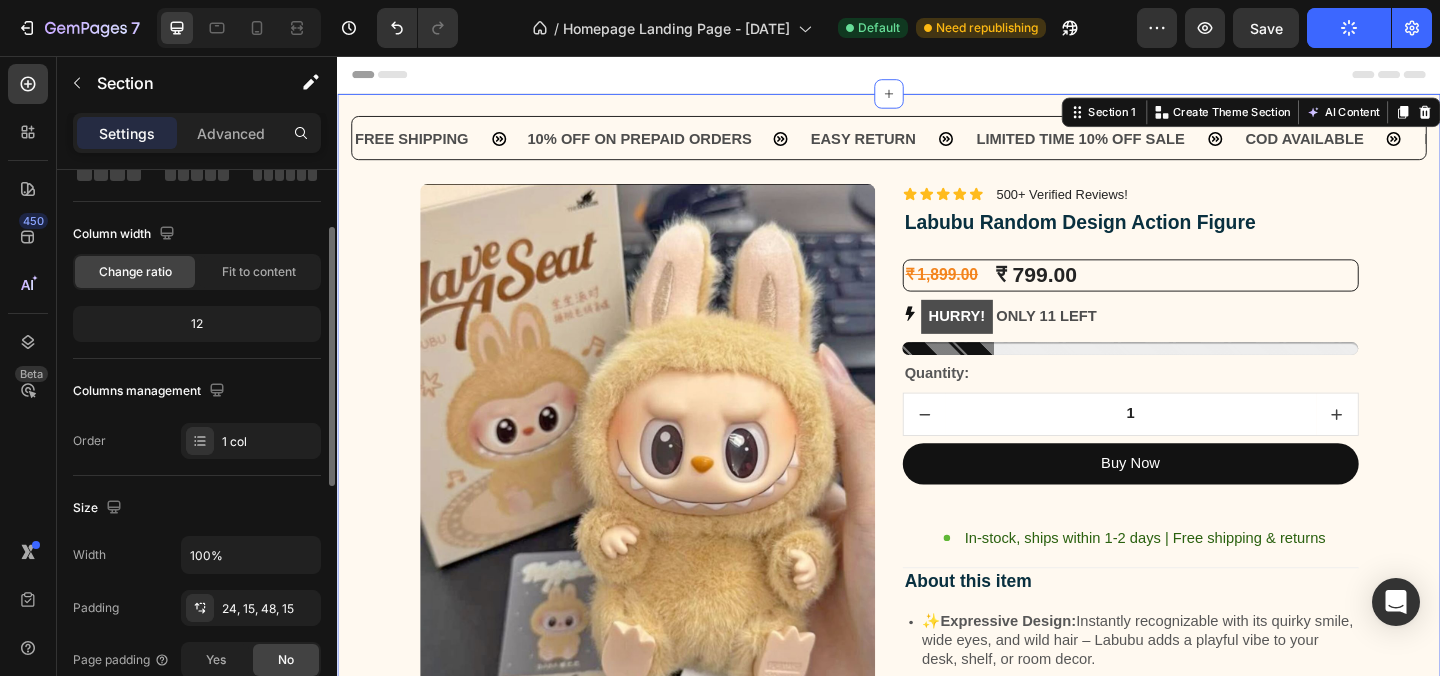 scroll, scrollTop: 0, scrollLeft: 0, axis: both 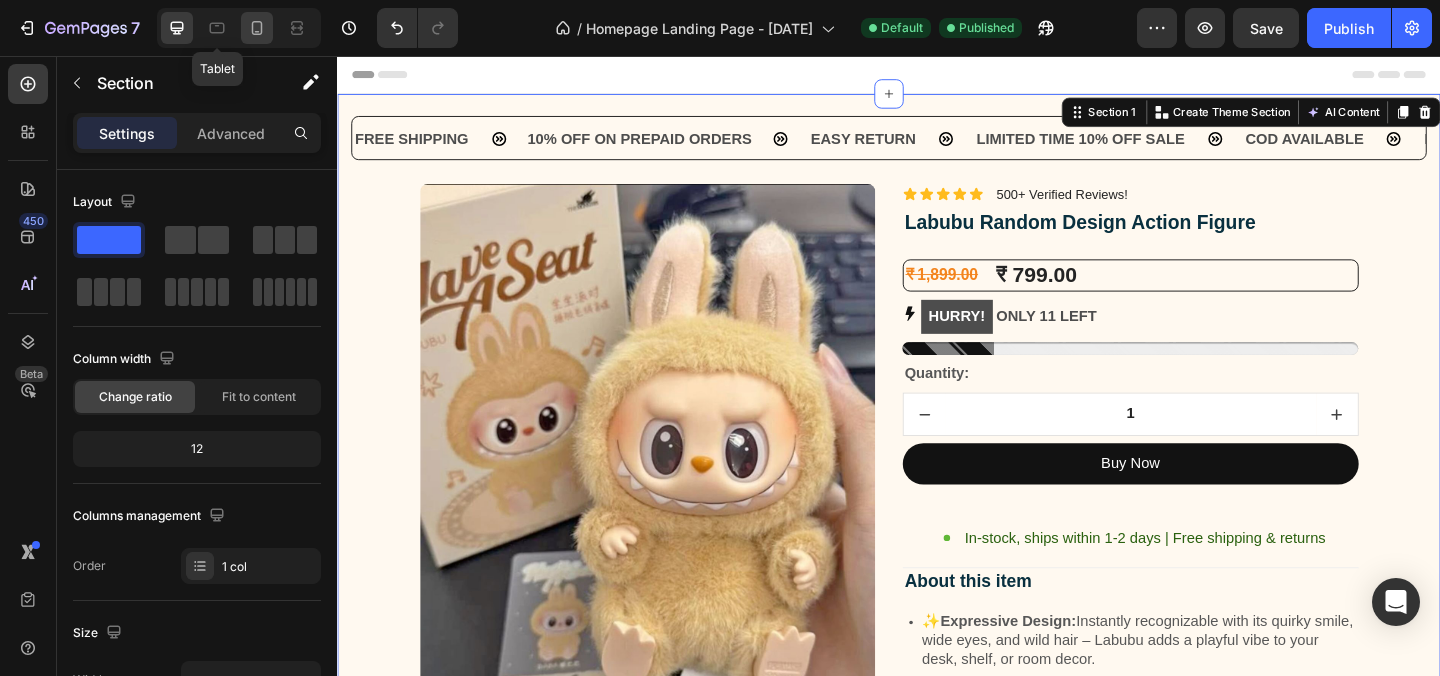 click 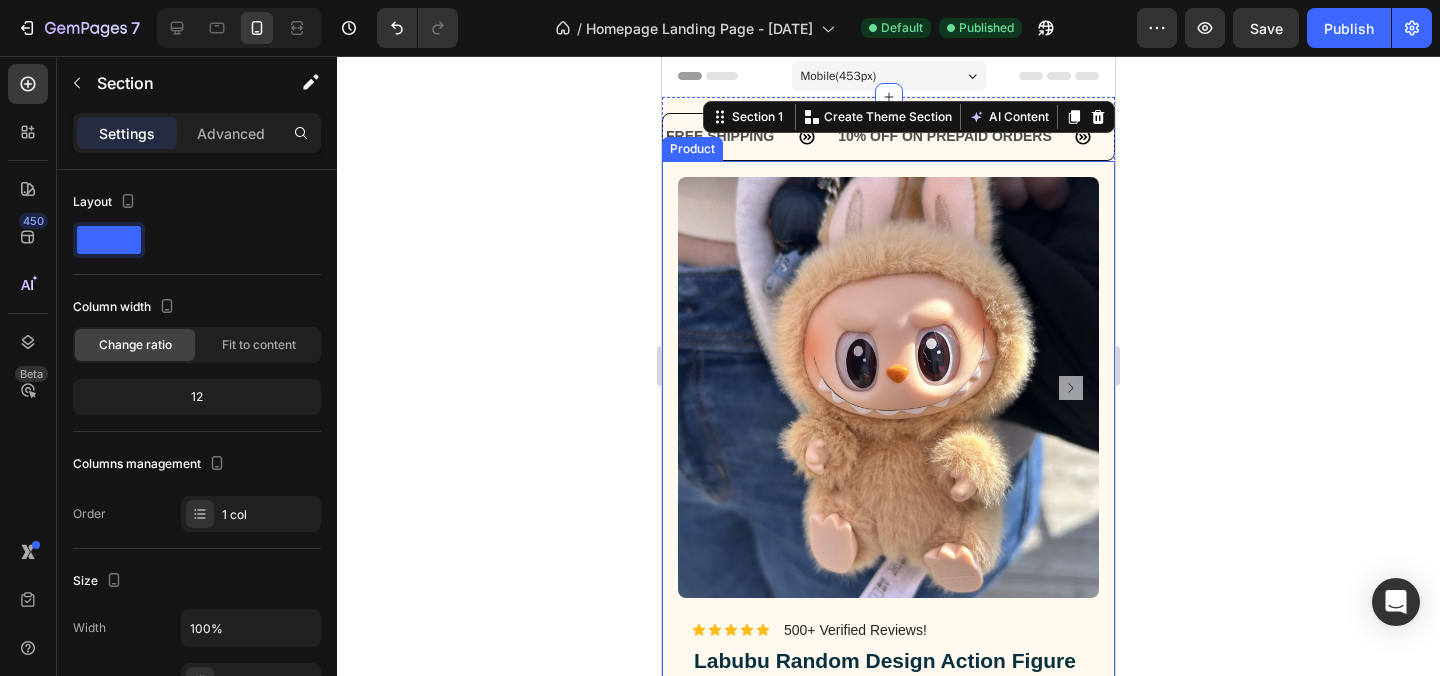 click on "Image Lorem ipsum dolor sit amet, consectetur adipiscing elit Text Block Image Adorable Expression Text Block Row Quirky smile, wild hair, and playful eyes that steal the spotlight instantly. Text Block Row Image High-Quality Build Text Block Row Made from premium vinyl material with soft texture and durable finish. Text Block Row Row Image Perfect Display Size Text Block Row Lightweight and compact – ideal for your desk, shelf, or even your car! Text Block Row Image Collector's Edition Text Block Row Comes in special packaging – ideal for gifting or preserving value. Text Block Row Row Image Image Row Image Image Row Row
Product Images Icon Icon Icon Icon Icon Icon List 500+ Verified Reviews! Text Block Row Labubu Random Design Action Figure Product Title ₹ [PRICE] Product Price Product Price ₹ [PRICE] Product Price Product Price Row
HURRY!  ONLY 11 LEFT Stock Counter Quantity: Text Block
1
Product Quantity Buy Now Dynamic Checkout Item List" at bounding box center (888, 1096) 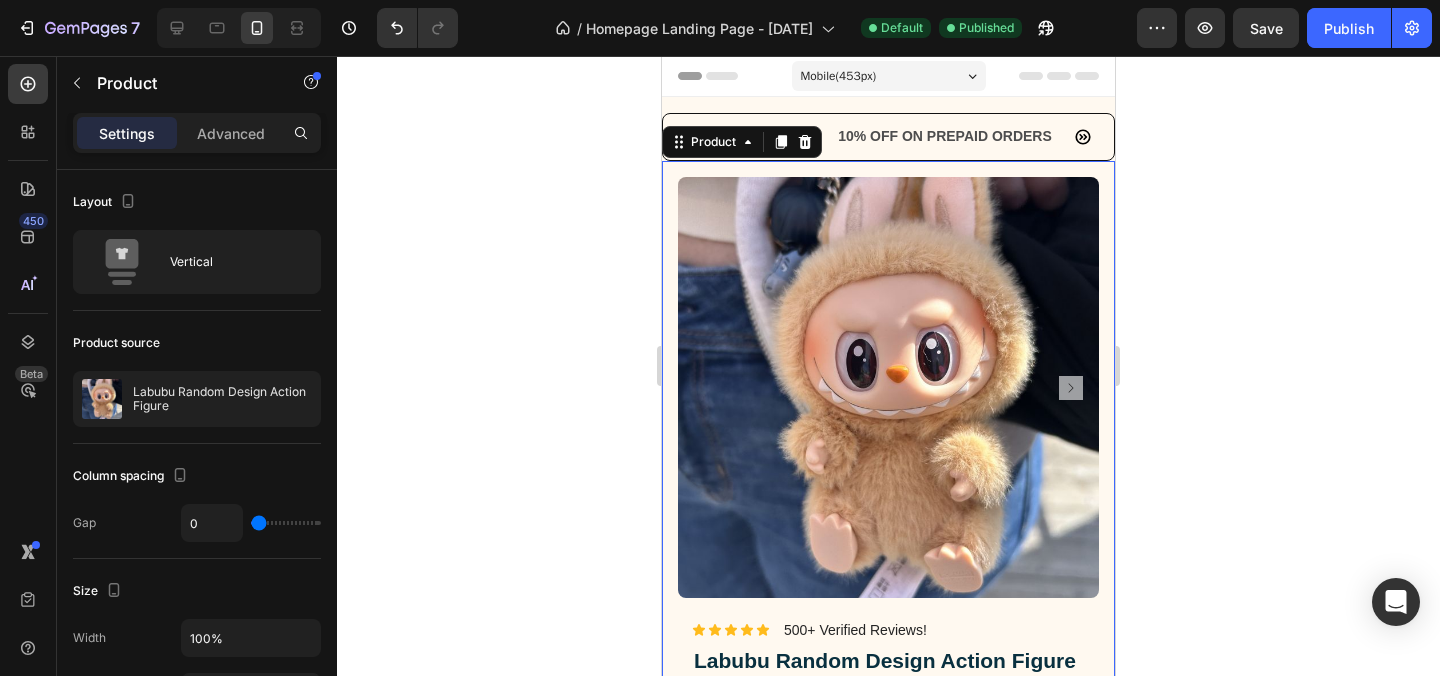 click 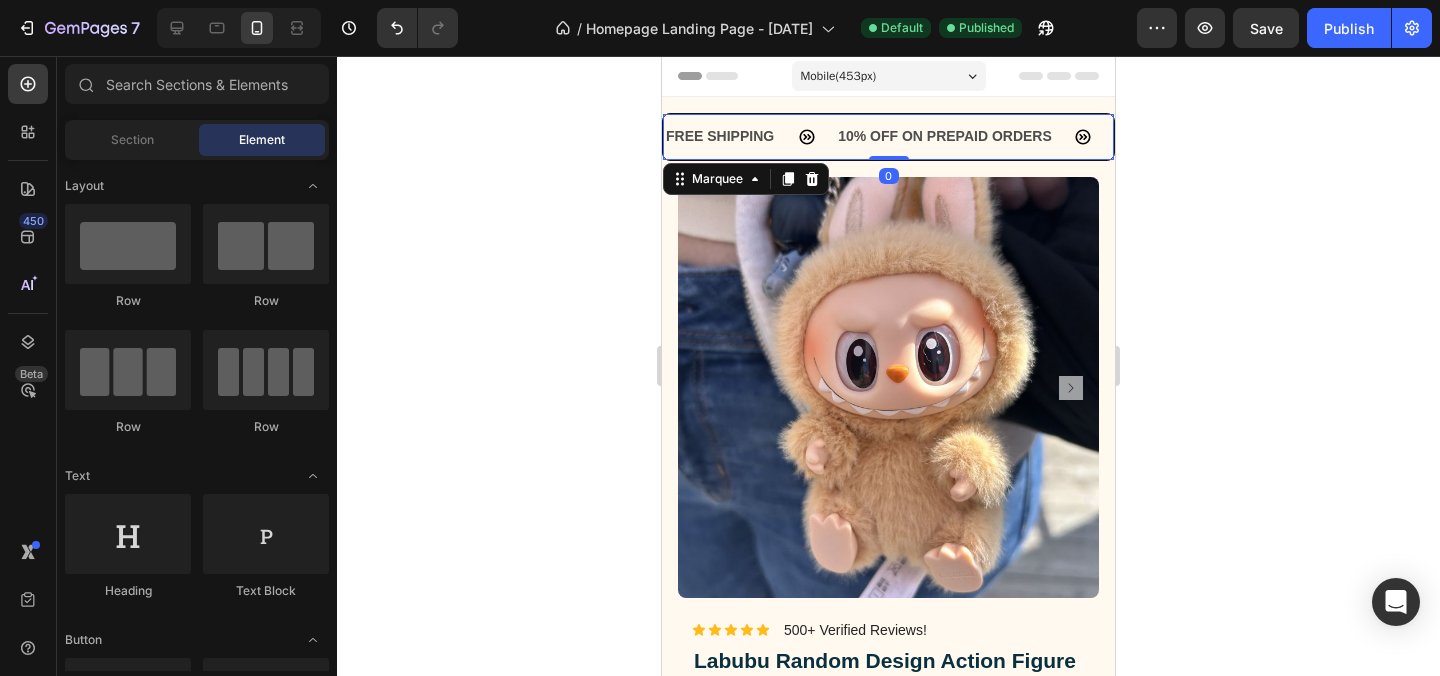 click on "10% OFF ON PREPAID ORDERS Text Block" at bounding box center (976, 136) 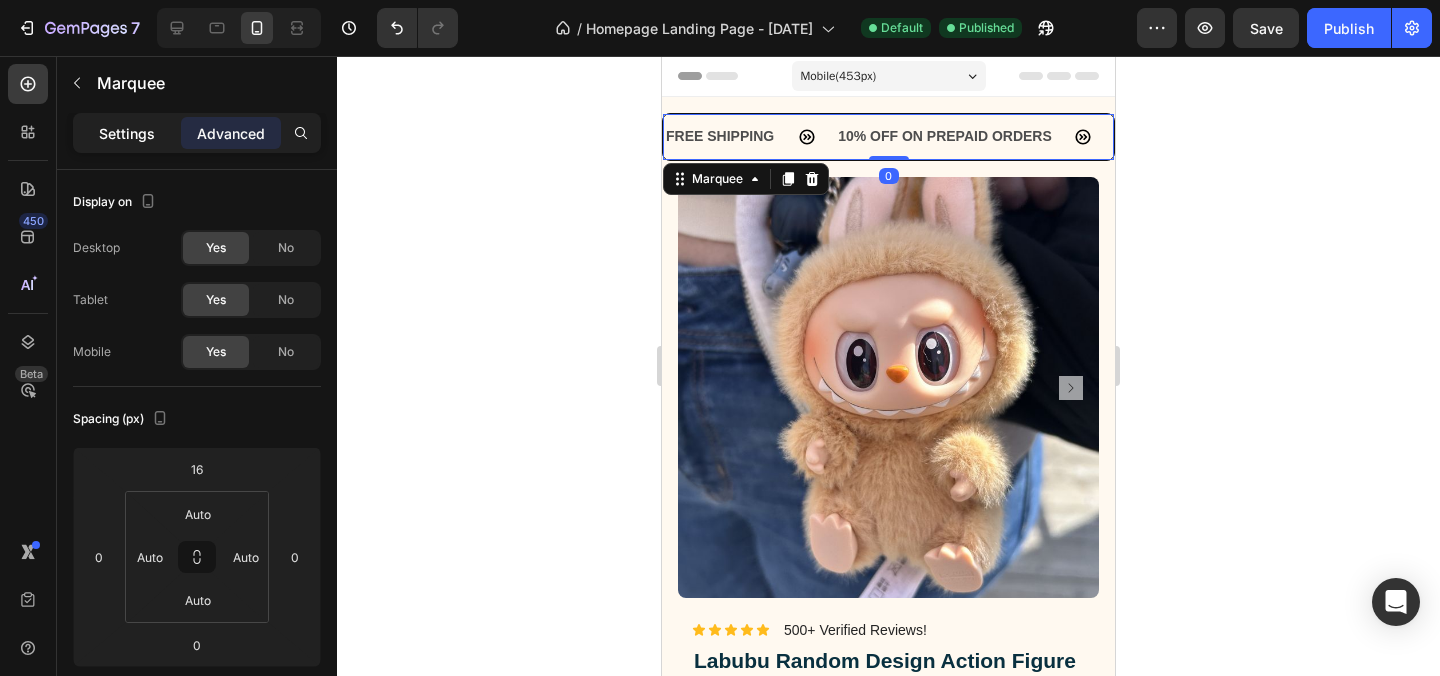 click on "Settings" at bounding box center [127, 133] 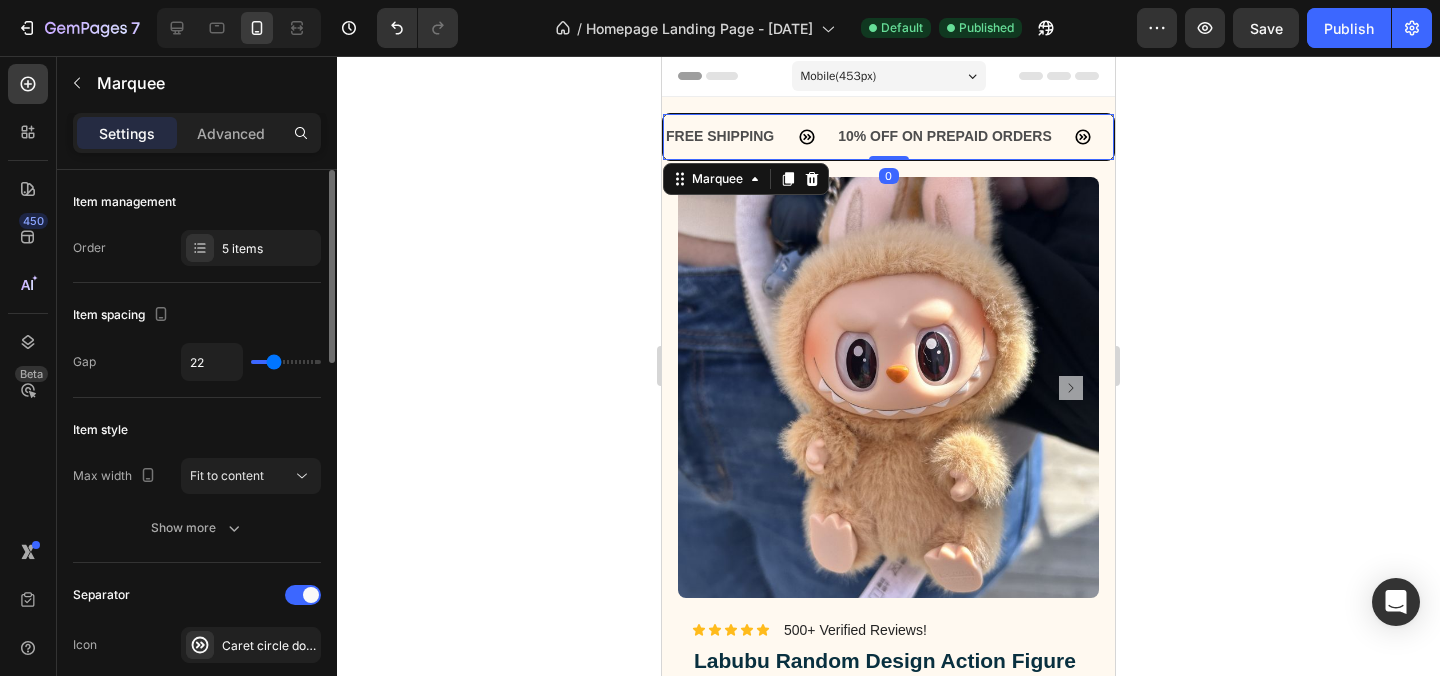 scroll, scrollTop: 61, scrollLeft: 0, axis: vertical 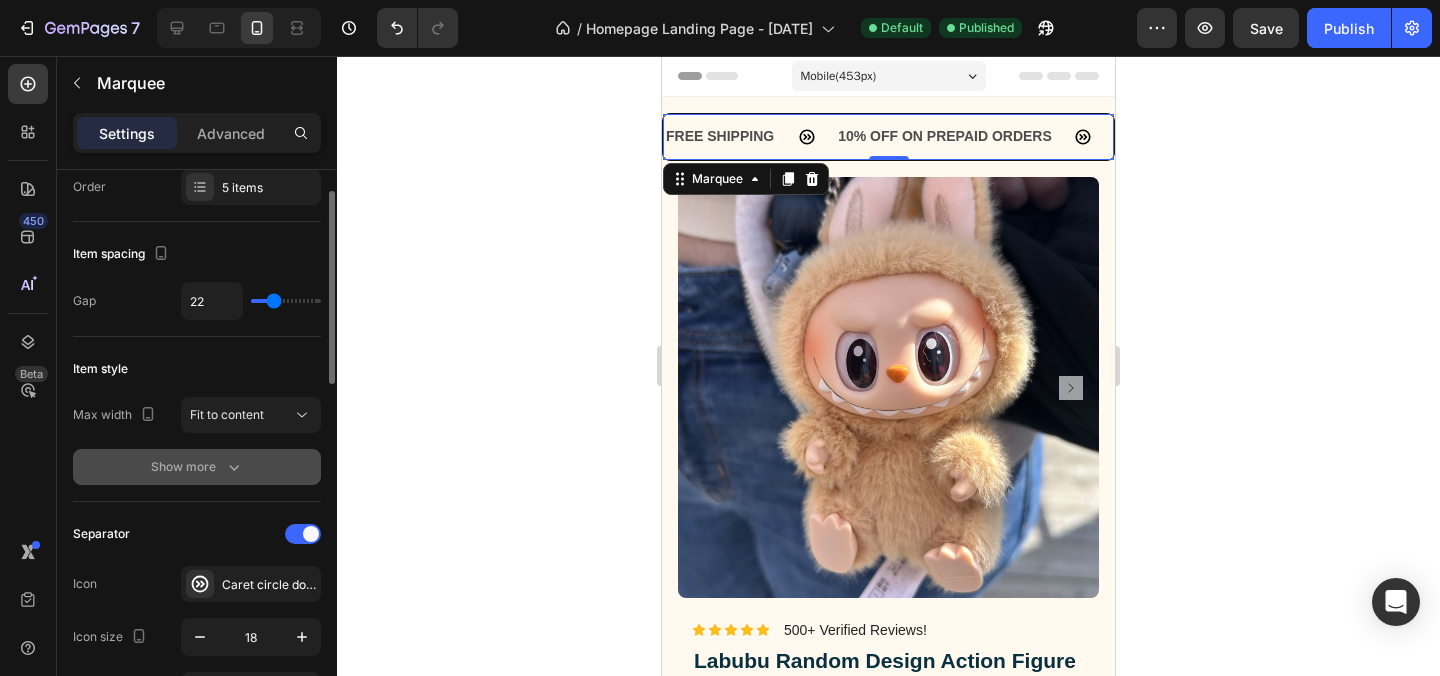 click 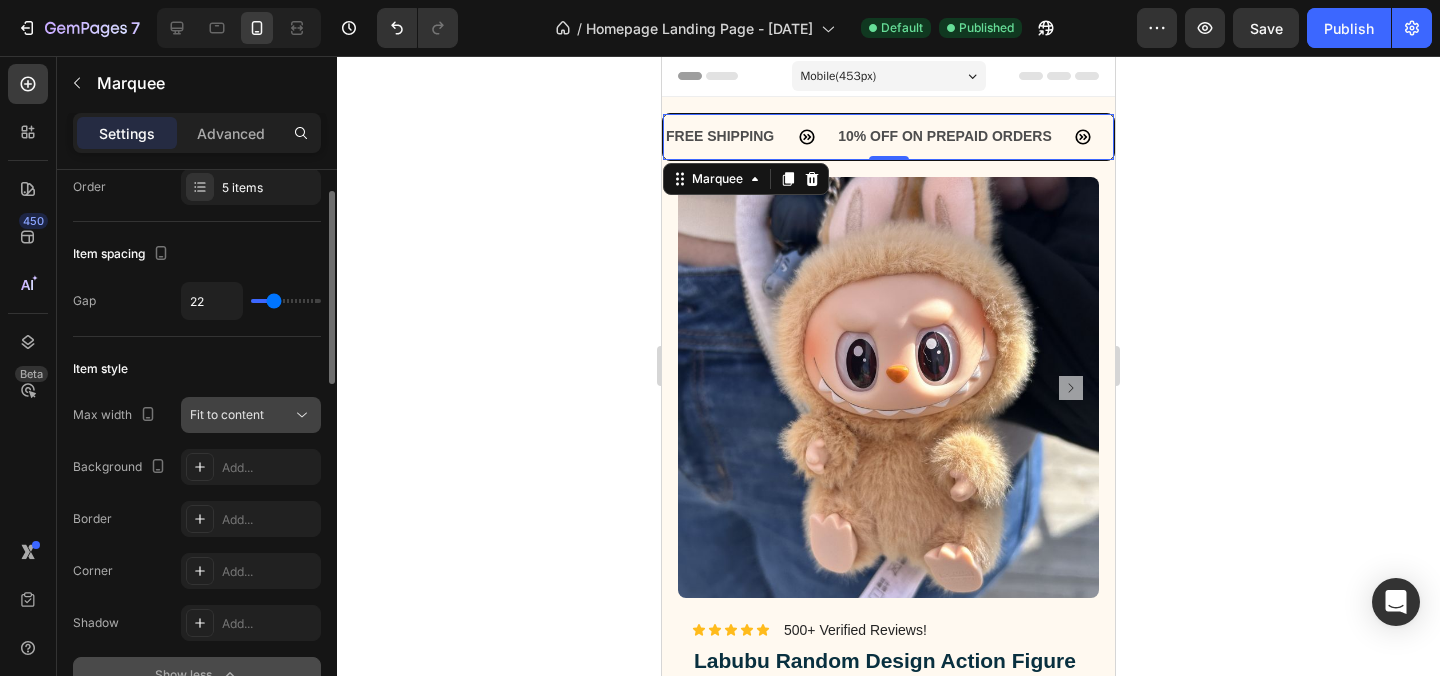 click on "Fit to content" at bounding box center [241, 415] 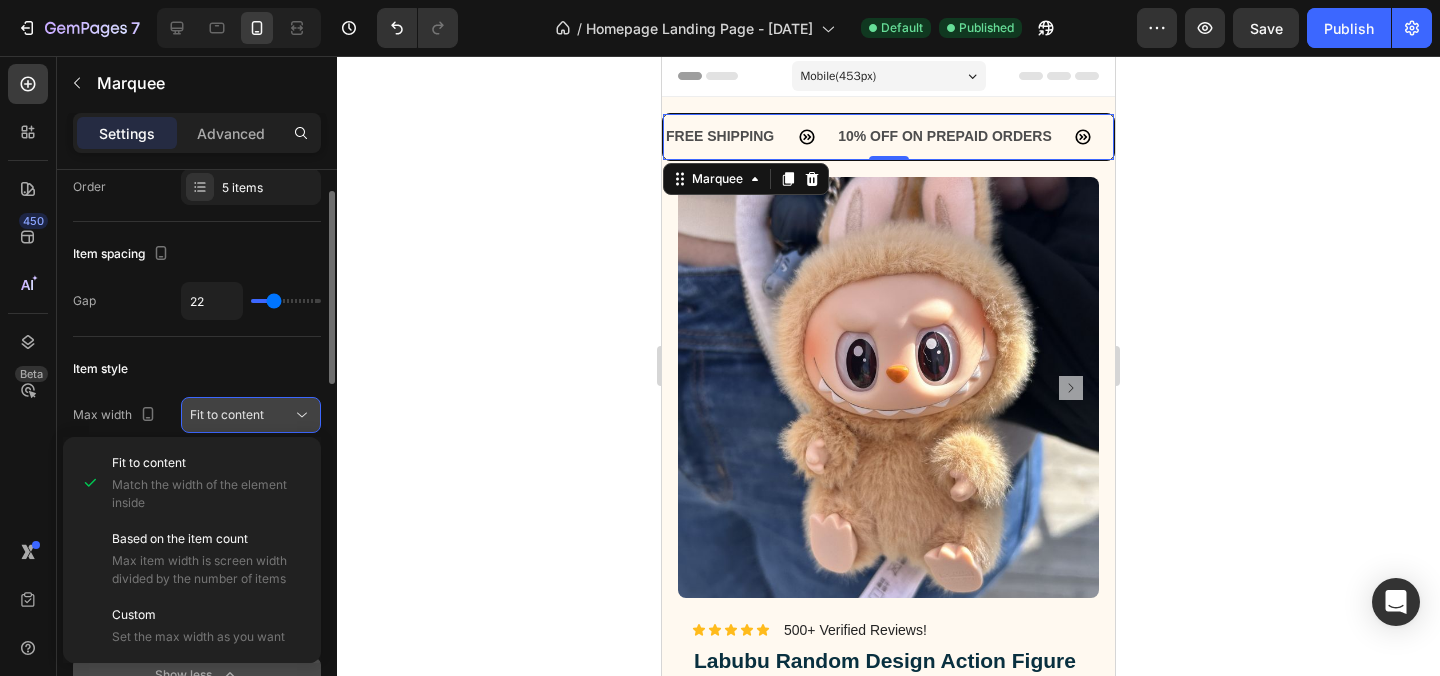click on "Fit to content" at bounding box center (241, 415) 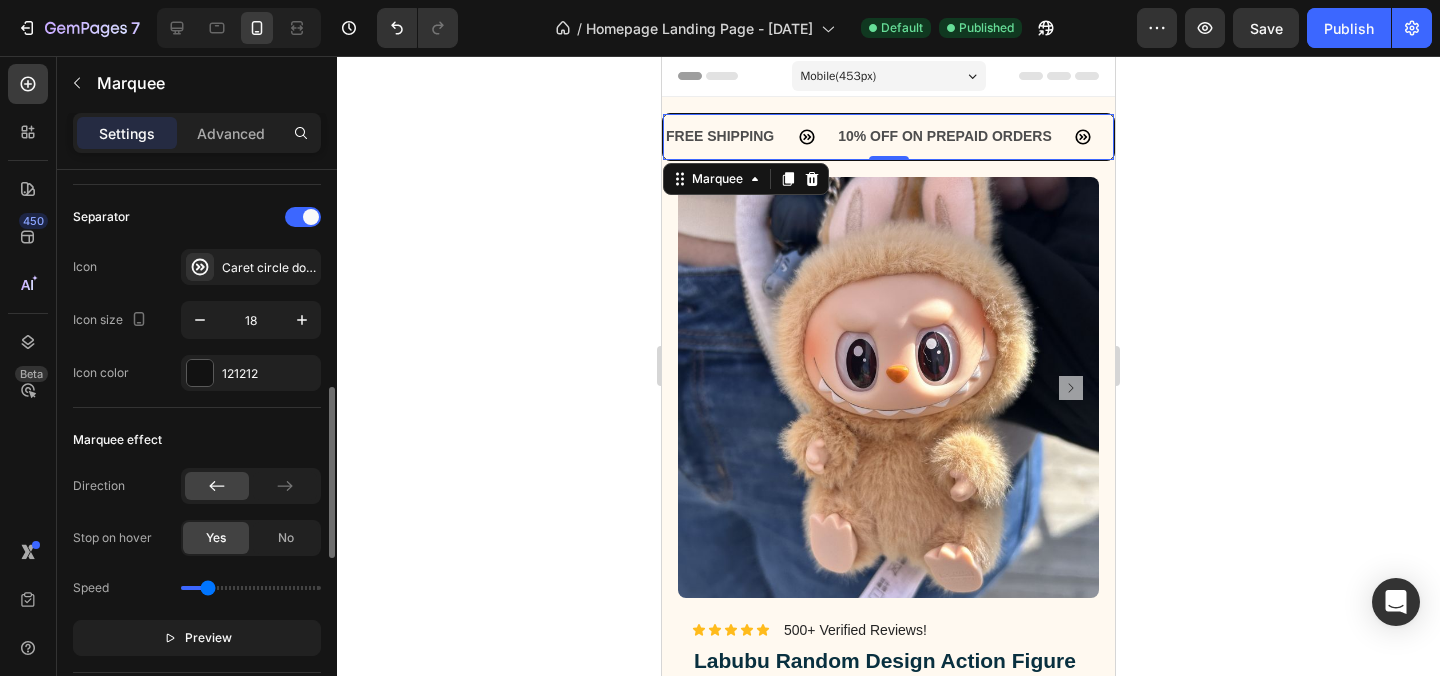 scroll, scrollTop: 665, scrollLeft: 0, axis: vertical 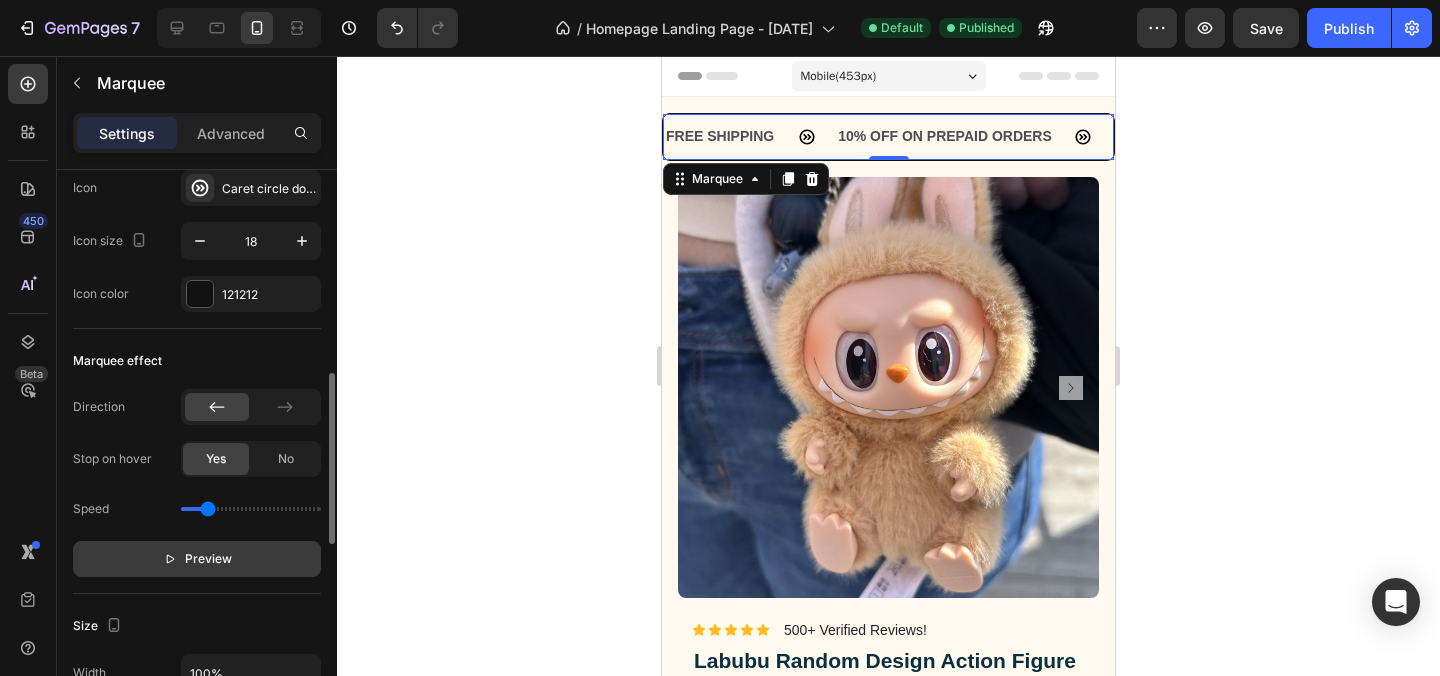 click on "Preview" 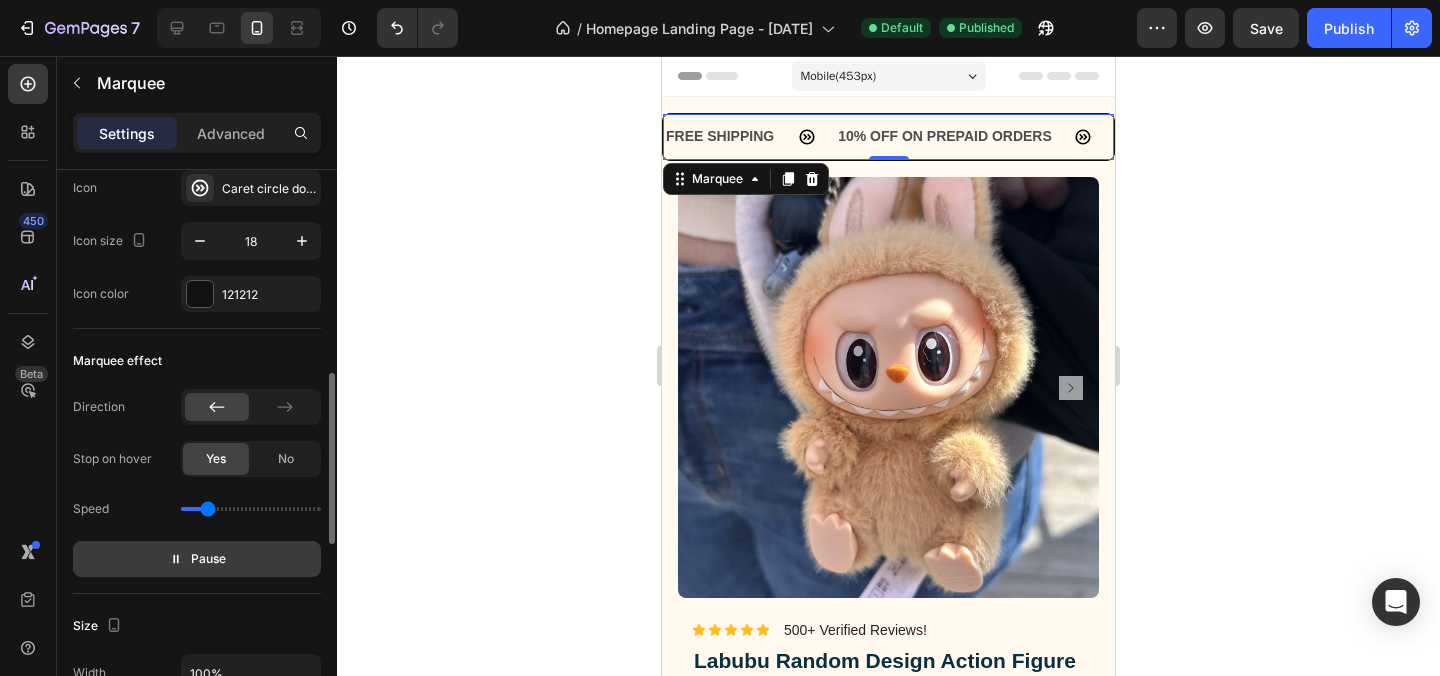 click 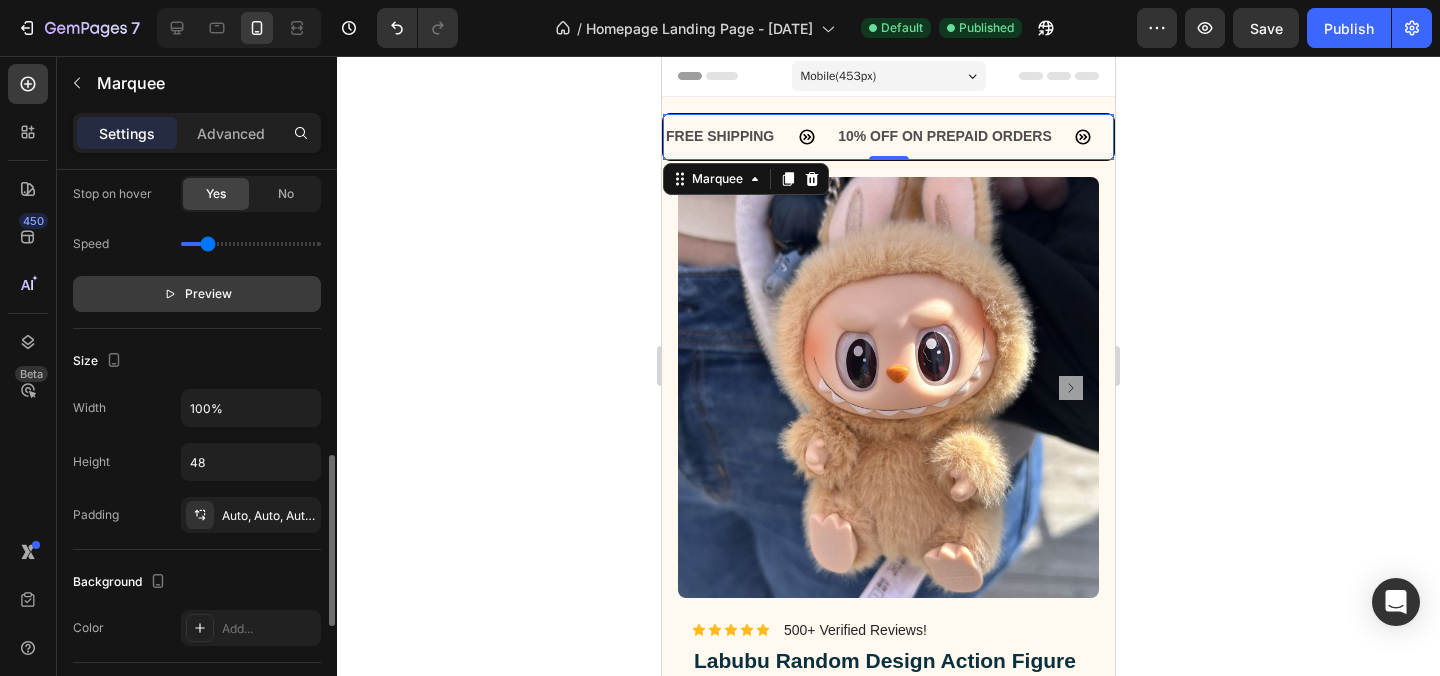scroll, scrollTop: 931, scrollLeft: 0, axis: vertical 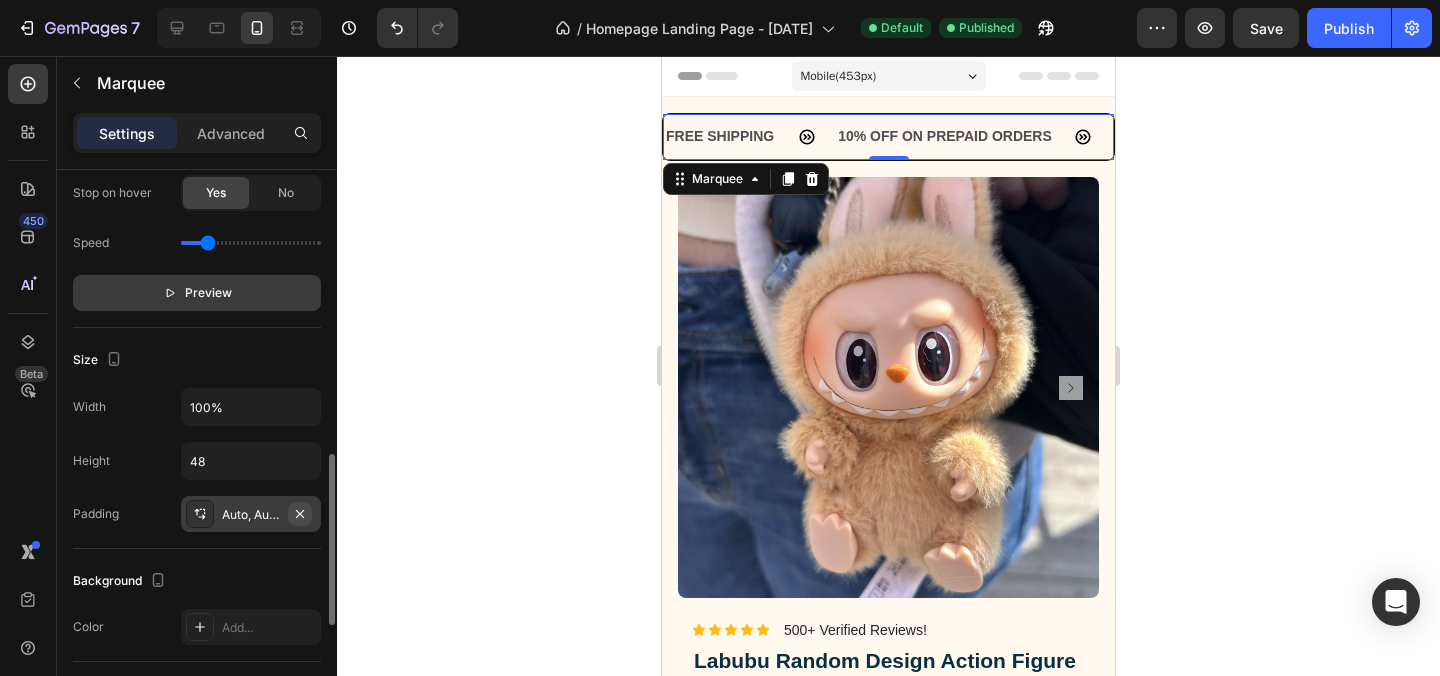 click 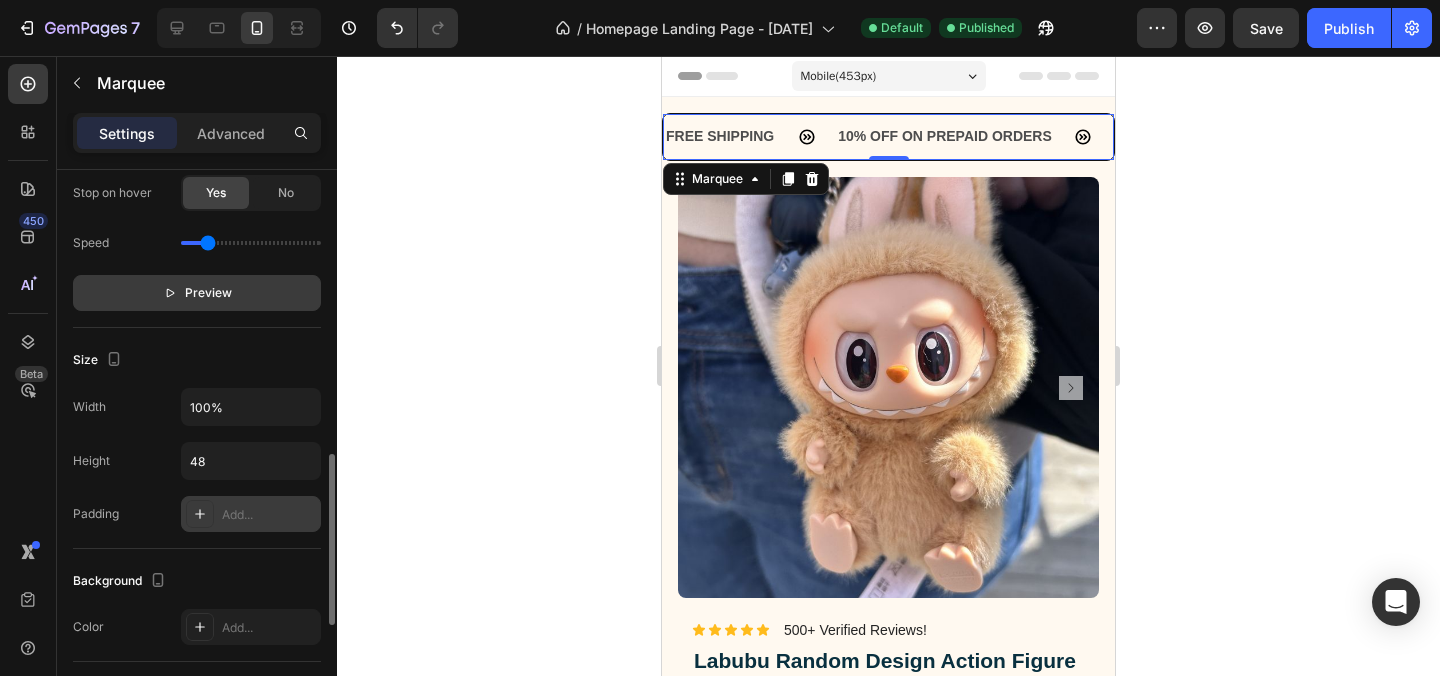 click 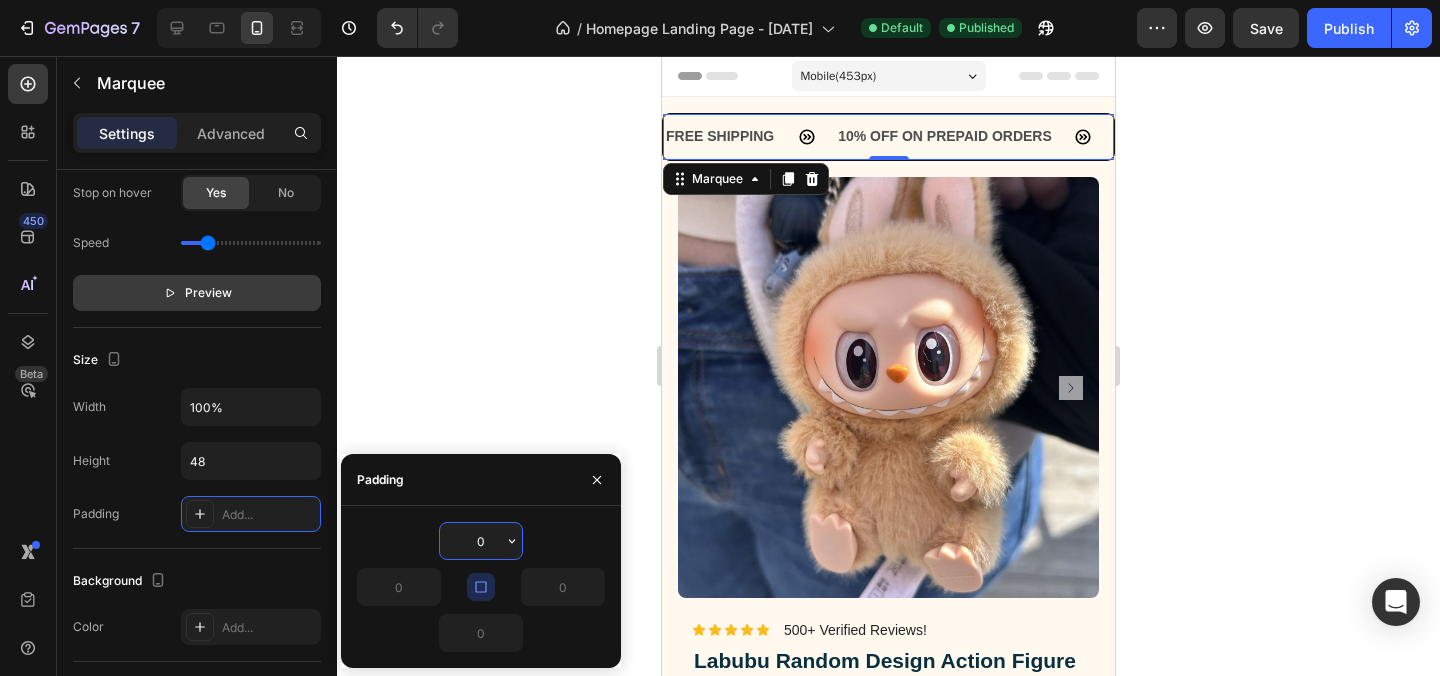 click on "0" at bounding box center [481, 541] 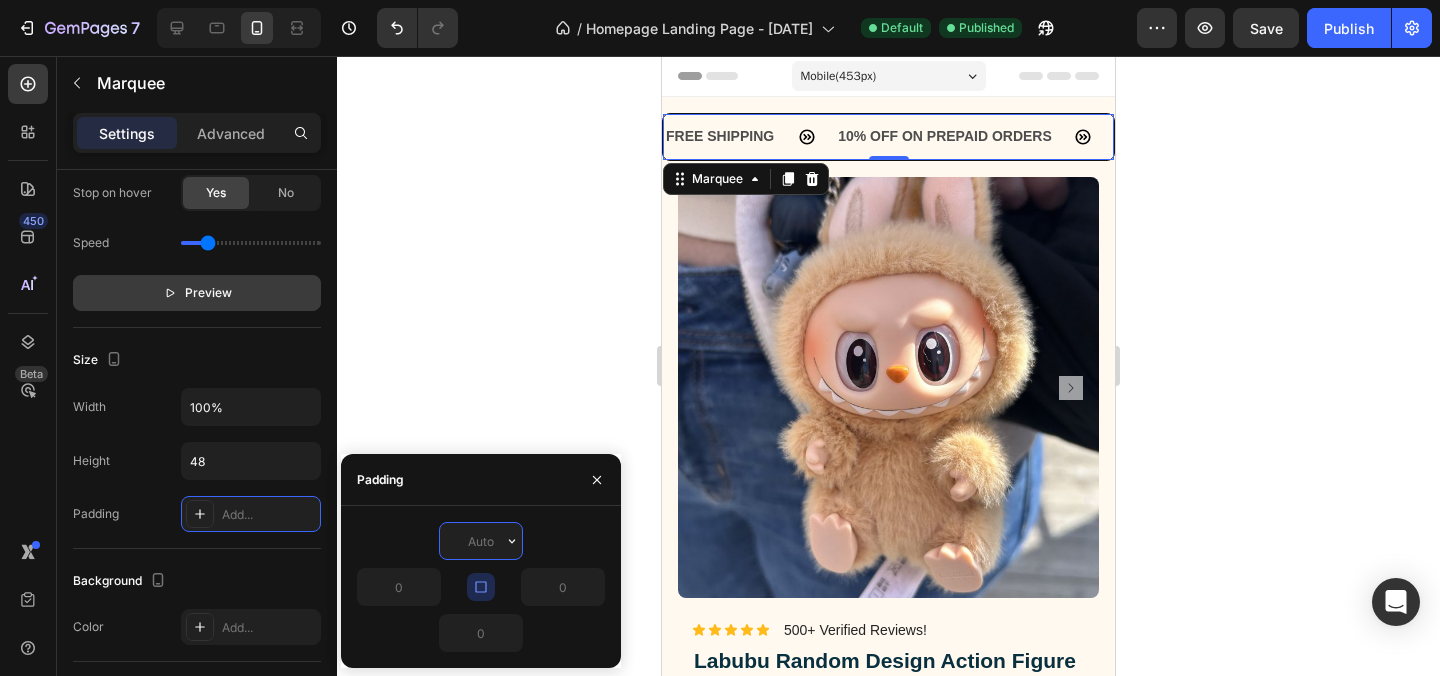 type on "2" 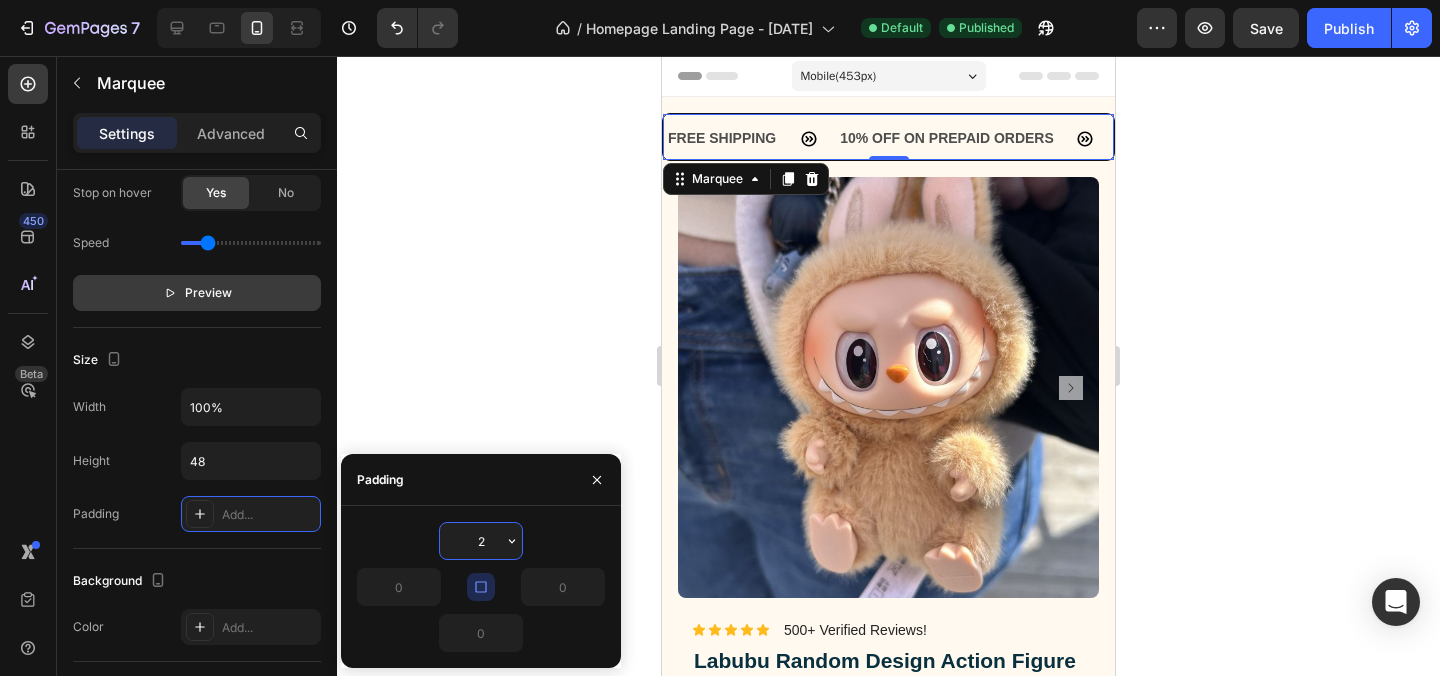 type 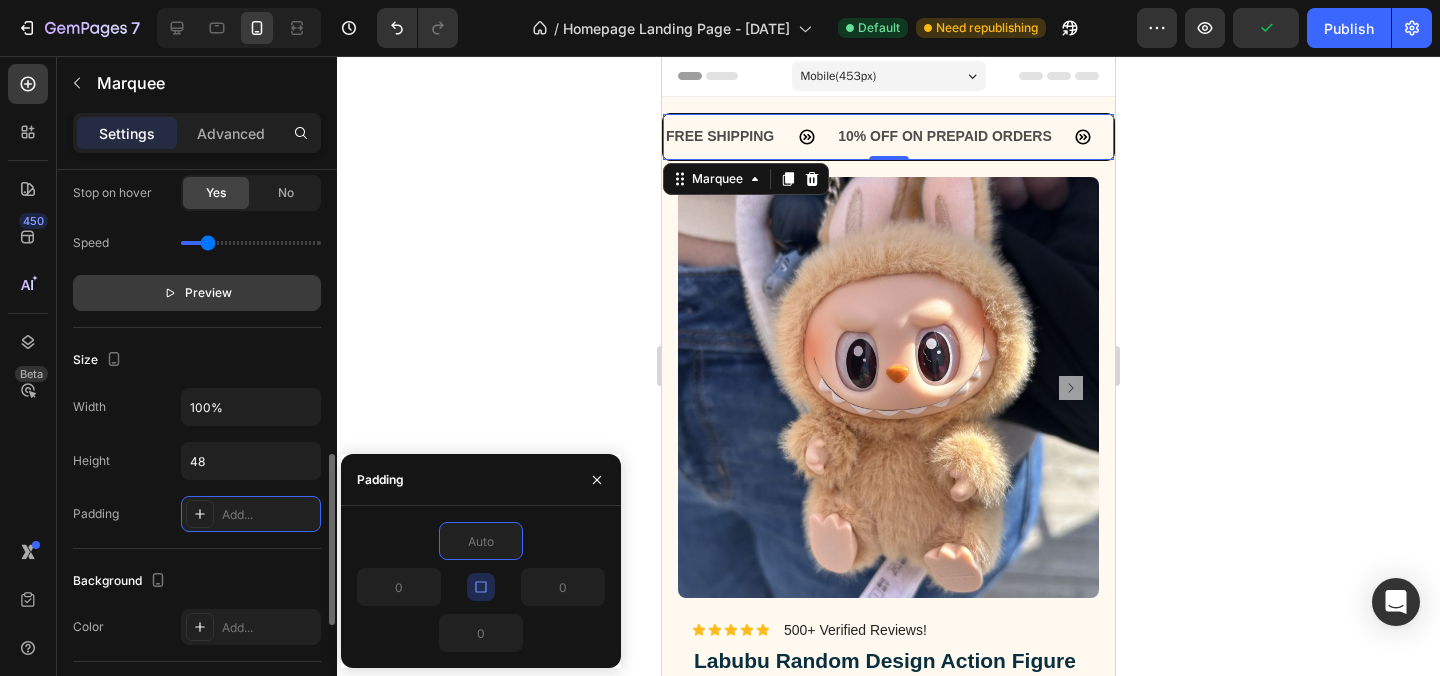 click on "Padding Add..." at bounding box center (197, 514) 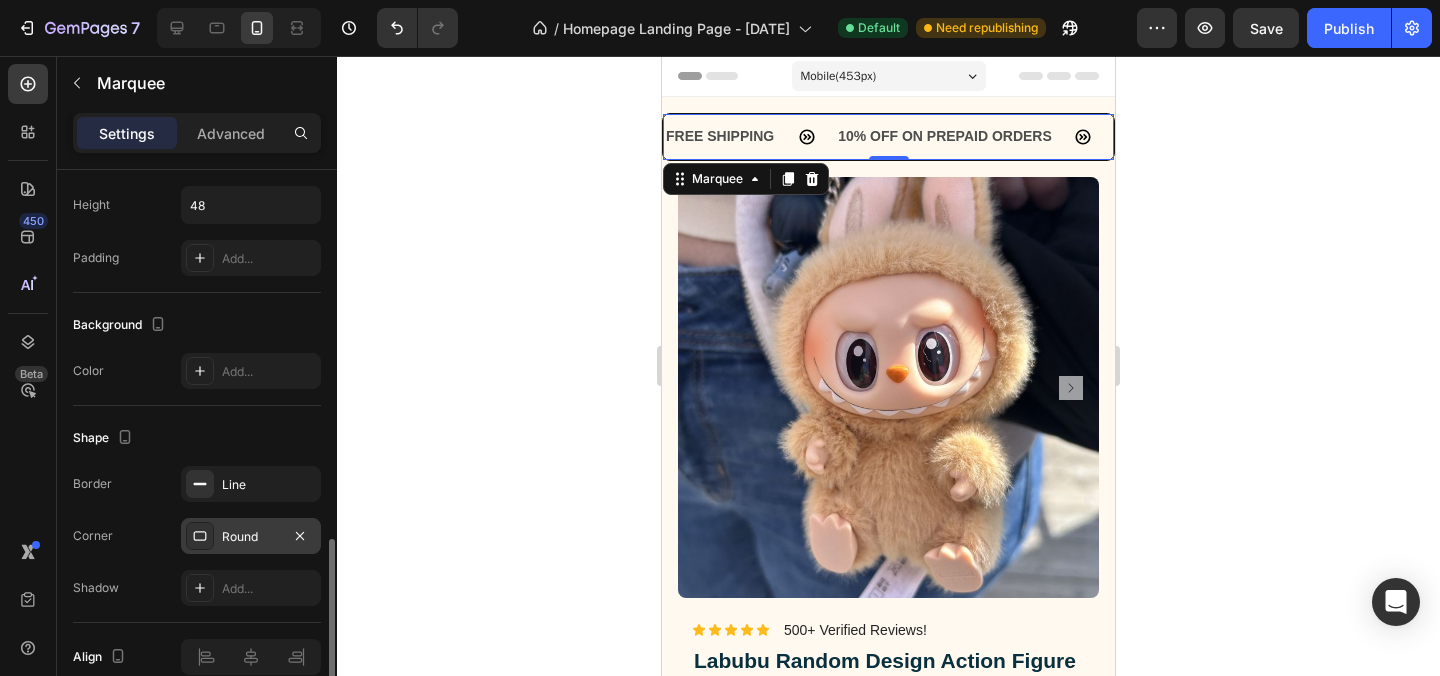 scroll, scrollTop: 1282, scrollLeft: 0, axis: vertical 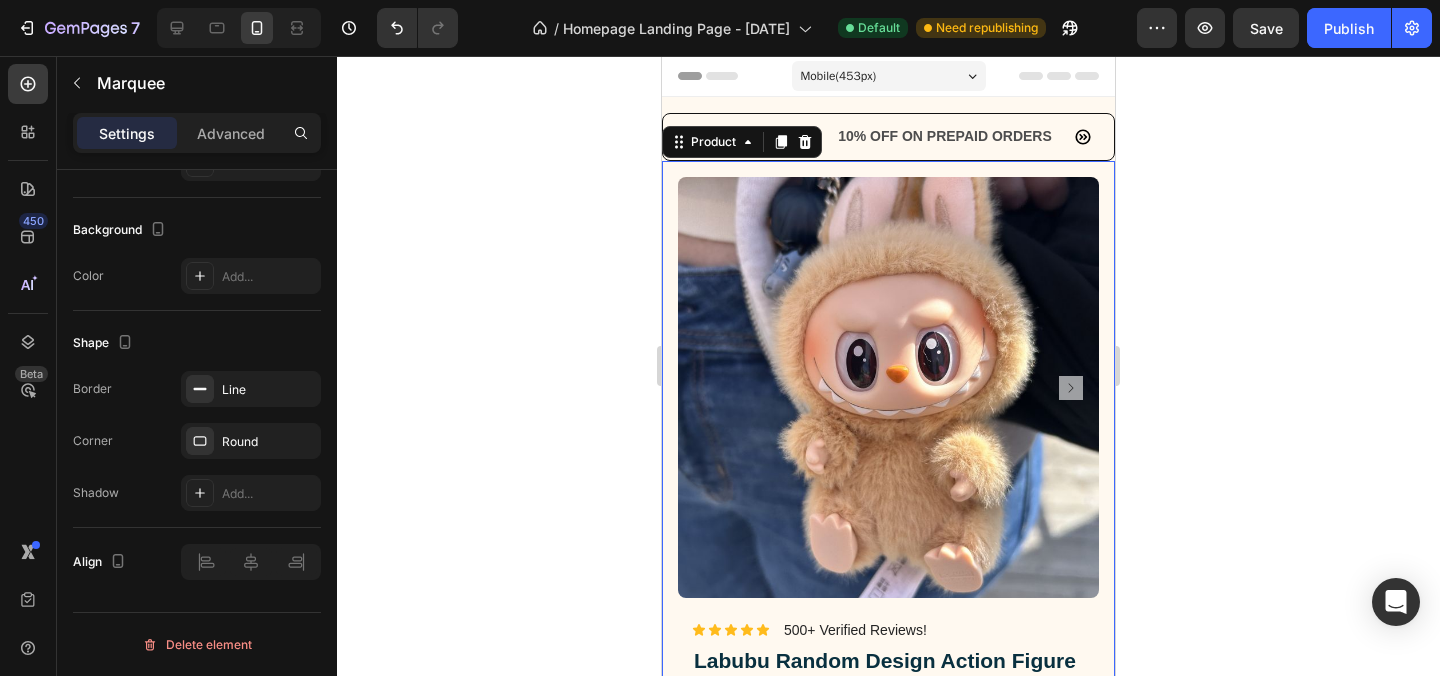 click on "Image Lorem ipsum dolor sit amet, consectetur adipiscing elit Text Block Image Adorable Expression Text Block Row Quirky smile, wild hair, and playful eyes that steal the spotlight instantly. Text Block Row Image High-Quality Build Text Block Row Made from premium vinyl material with soft texture and durable finish. Text Block Row Row Image Perfect Display Size Text Block Row Lightweight and compact – ideal for your desk, shelf, or even your car! Text Block Row Image Collector's Edition Text Block Row Comes in special packaging – ideal for gifting or preserving value. Text Block Row Row Image Image Row Image Image Row Row
Product Images Icon Icon Icon Icon Icon Icon List 500+ Verified Reviews! Text Block Row Labubu Random Design Action Figure Product Title ₹ [PRICE] Product Price Product Price ₹ [PRICE] Product Price Product Price Row
HURRY!  ONLY 11 LEFT Stock Counter Quantity: Text Block
1
Product Quantity Buy Now Dynamic Checkout Item List" at bounding box center [888, 1096] 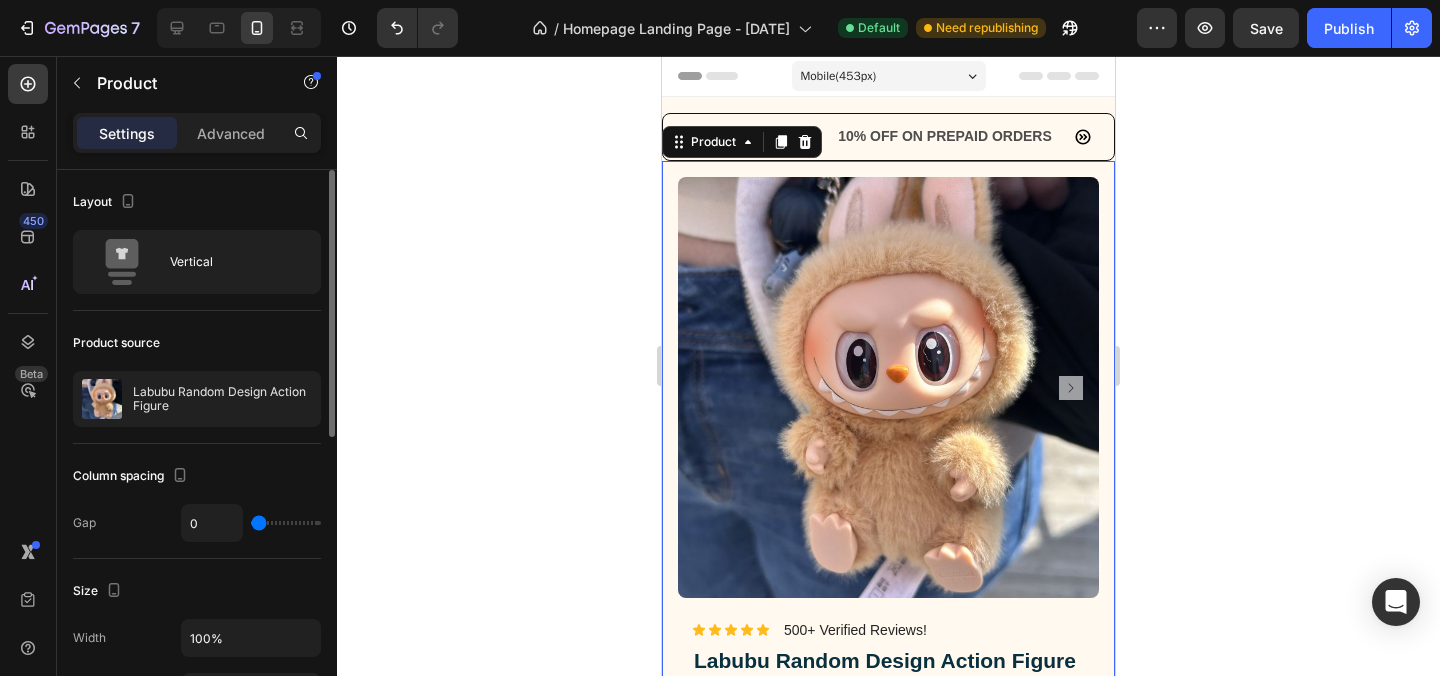 click 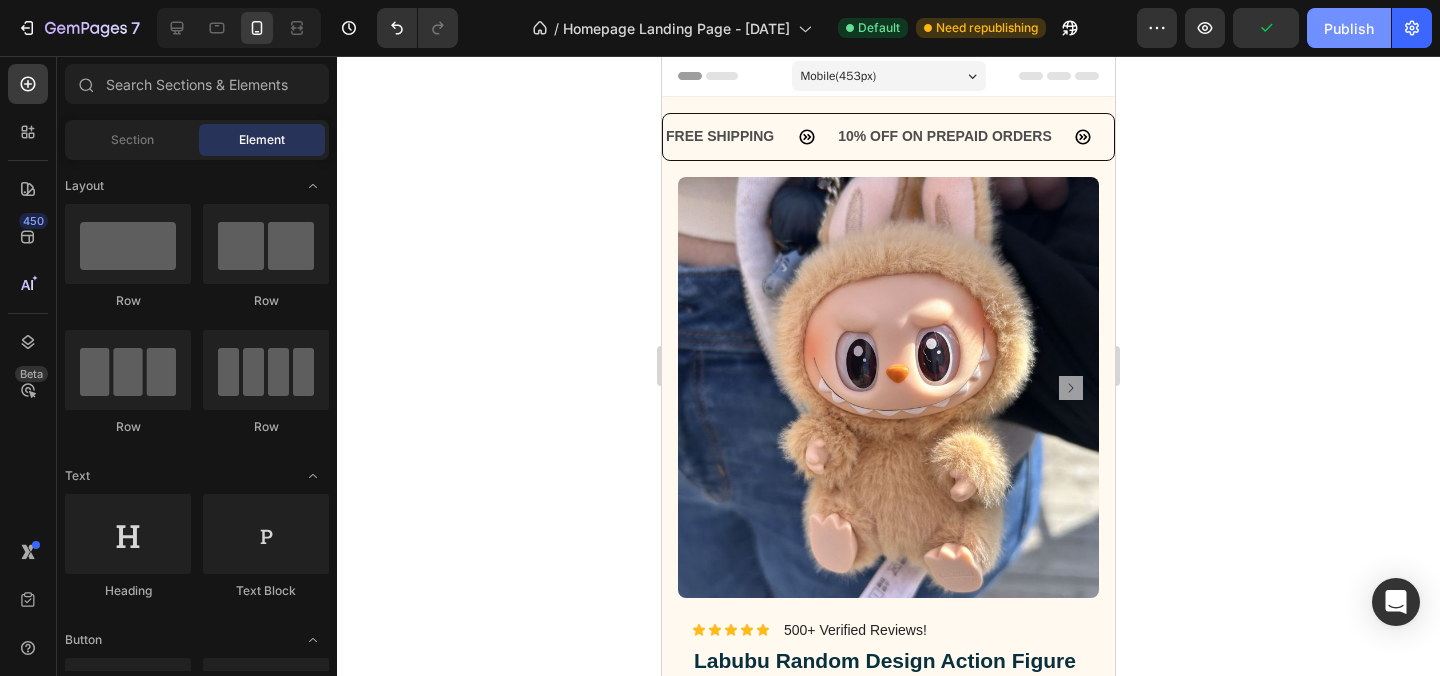 click on "Publish" 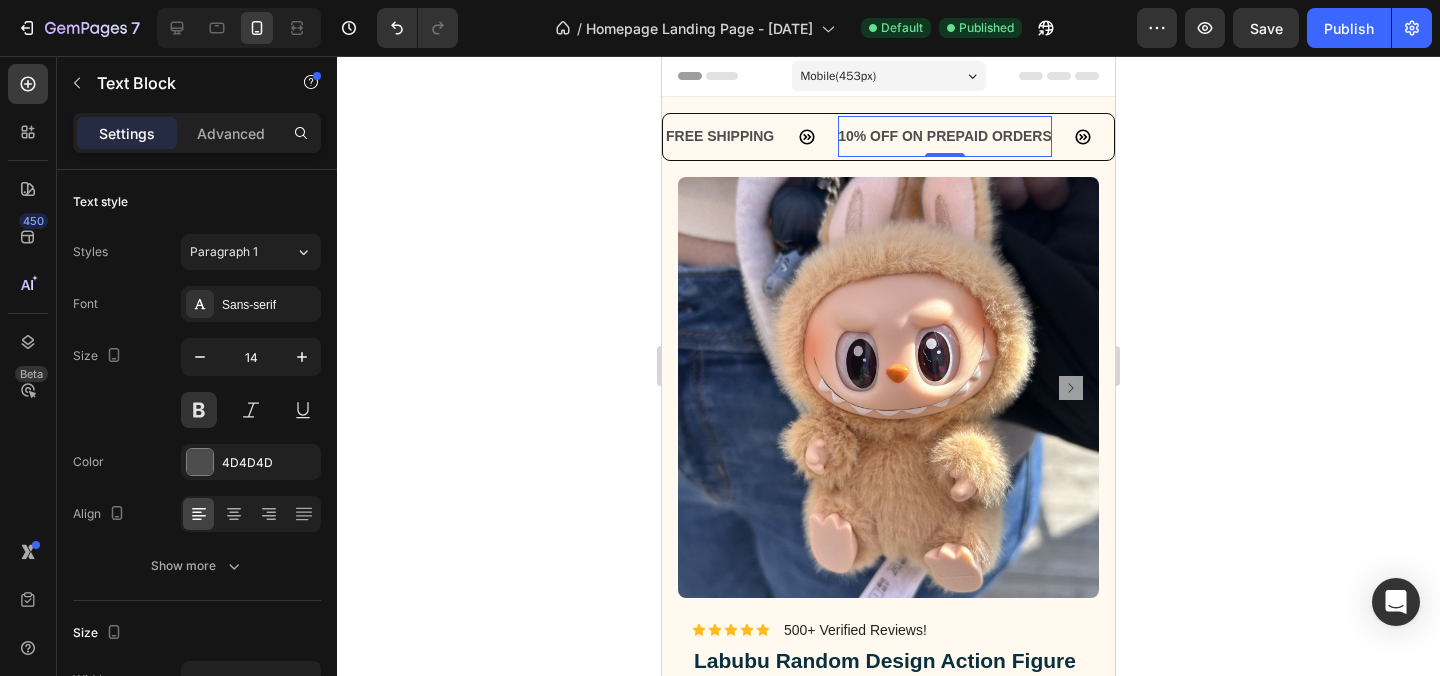 click on "10% OFF ON PREPAID ORDERS" at bounding box center (913, 136) 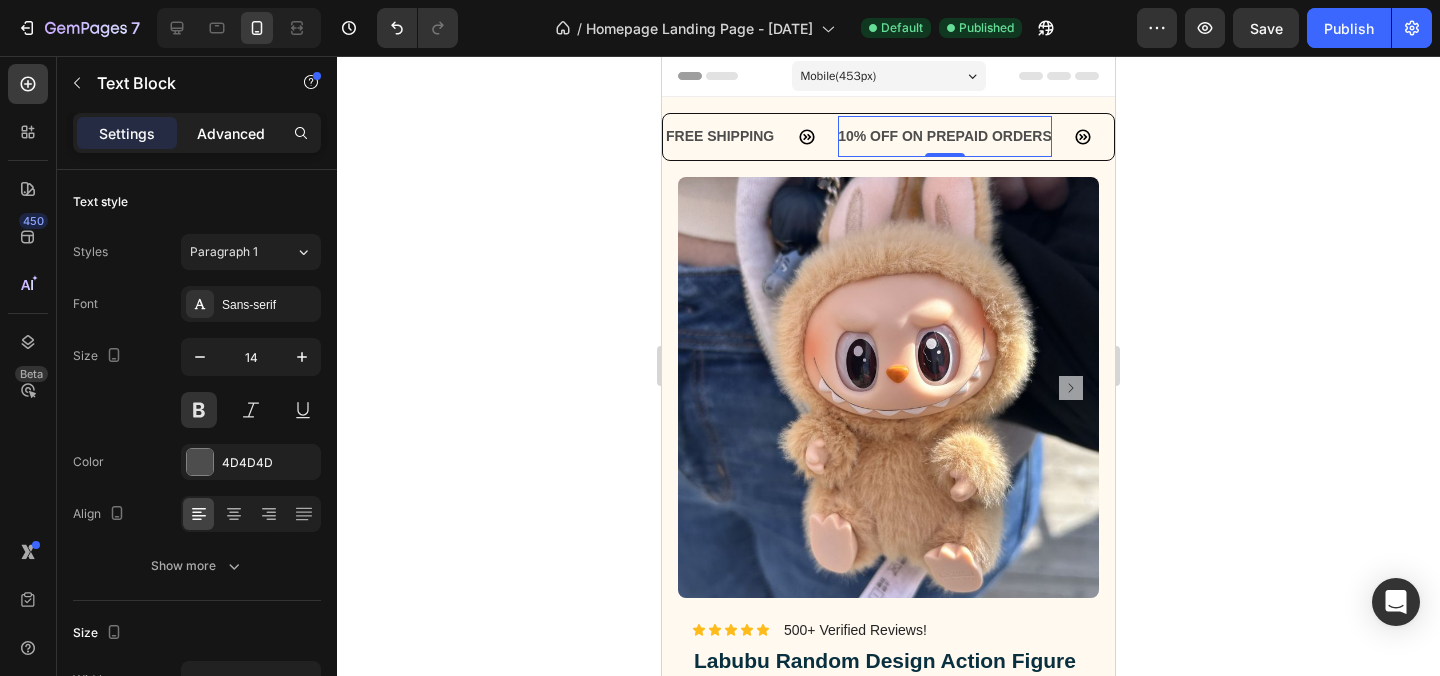 click on "Advanced" at bounding box center (231, 133) 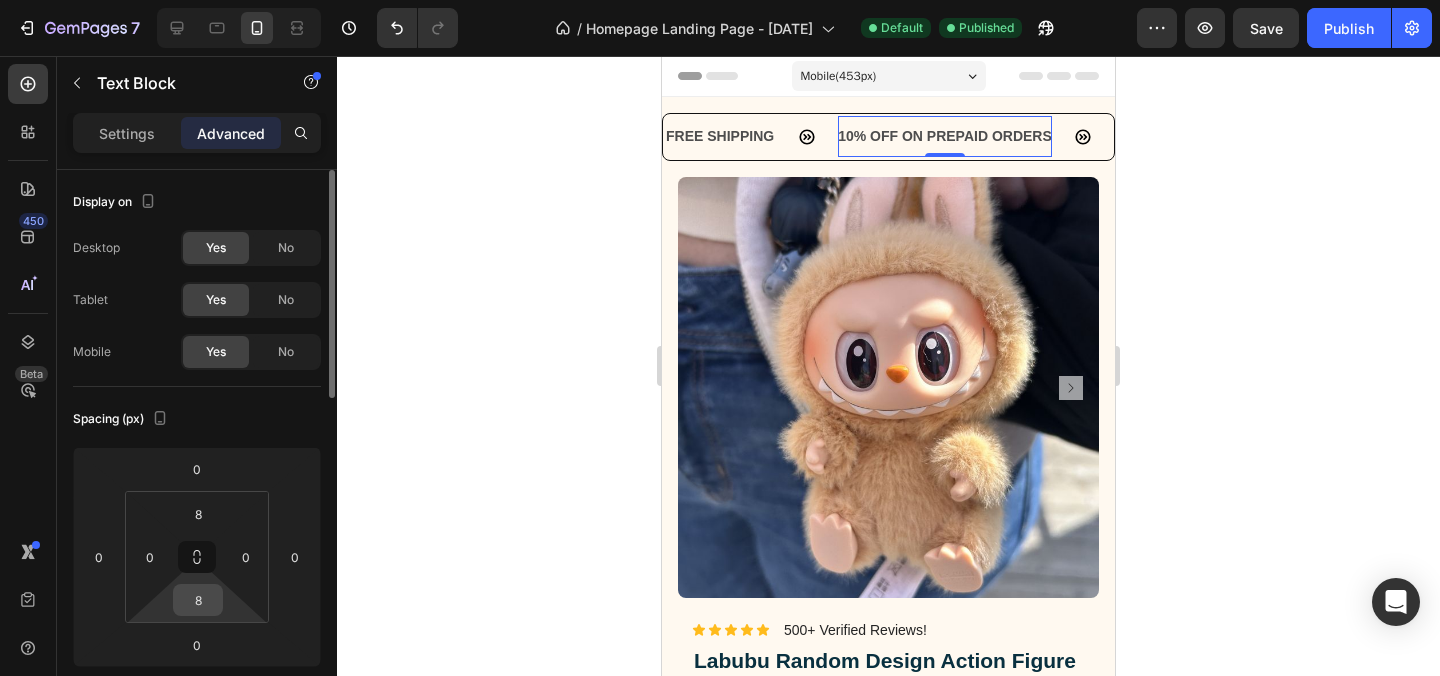 click on "8" at bounding box center [198, 600] 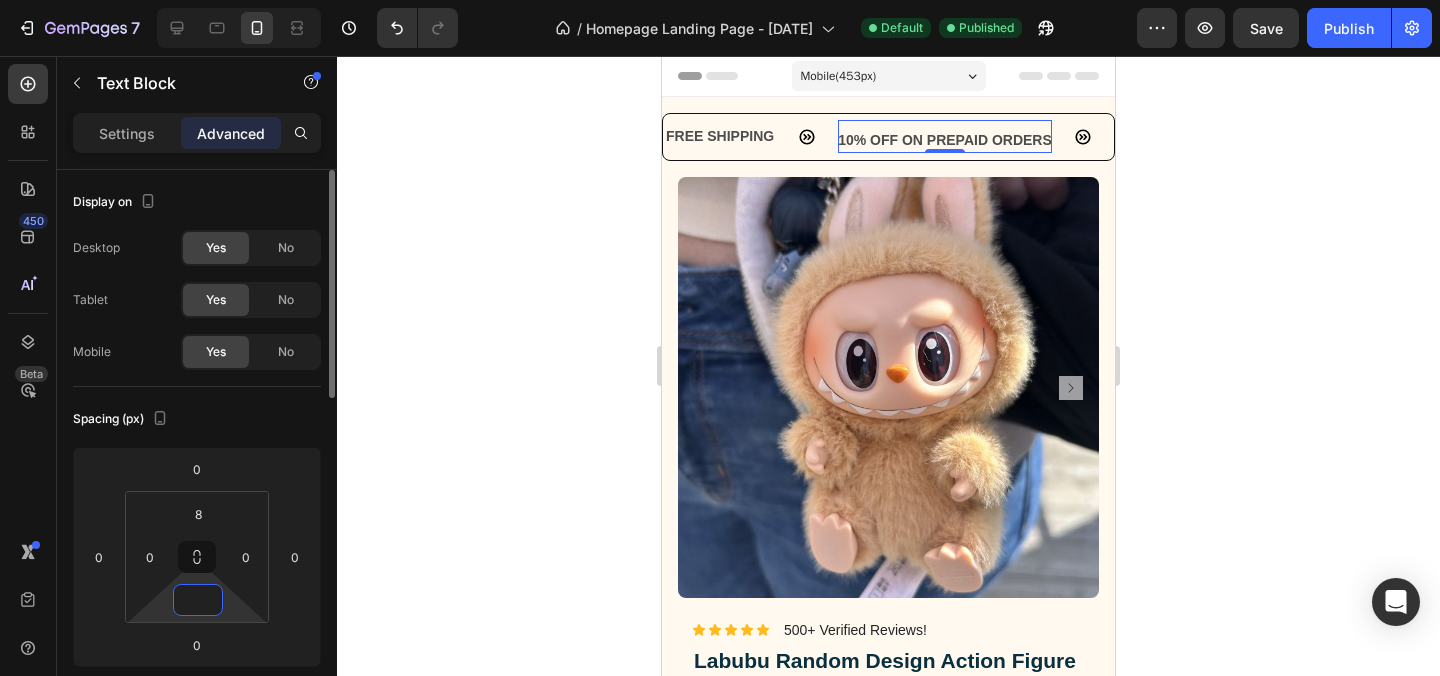 type on "0" 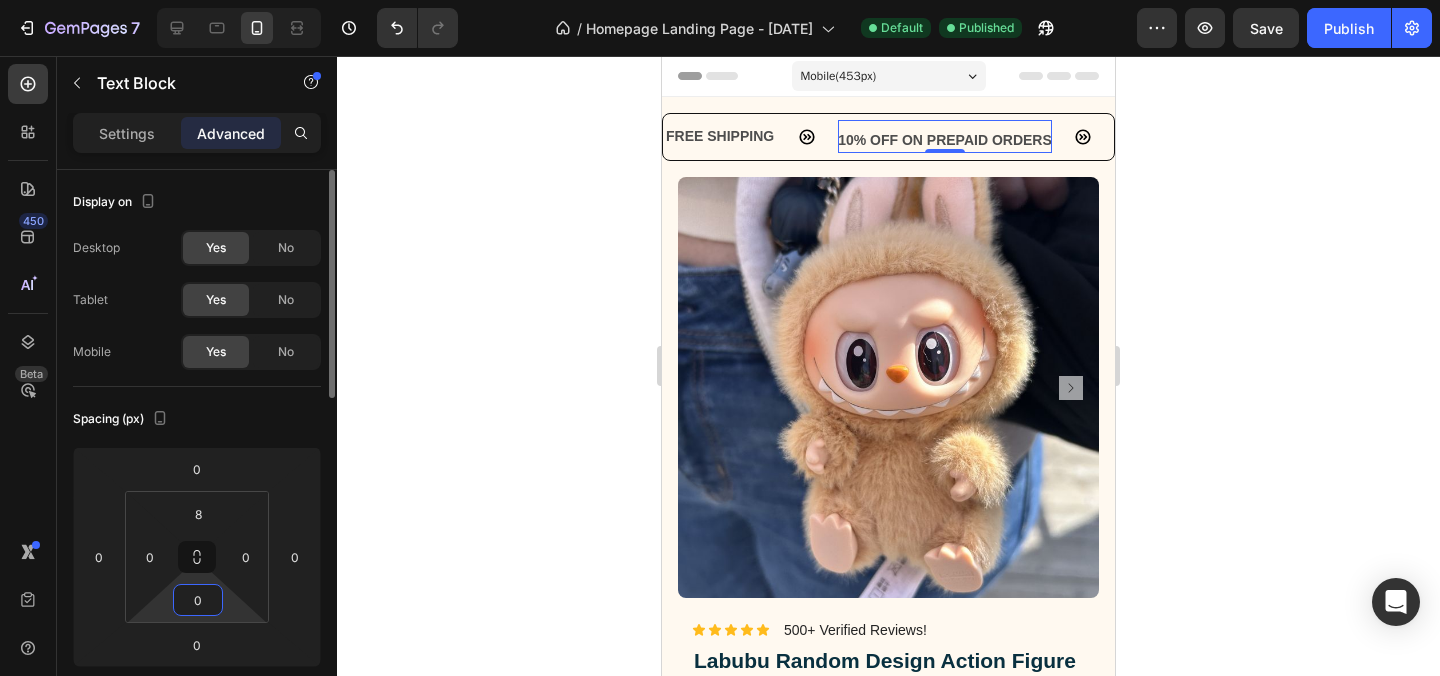 click on "Spacing (px)" at bounding box center (197, 419) 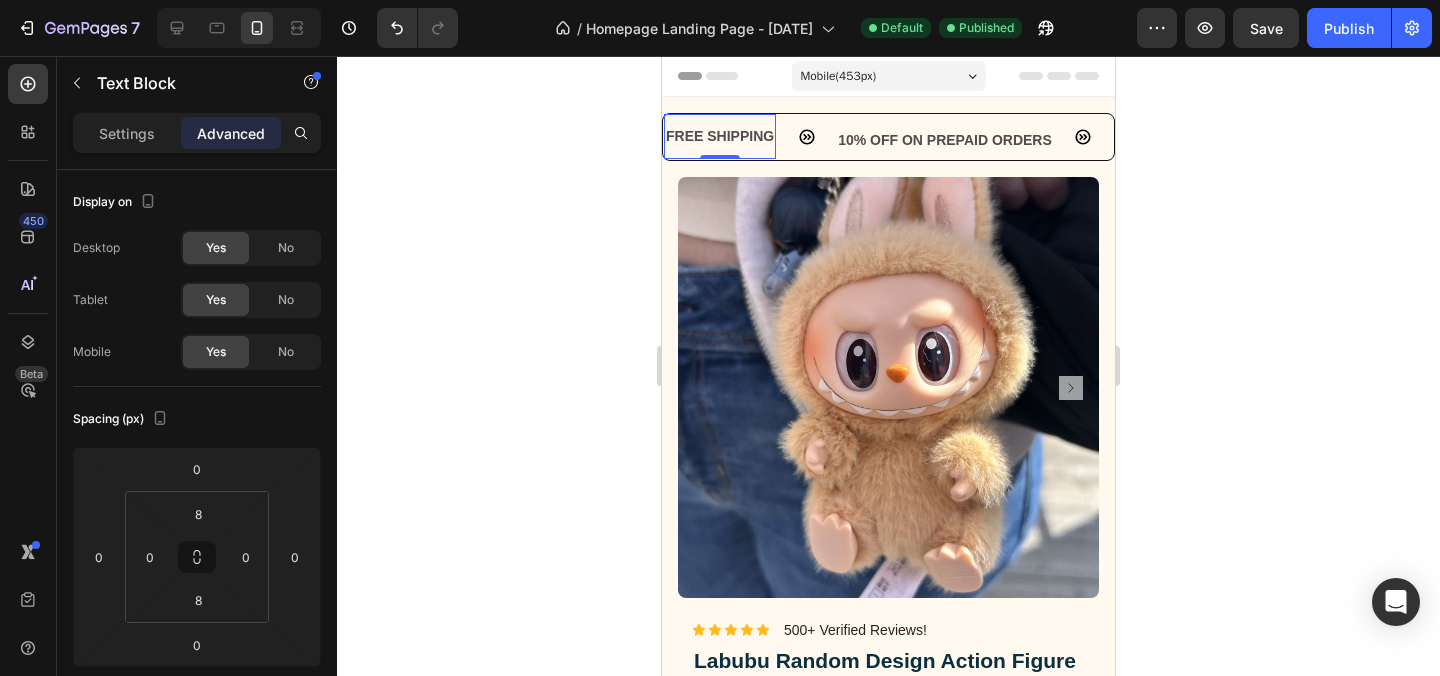 click on "FREE SHIPPING" at bounding box center (662, 136) 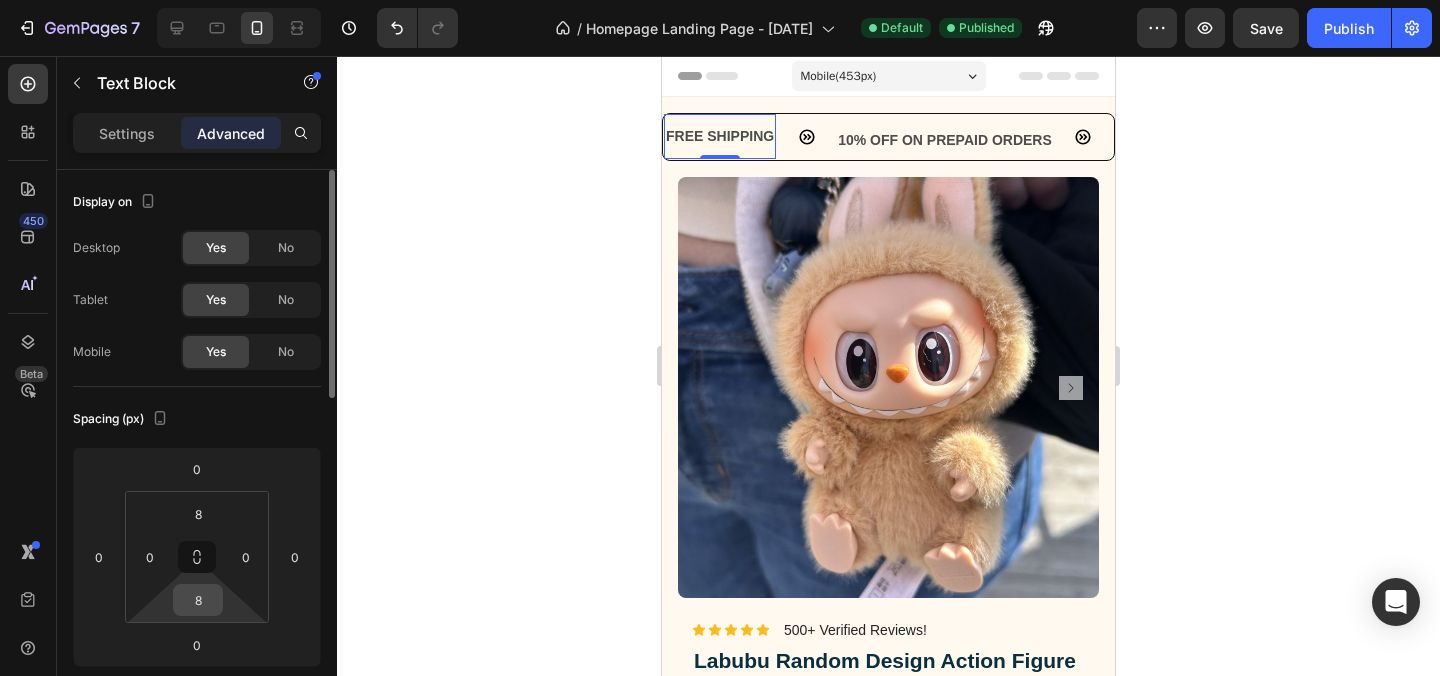 click on "8" at bounding box center [198, 600] 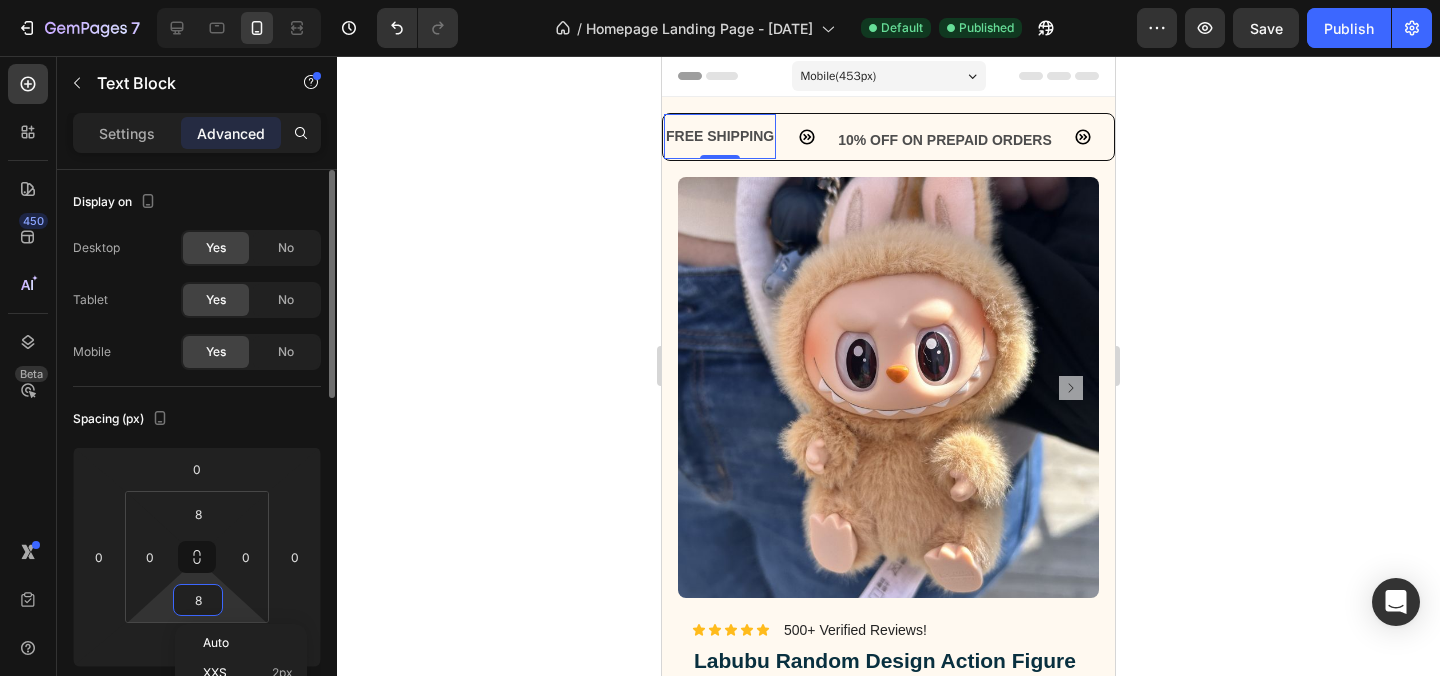 type 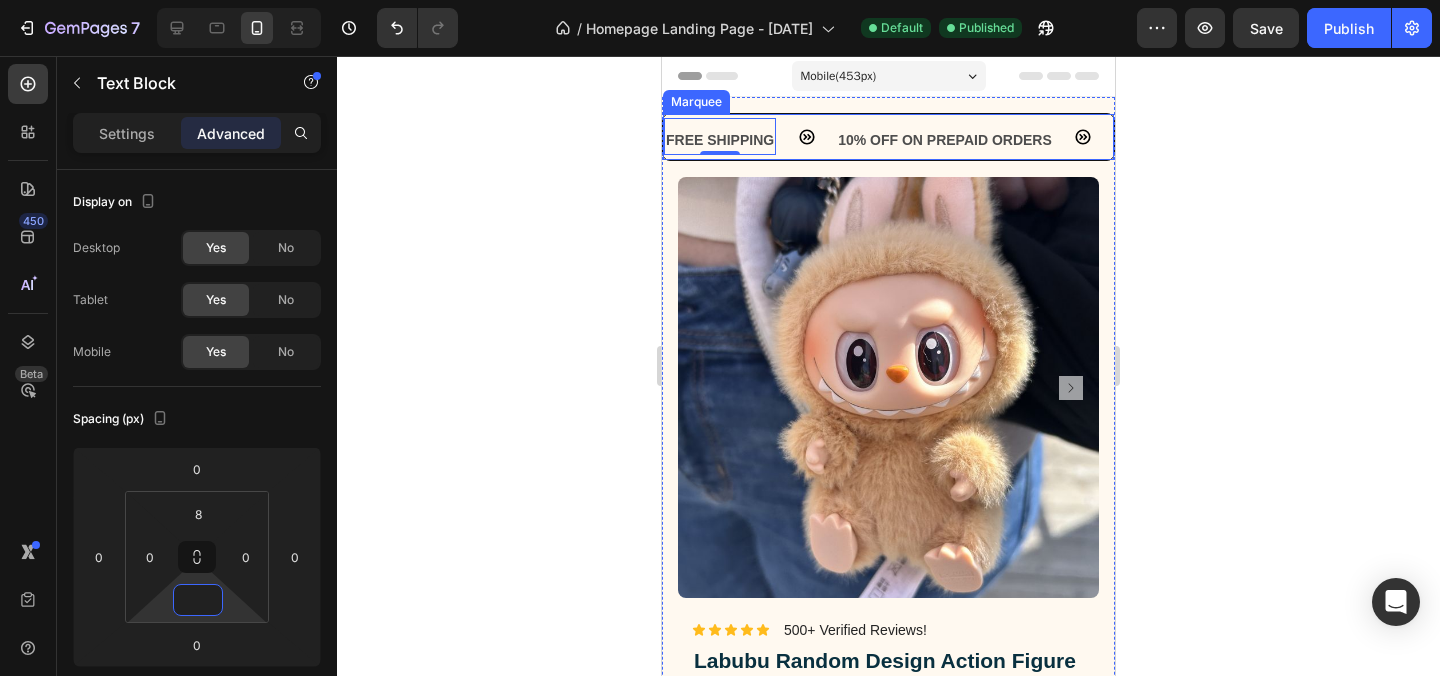 click on "10% OFF ON PREPAID ORDERS Text Block" at bounding box center [900, 136] 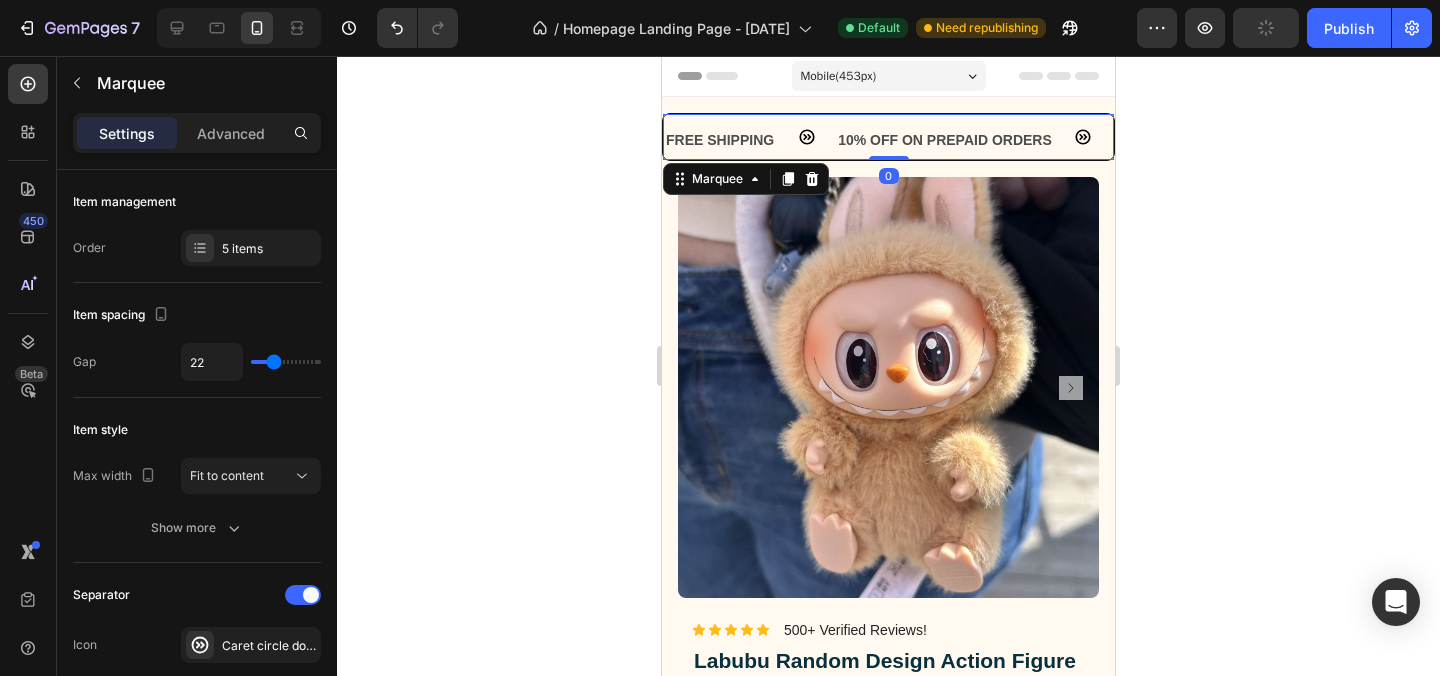 click on "10% OFF ON PREPAID ORDERS Text Block" at bounding box center (917, 136) 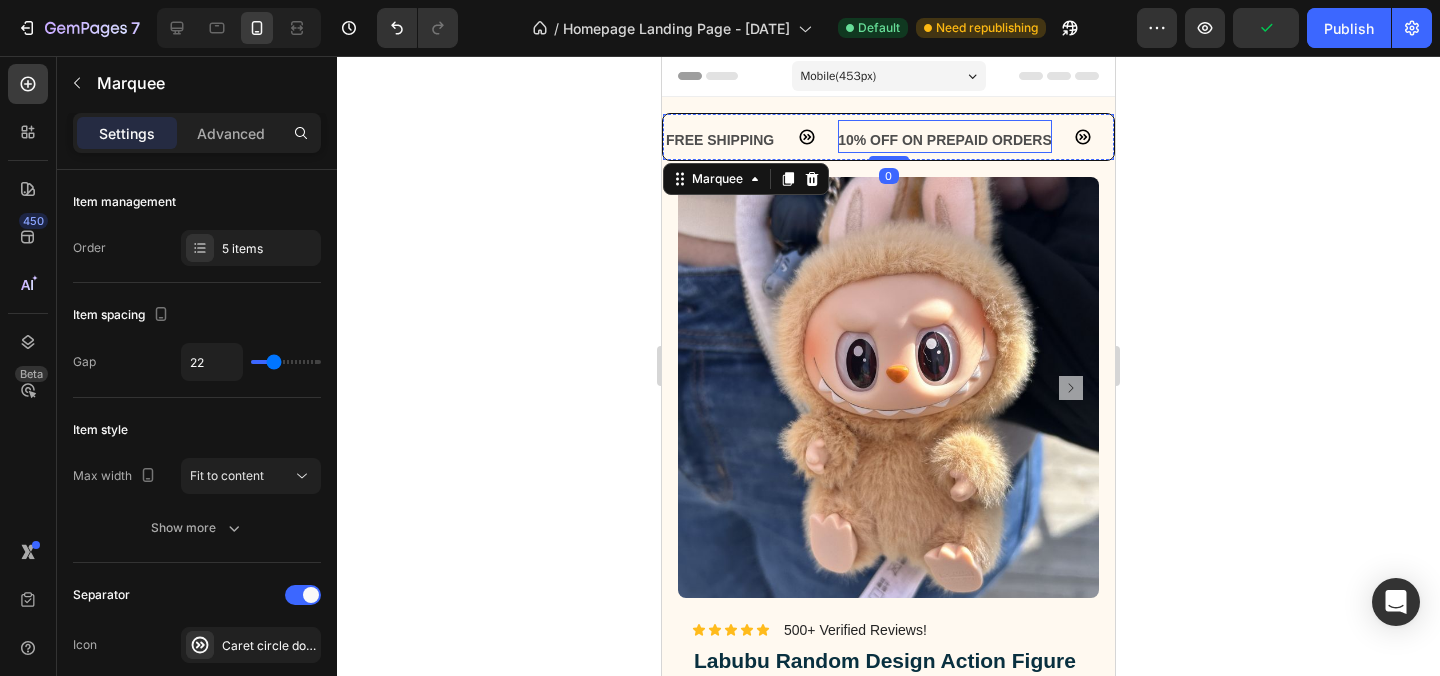 click on "10% OFF ON PREPAID ORDERS" at bounding box center (828, 140) 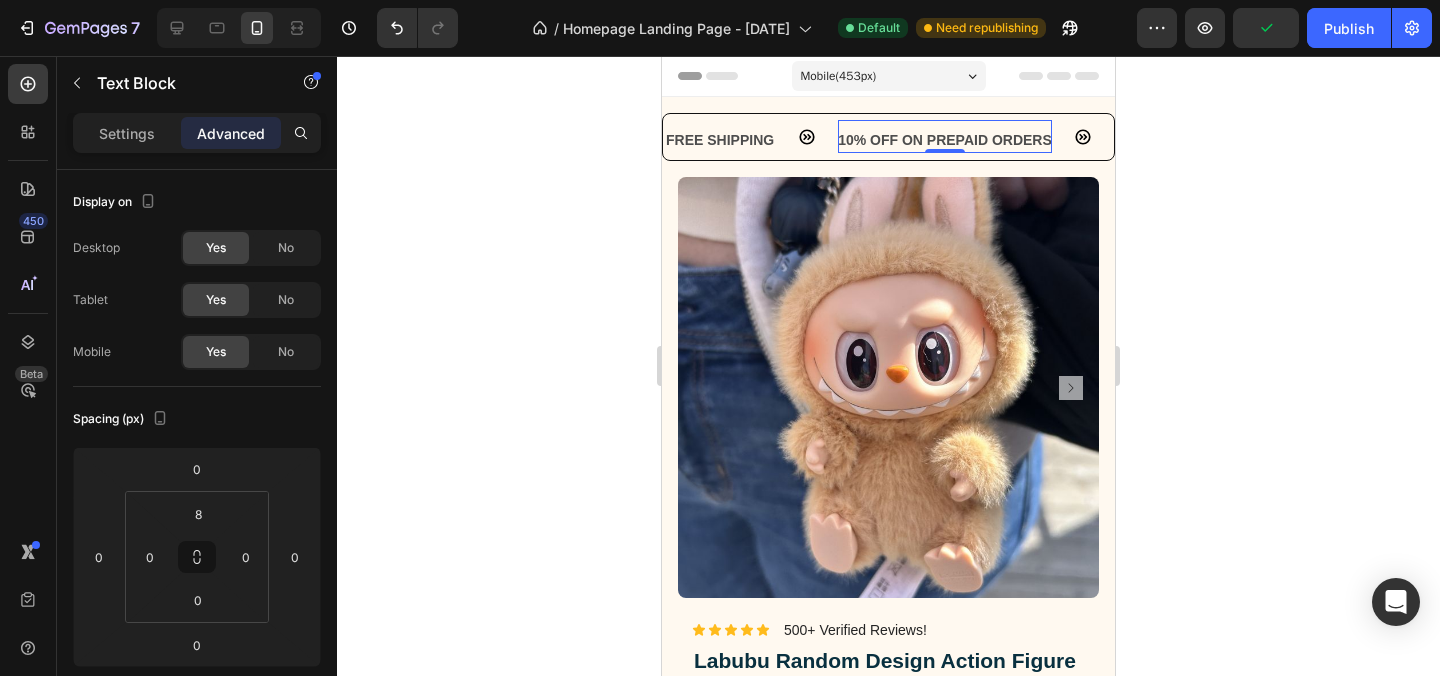 click on "10% OFF ON PREPAID ORDERS Text Block   0" at bounding box center [856, 136] 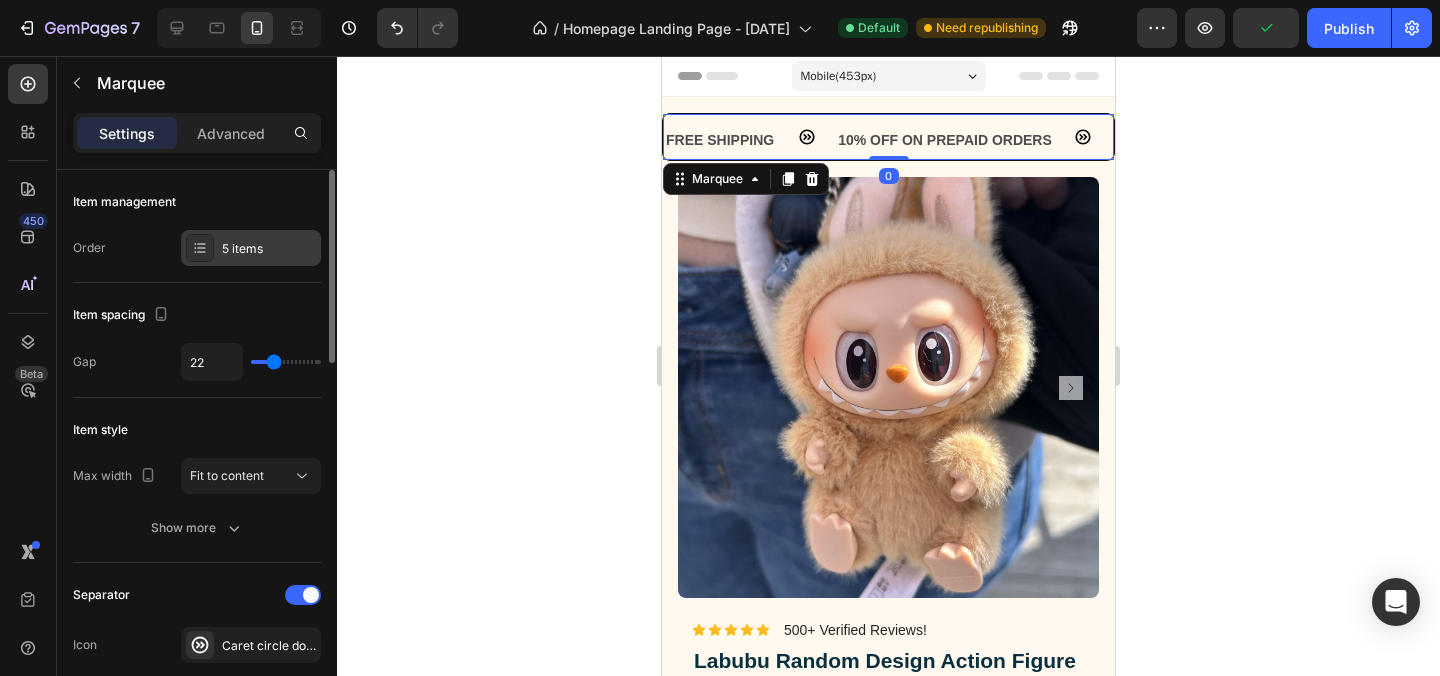 click on "5 items" at bounding box center (269, 249) 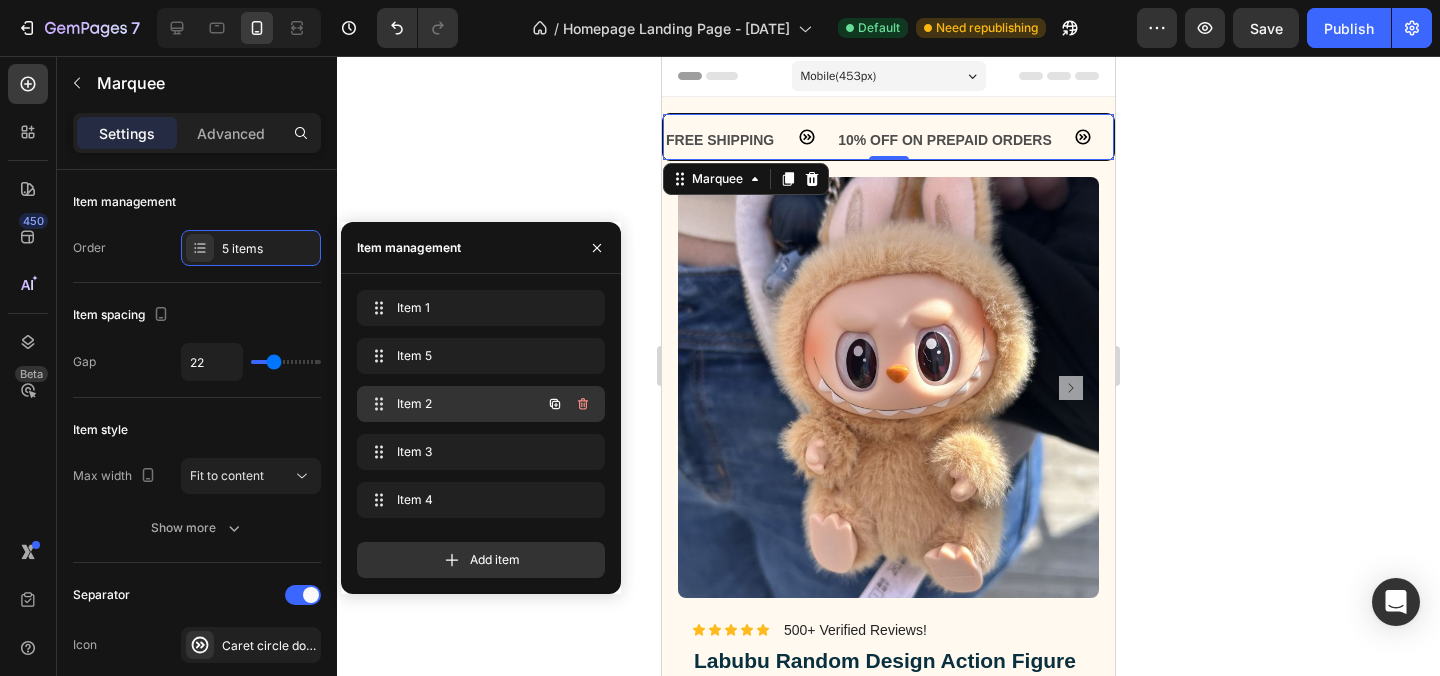 click on "Item 2 Item 2" at bounding box center [453, 404] 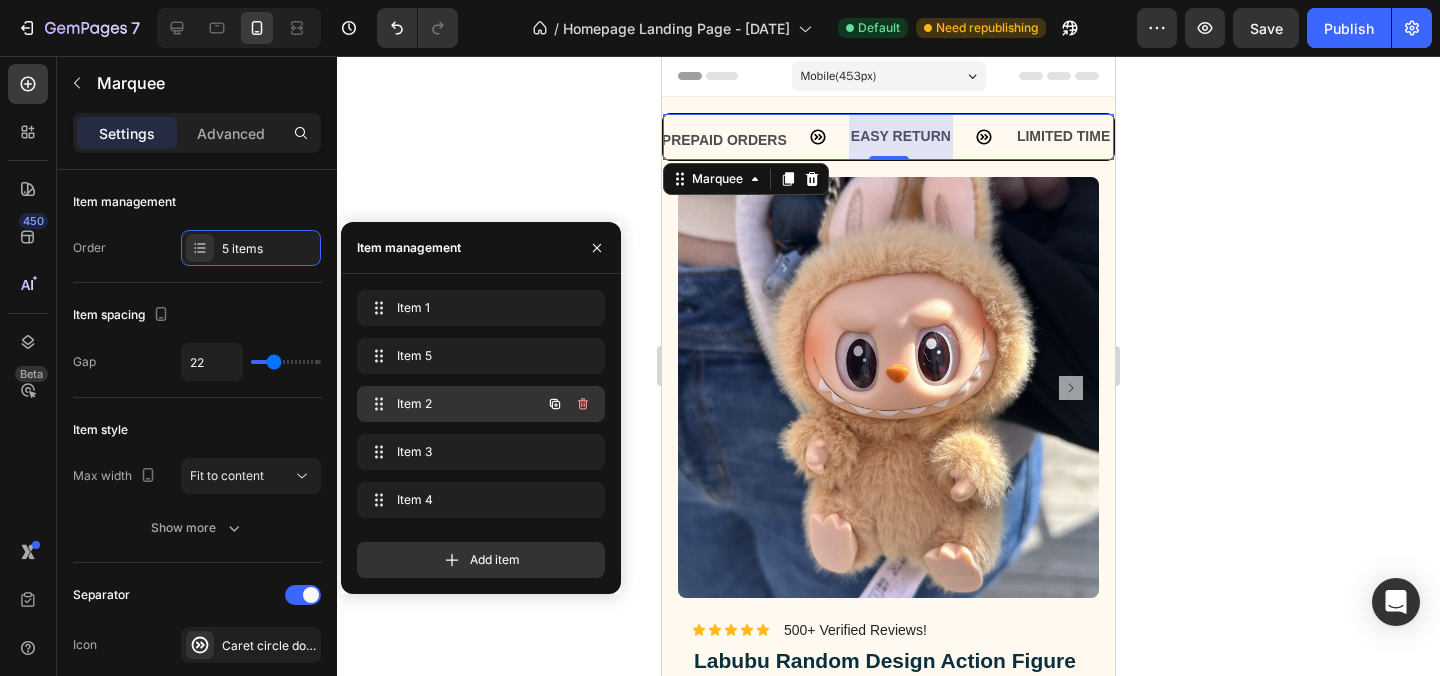scroll, scrollTop: 0, scrollLeft: 277, axis: horizontal 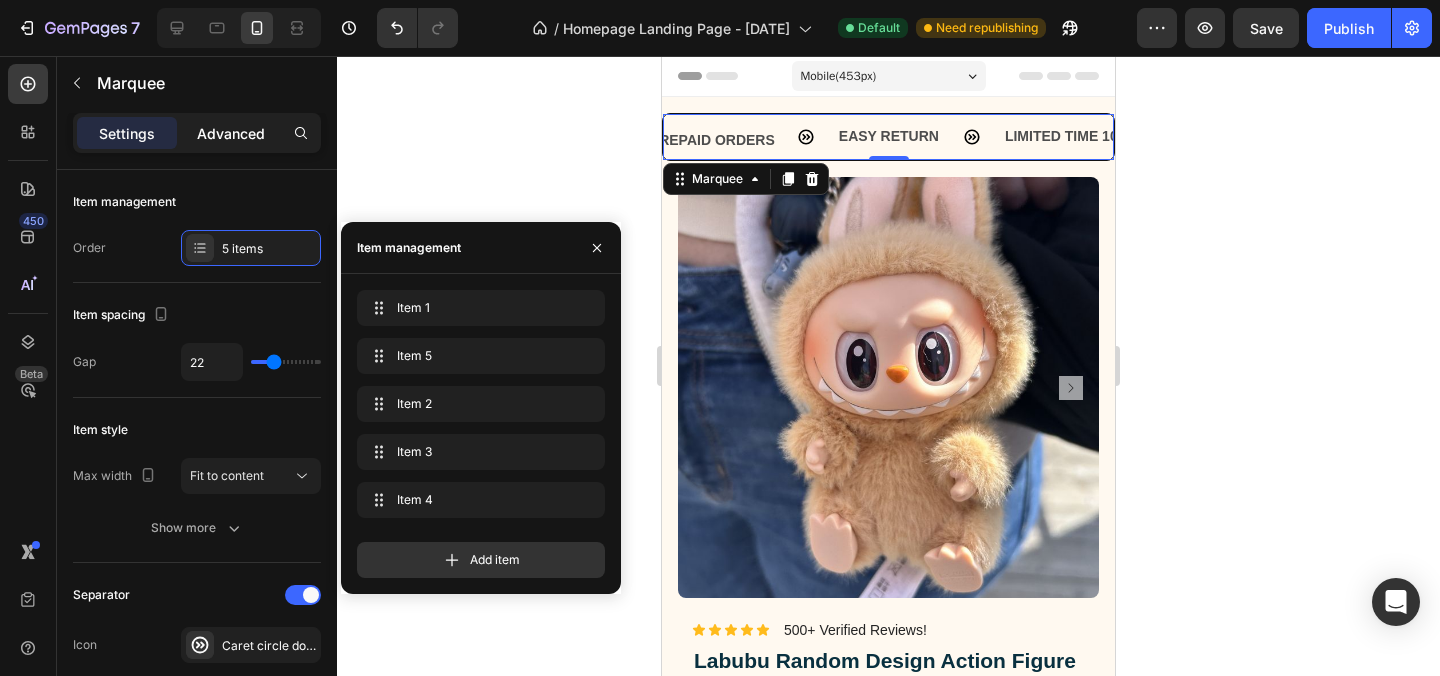 click on "Advanced" at bounding box center (231, 133) 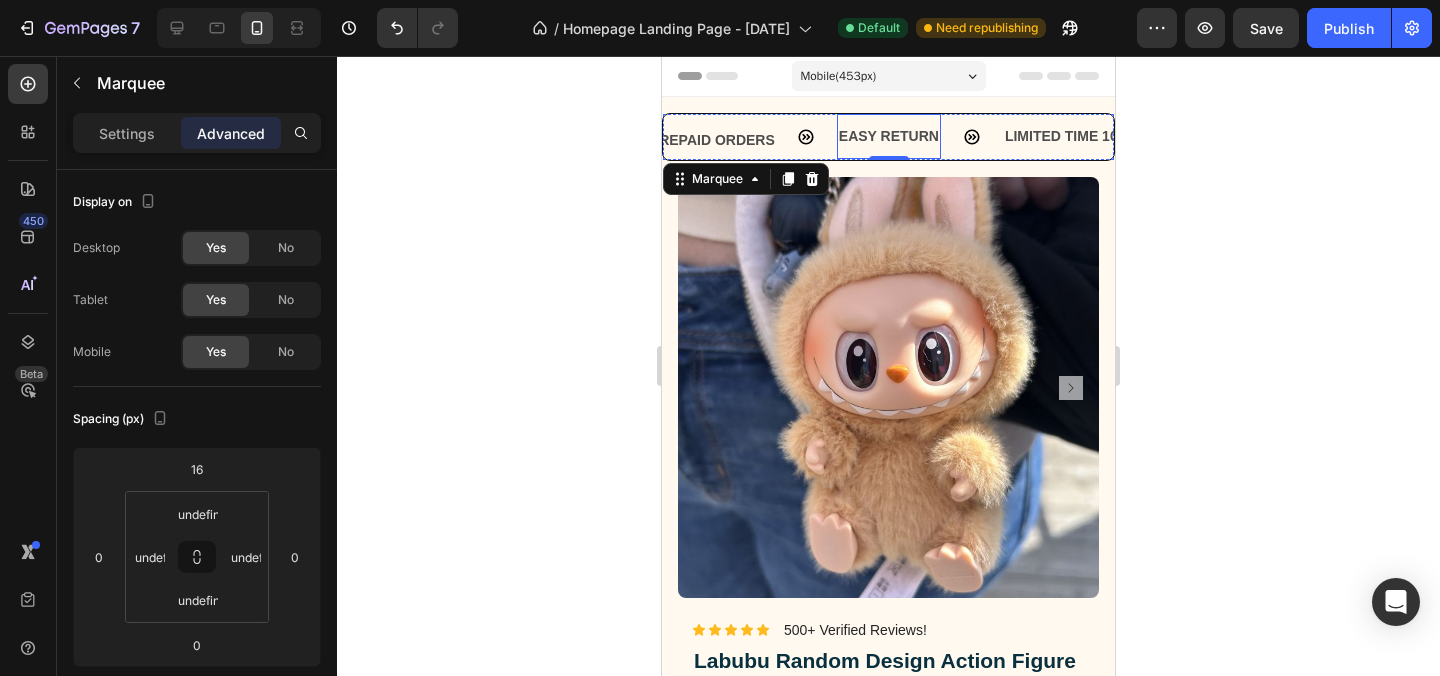 click on "EASY RETURN" at bounding box center (873, 136) 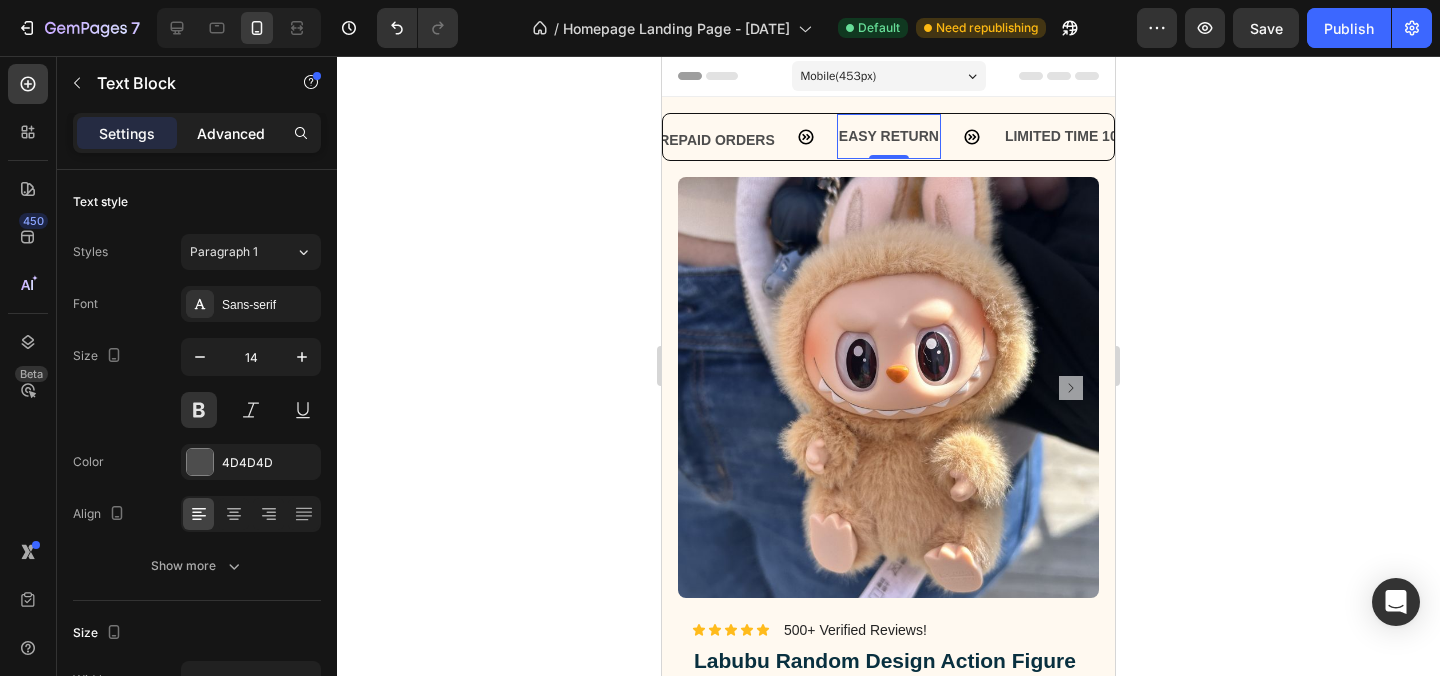 click on "Advanced" at bounding box center [231, 133] 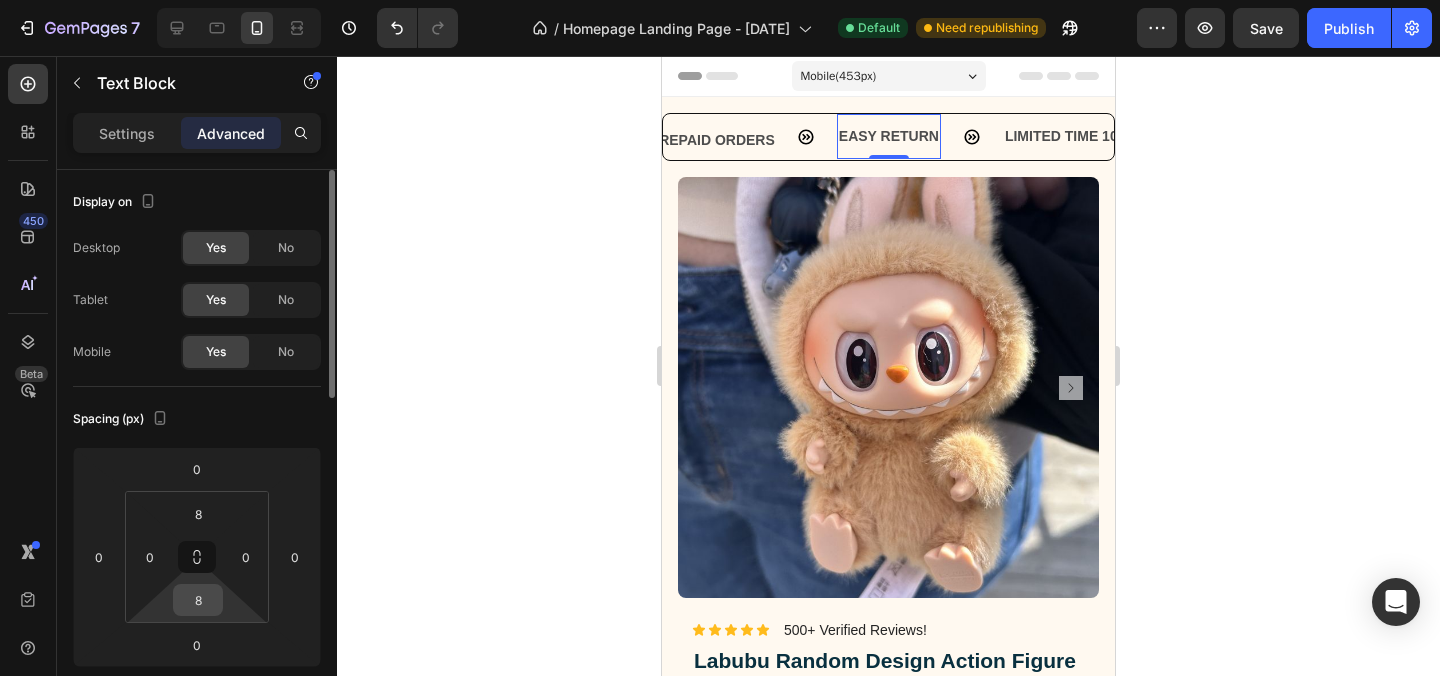click on "8" at bounding box center (198, 600) 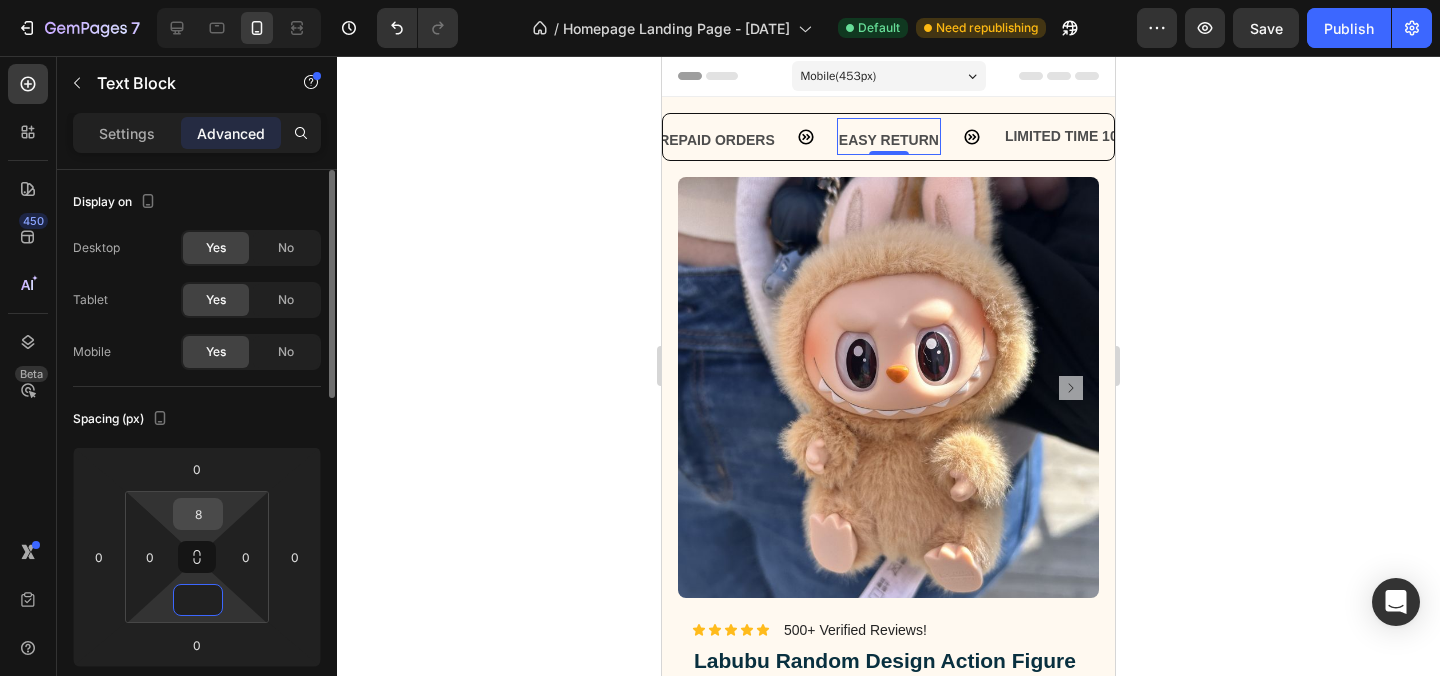 type on "0" 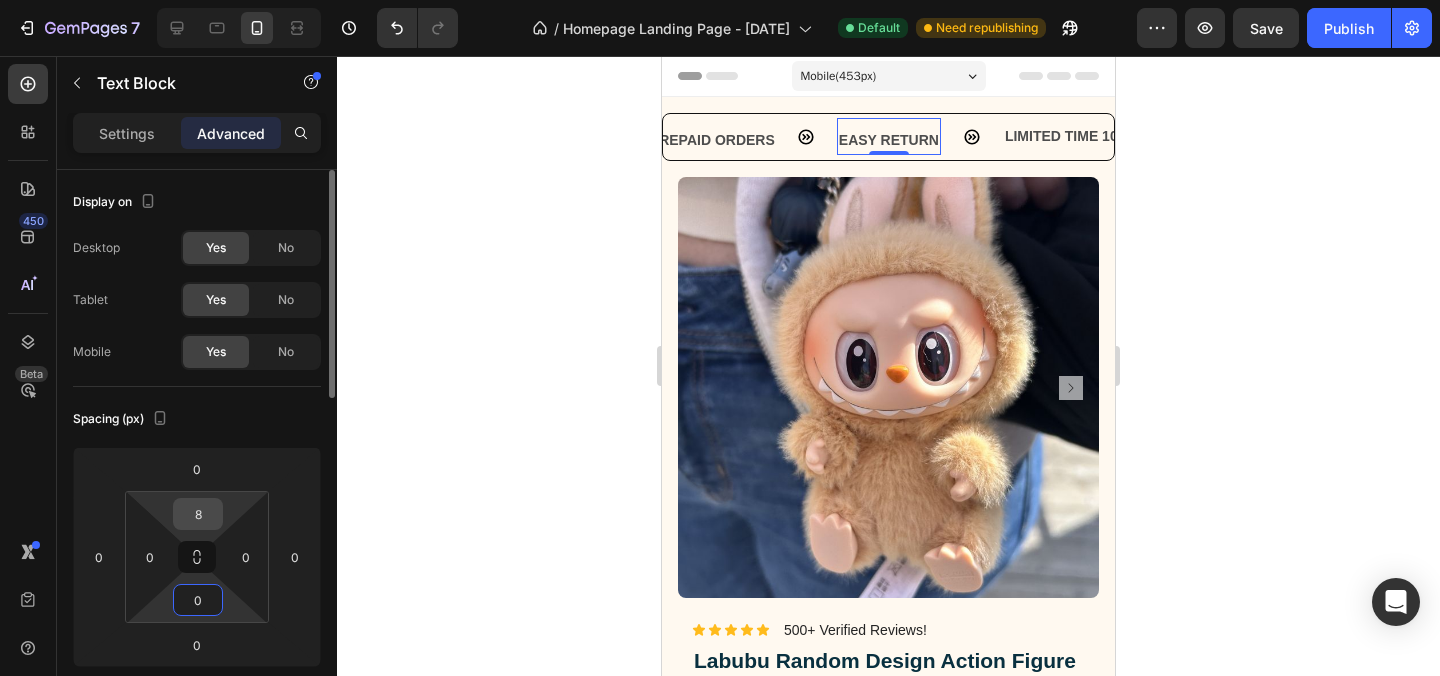 click on "8" at bounding box center (198, 514) 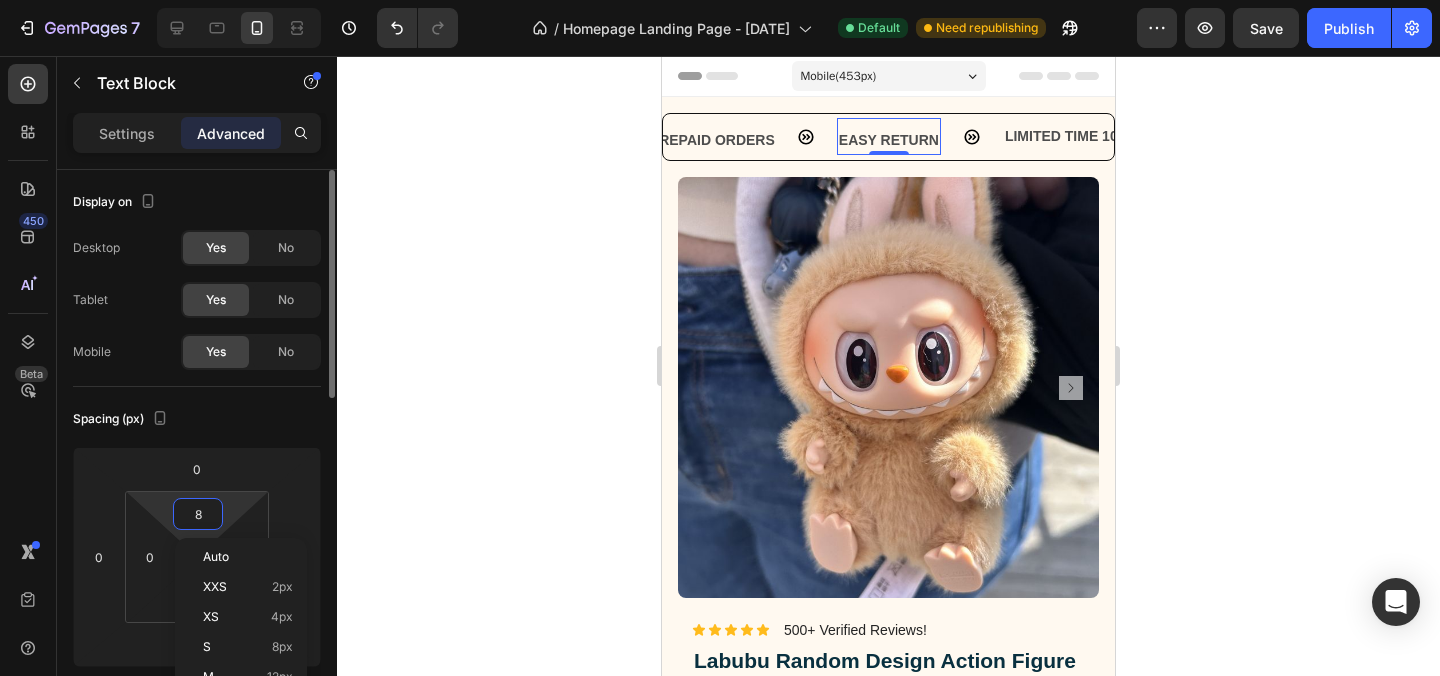 type 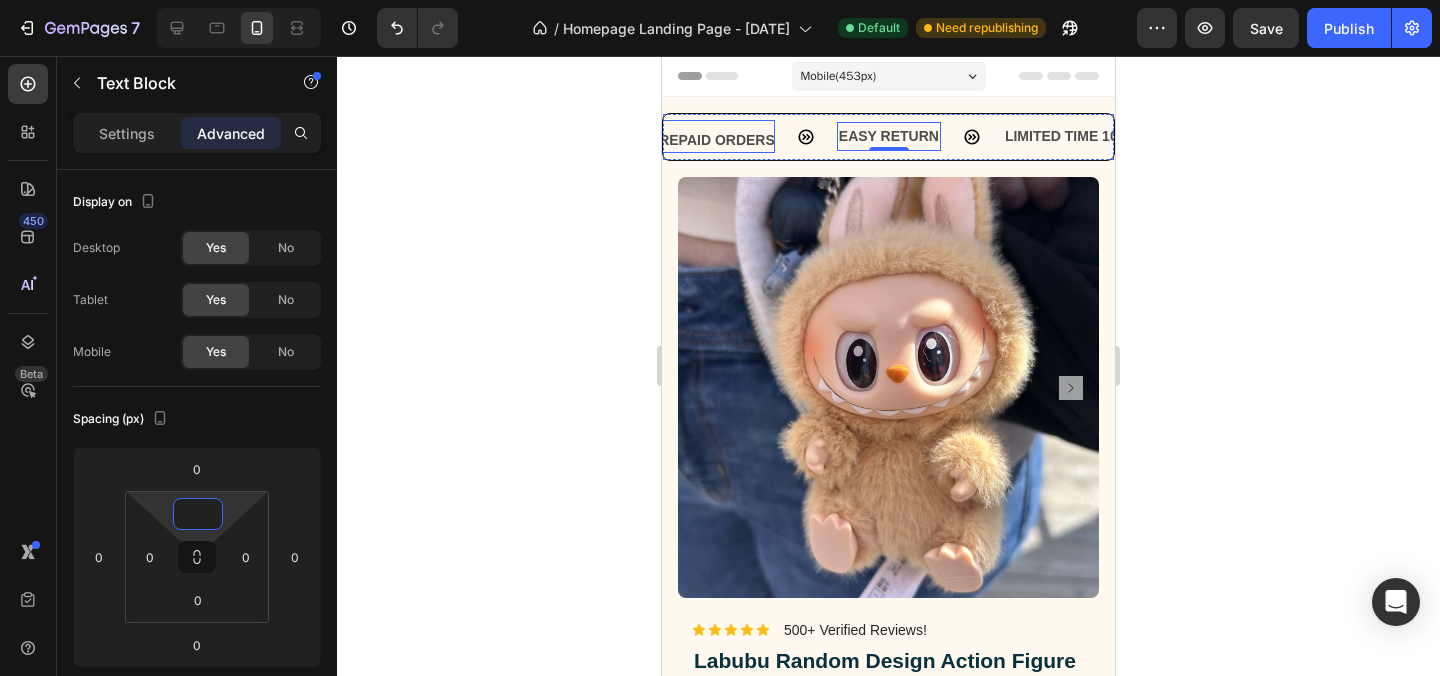 click on "10% OFF ON PREPAID ORDERS" at bounding box center [641, 140] 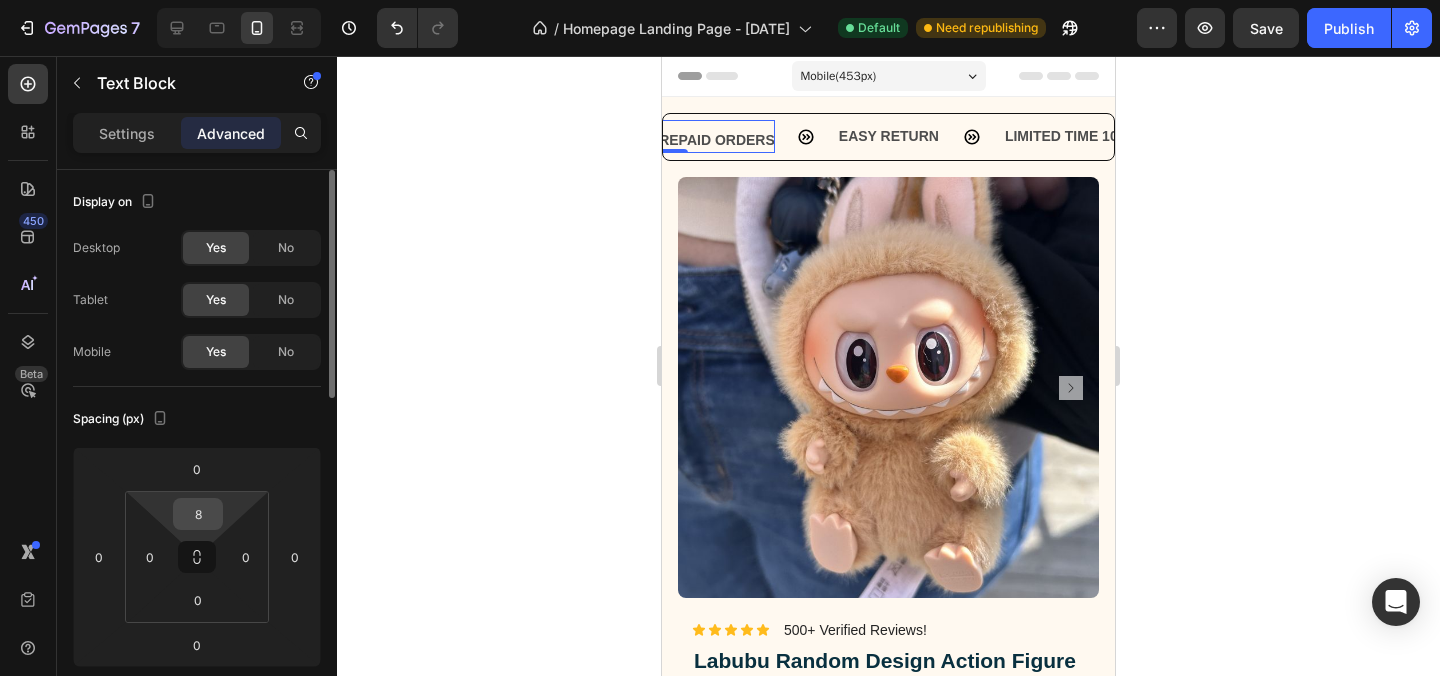 click on "8" at bounding box center (198, 514) 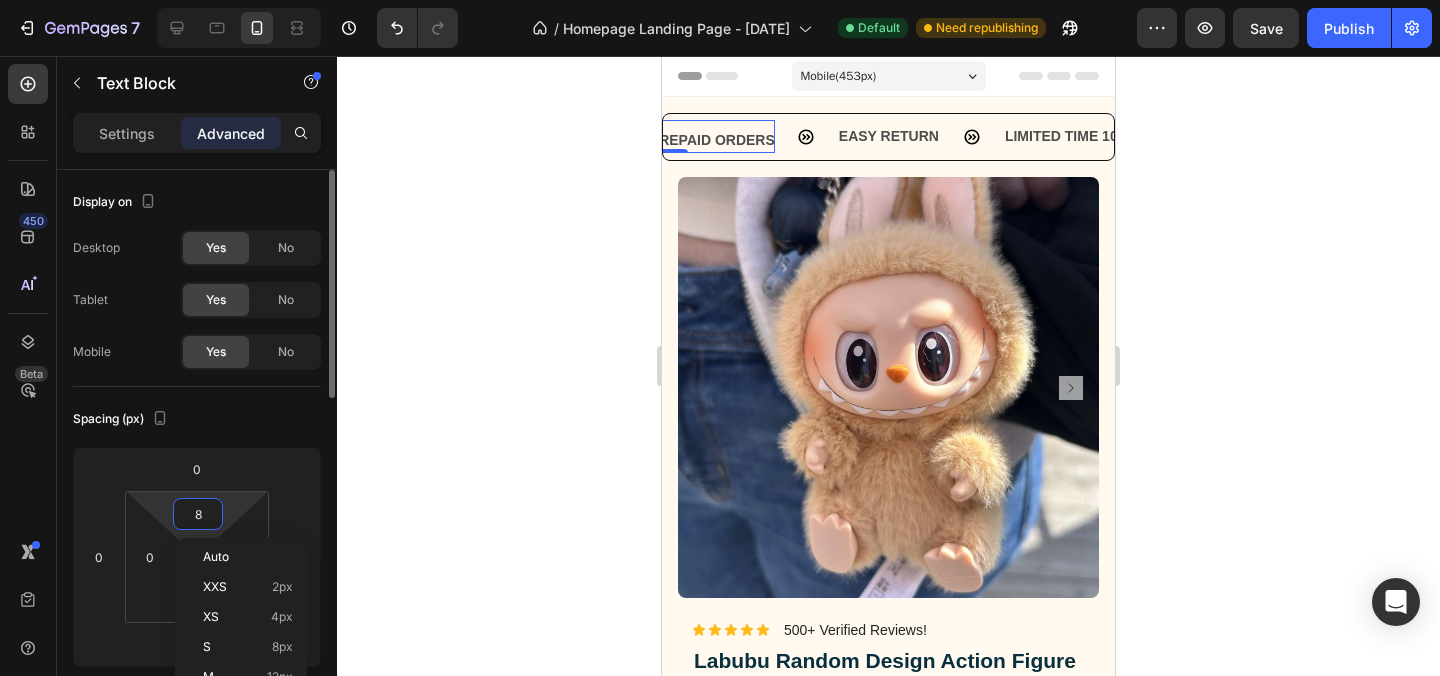 type 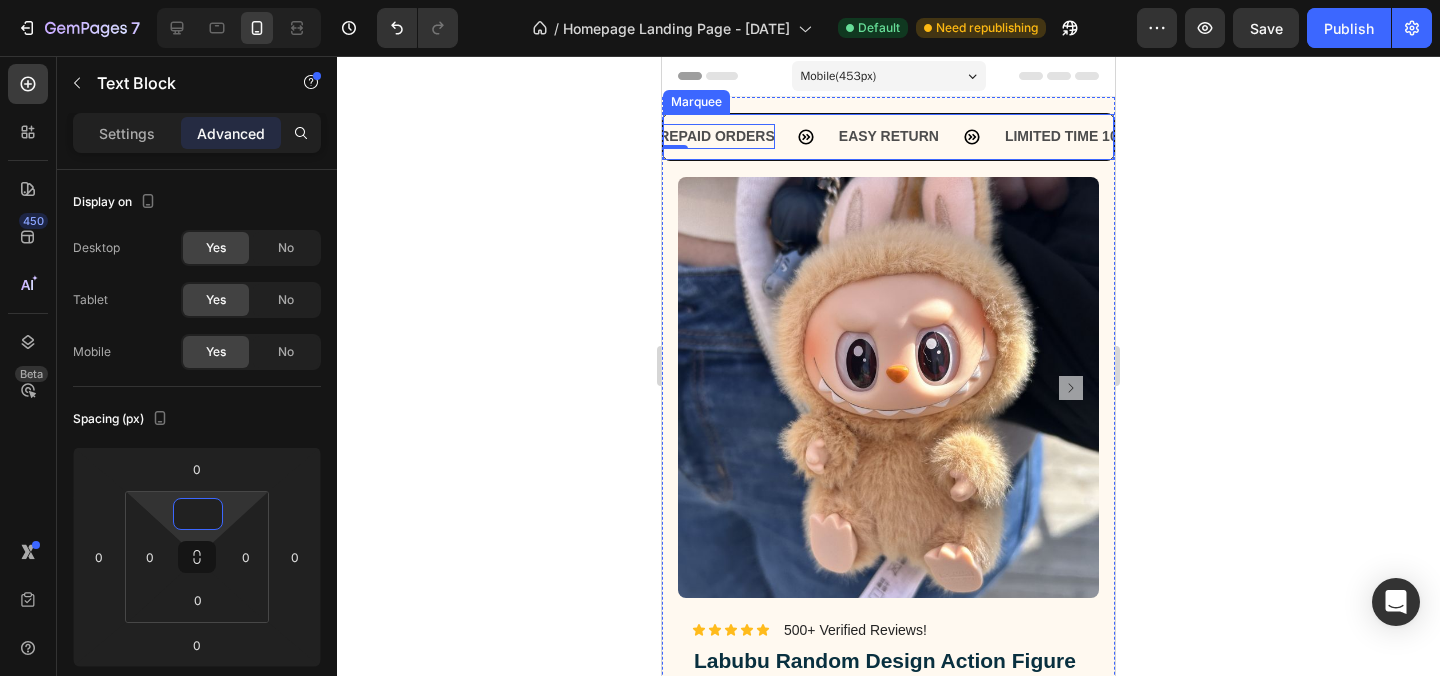 click on "FREE SHIPPING Text Block
10% OFF ON PREPAID ORDERS Text Block   0
EASY RETURN Text Block
LIMITED TIME 10% OFF SALE Text Block
COD AVAILABLE Text Block" at bounding box center [867, 136] 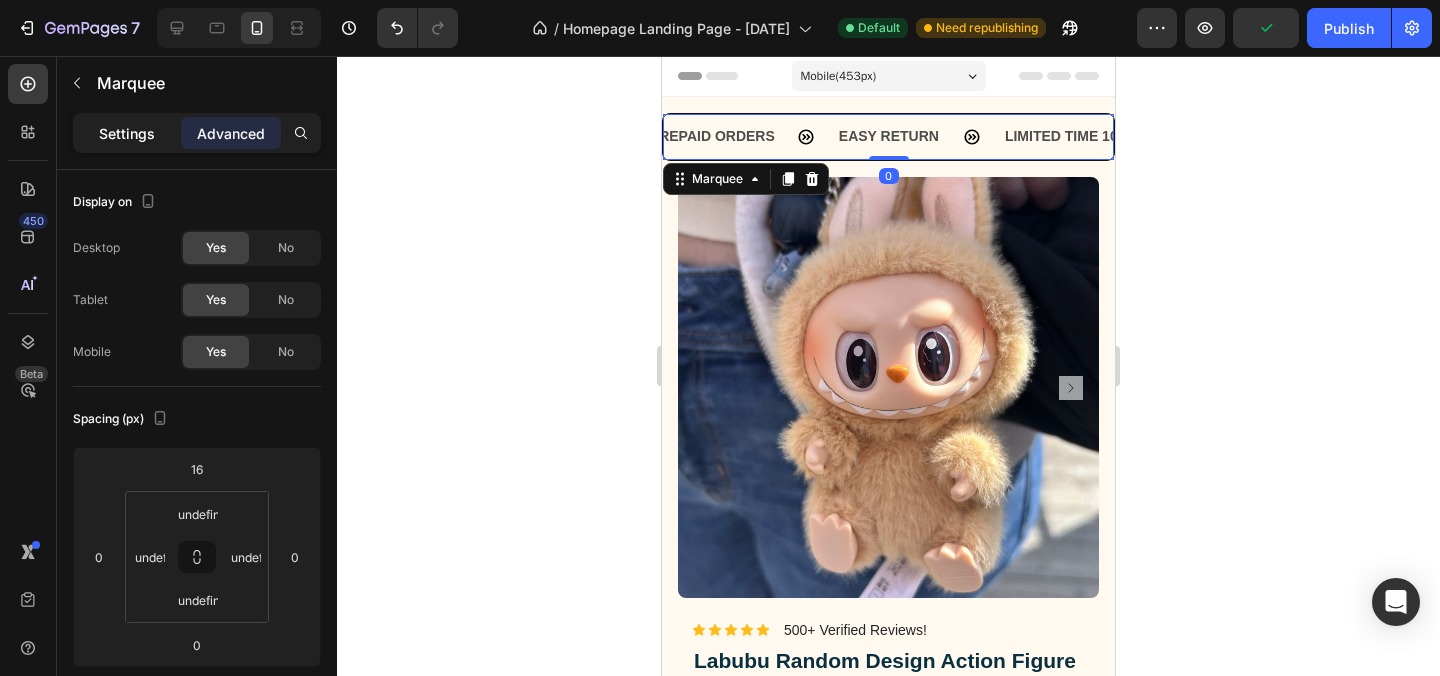 click on "Settings" at bounding box center (127, 133) 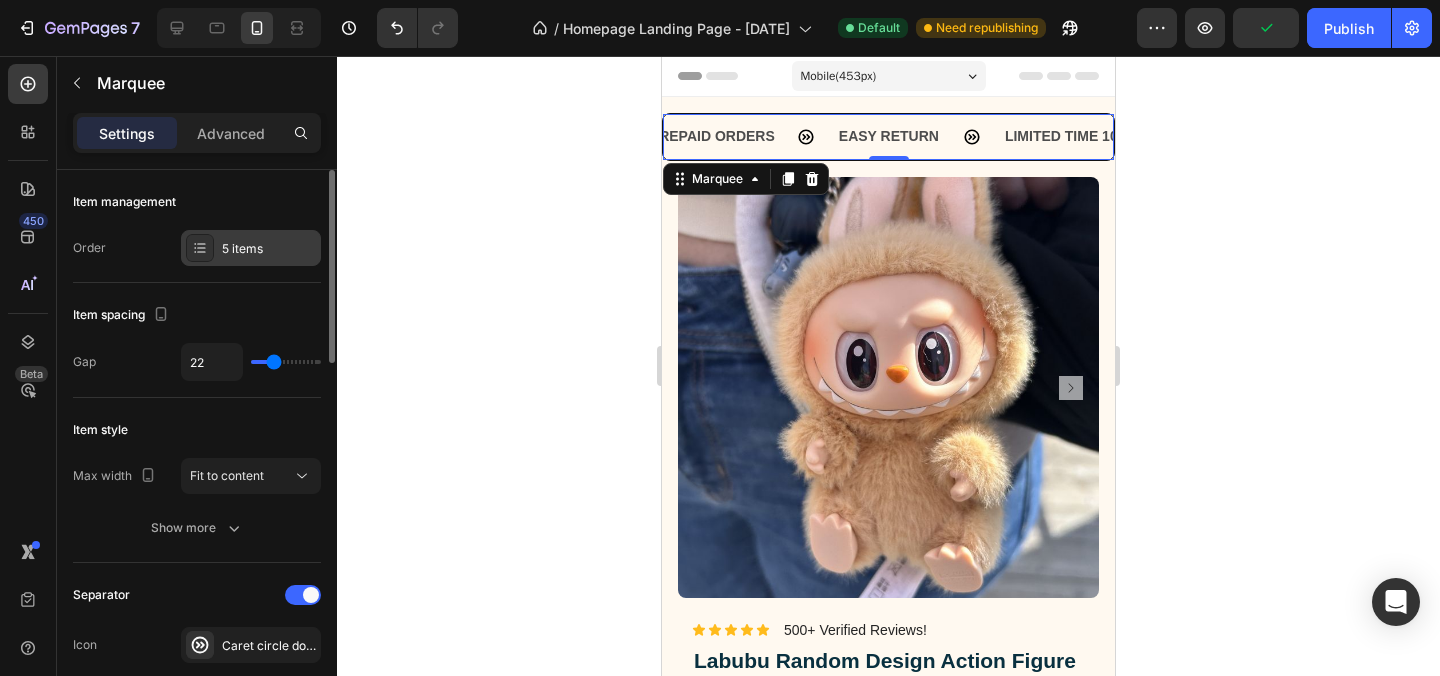 click on "5 items" at bounding box center [251, 248] 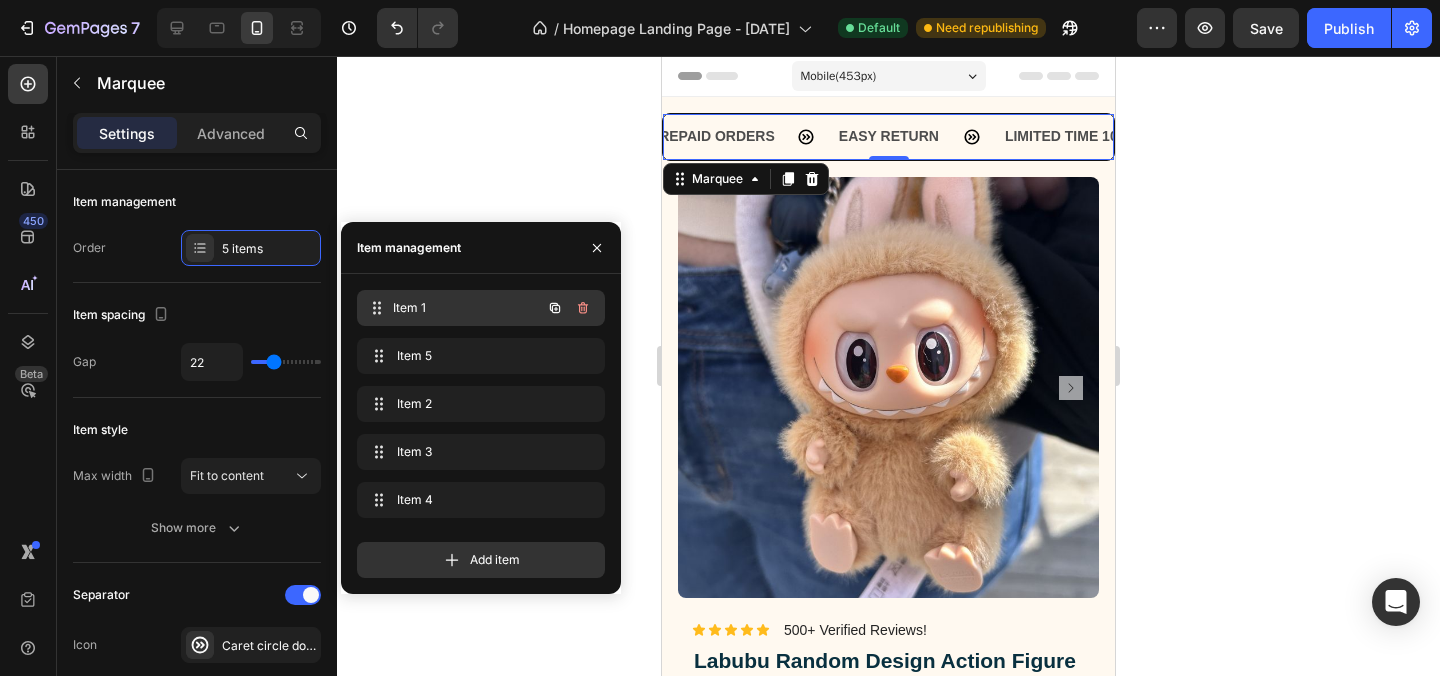 click on "Item 1 Item 1" at bounding box center [453, 308] 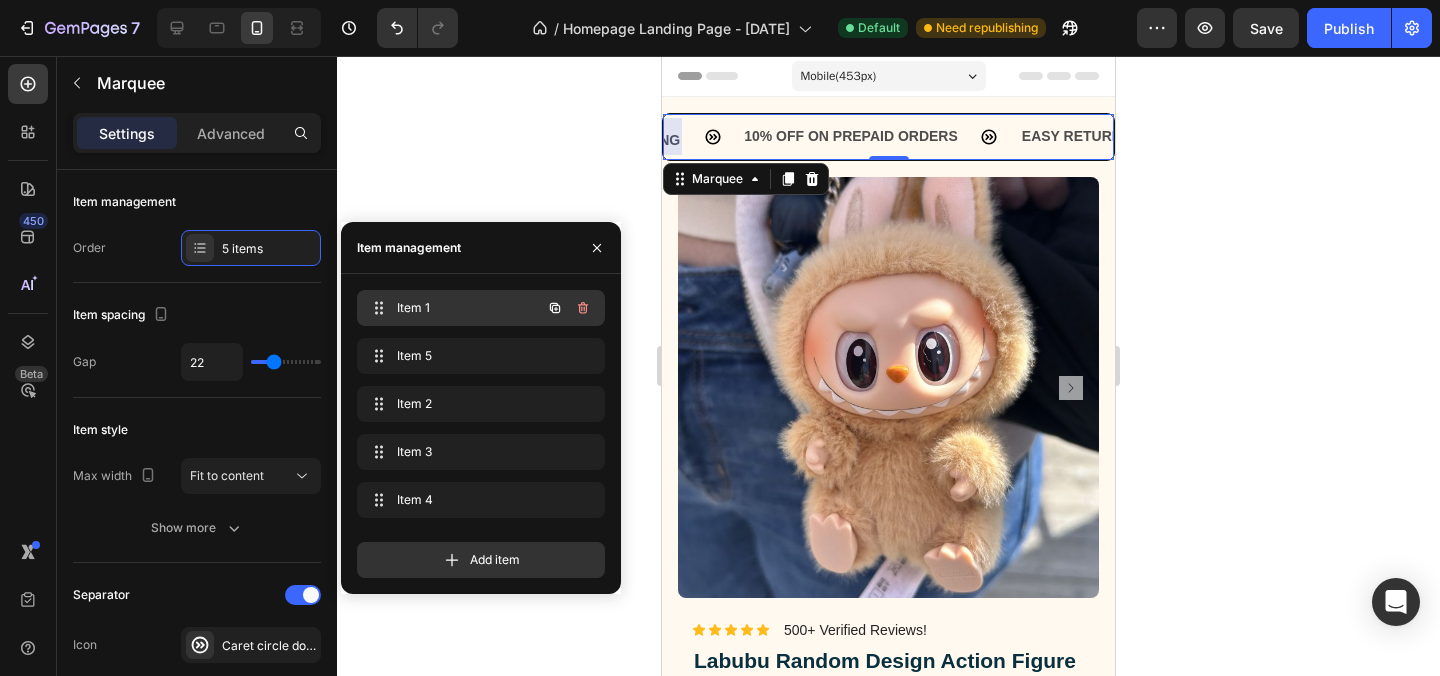 scroll, scrollTop: 0, scrollLeft: 0, axis: both 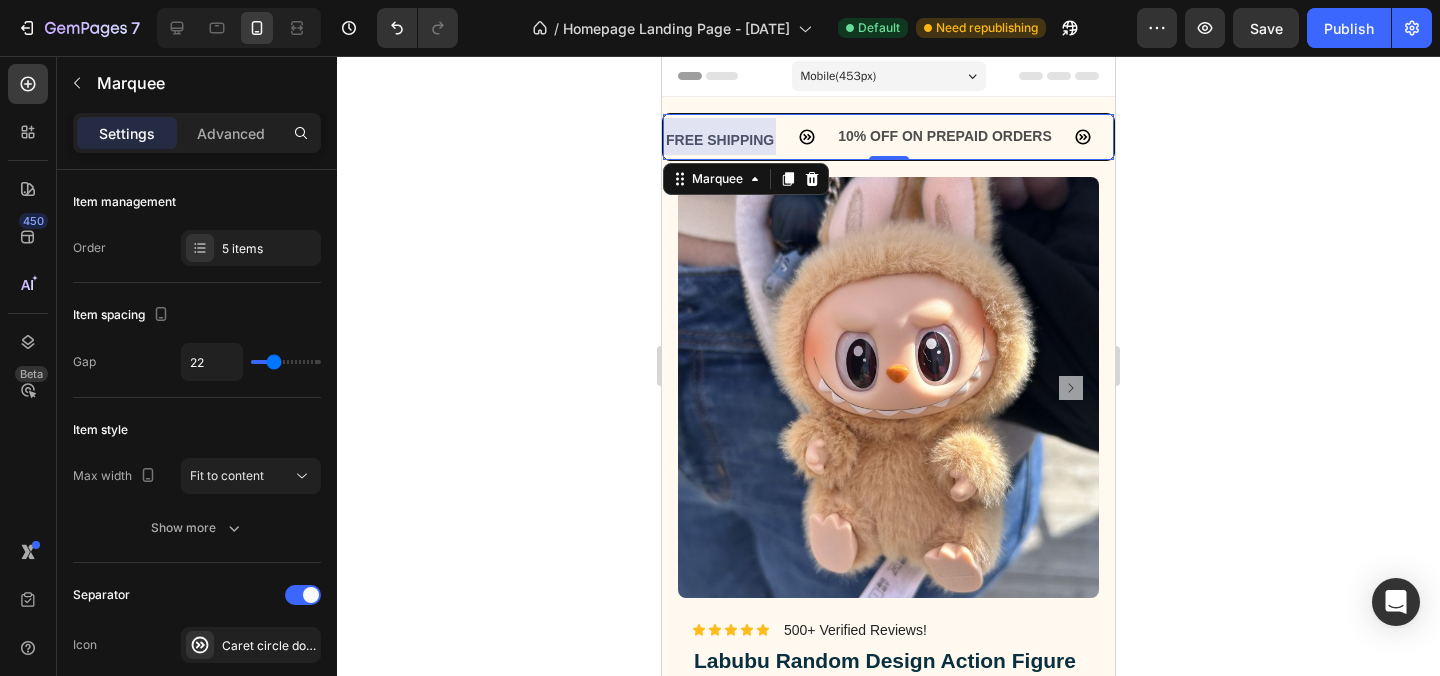 click at bounding box center (666, 136) 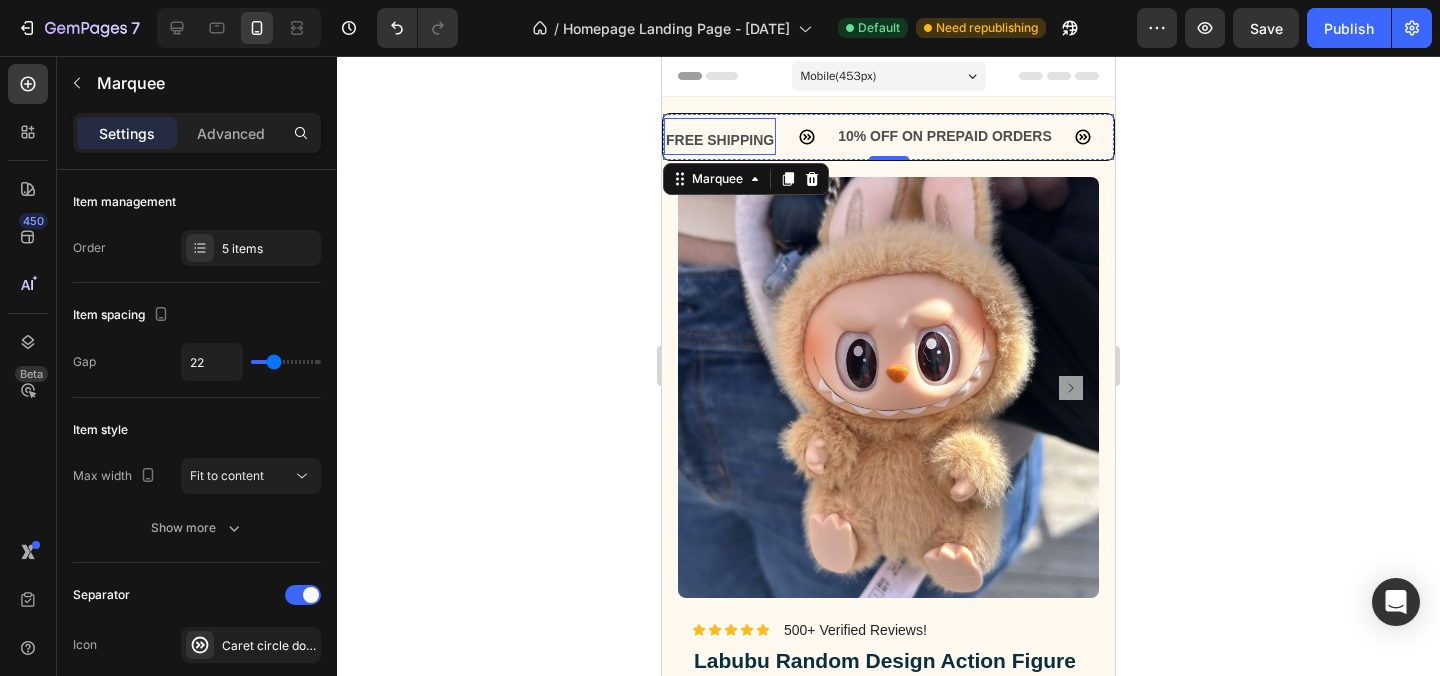 click on "FREE SHIPPING" at bounding box center (696, 140) 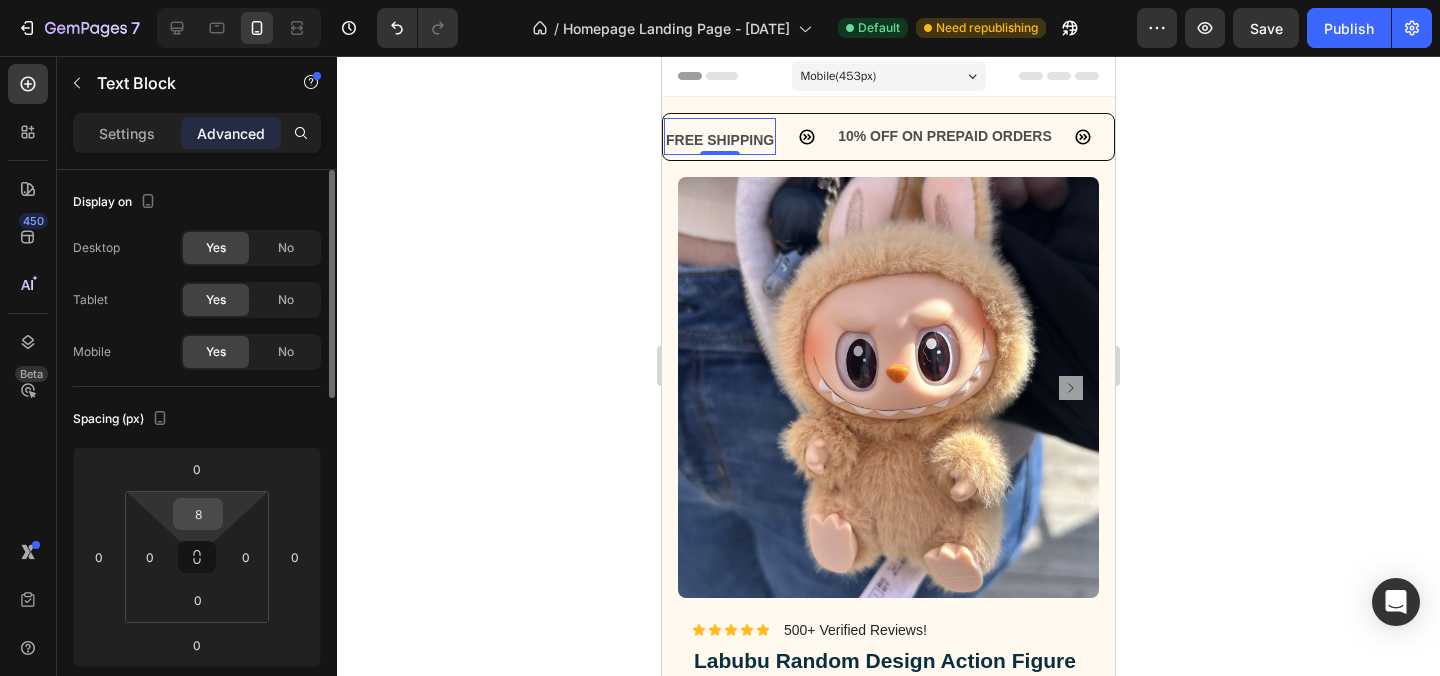click on "8" at bounding box center (198, 514) 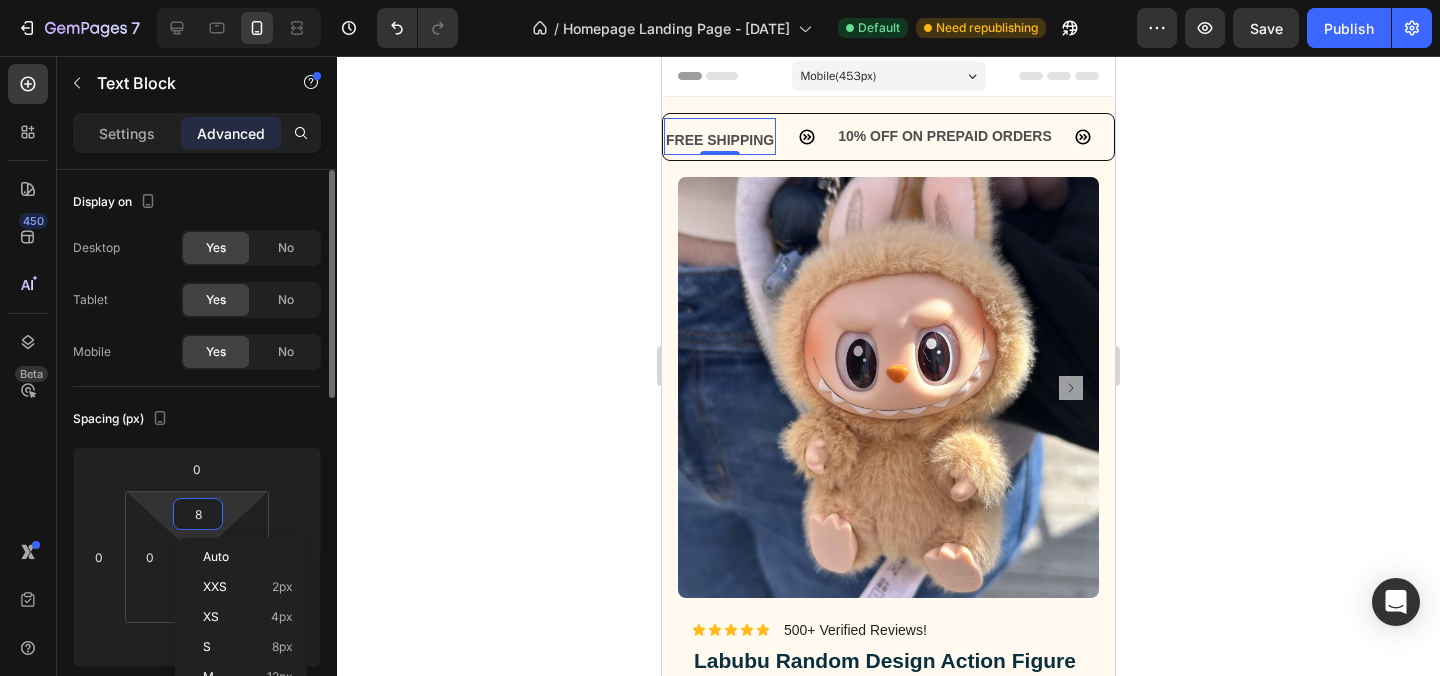 type 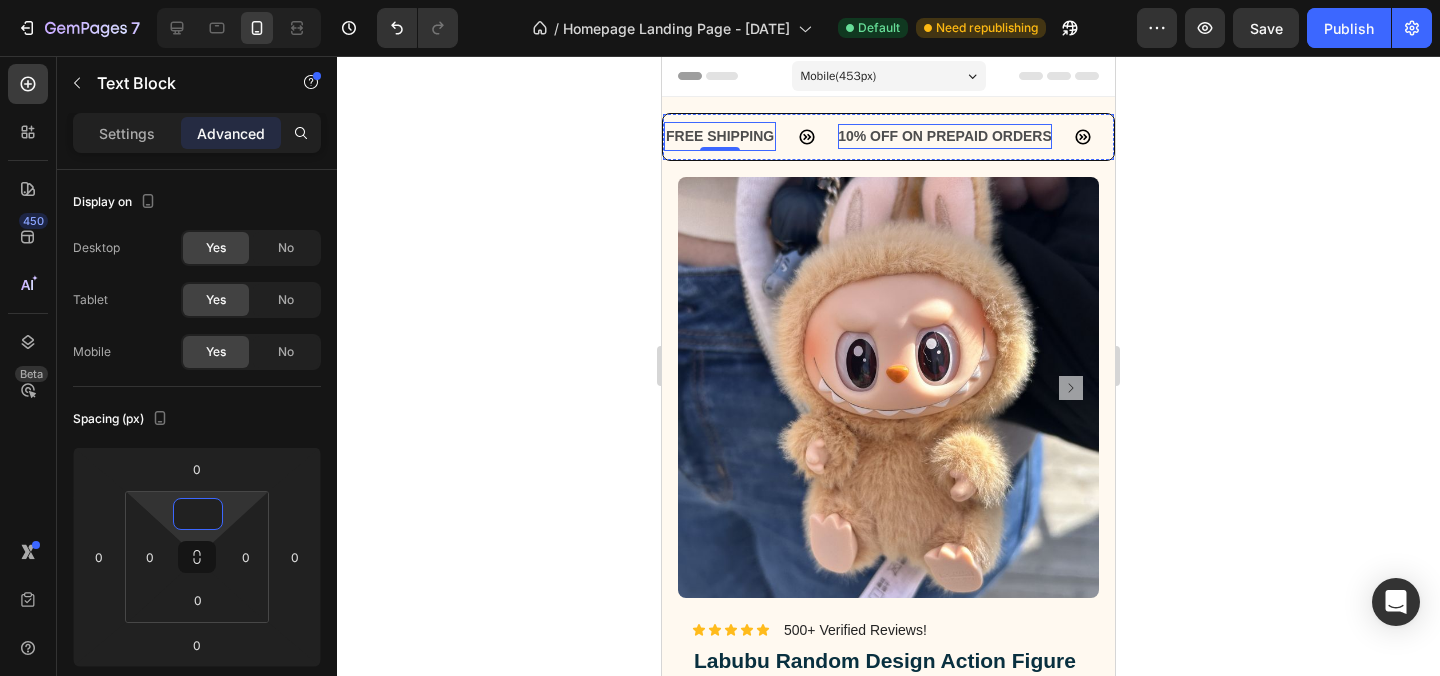 click on "10% OFF ON PREPAID ORDERS" at bounding box center (895, 136) 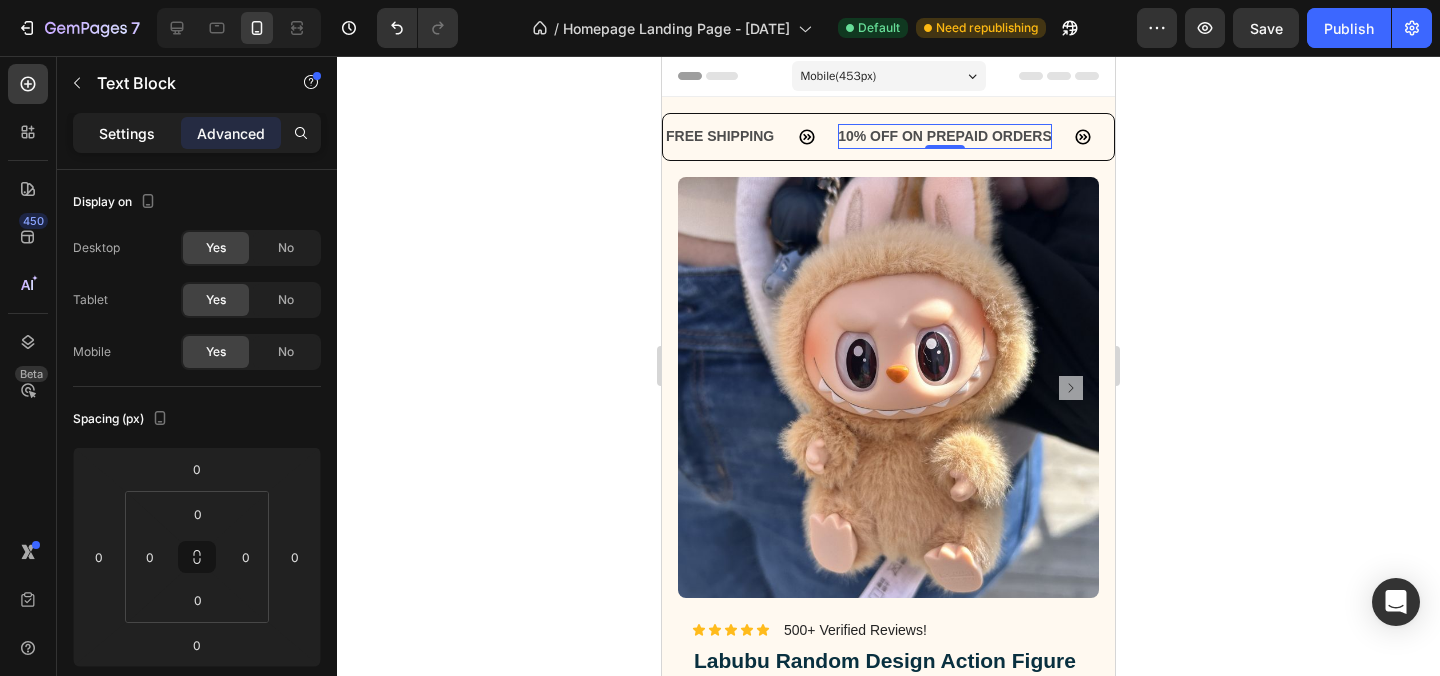 click on "Settings" at bounding box center (127, 133) 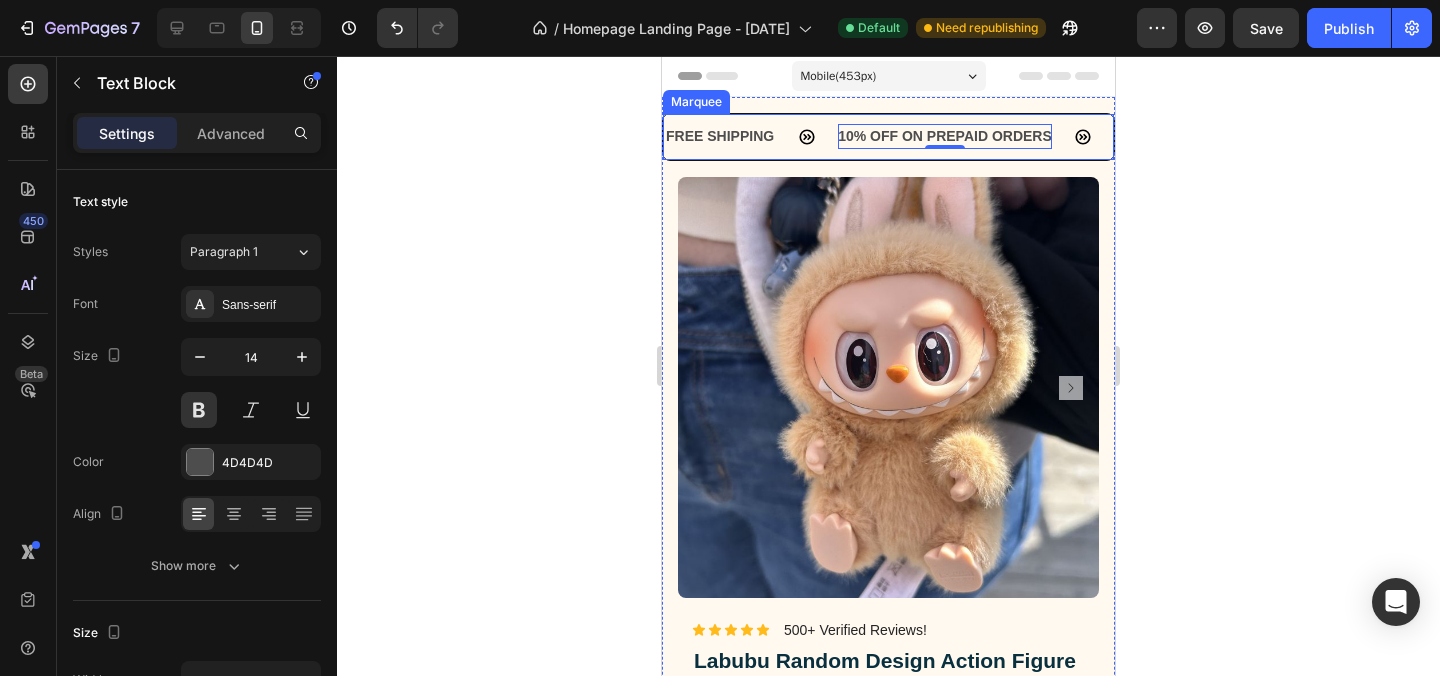 click on "FREE SHIPPING Text Block
10% OFF ON PREPAID ORDERS Text Block   0
EASY RETURN Text Block
LIMITED TIME 10% OFF SALE Text Block
COD AVAILABLE Text Block" at bounding box center [1126, 136] 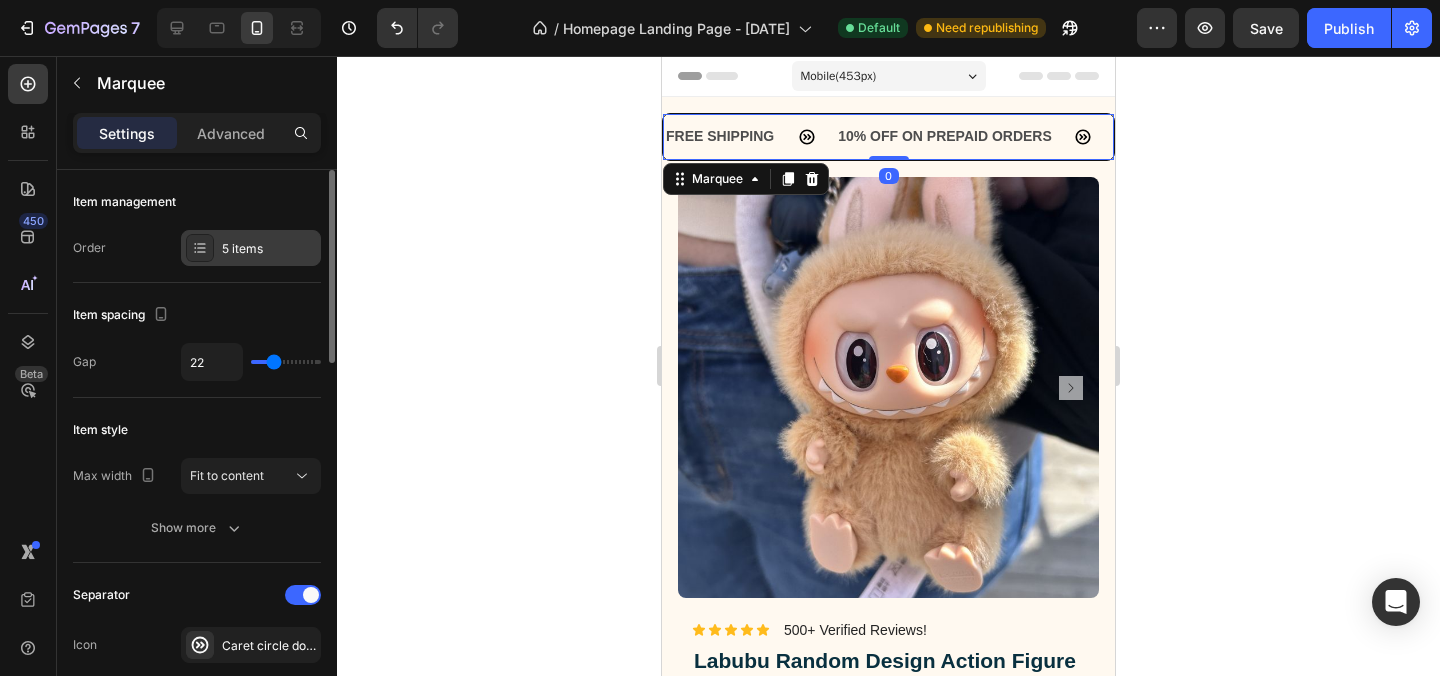 click on "5 items" at bounding box center (269, 249) 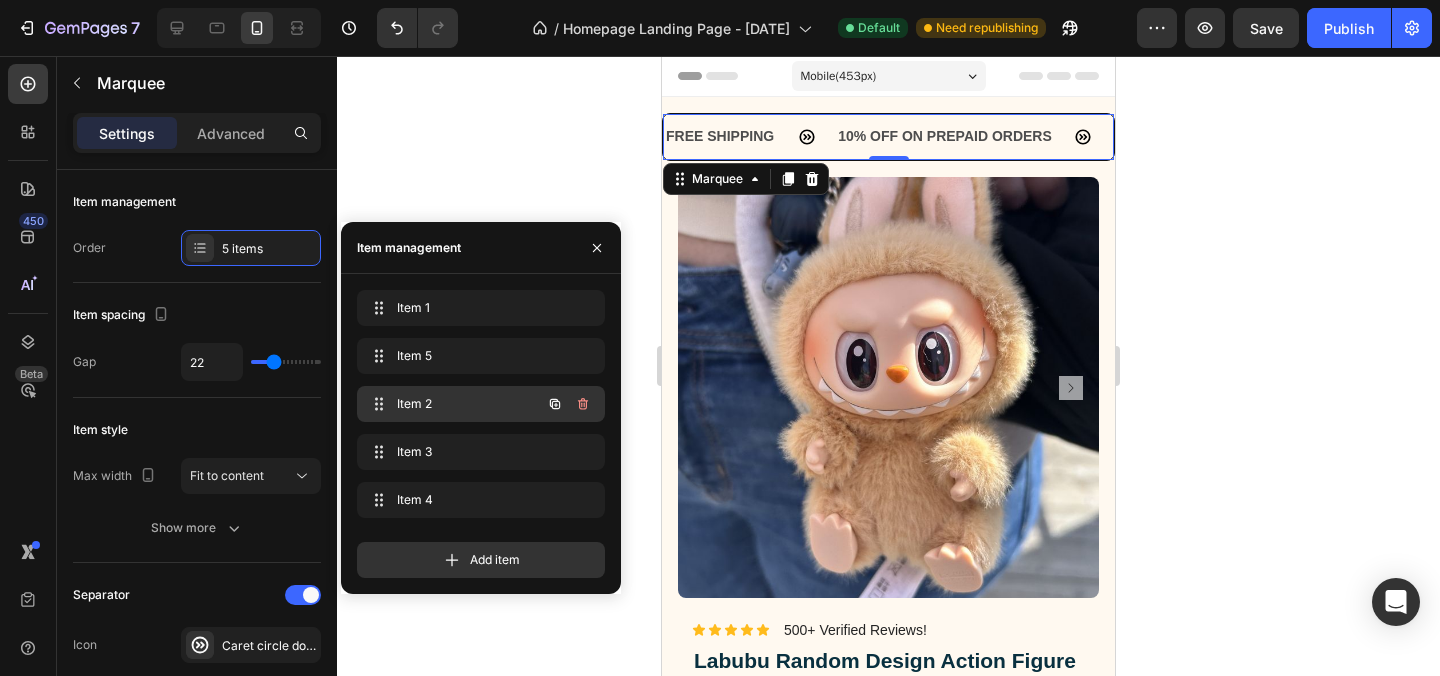 click on "Item 2 Item 2" at bounding box center [453, 404] 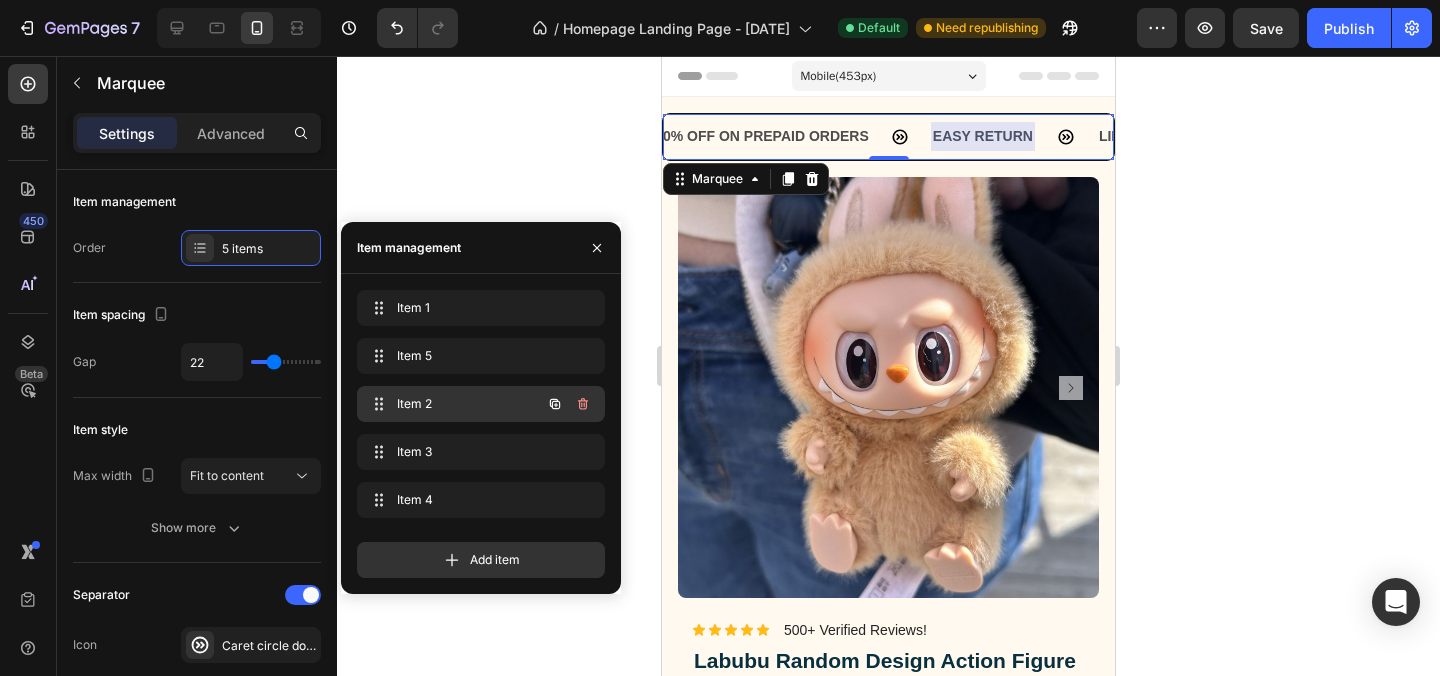 scroll, scrollTop: 0, scrollLeft: 277, axis: horizontal 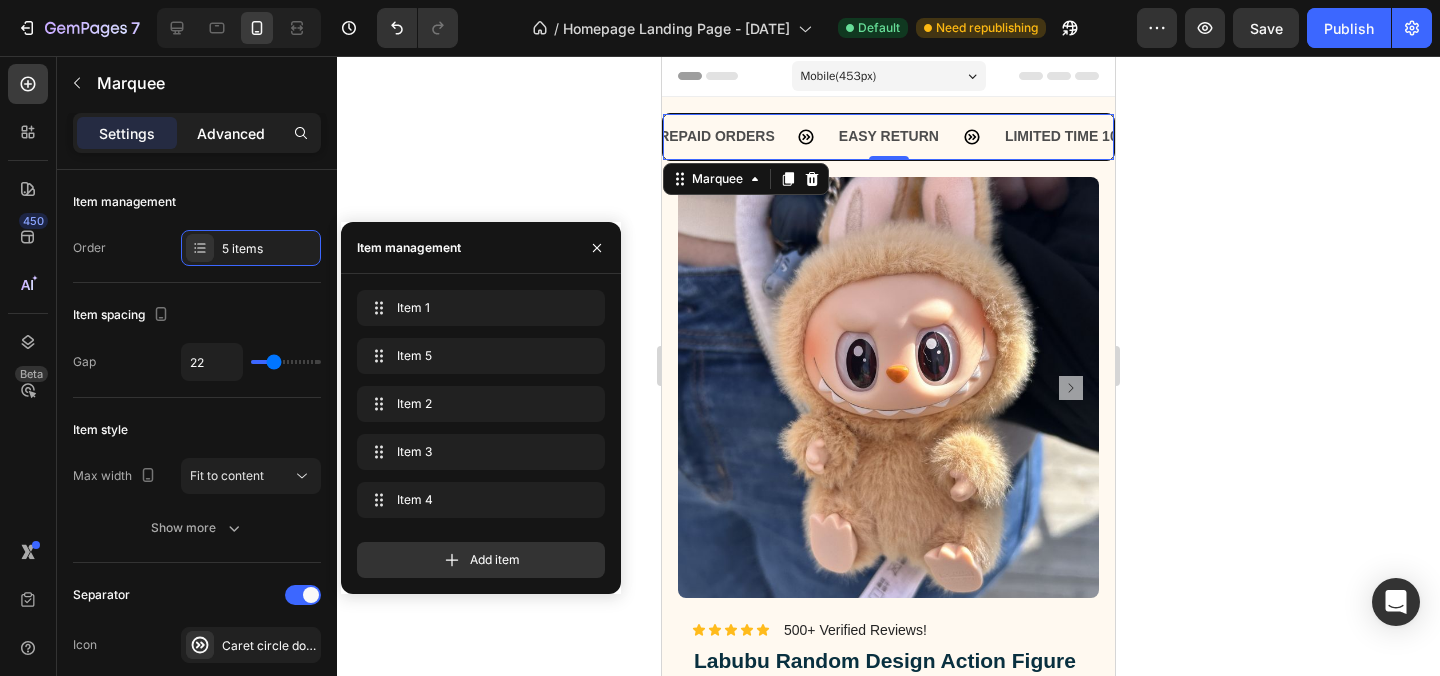 click on "Advanced" at bounding box center (231, 133) 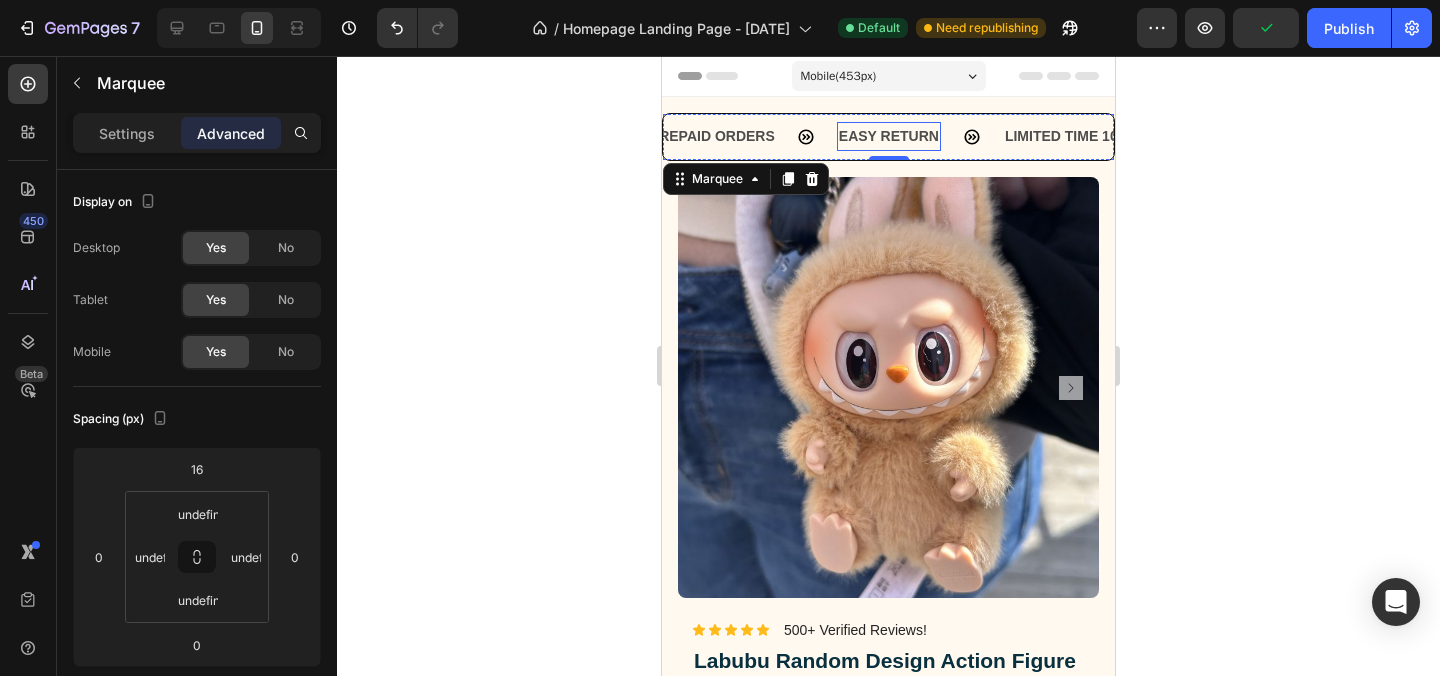 click on "EASY RETURN" at bounding box center [793, 136] 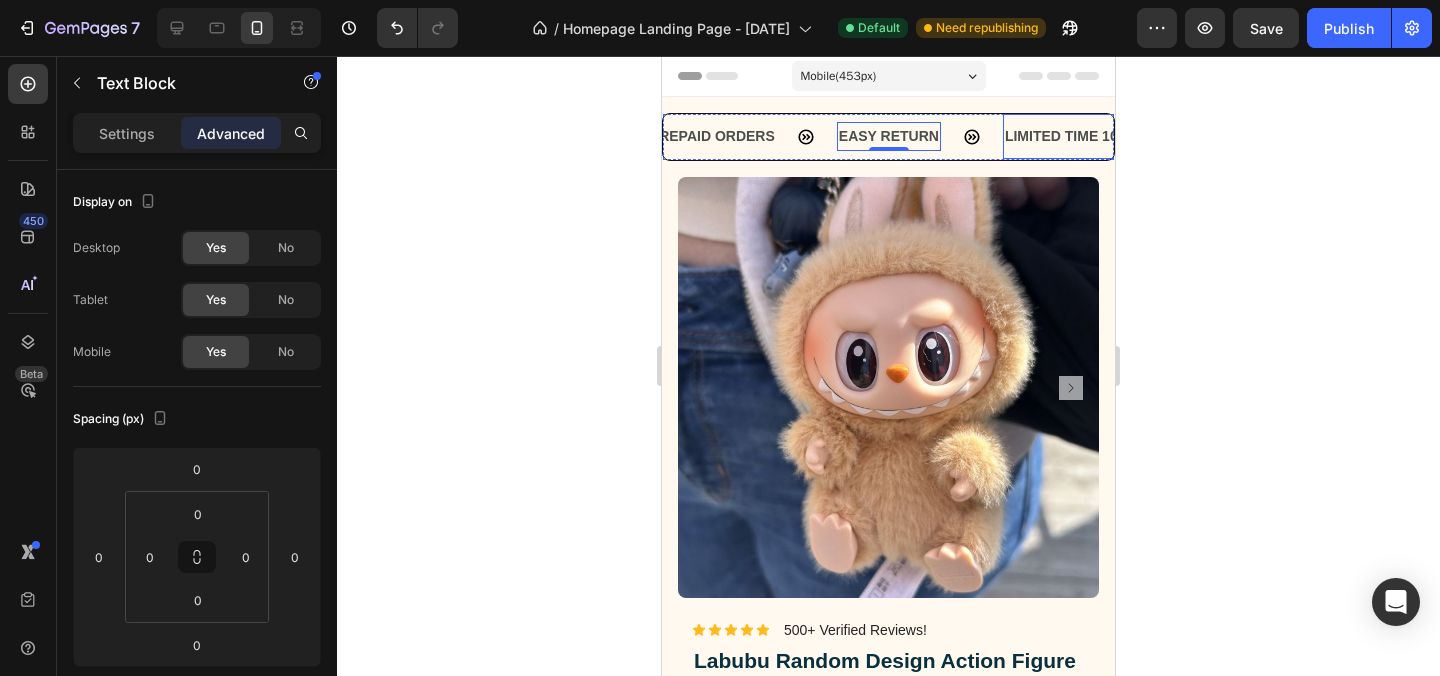 click on "LIMITED TIME 10% OFF SALE" at bounding box center [1056, 136] 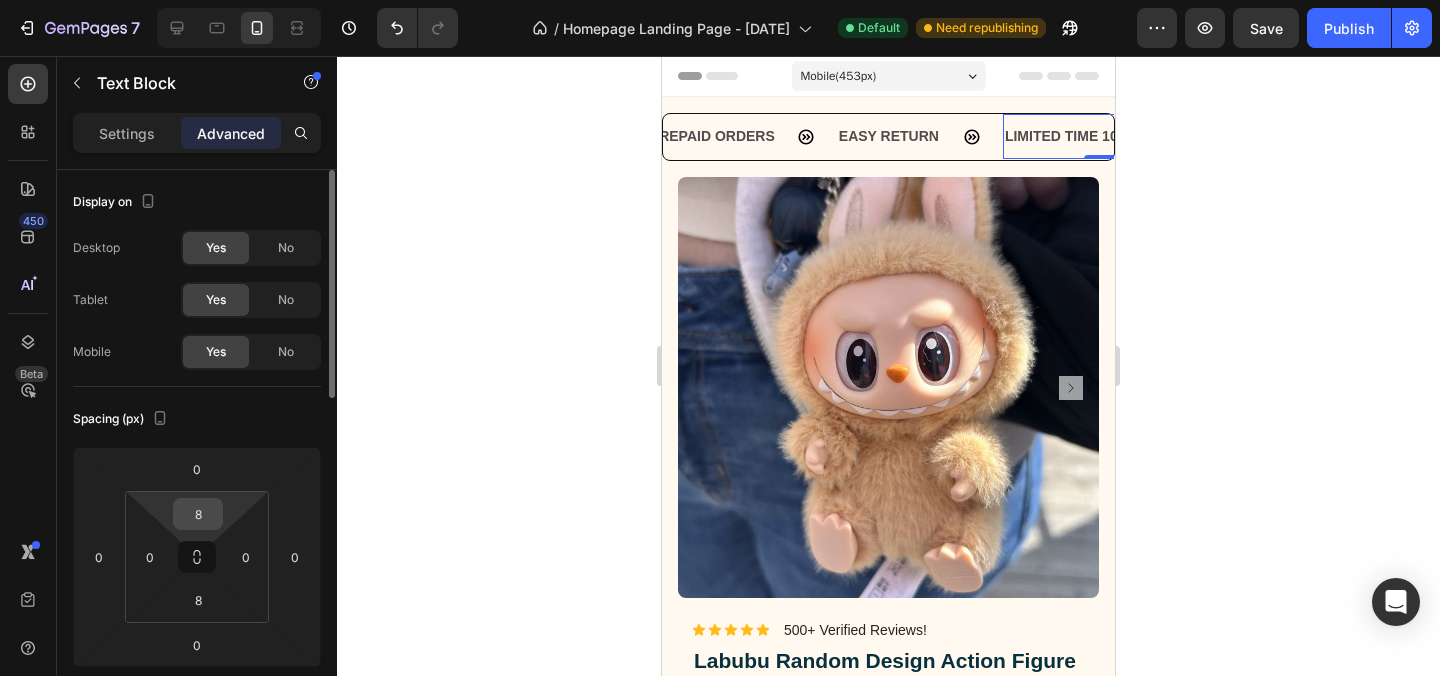 click on "8" at bounding box center [198, 514] 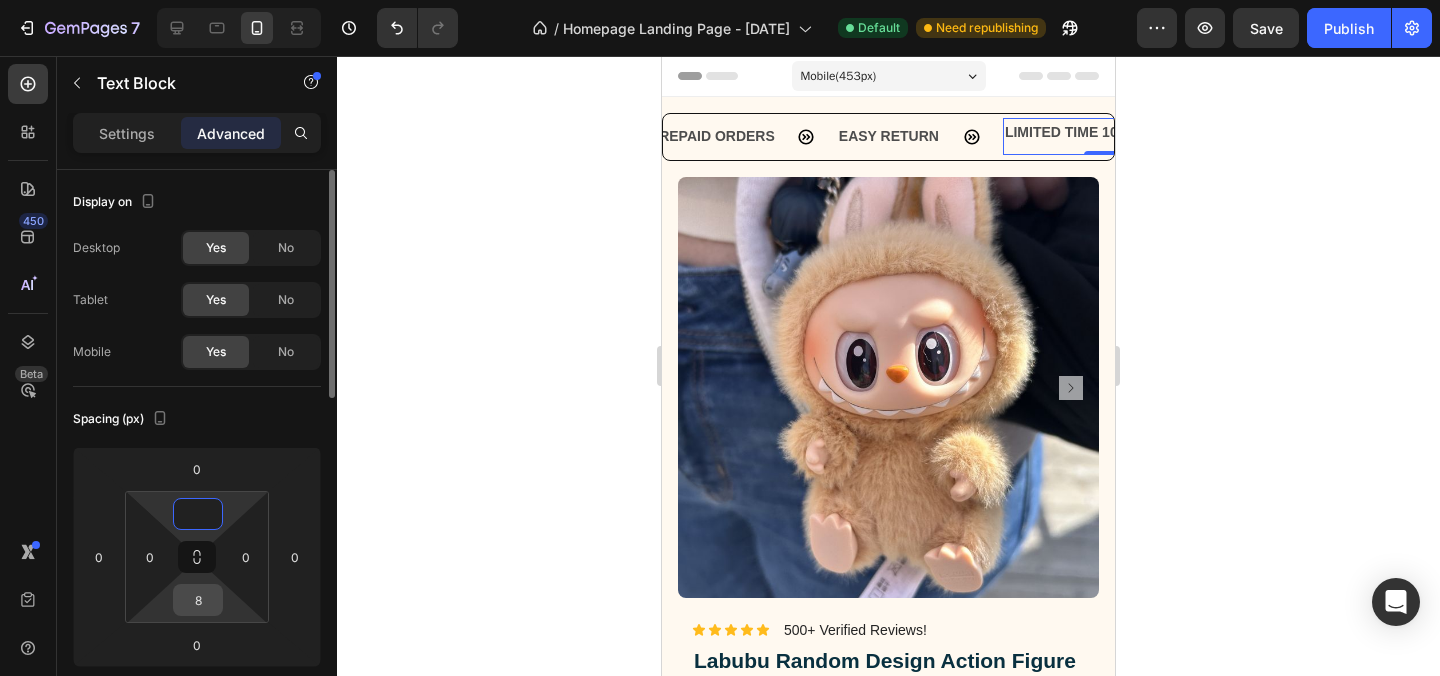 type on "0" 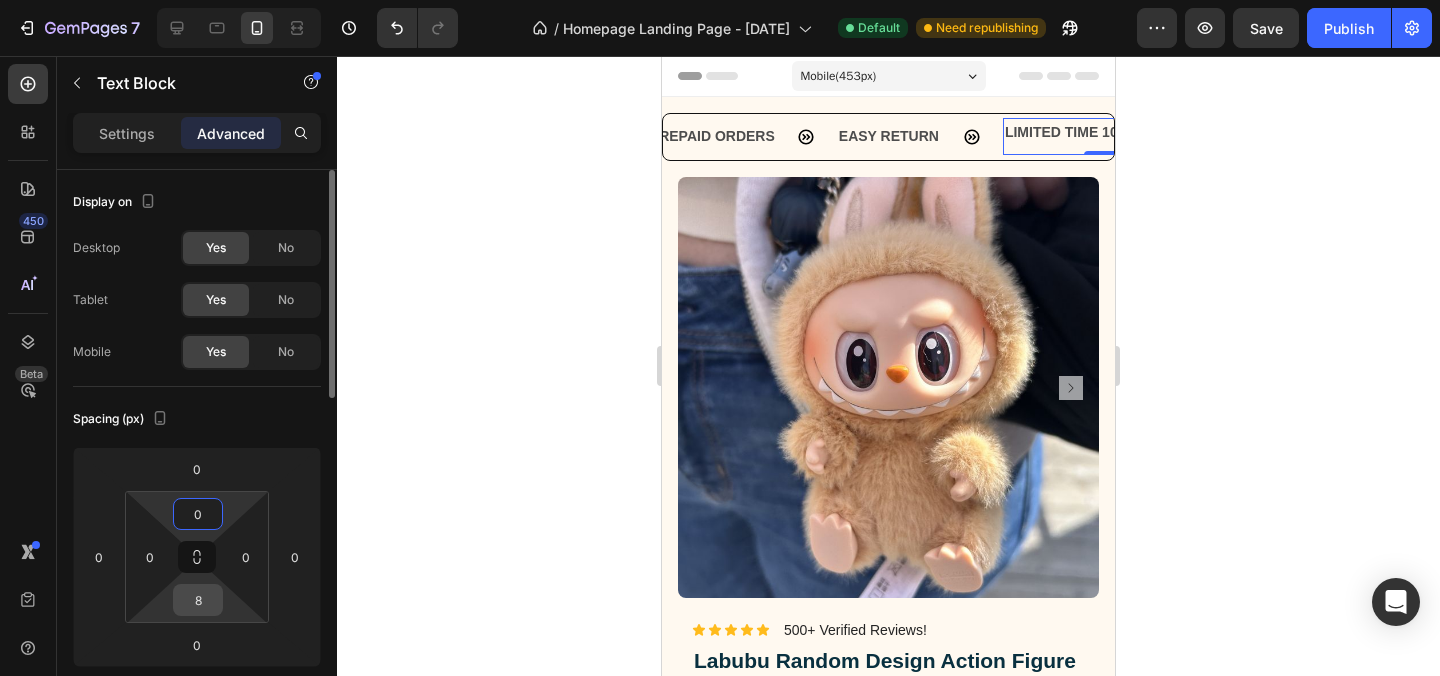 click on "8" at bounding box center (198, 600) 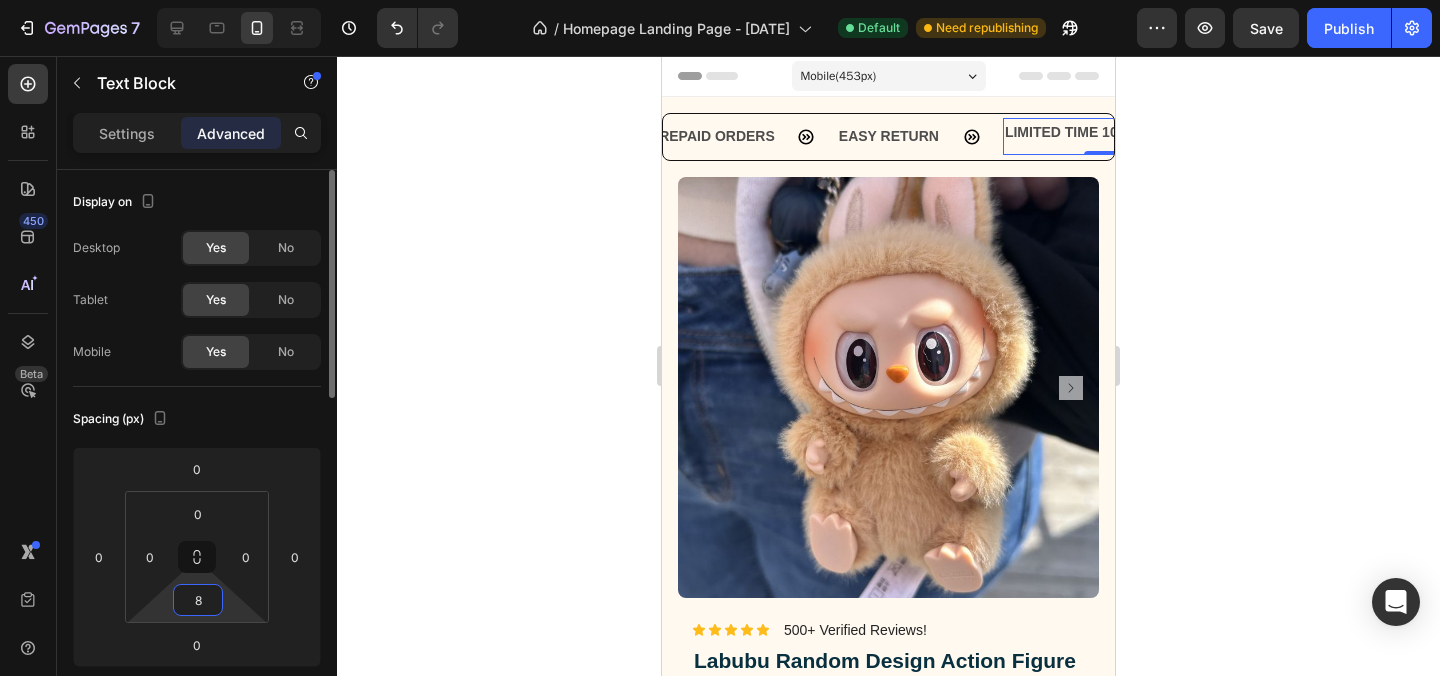type 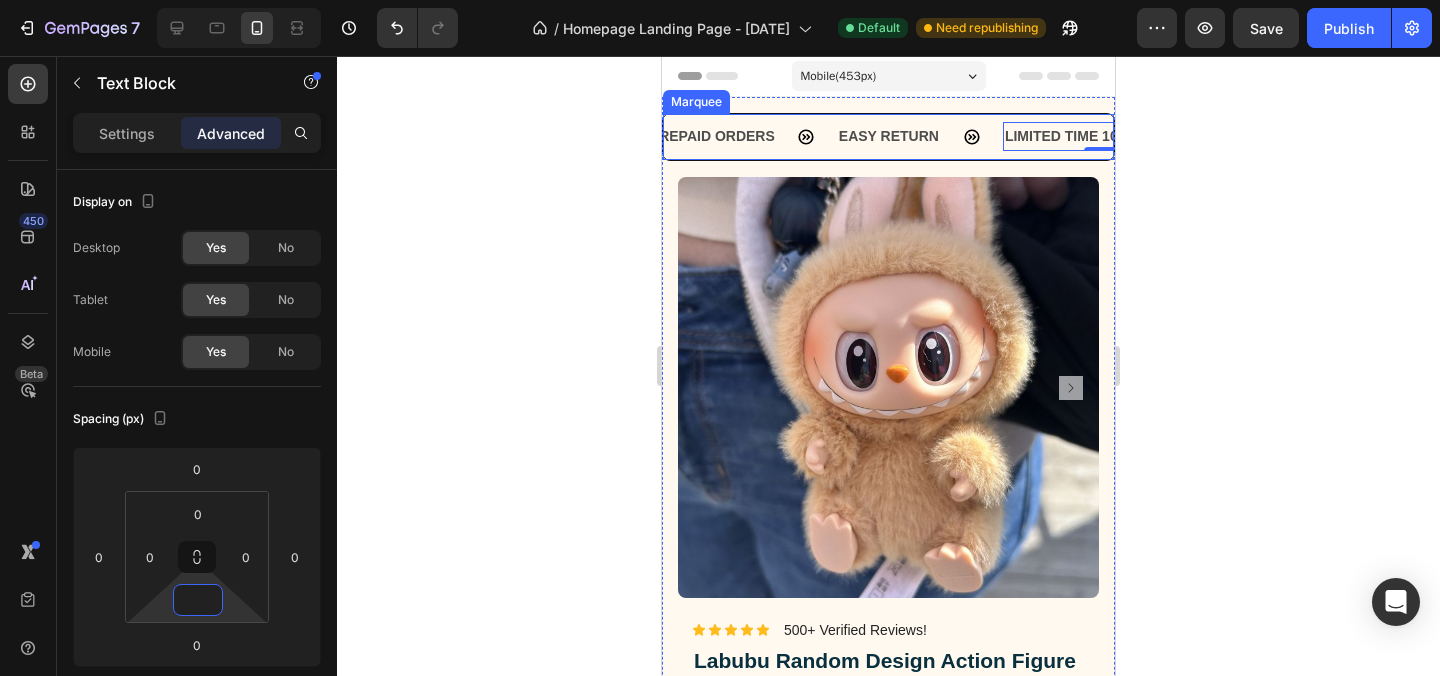 click on "FREE SHIPPING Text Block
10% OFF ON PREPAID ORDERS Text Block
EASY RETURN Text Block
LIMITED TIME 10% OFF SALE Text Block   0
COD AVAILABLE Text Block" at bounding box center (902, 136) 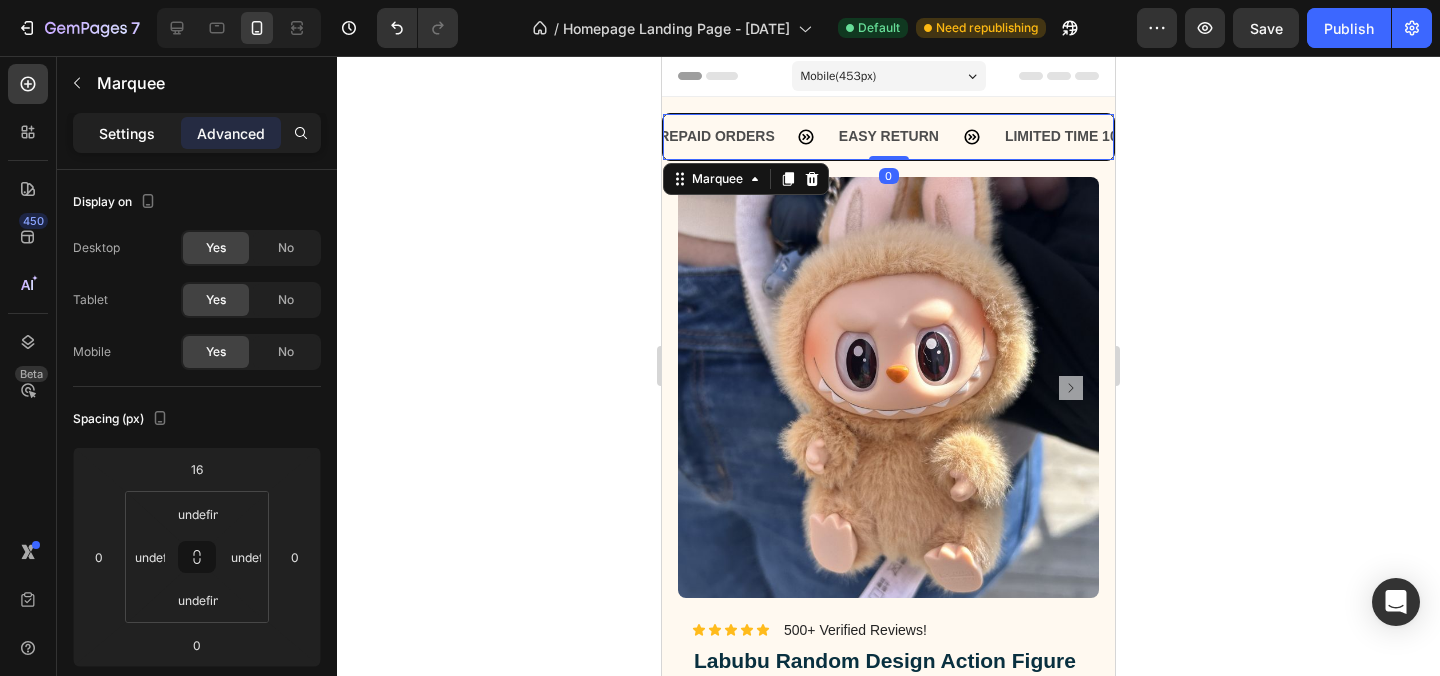 click on "Settings" 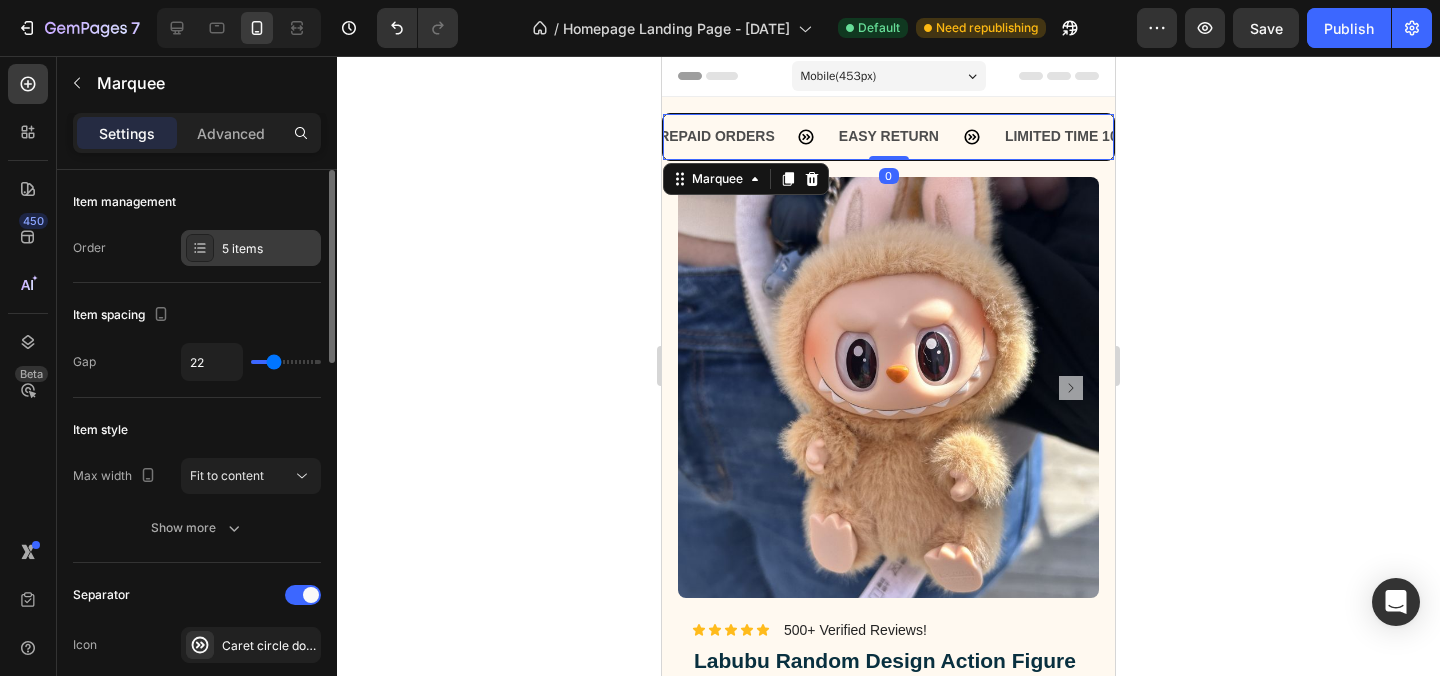 click on "5 items" at bounding box center (269, 249) 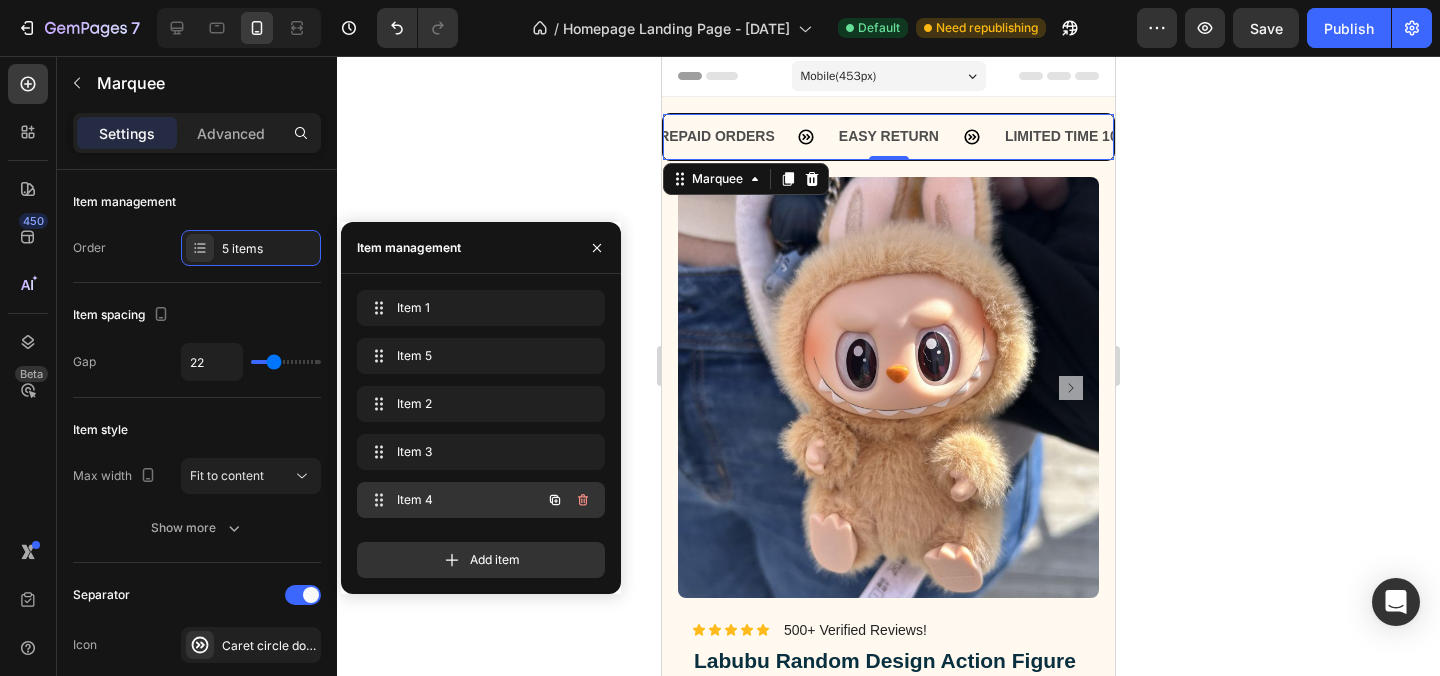 click on "Item 4 Item 4" at bounding box center (453, 500) 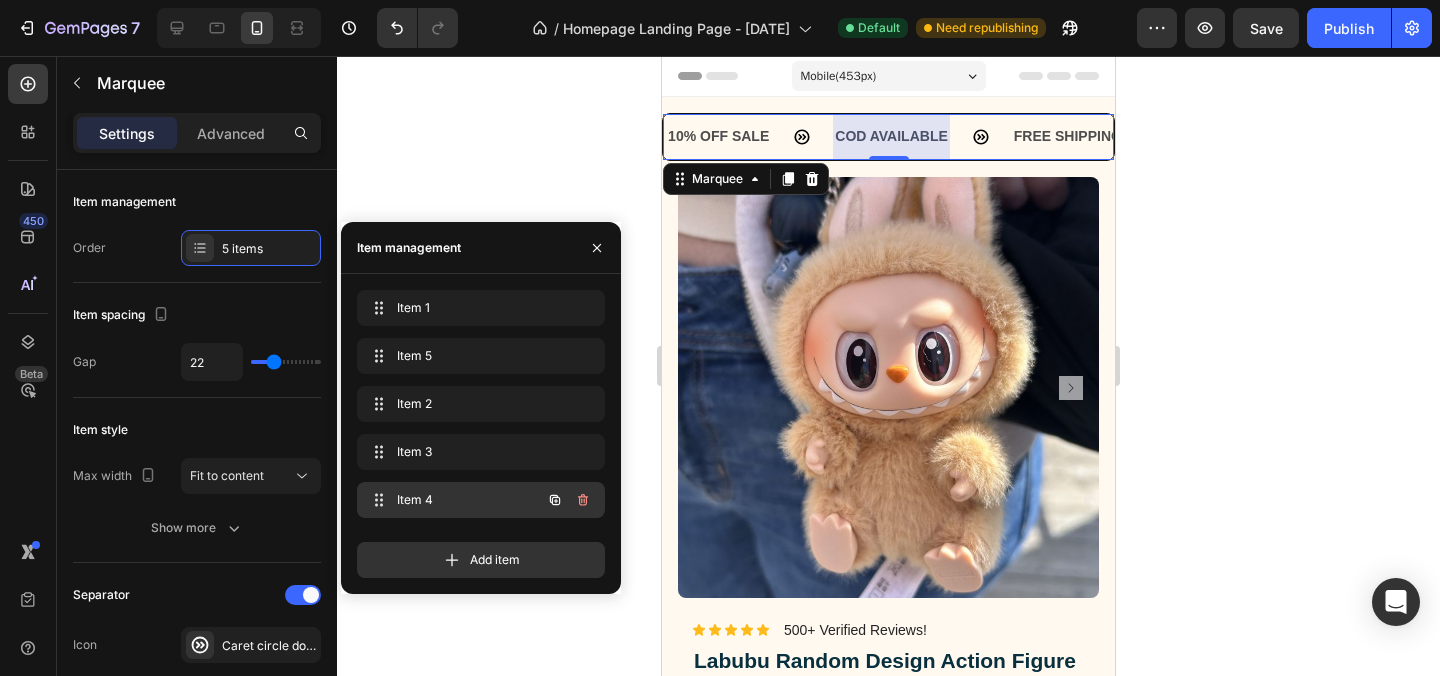 scroll, scrollTop: 0, scrollLeft: 714, axis: horizontal 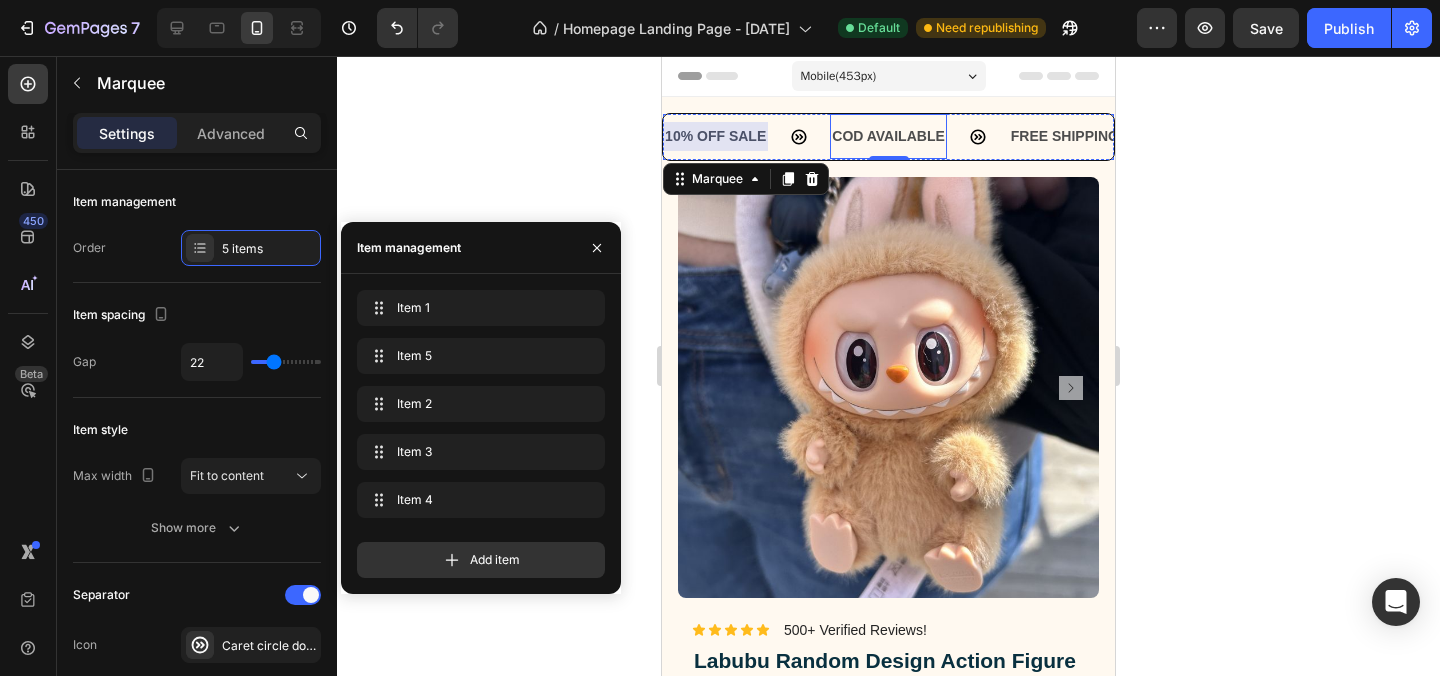 click on "COD AVAILABLE" at bounding box center (856, 136) 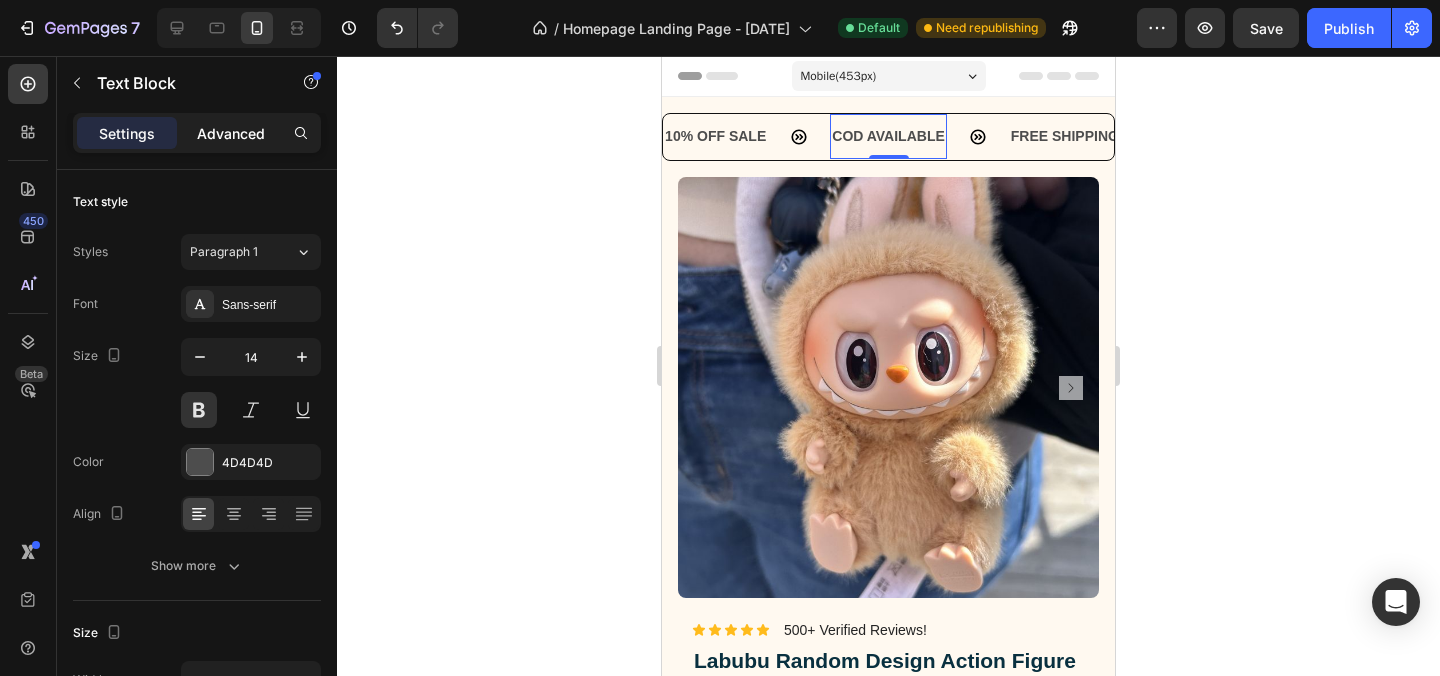 click on "Advanced" at bounding box center (231, 133) 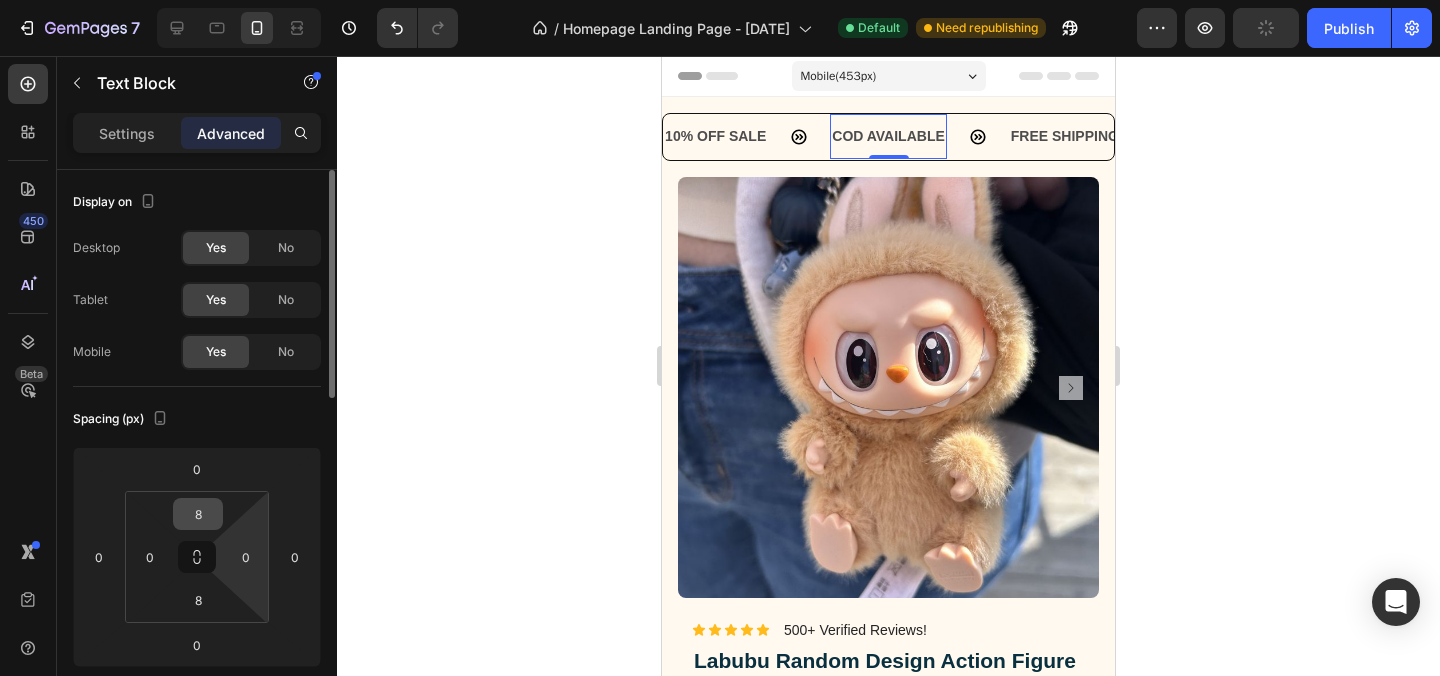 click on "8" at bounding box center (198, 514) 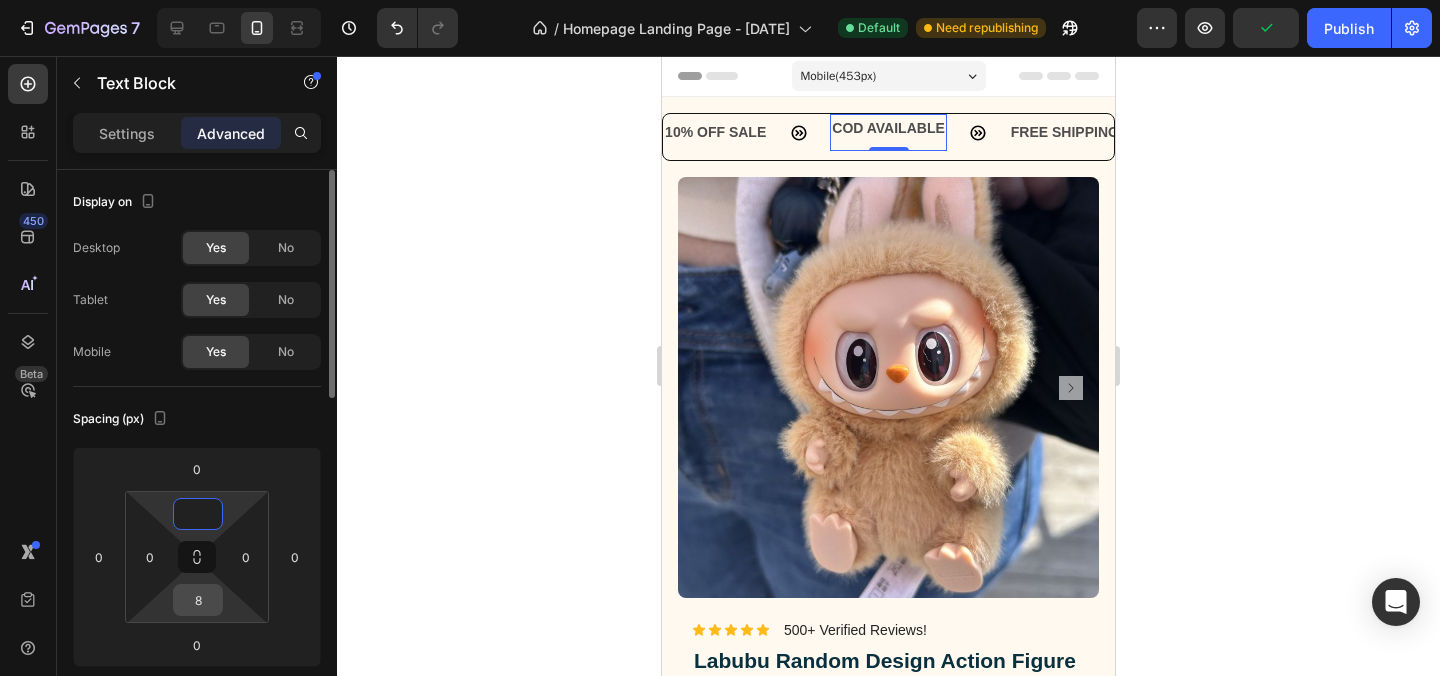 type on "0" 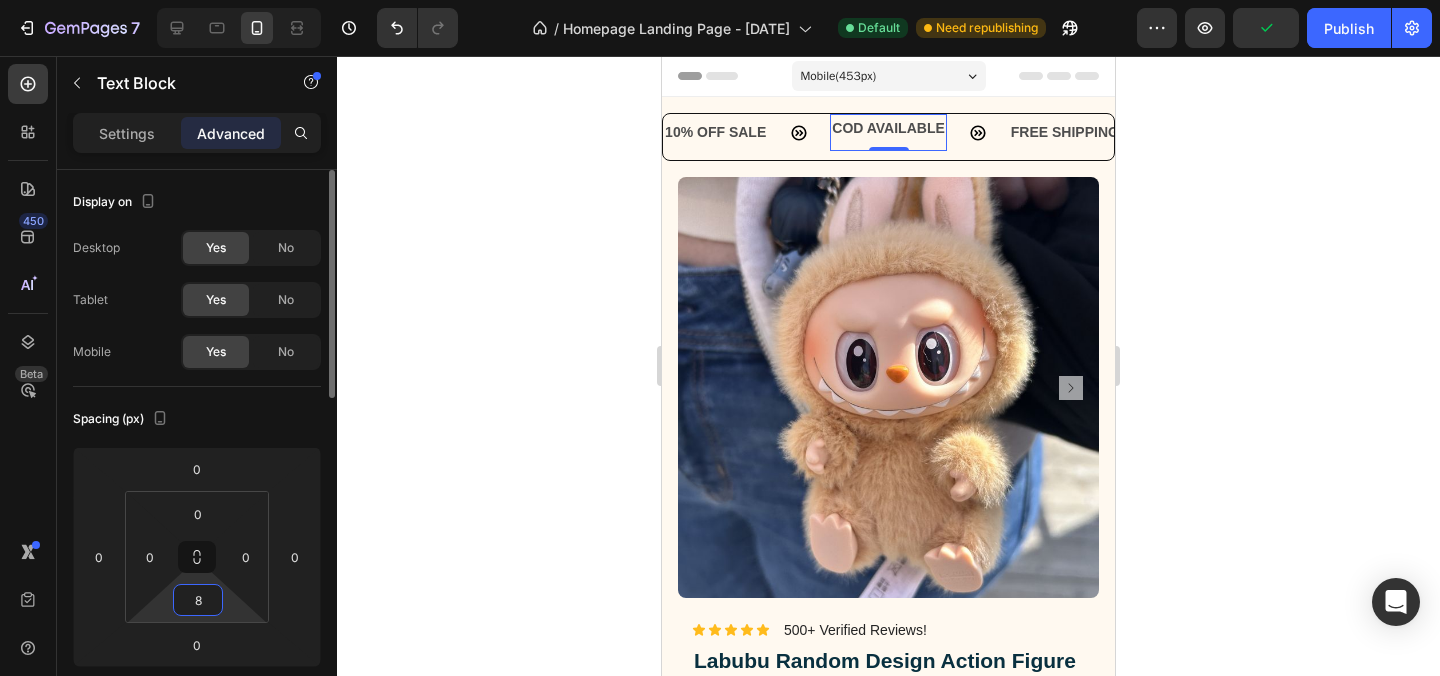click on "8" at bounding box center [198, 600] 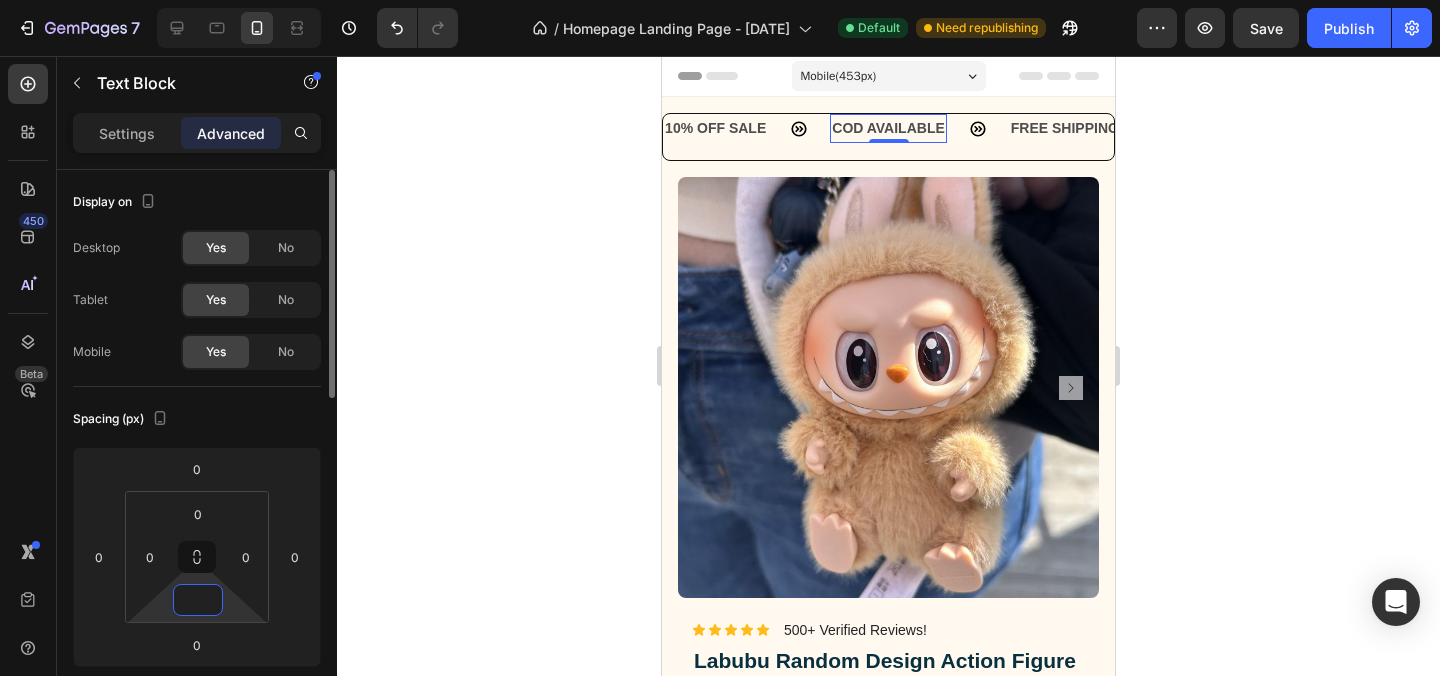 type on "0" 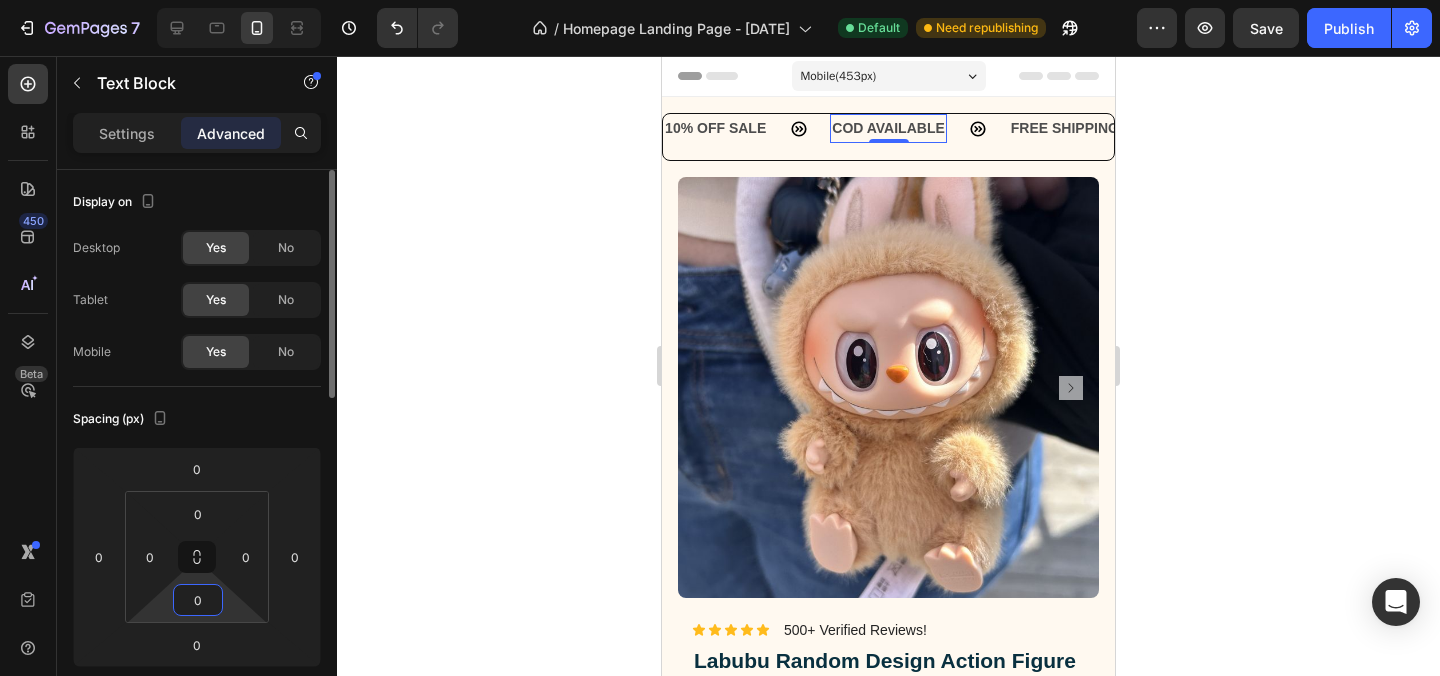 click on "Spacing (px)" at bounding box center (197, 419) 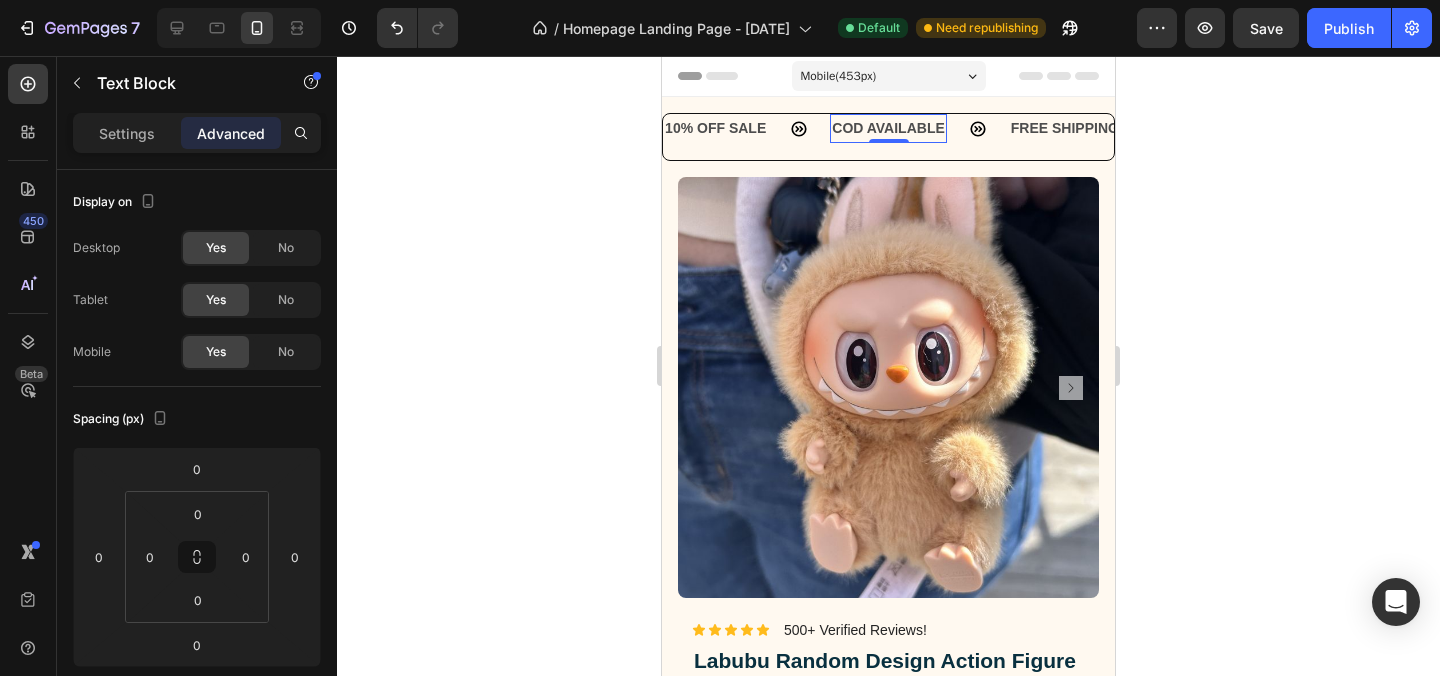 click 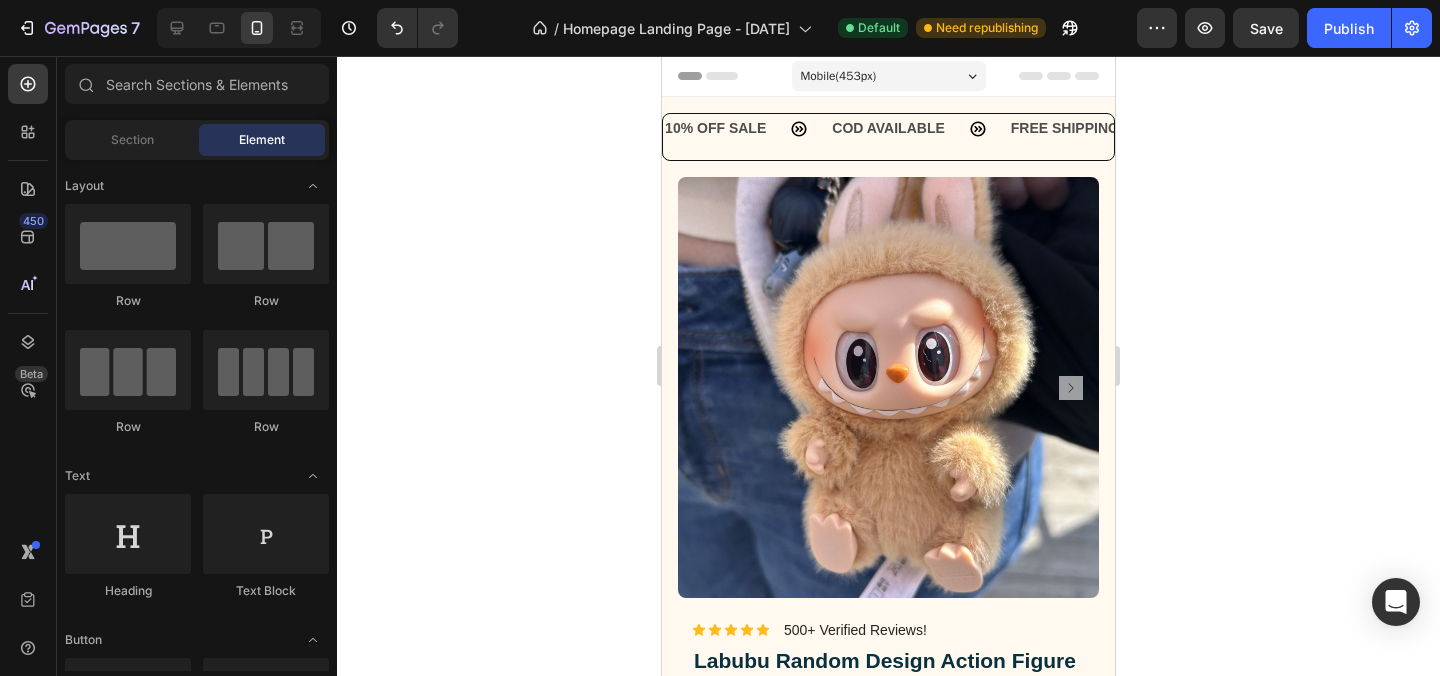 click 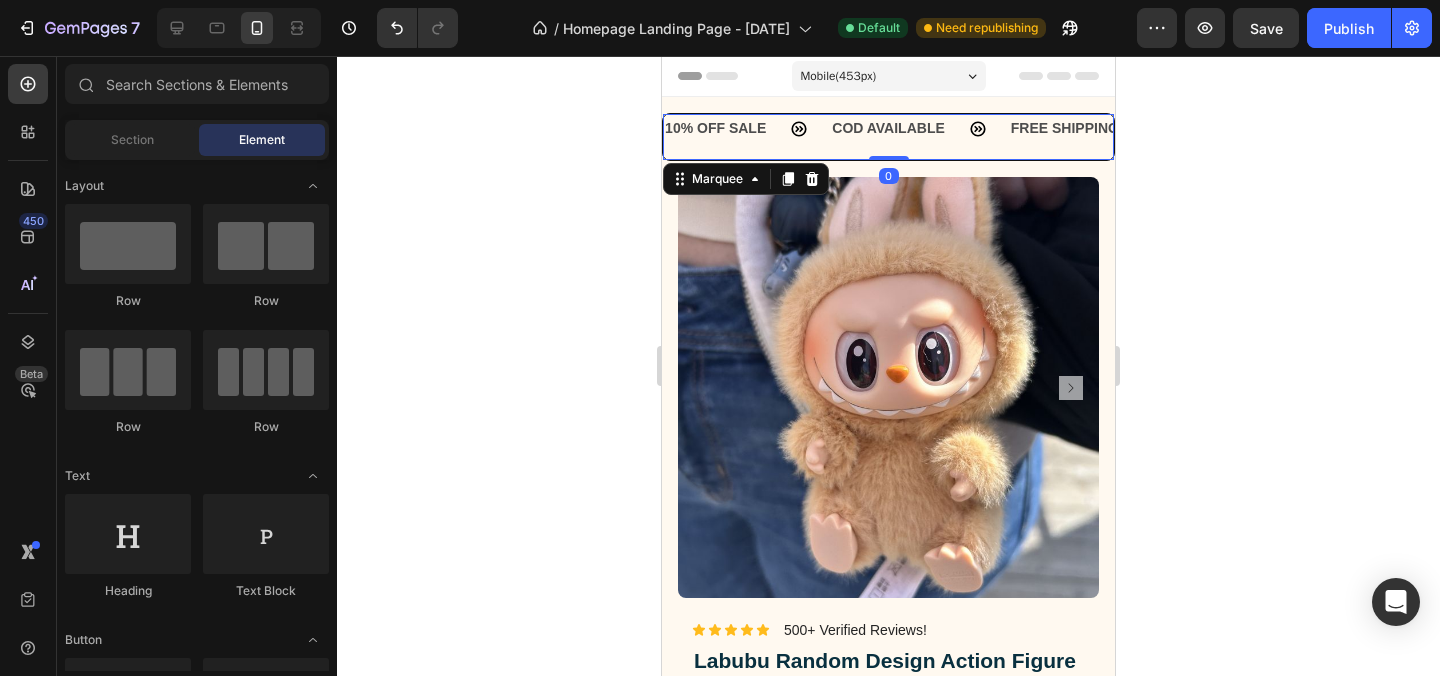 click on "FREE SHIPPING Text Block
10% OFF ON PREPAID ORDERS Text Block
EASY RETURN Text Block
LIMITED TIME 10% OFF SALE Text Block
COD AVAILABLE Text Block
FREE SHIPPING Text Block
10% OFF ON PREPAID ORDERS Text Block
EASY RETURN Text Block
LIMITED TIME 10% OFF SALE Text Block
COD AVAILABLE Text Block" at bounding box center [888, 137] 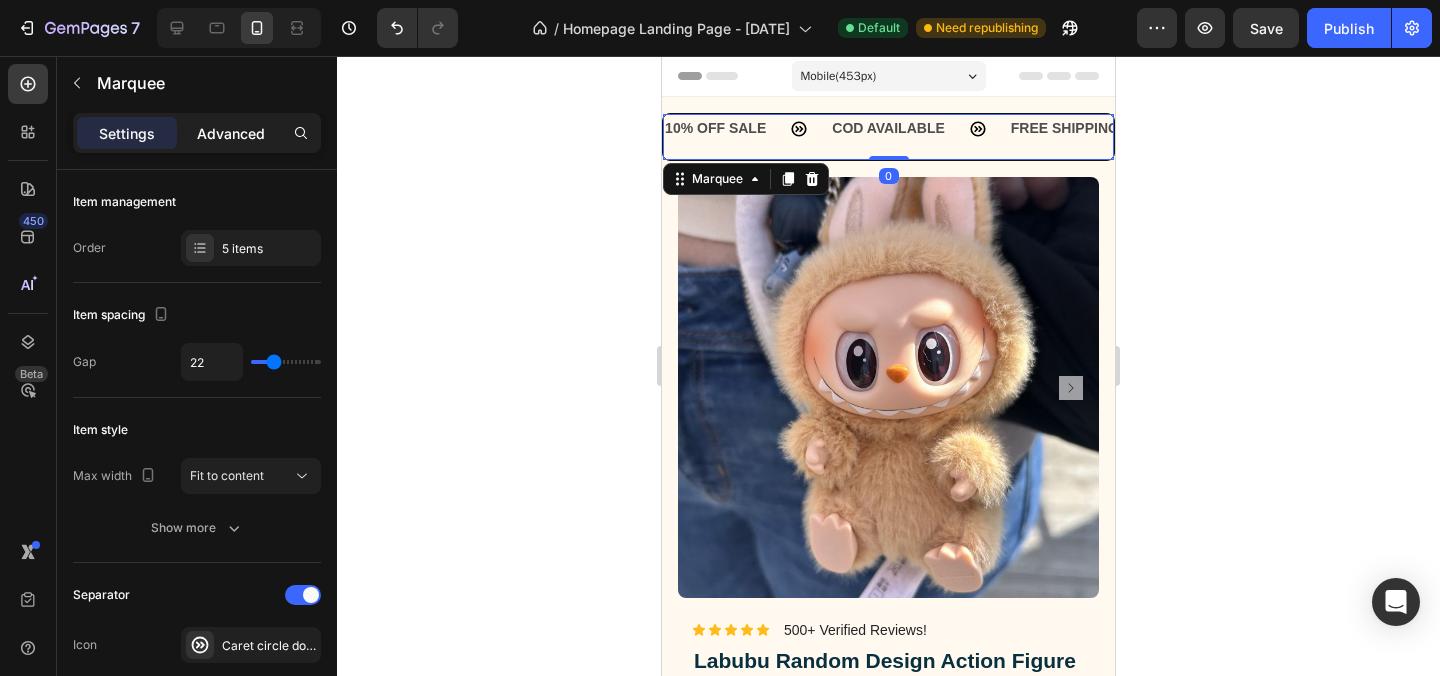 click on "Advanced" at bounding box center (231, 133) 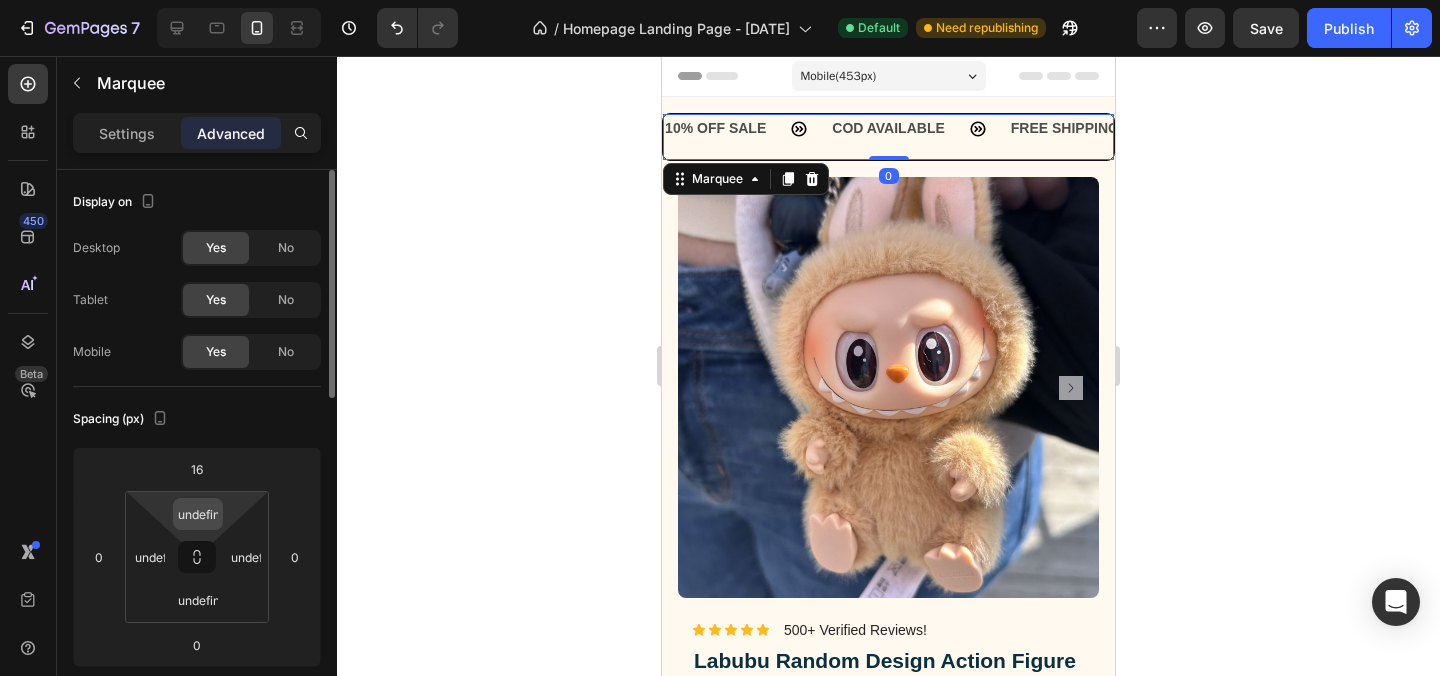 click on "undefined" at bounding box center (198, 514) 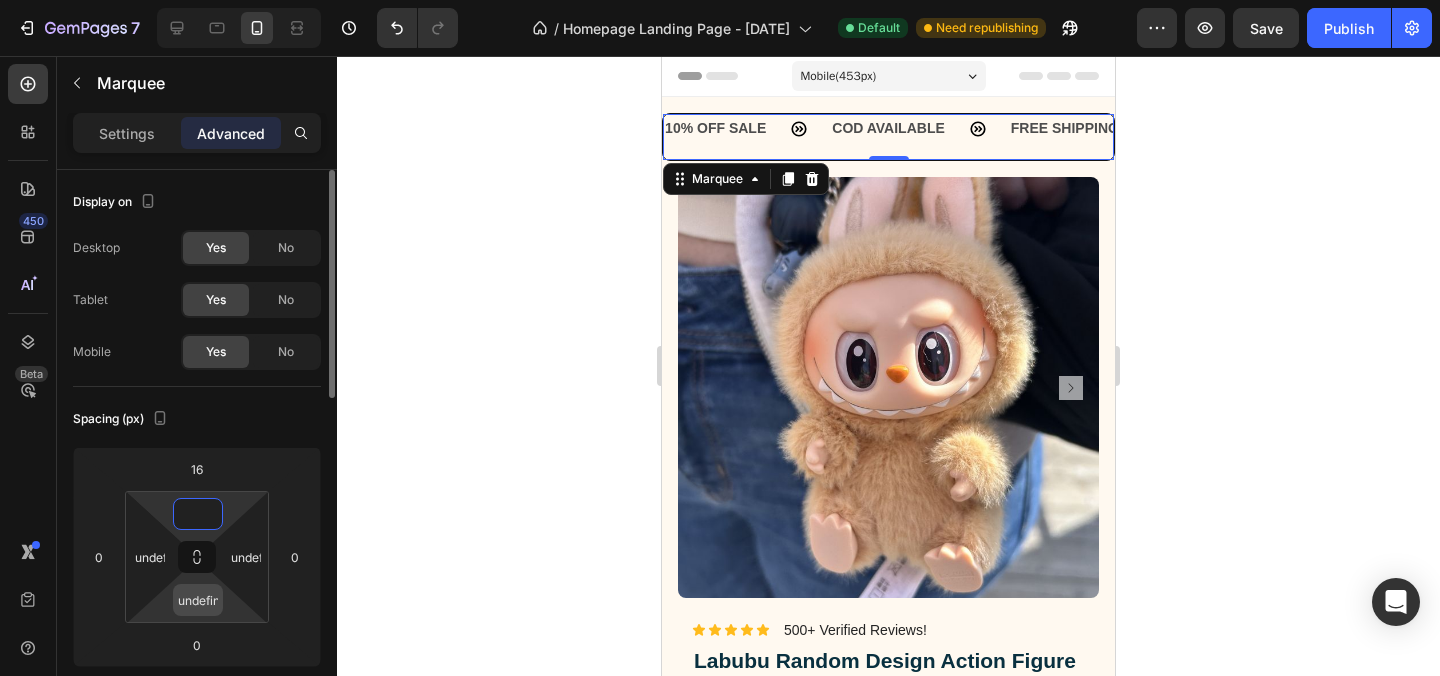 type on "0" 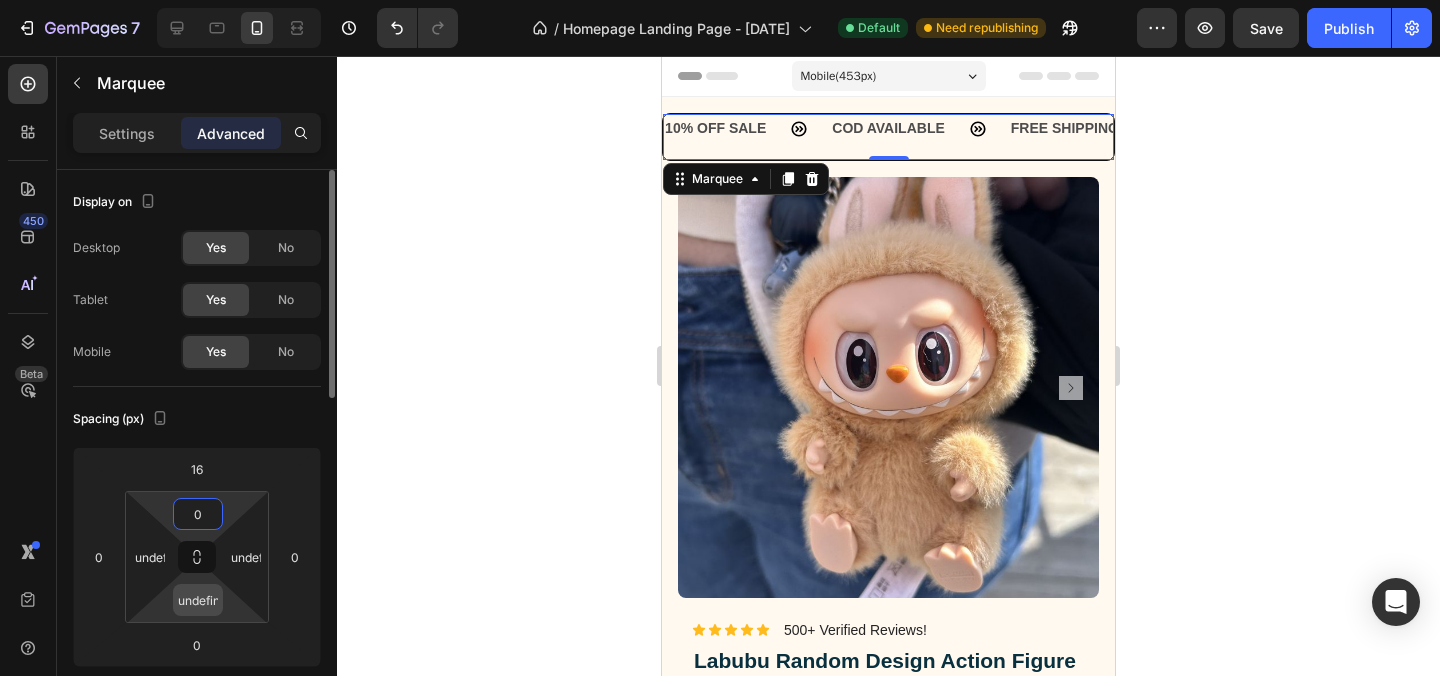 click on "undefined" at bounding box center (198, 600) 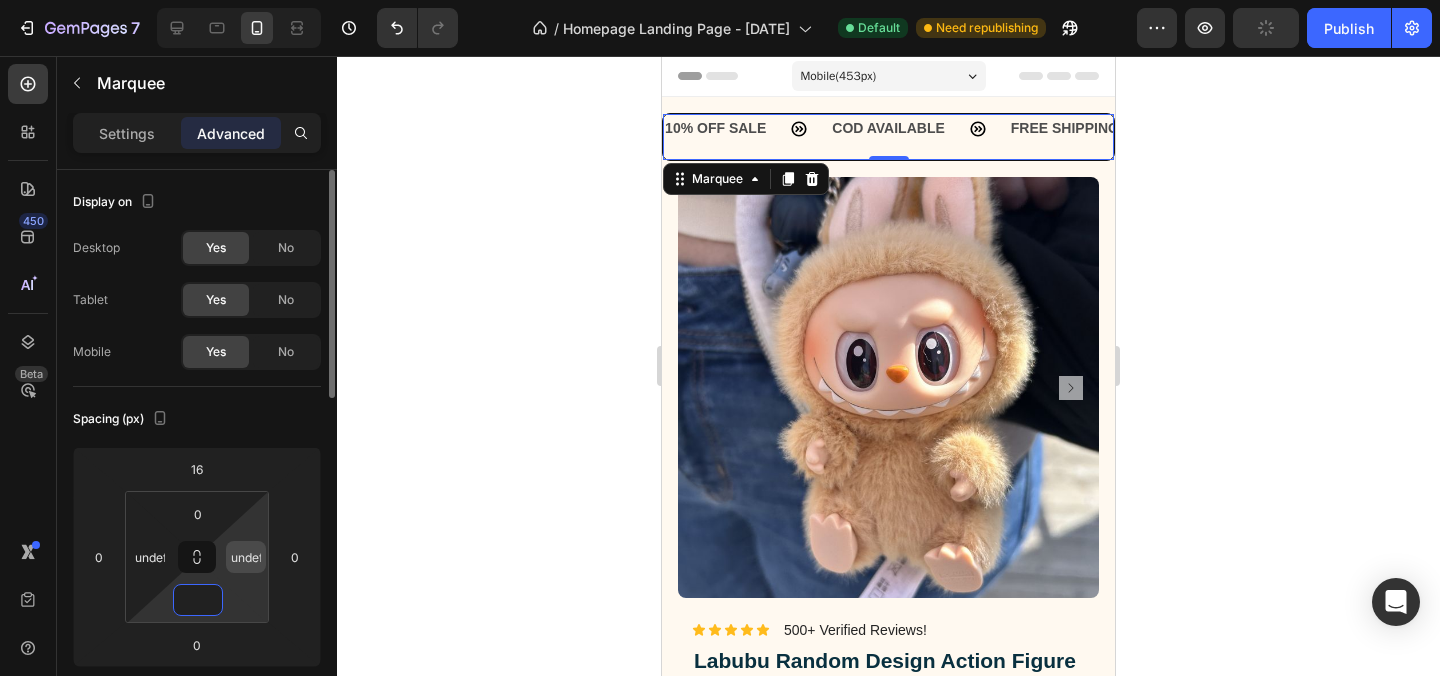 type on "0" 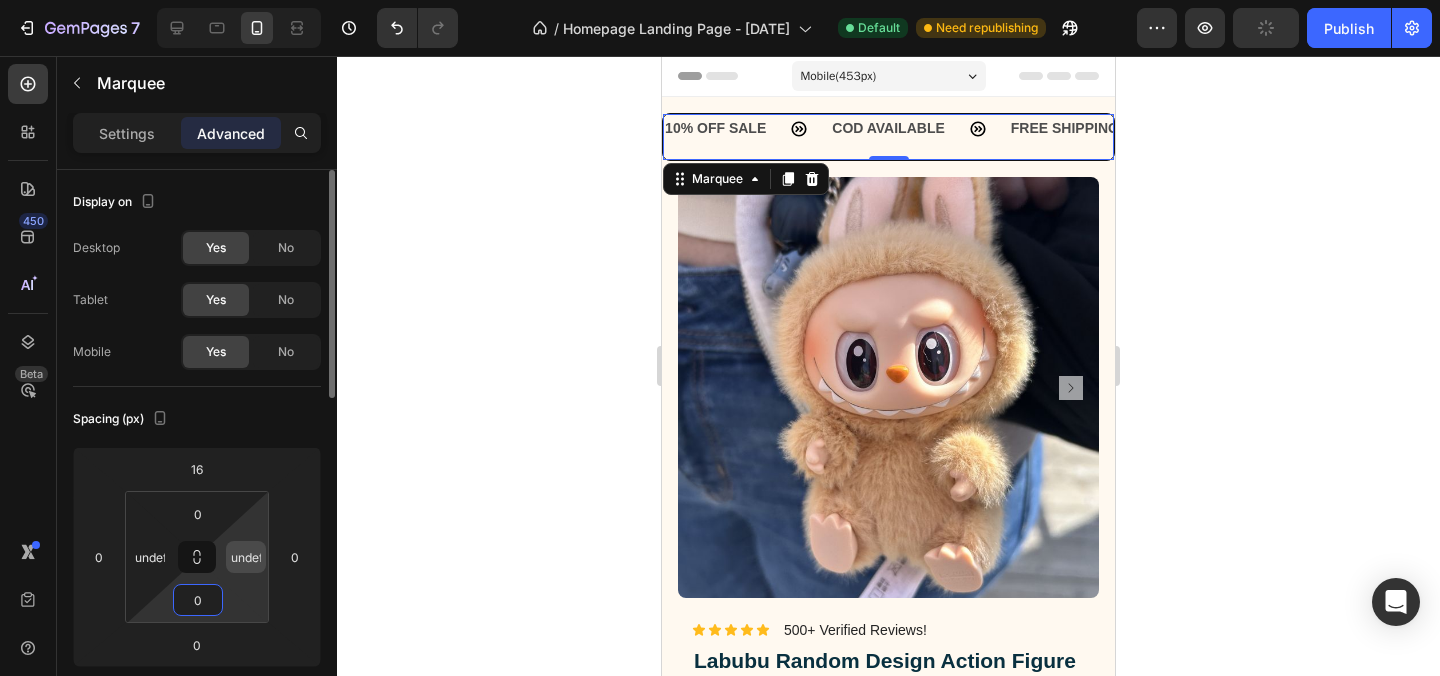 click on "undefined" at bounding box center (246, 557) 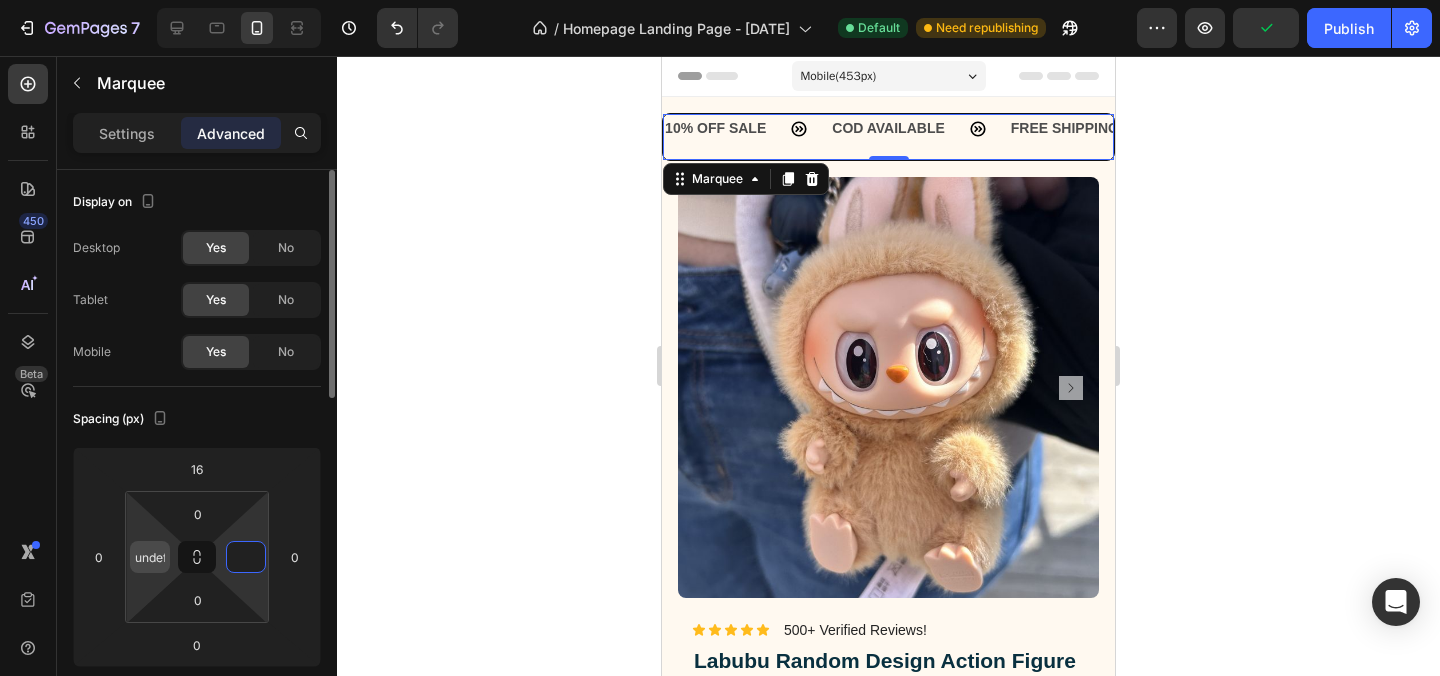 type on "0" 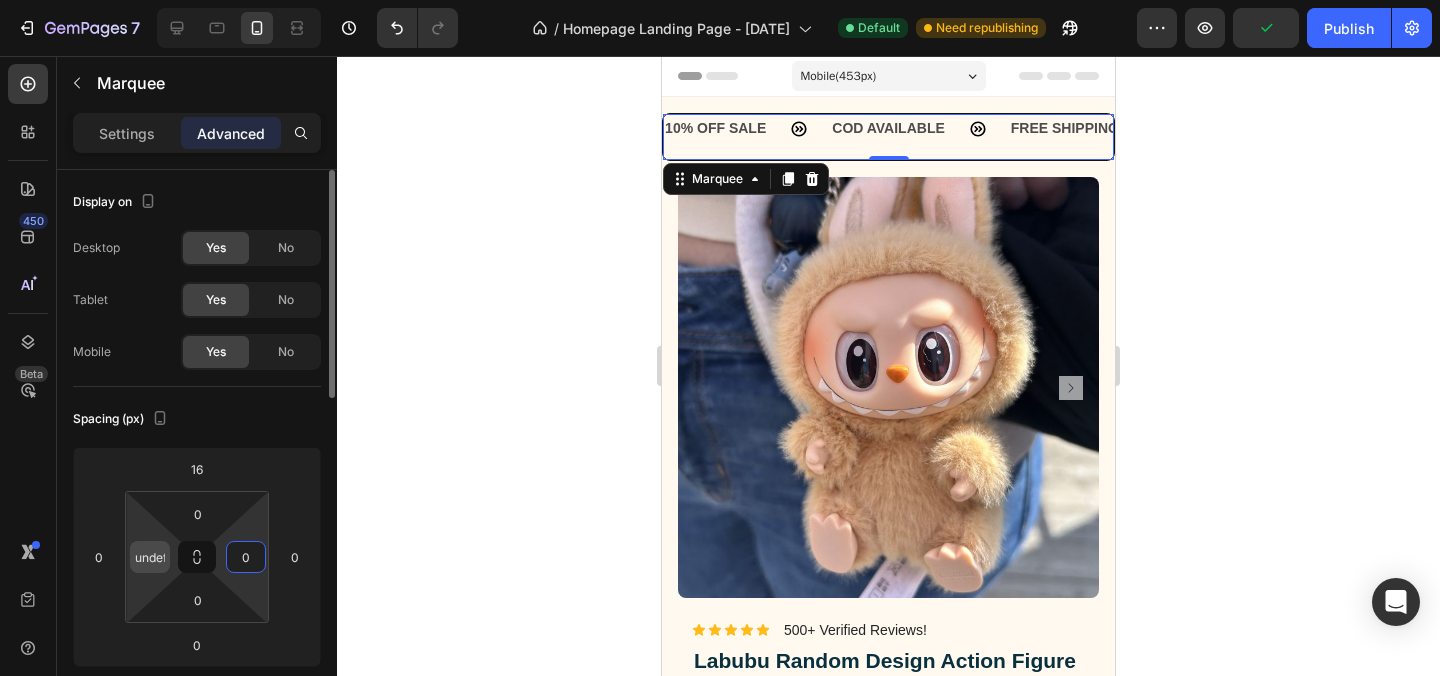 click on "undefined" at bounding box center [150, 557] 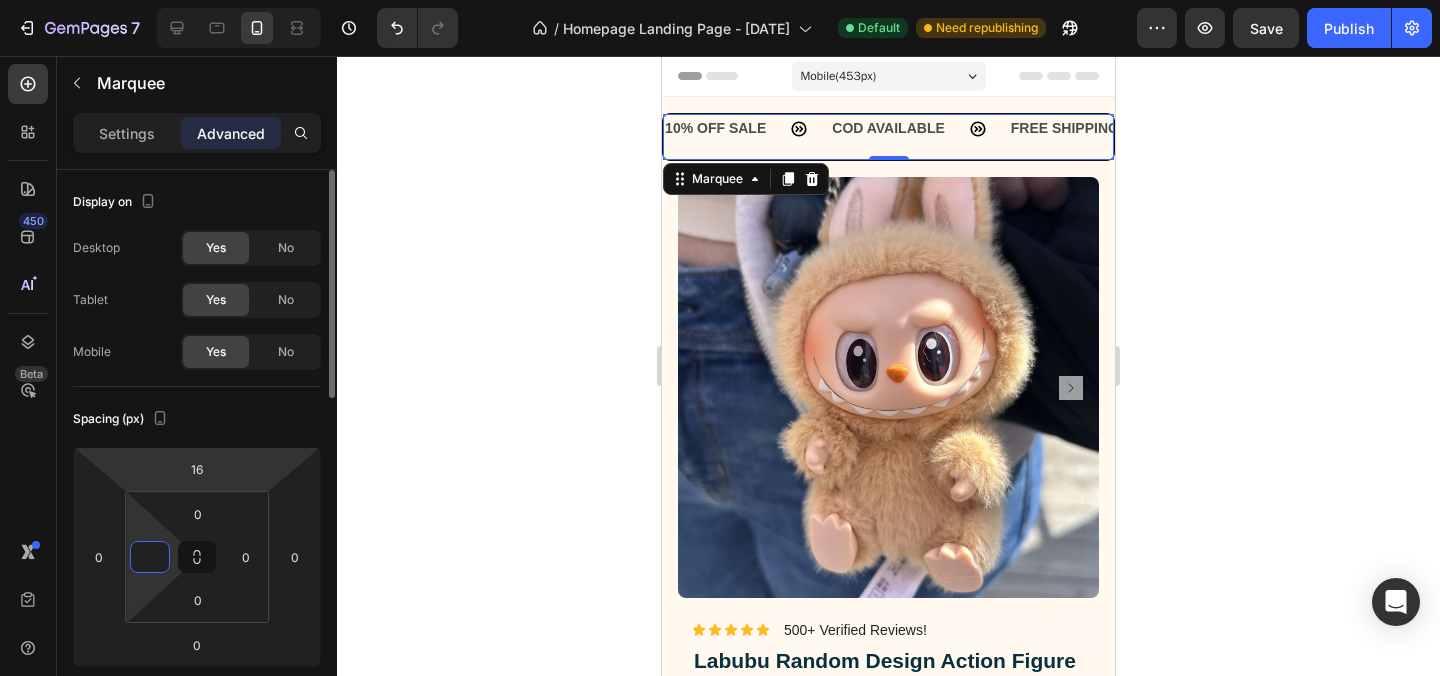 type on "0" 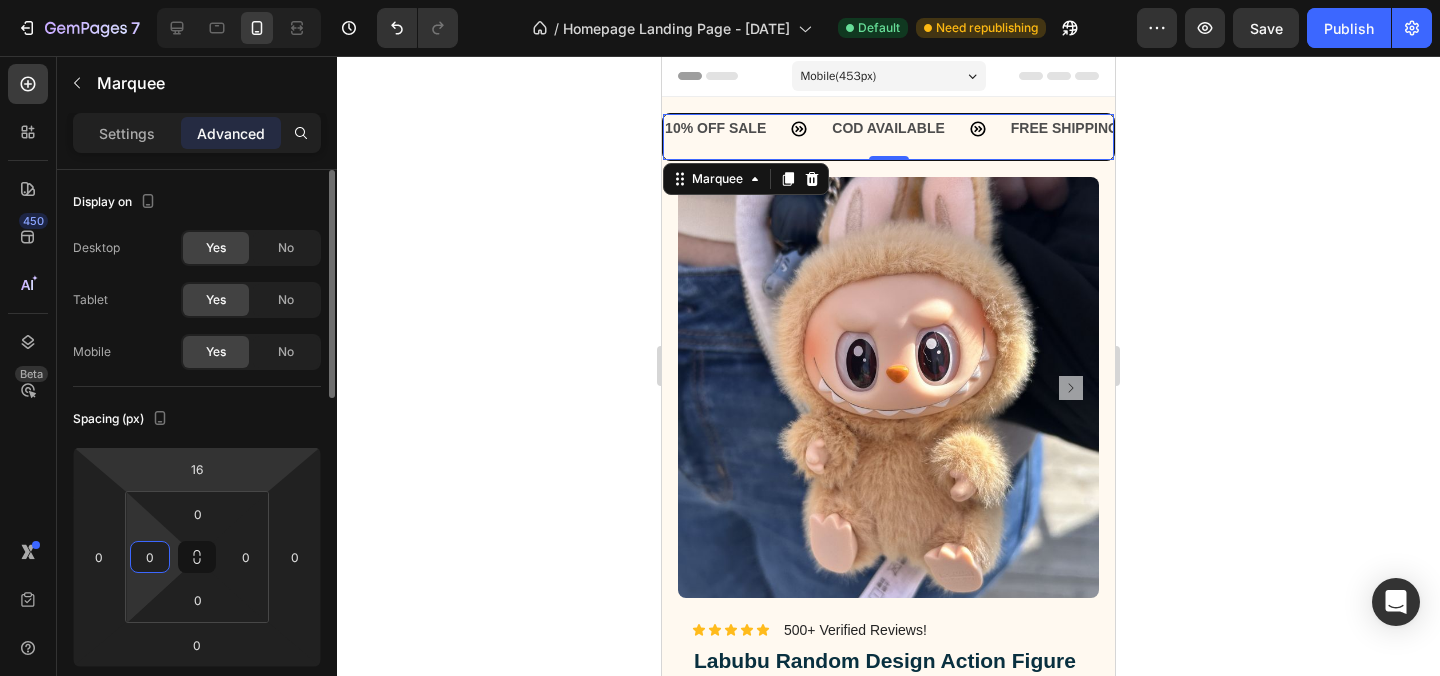 click on "Spacing (px)" at bounding box center [197, 419] 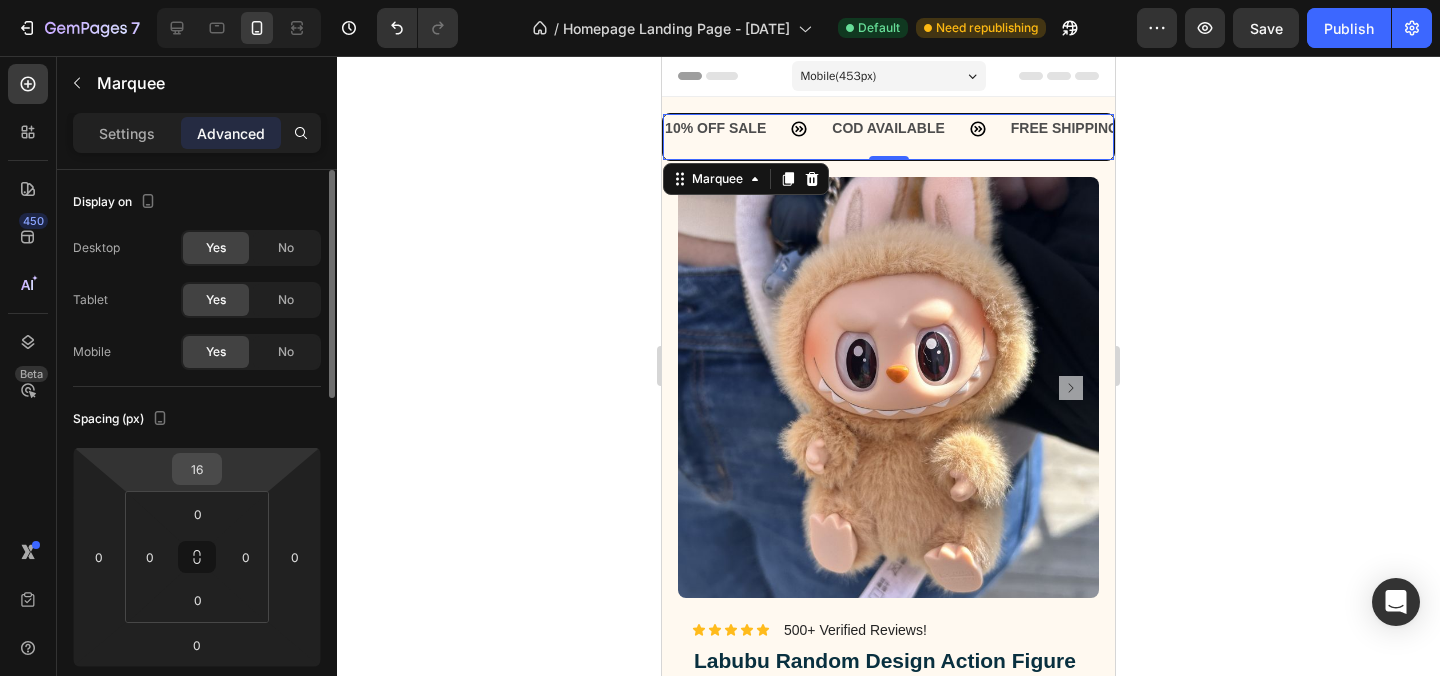 click on "16" at bounding box center (197, 469) 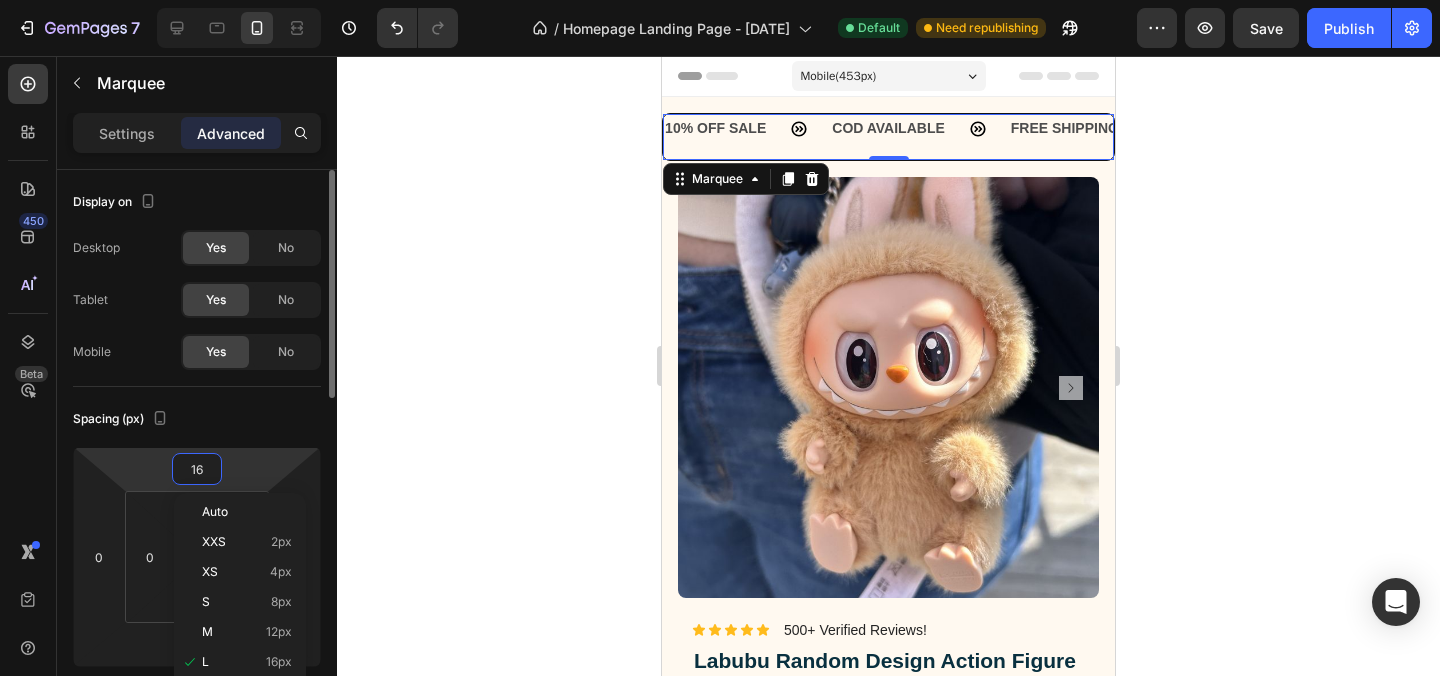 click on "Spacing (px)" at bounding box center [197, 419] 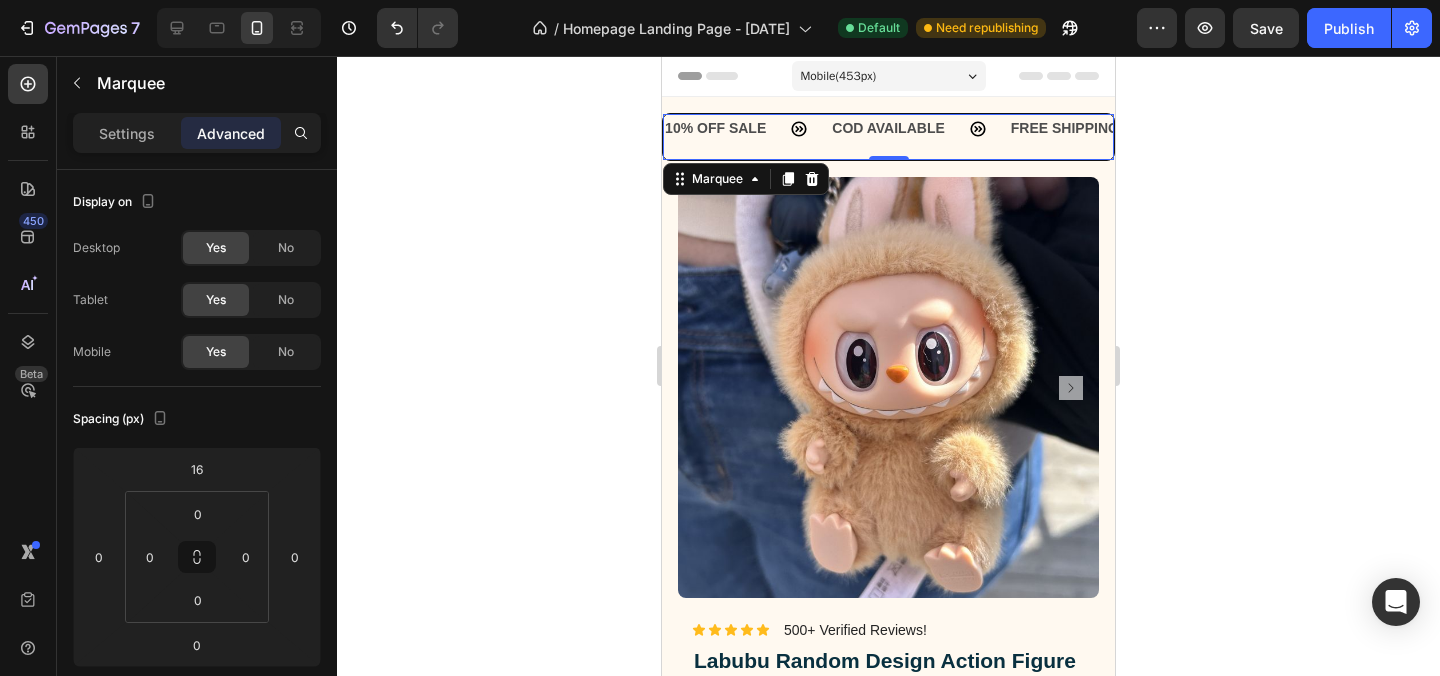 click 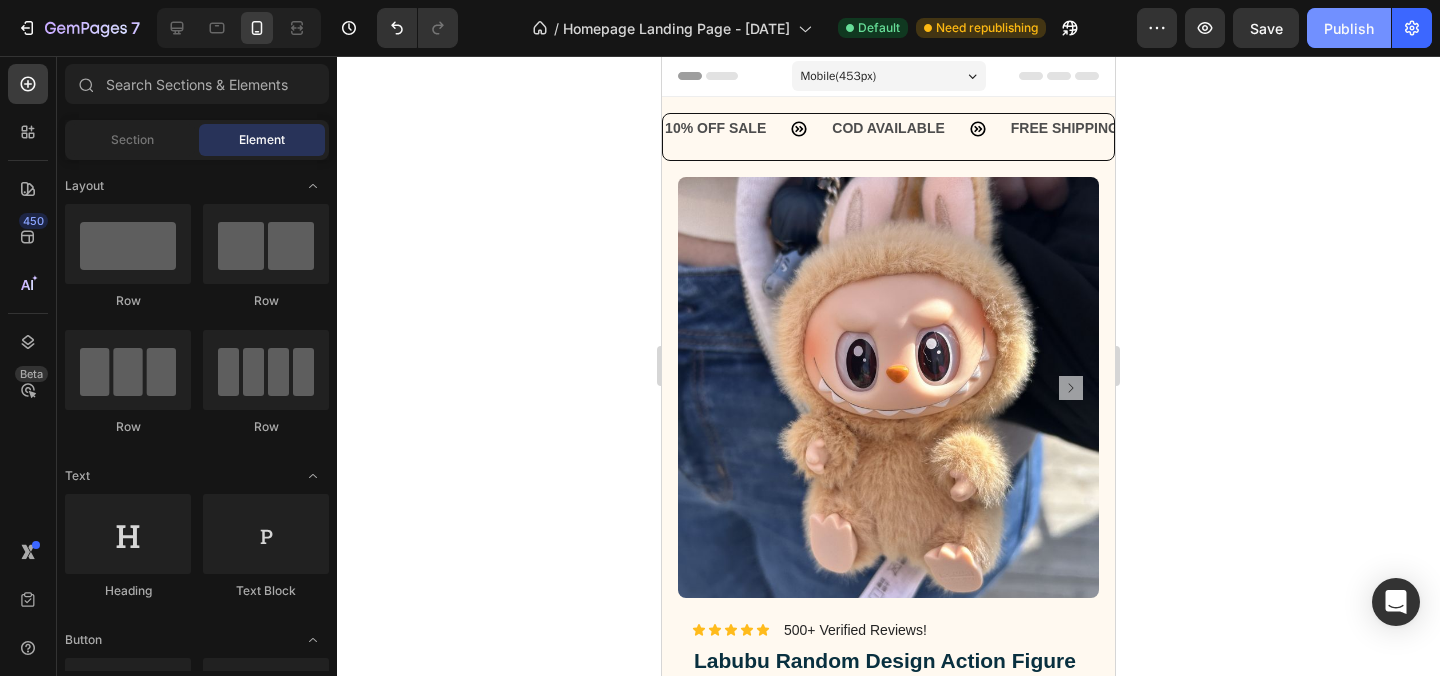 click on "Publish" at bounding box center (1349, 28) 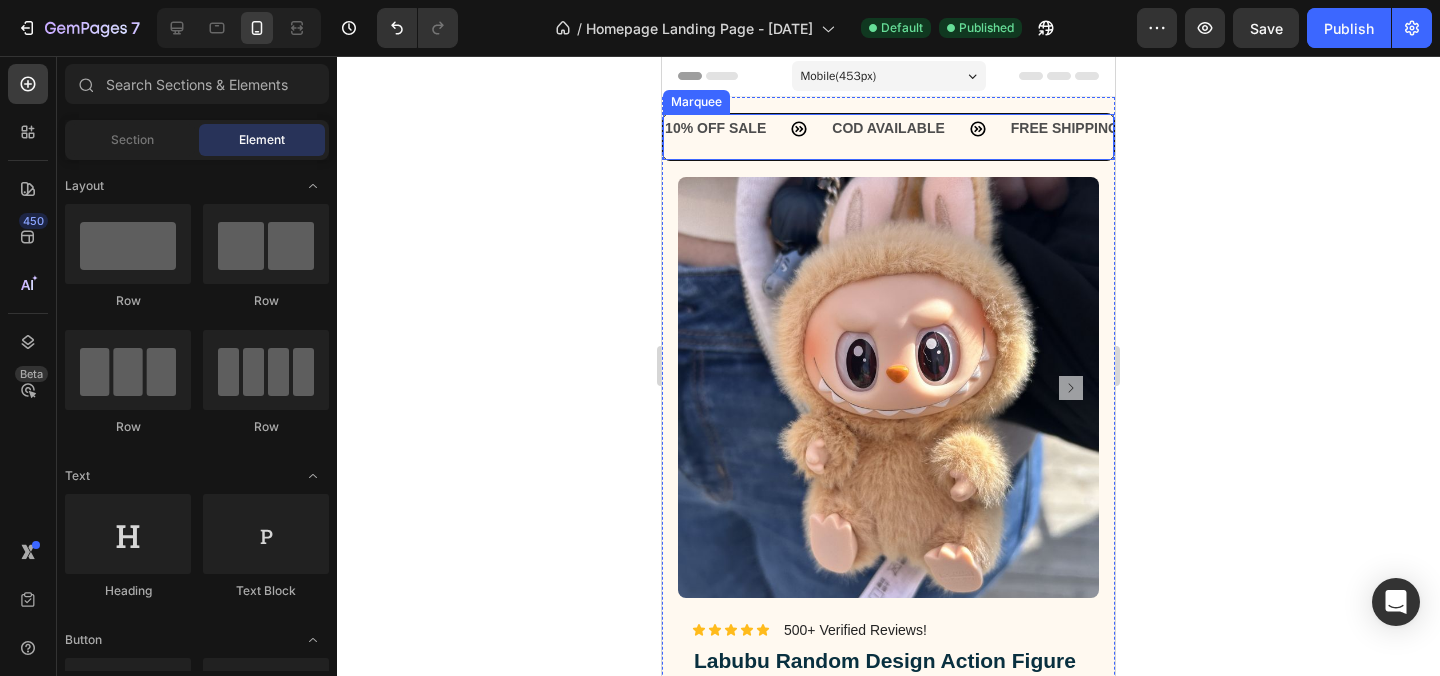 click on "FREE SHIPPING Text Block
10% OFF ON PREPAID ORDERS Text Block
EASY RETURN Text Block
LIMITED TIME 10% OFF SALE Text Block
COD AVAILABLE Text Block
FREE SHIPPING Text Block
10% OFF ON PREPAID ORDERS Text Block
EASY RETURN Text Block
LIMITED TIME 10% OFF SALE Text Block
COD AVAILABLE Text Block" at bounding box center (888, 137) 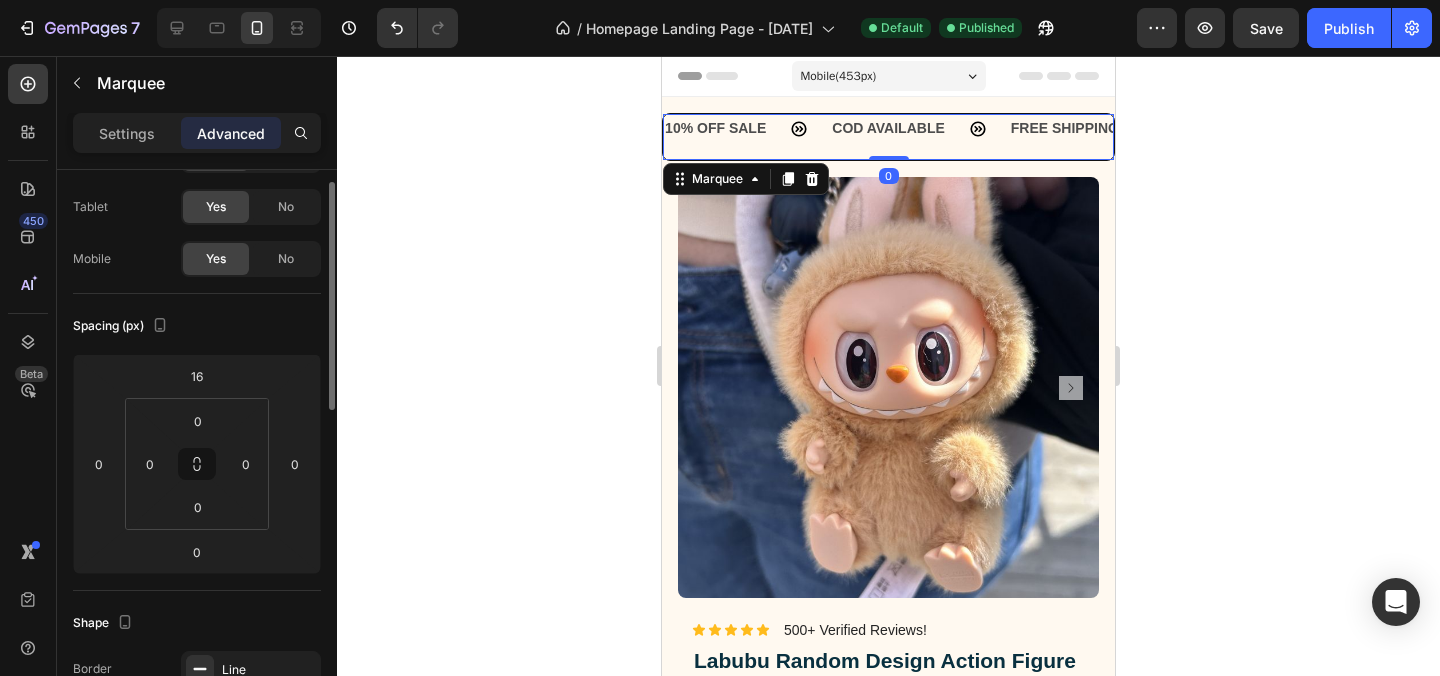 scroll, scrollTop: 111, scrollLeft: 0, axis: vertical 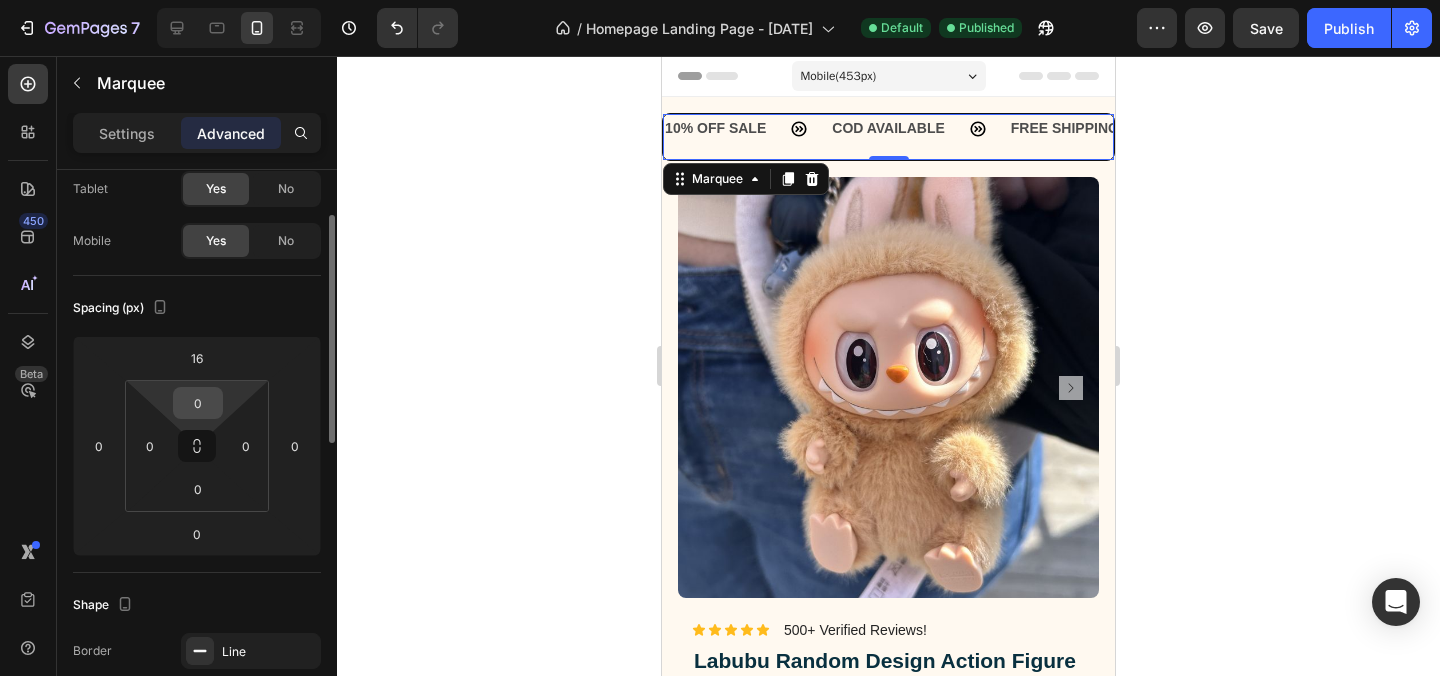 click on "0" at bounding box center [198, 403] 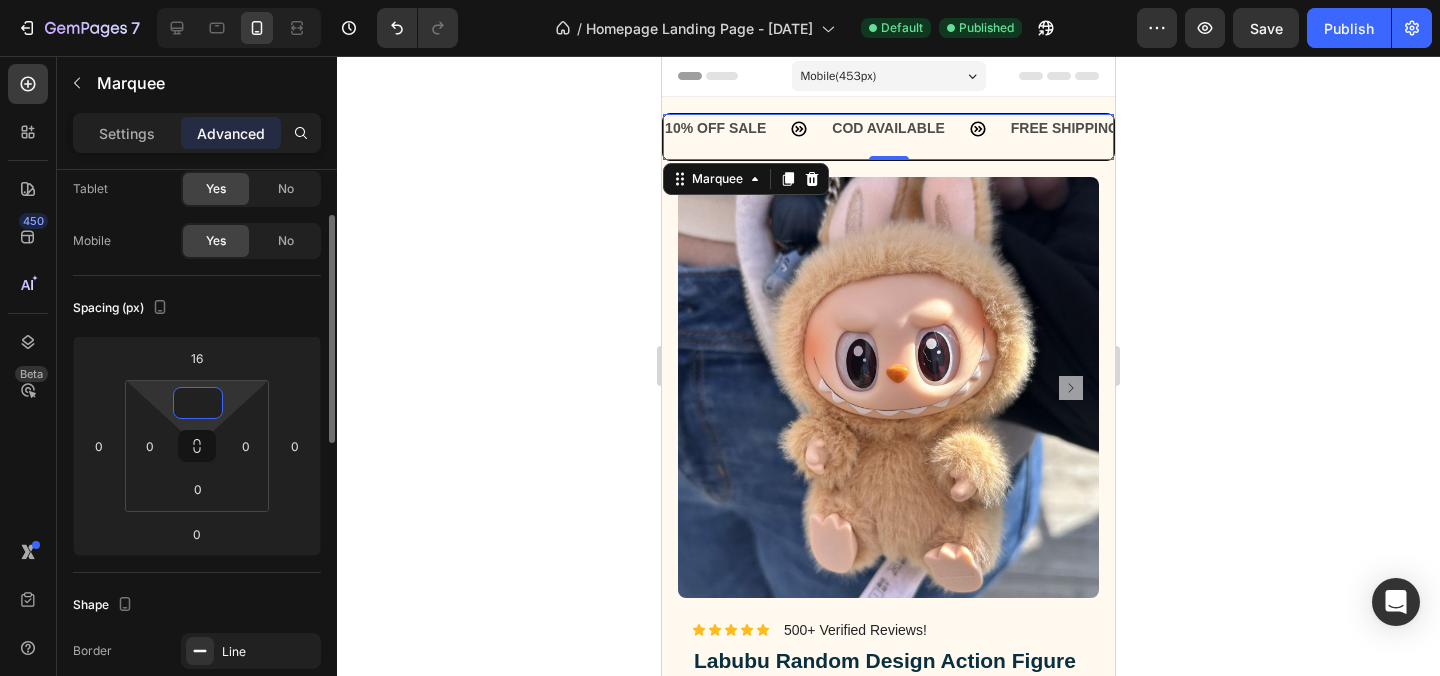 type on "2" 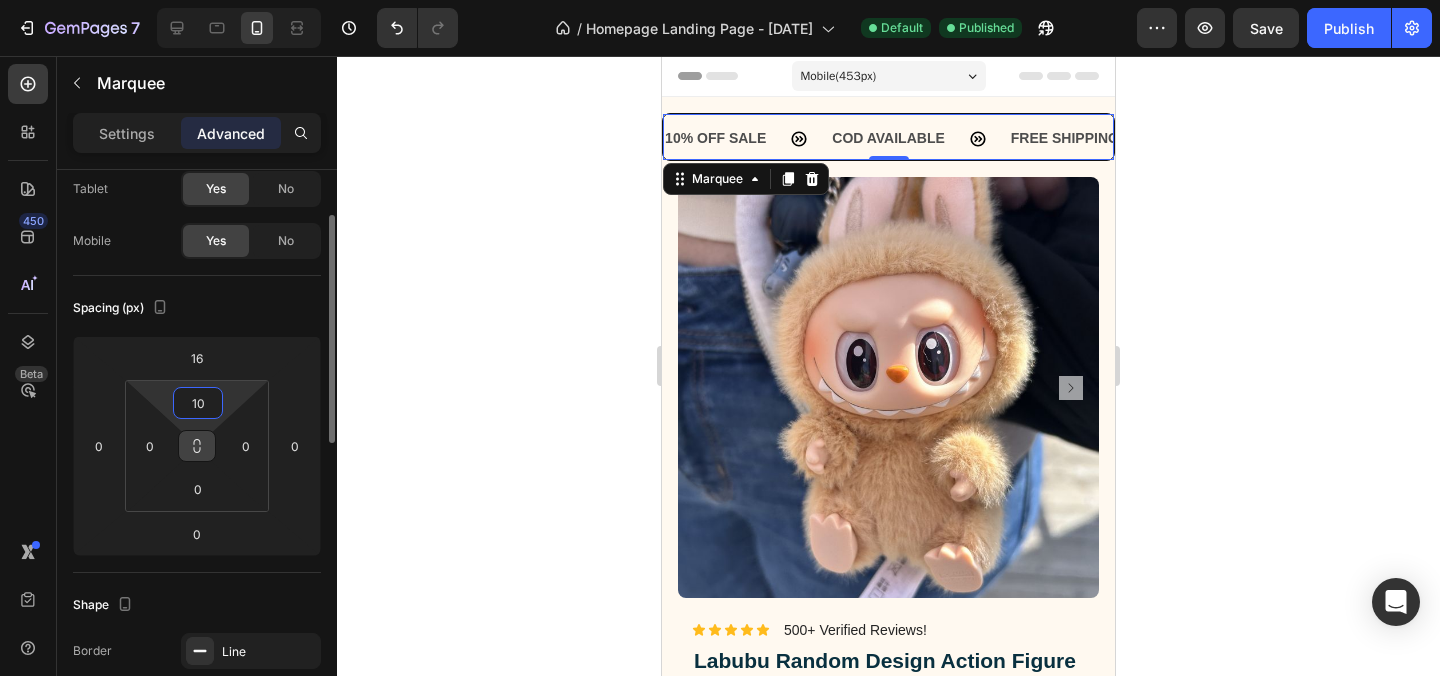 type on "10" 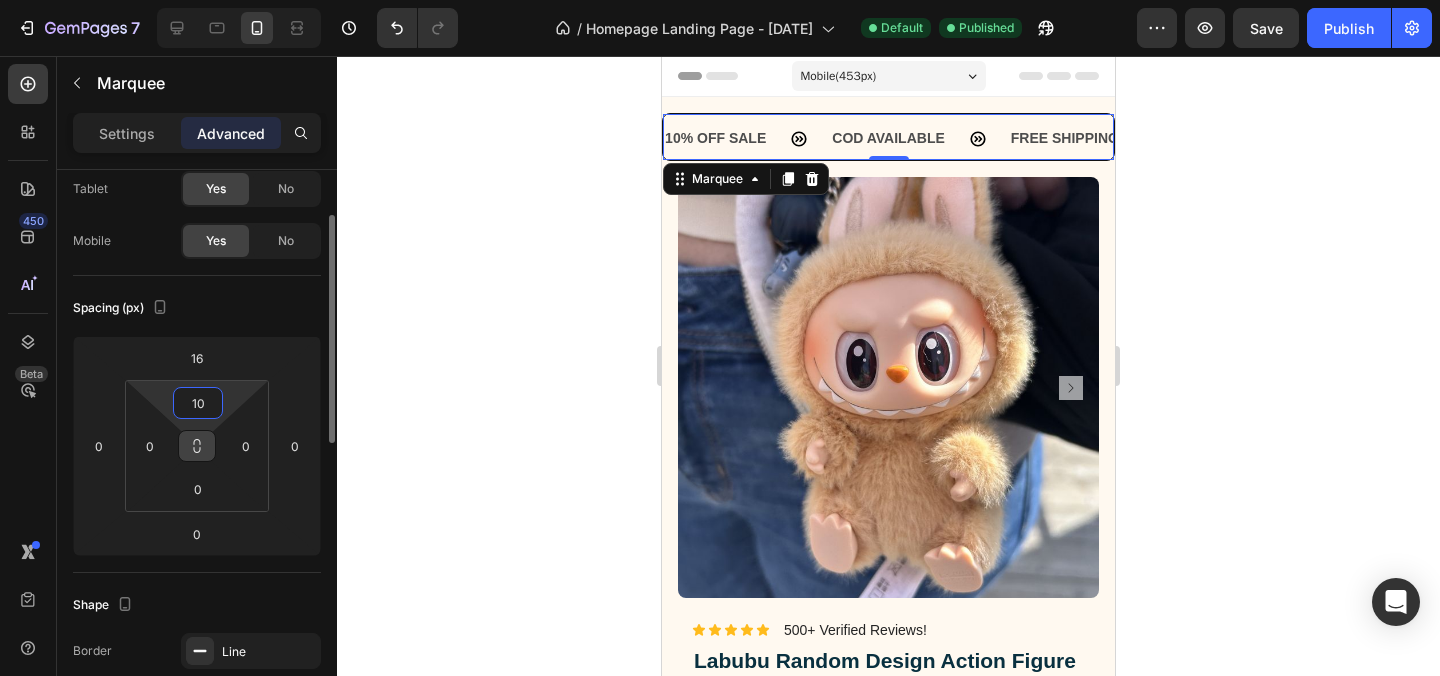 click at bounding box center (197, 446) 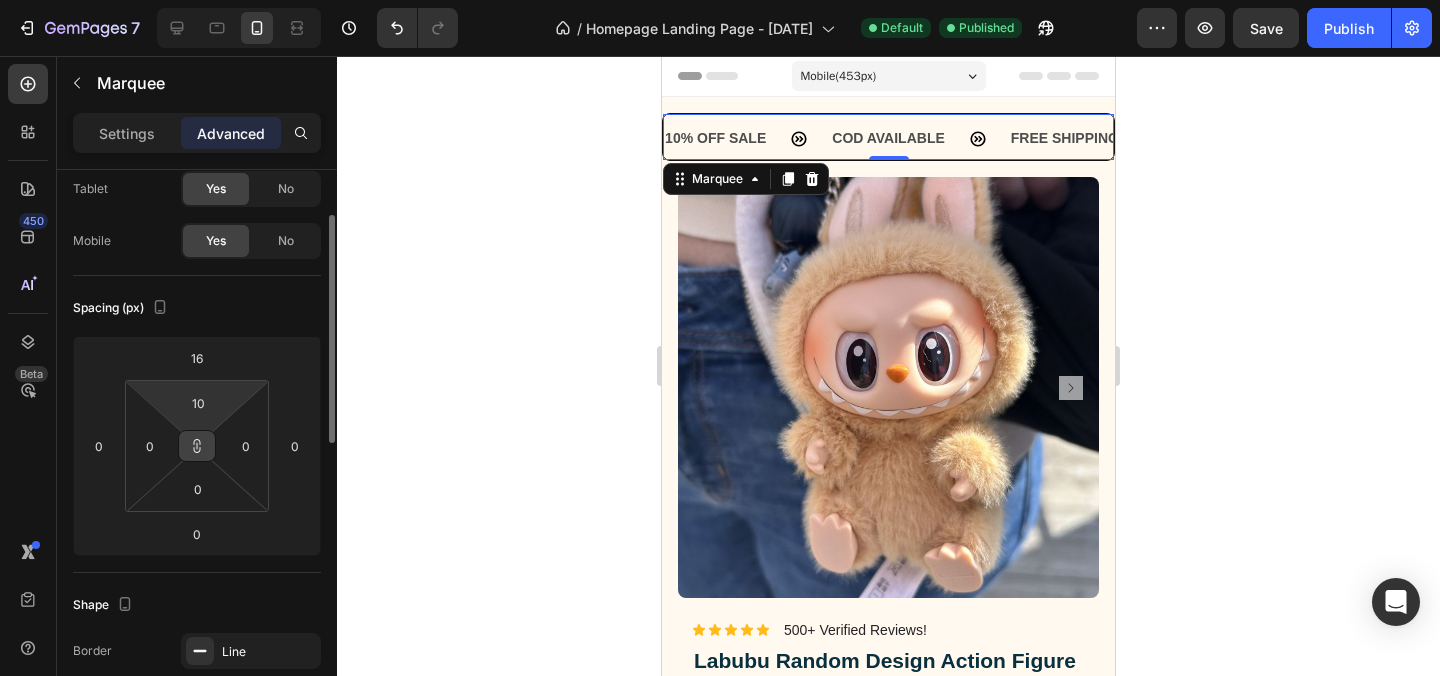 click at bounding box center [197, 446] 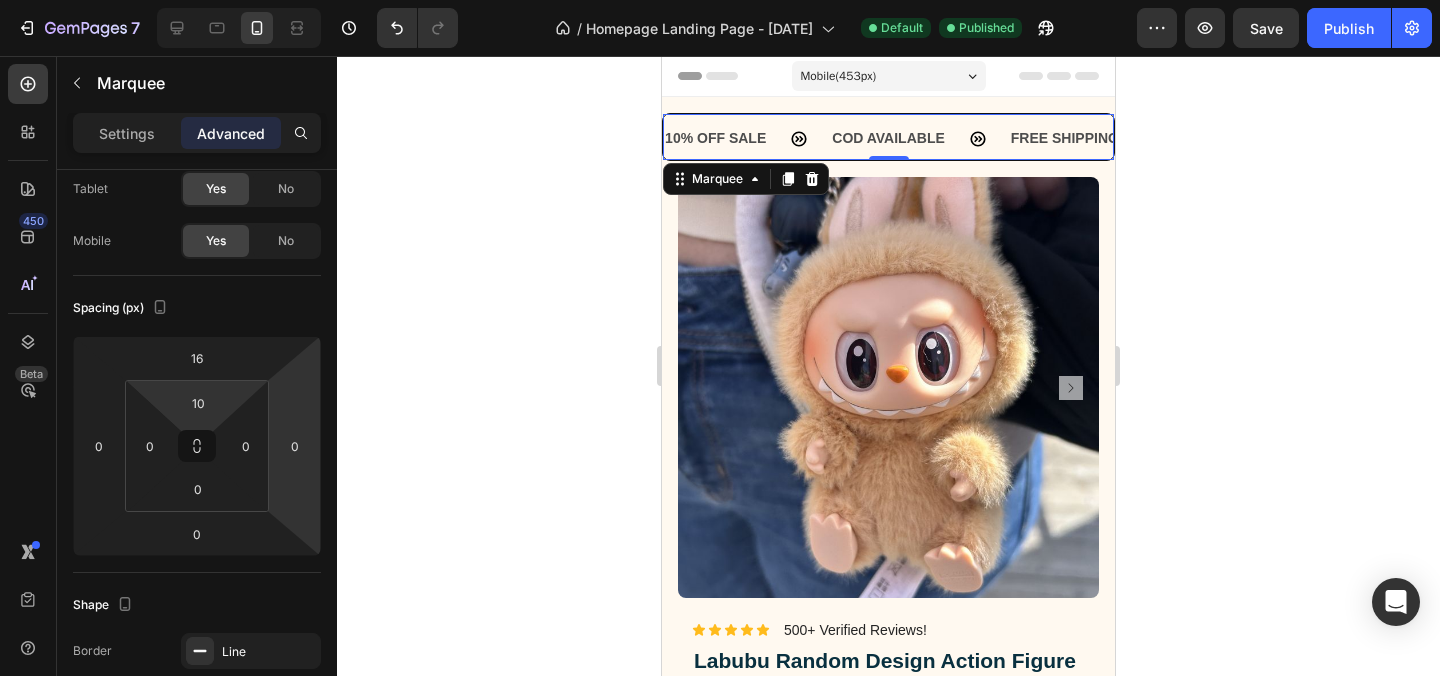 click 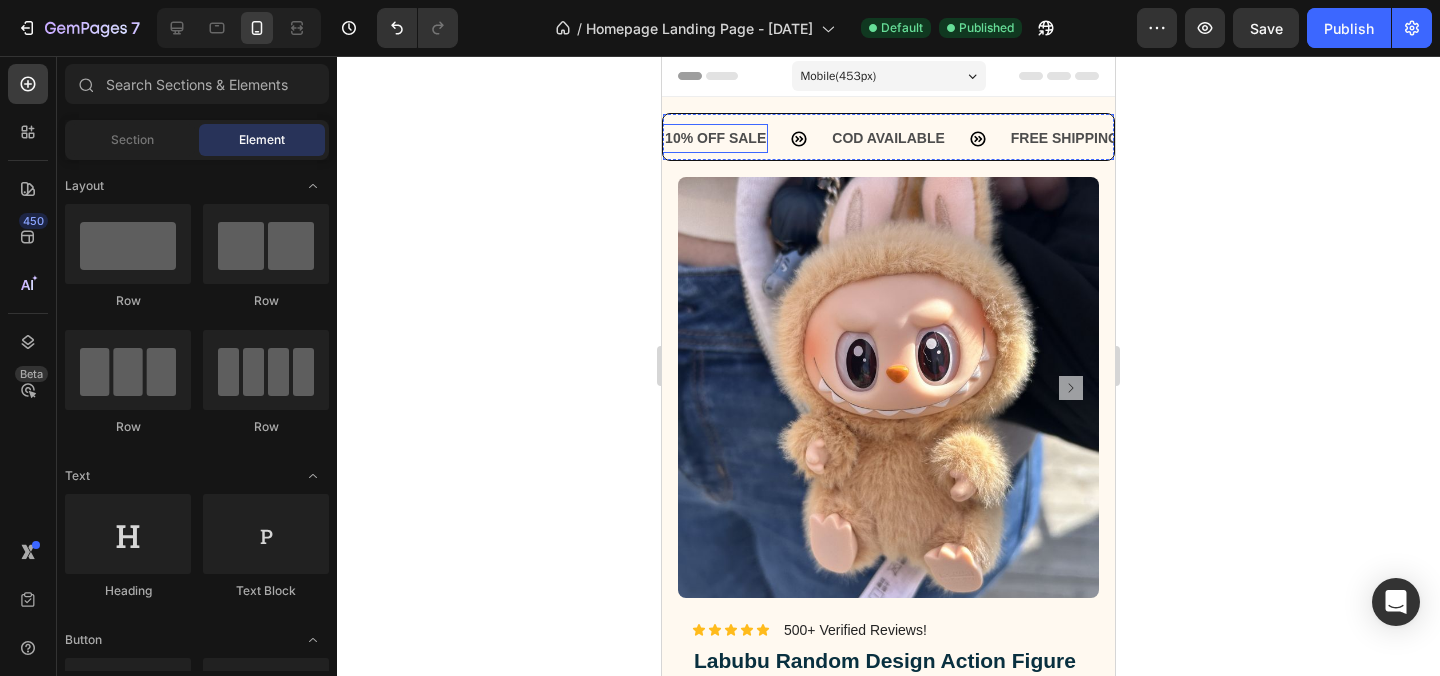 click on "LIMITED TIME 10% OFF SALE" at bounding box center (639, 138) 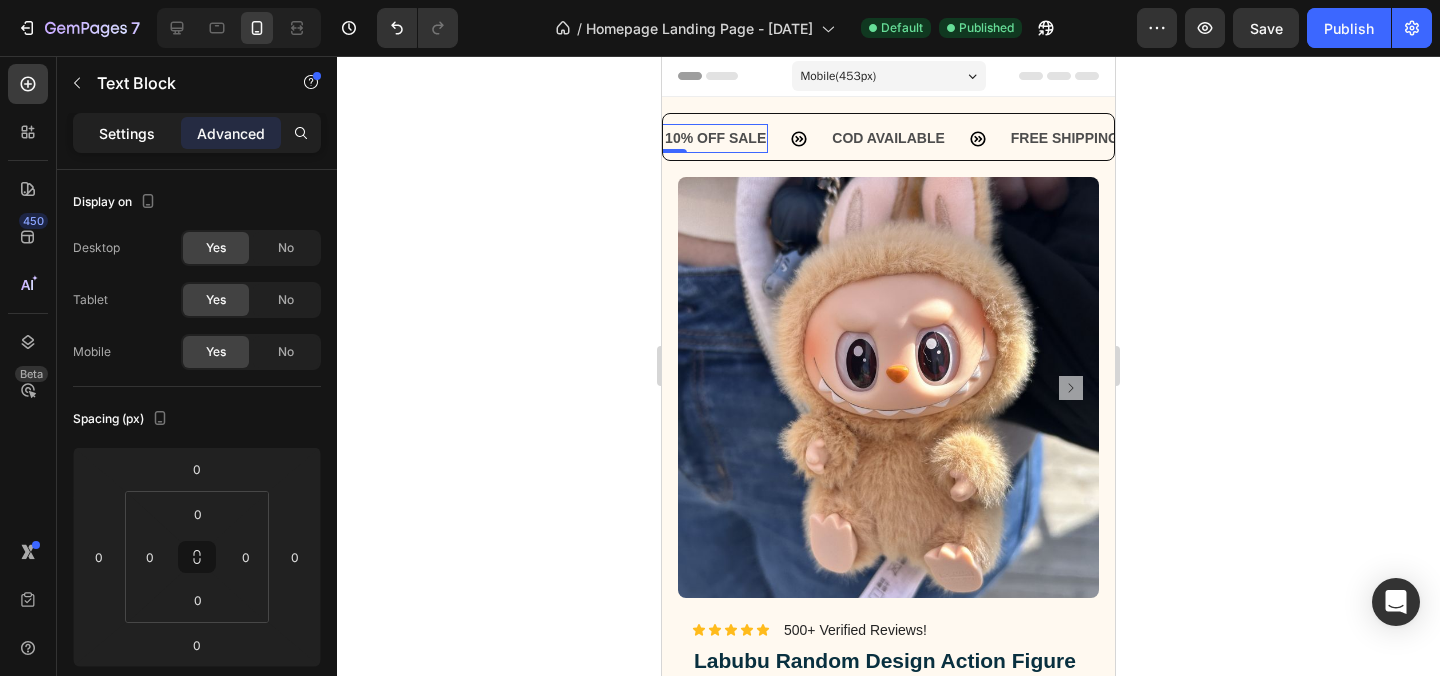 click on "Settings" at bounding box center [127, 133] 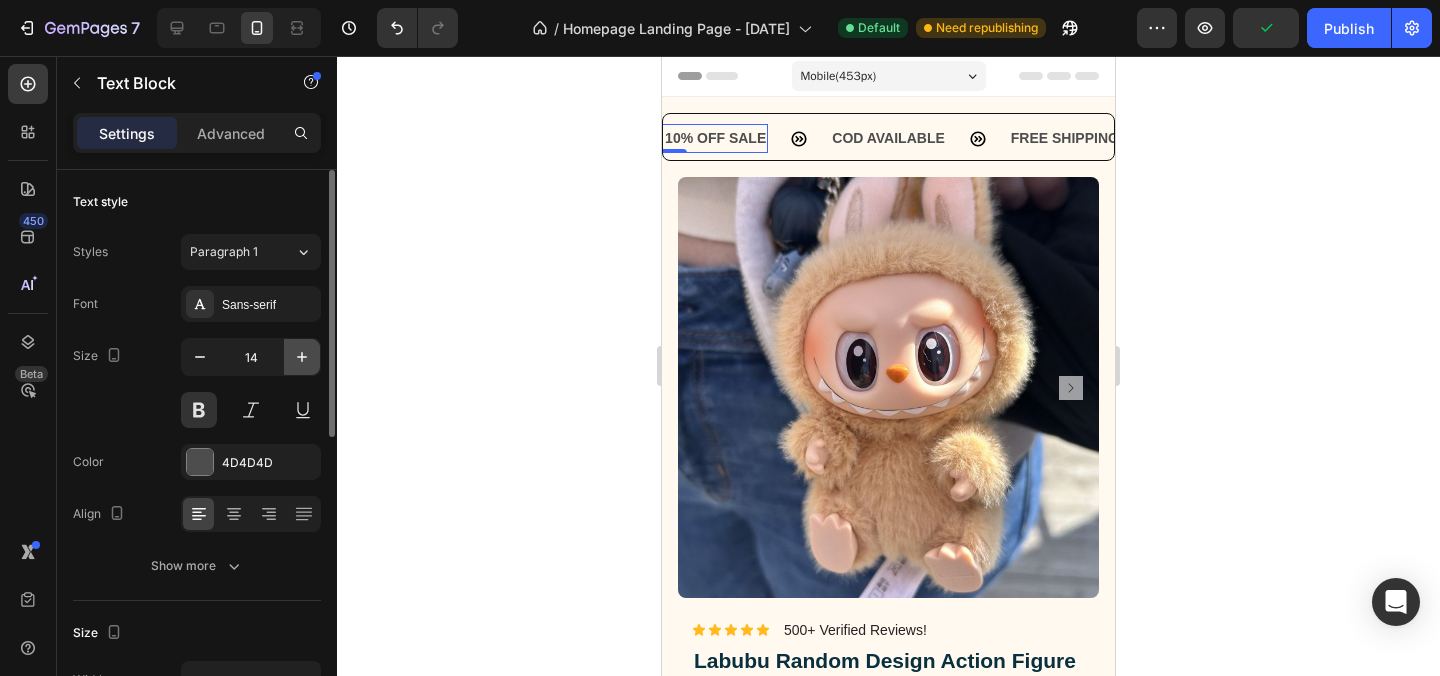 click 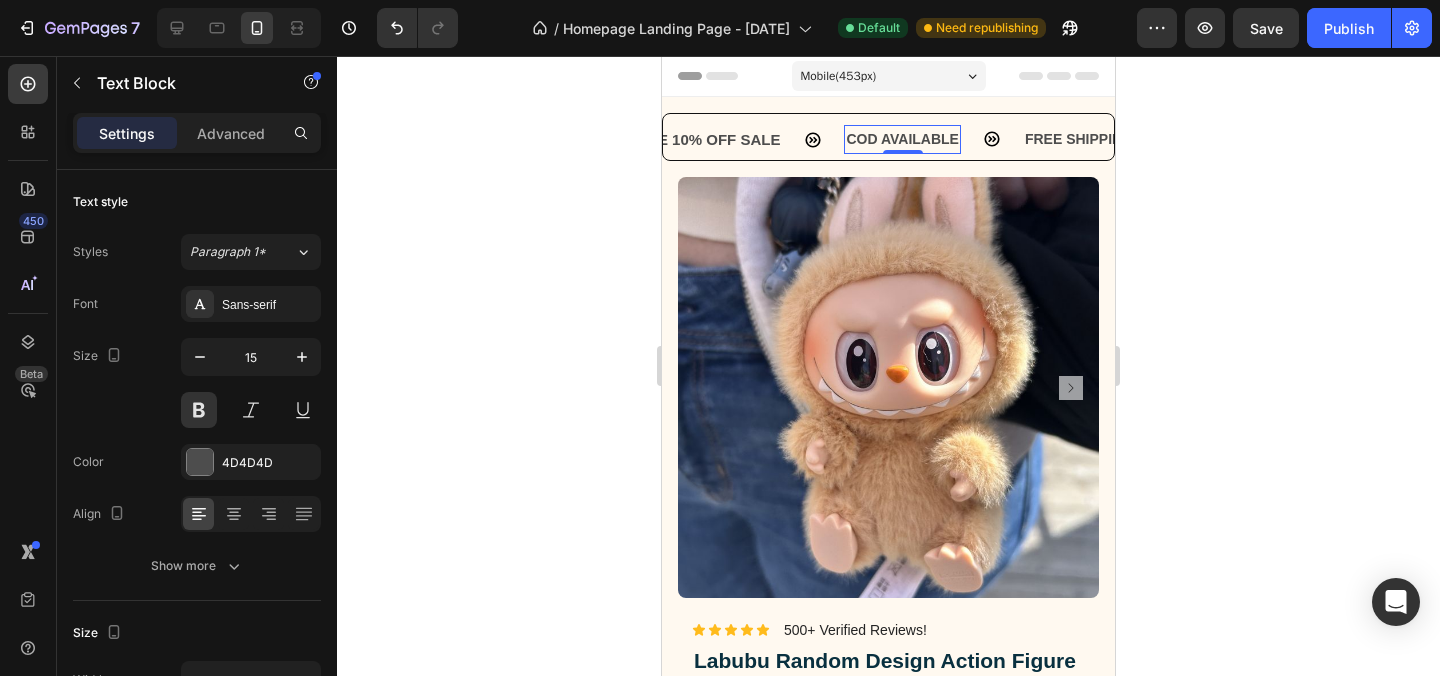 click on "COD AVAILABLE" at bounding box center (891, 139) 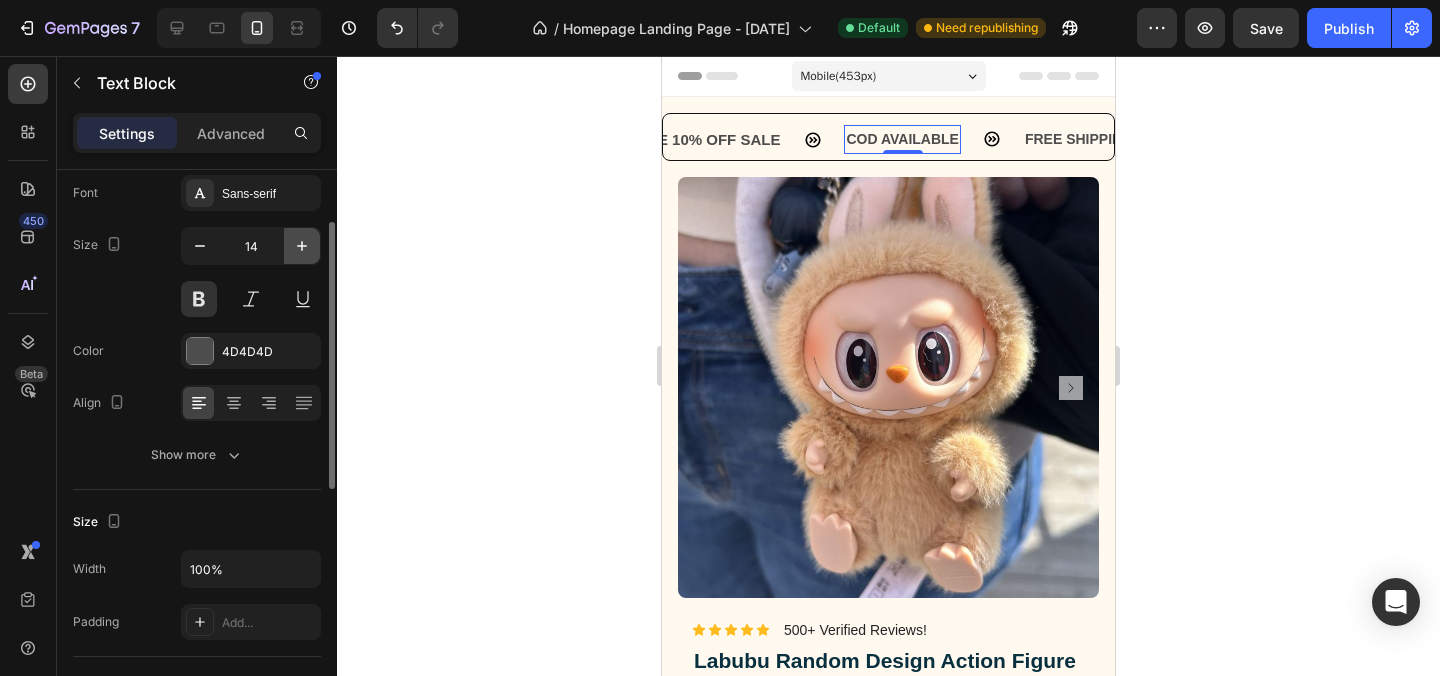 click 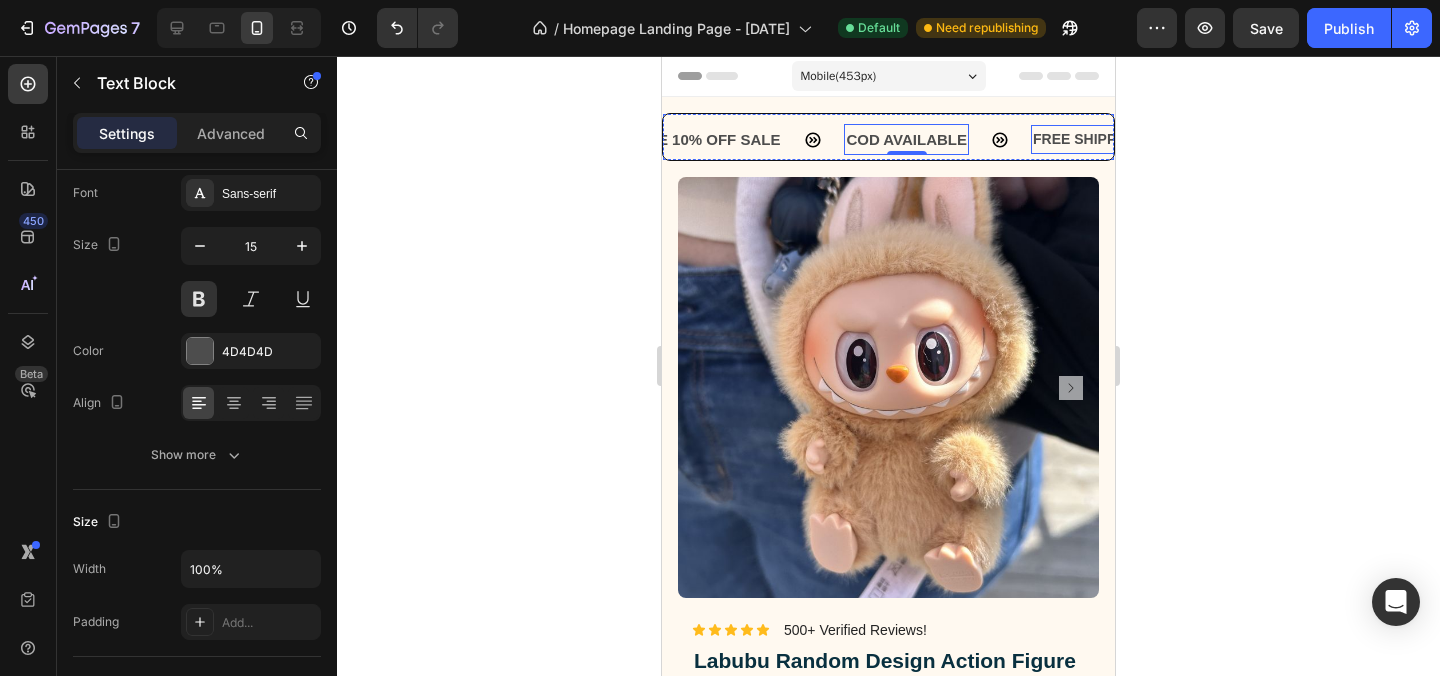 click on "FREE SHIPPING" at bounding box center [1075, 139] 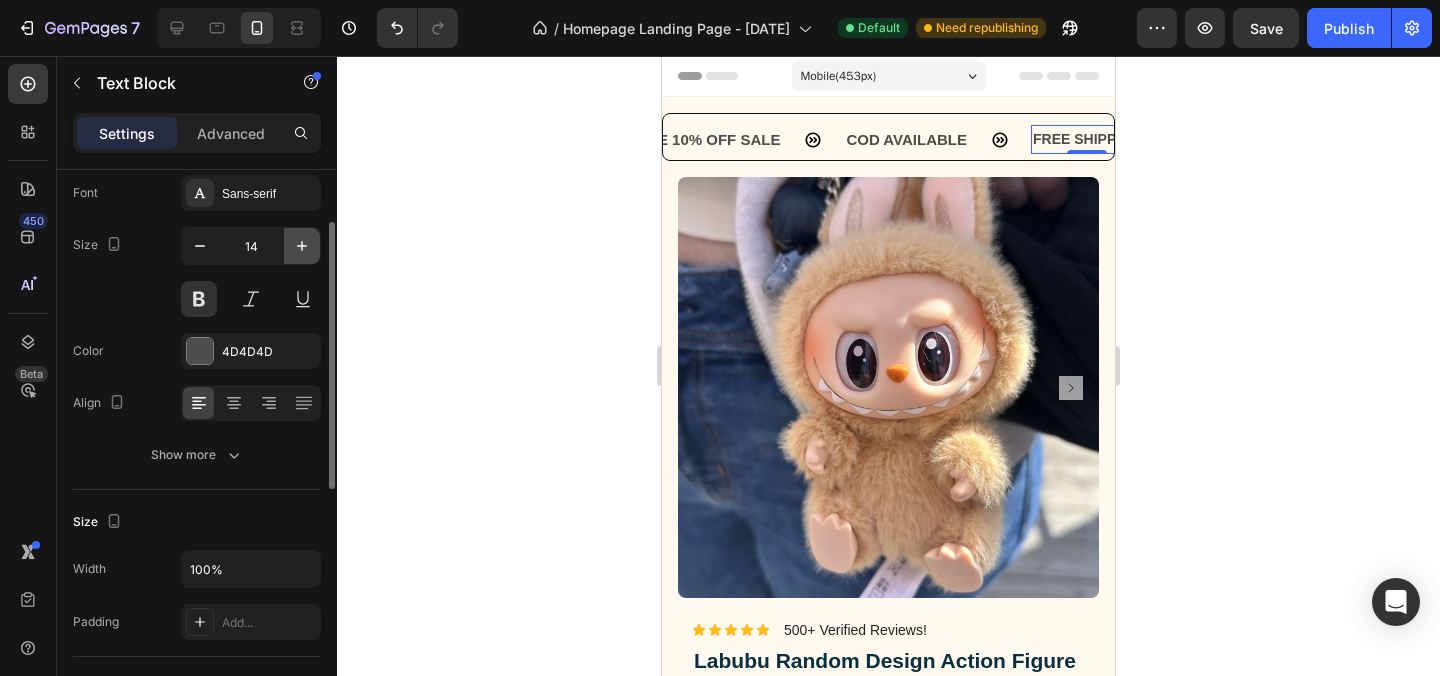 click 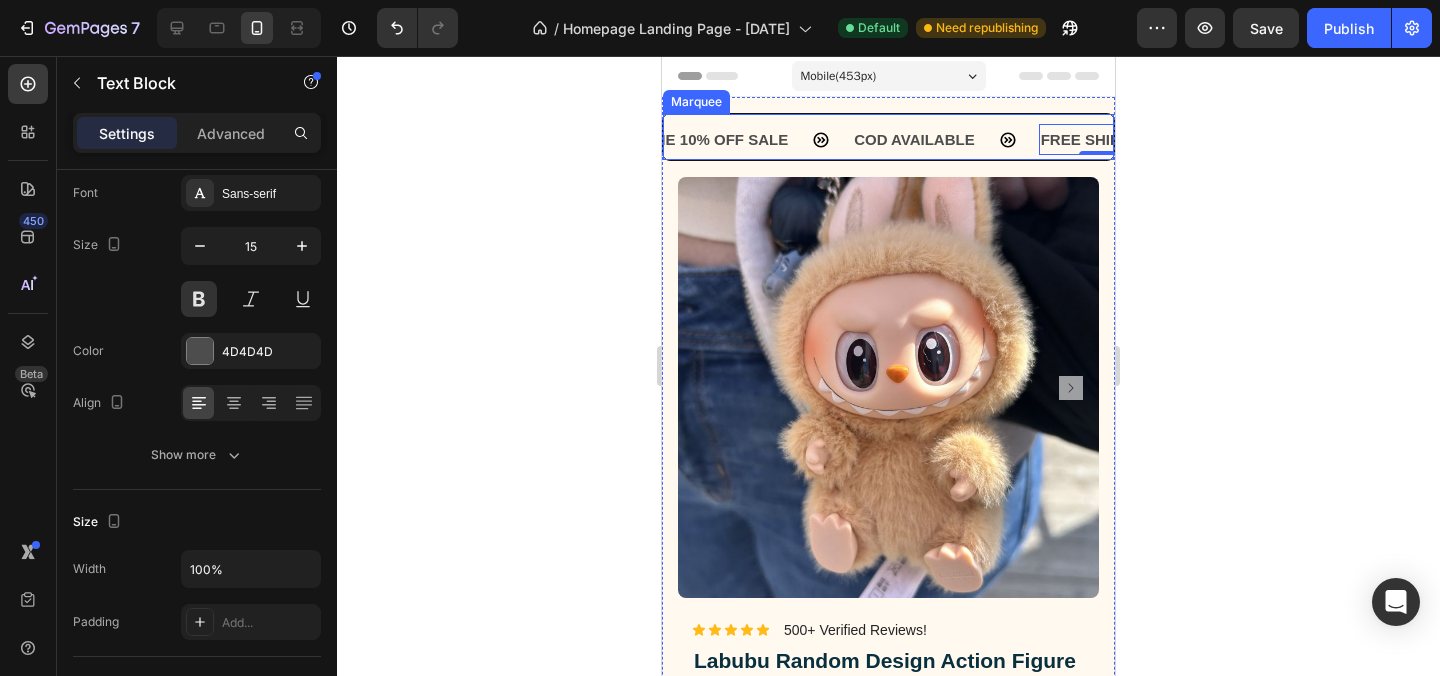 click on "FREE SHIPPING Text Block   0
10% OFF ON PREPAID ORDERS Text Block
EASY RETURN Text Block
LIMITED TIME 10% OFF SALE Text Block
COD AVAILABLE Text Block
FREE SHIPPING Text Block   0
10% OFF ON PREPAID ORDERS Text Block
EASY RETURN Text Block
LIMITED TIME 10% OFF SALE Text Block
COD AVAILABLE Text Block" at bounding box center [888, 142] 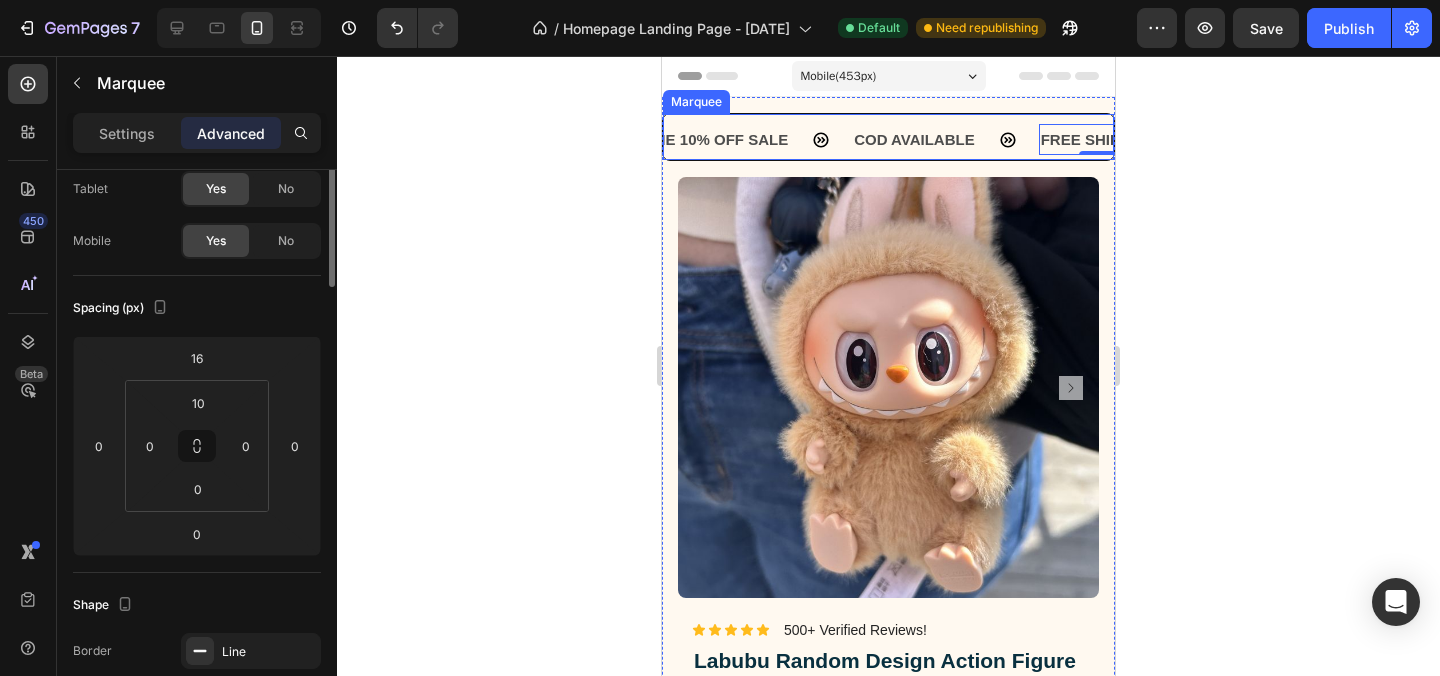 scroll, scrollTop: 0, scrollLeft: 0, axis: both 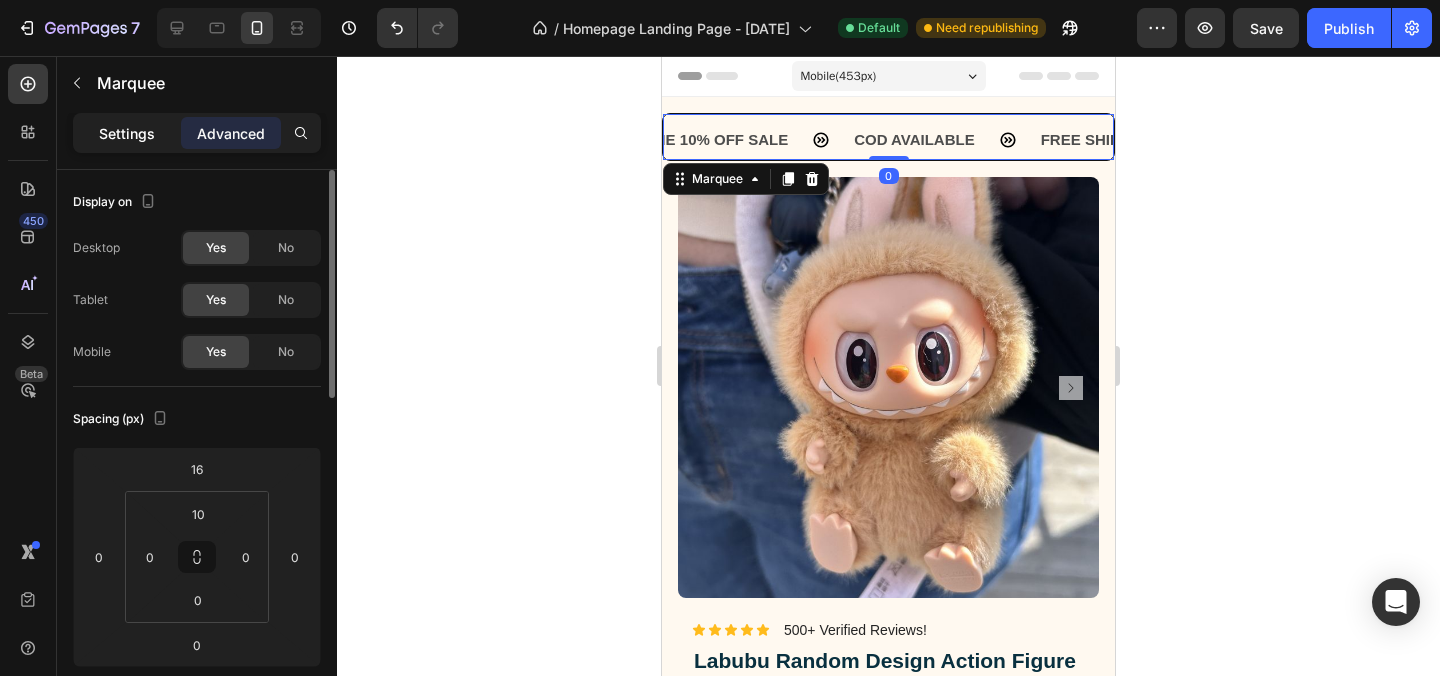 click on "Settings" at bounding box center [127, 133] 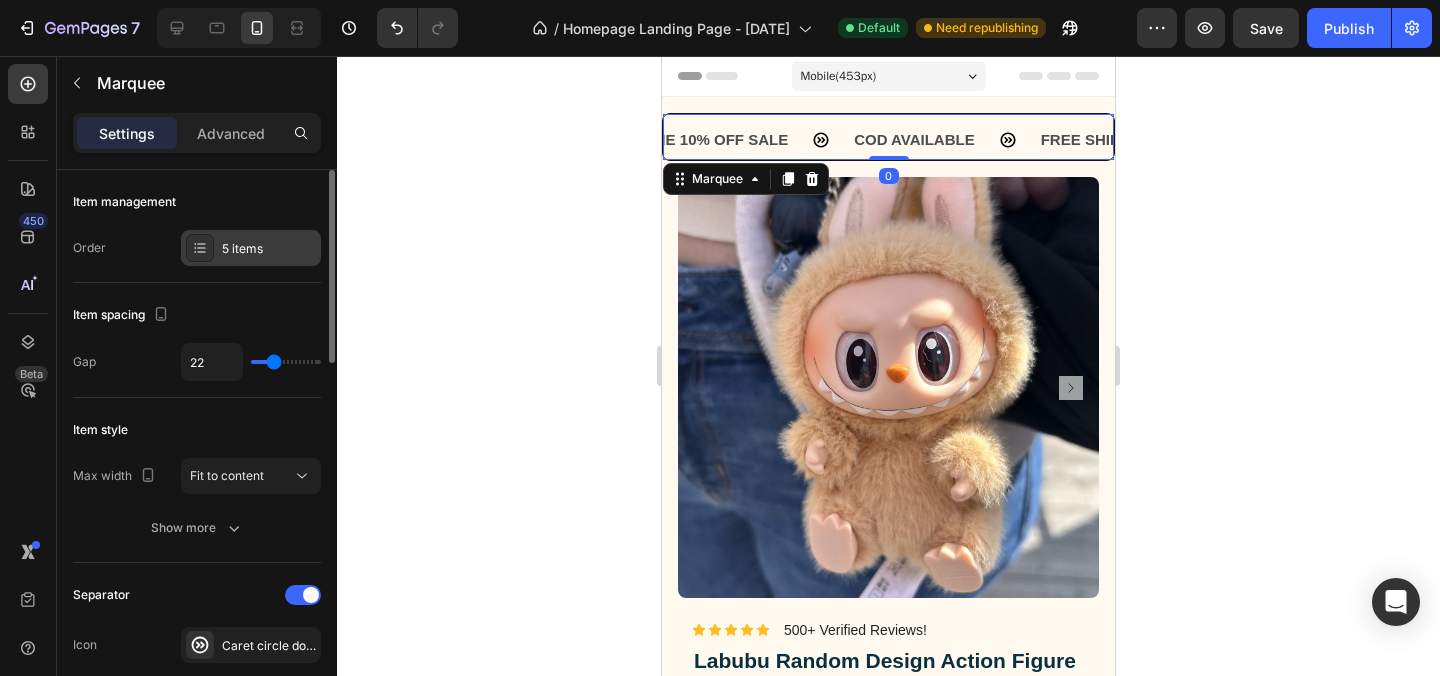 click on "5 items" at bounding box center (269, 249) 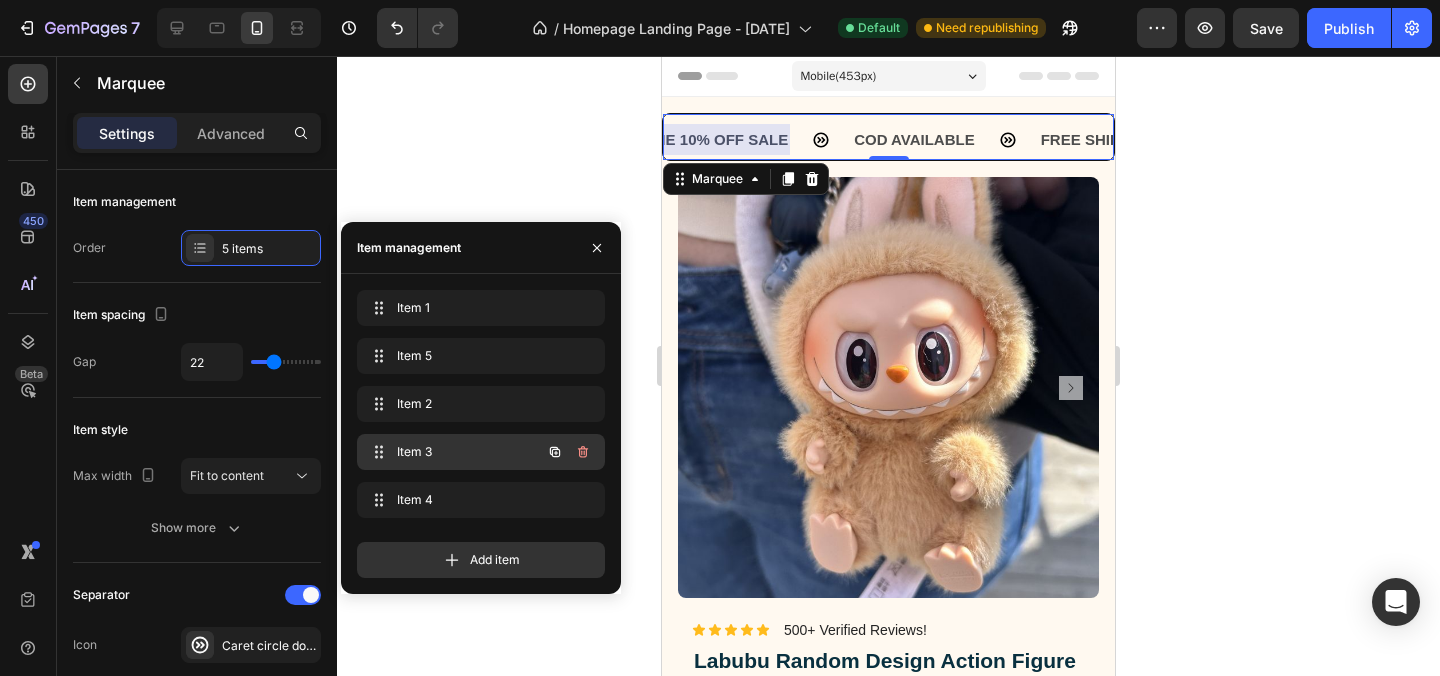 click on "Item 3" at bounding box center [453, 452] 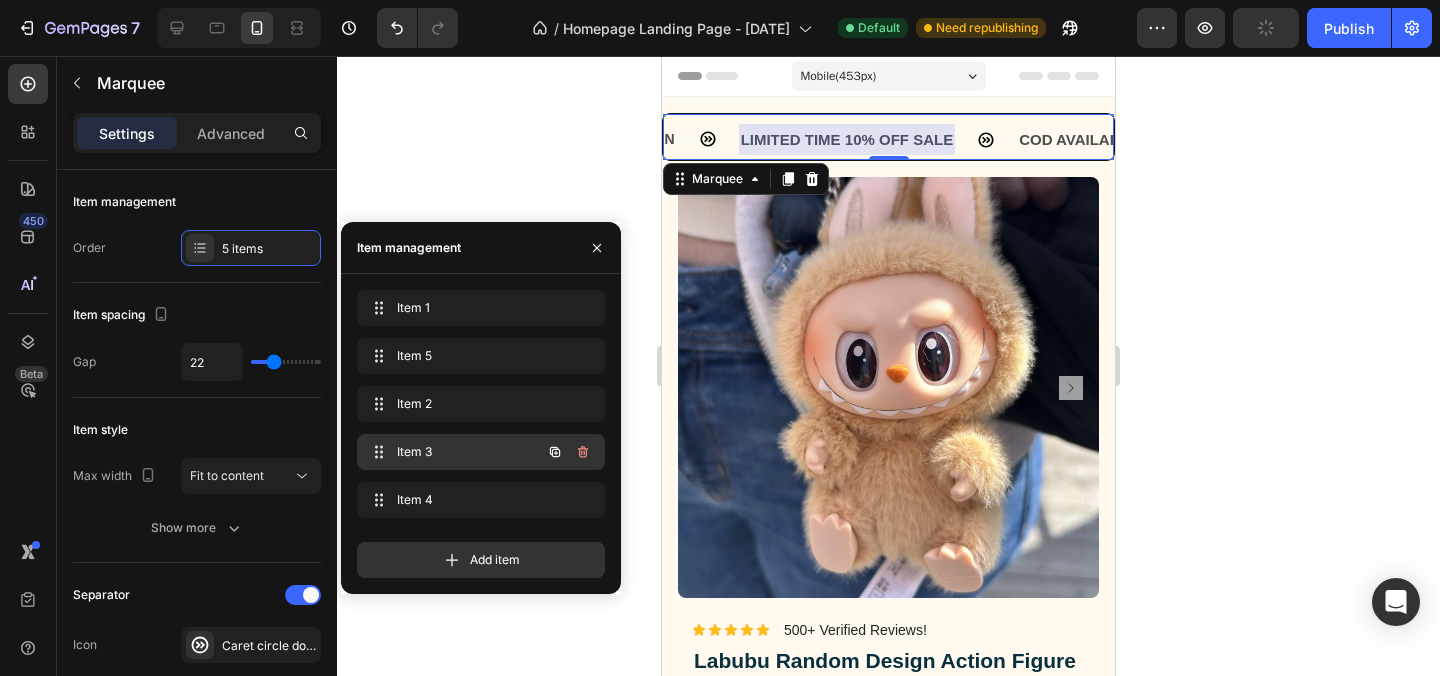 scroll, scrollTop: 0, scrollLeft: 507, axis: horizontal 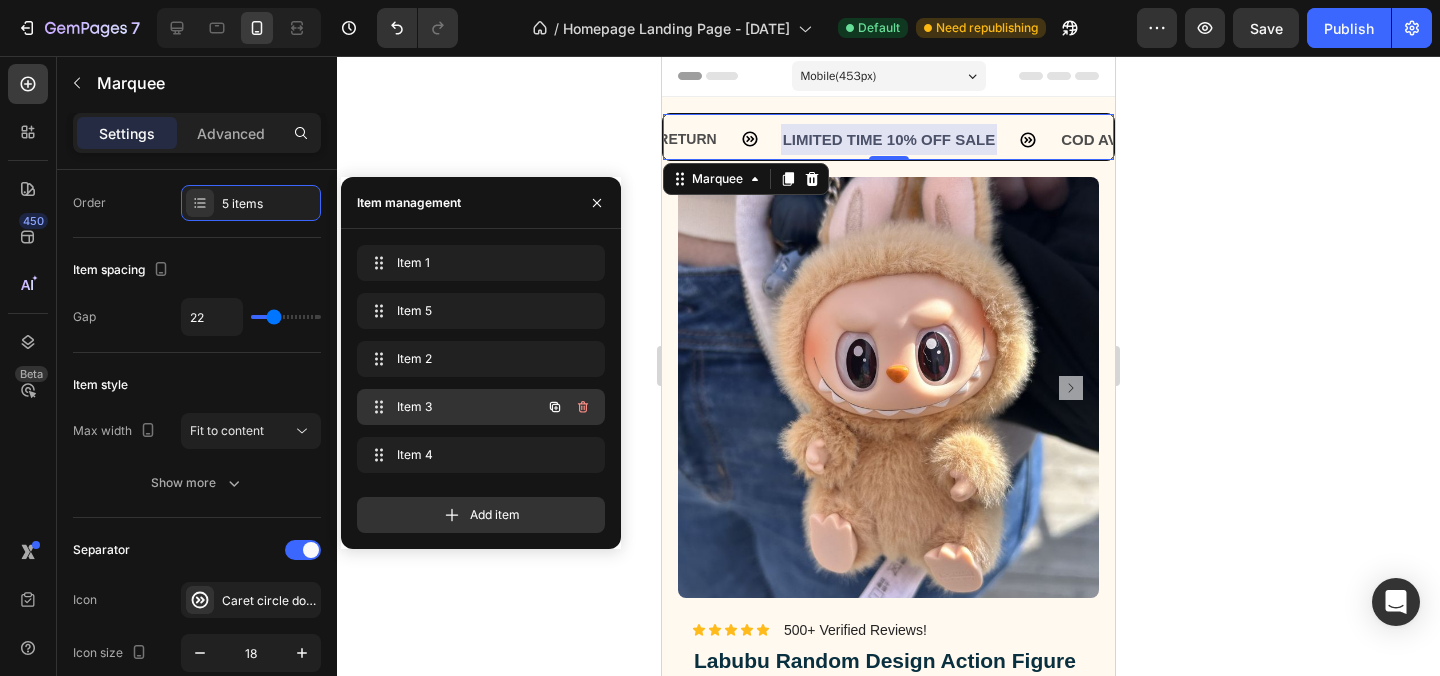 click on "Item 3" at bounding box center [453, 407] 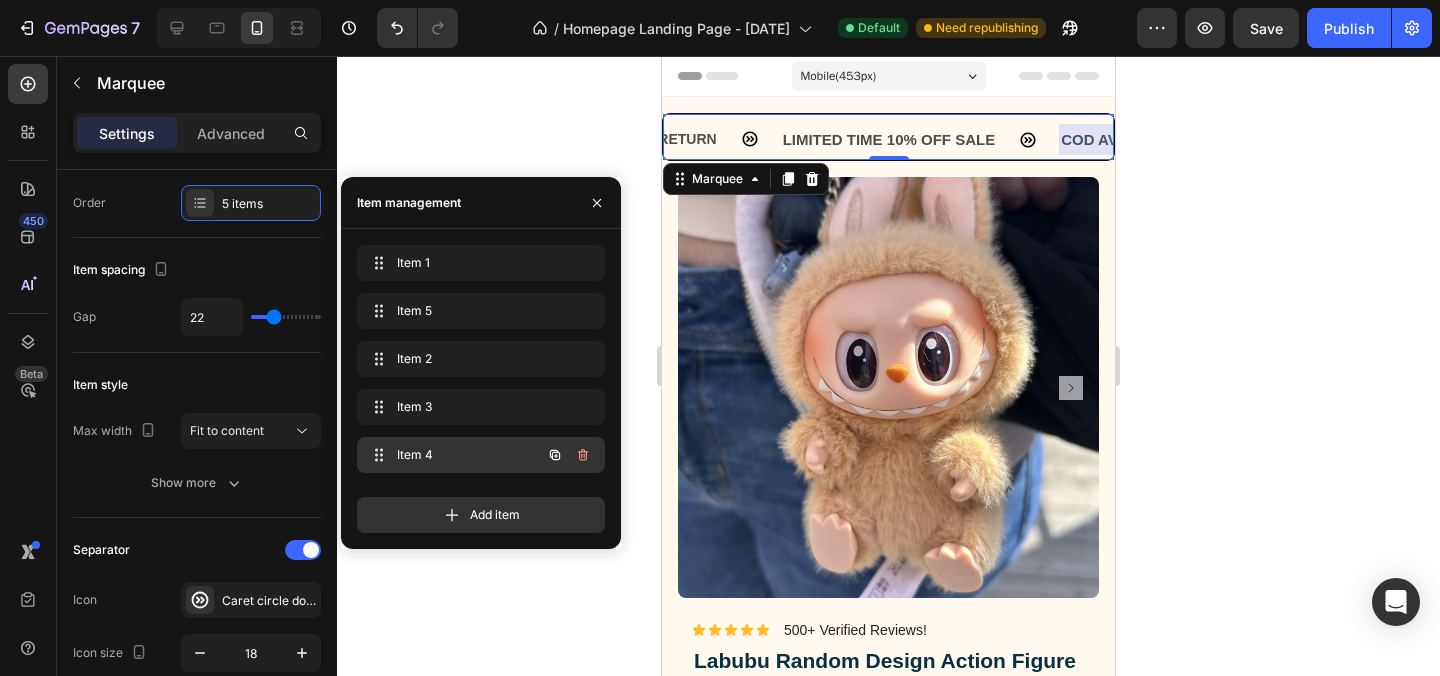 click on "Item 4" at bounding box center [453, 455] 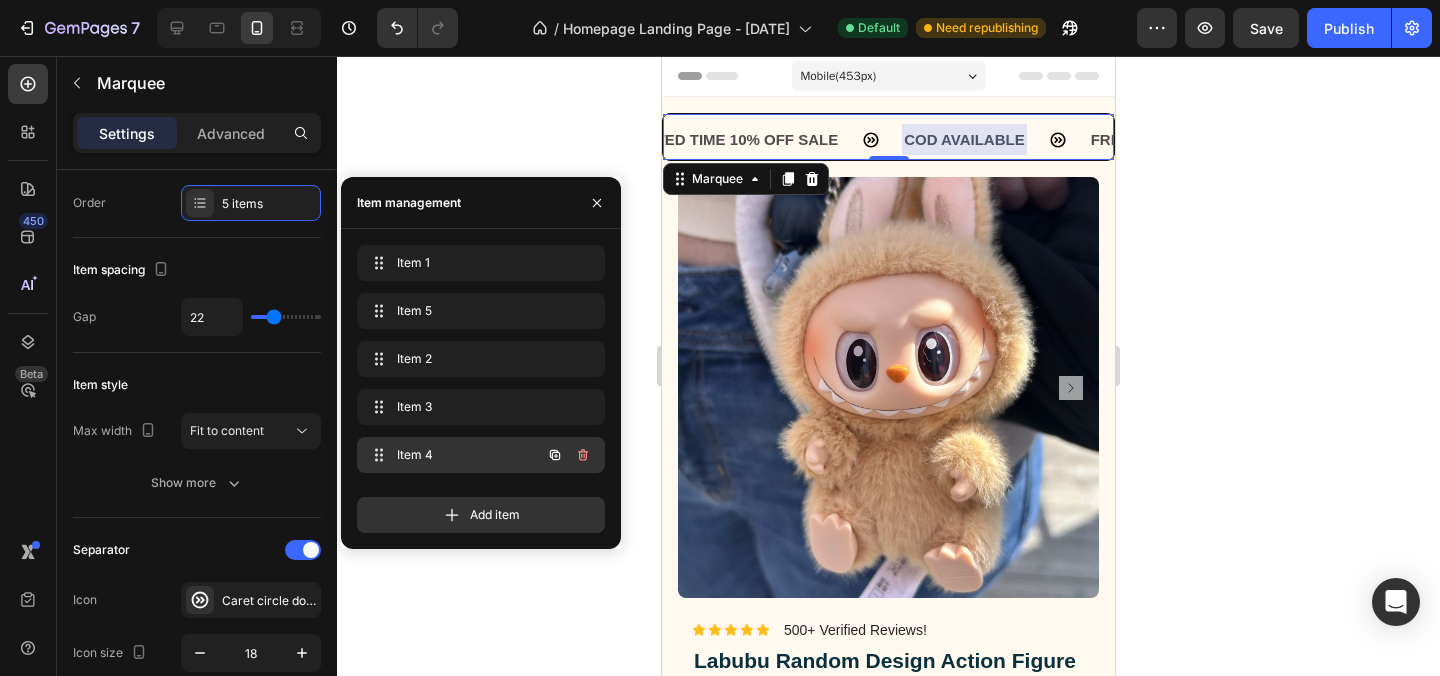 scroll, scrollTop: 0, scrollLeft: 740, axis: horizontal 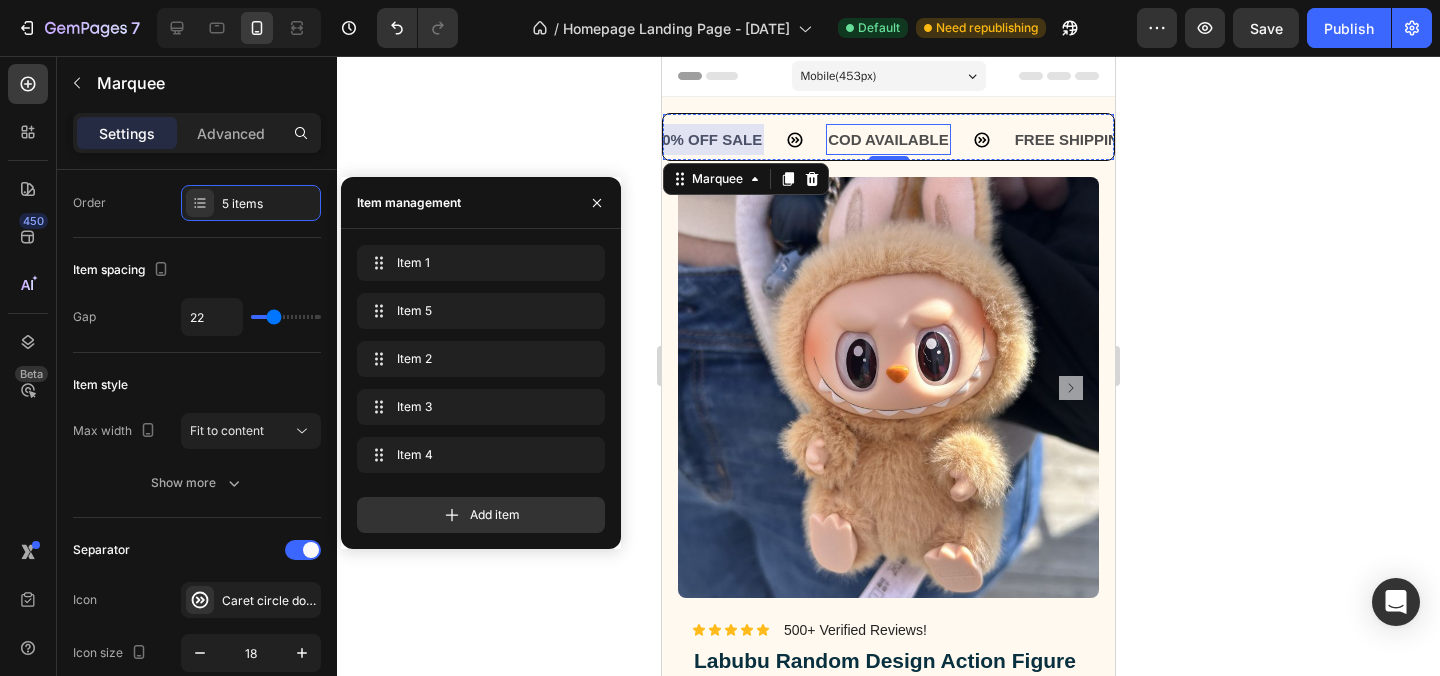 click on "COD AVAILABLE" at bounding box center (886, 139) 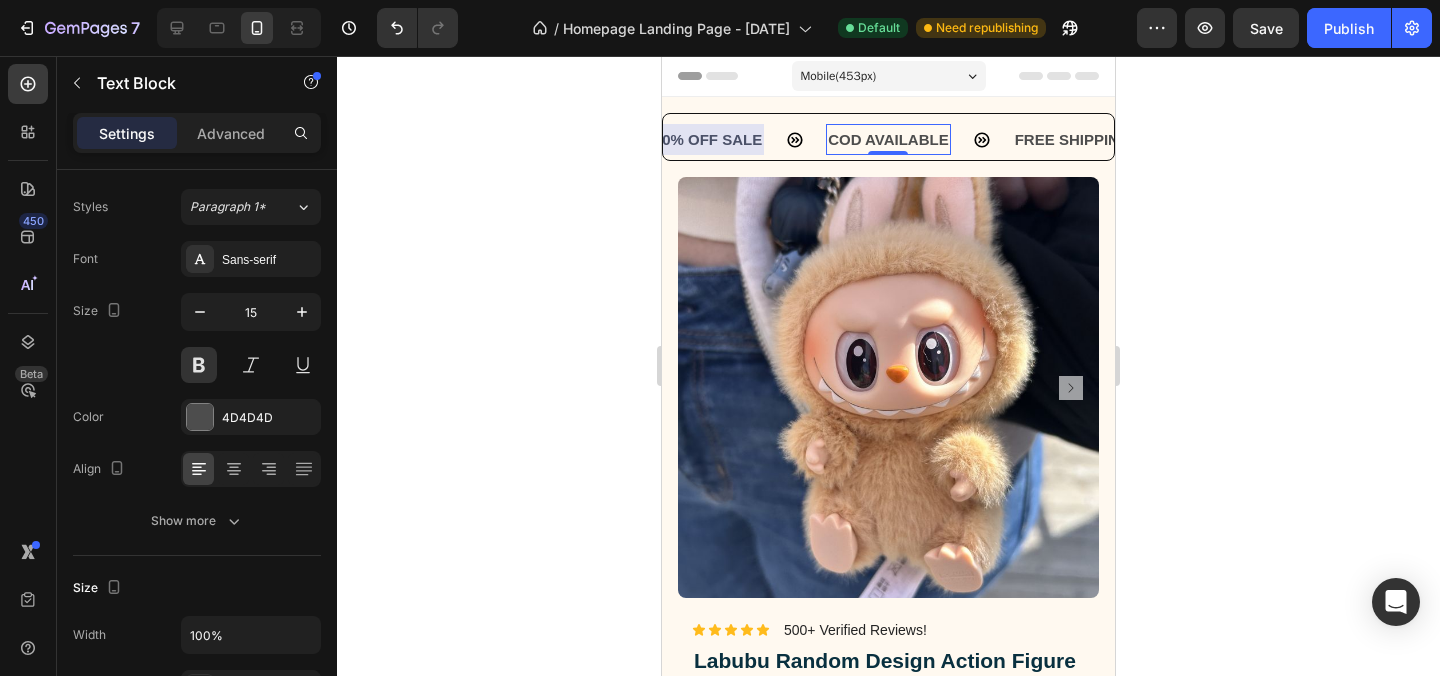 scroll, scrollTop: 0, scrollLeft: 0, axis: both 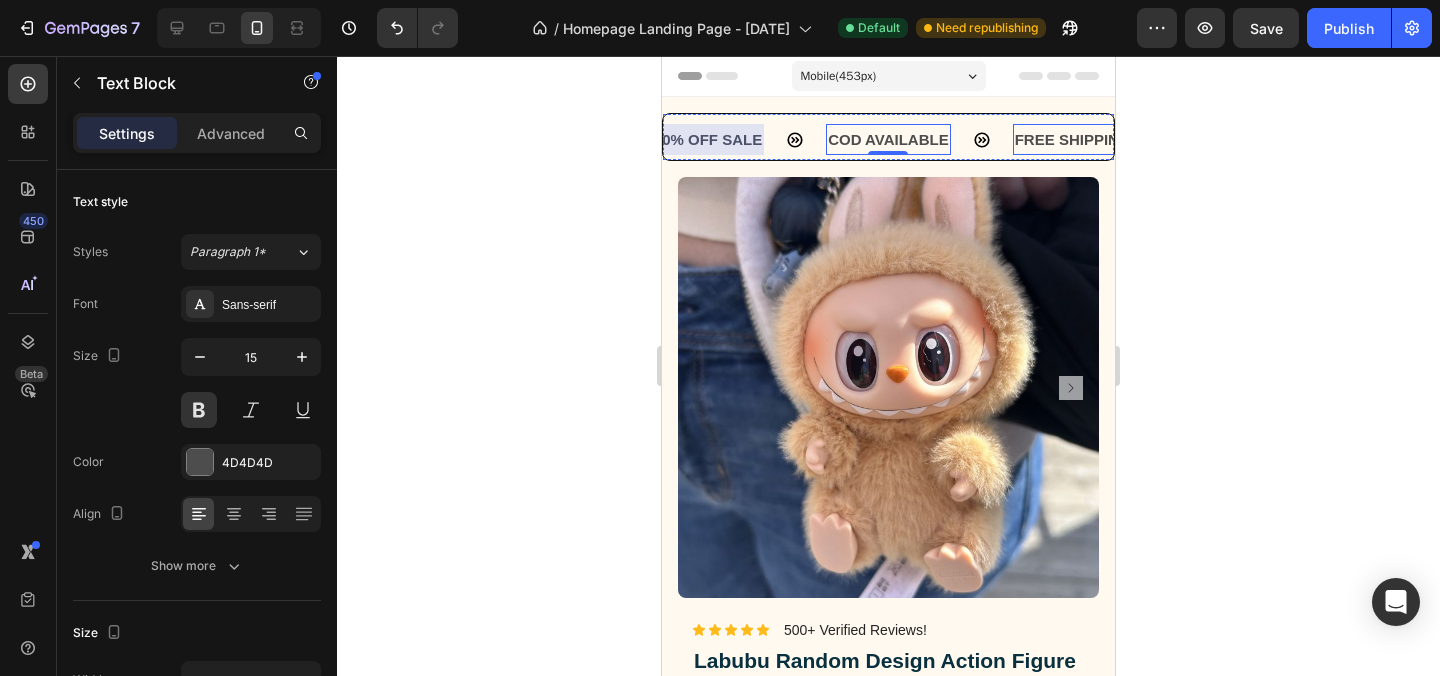 click on "FREE SHIPPING" at bounding box center [987, 139] 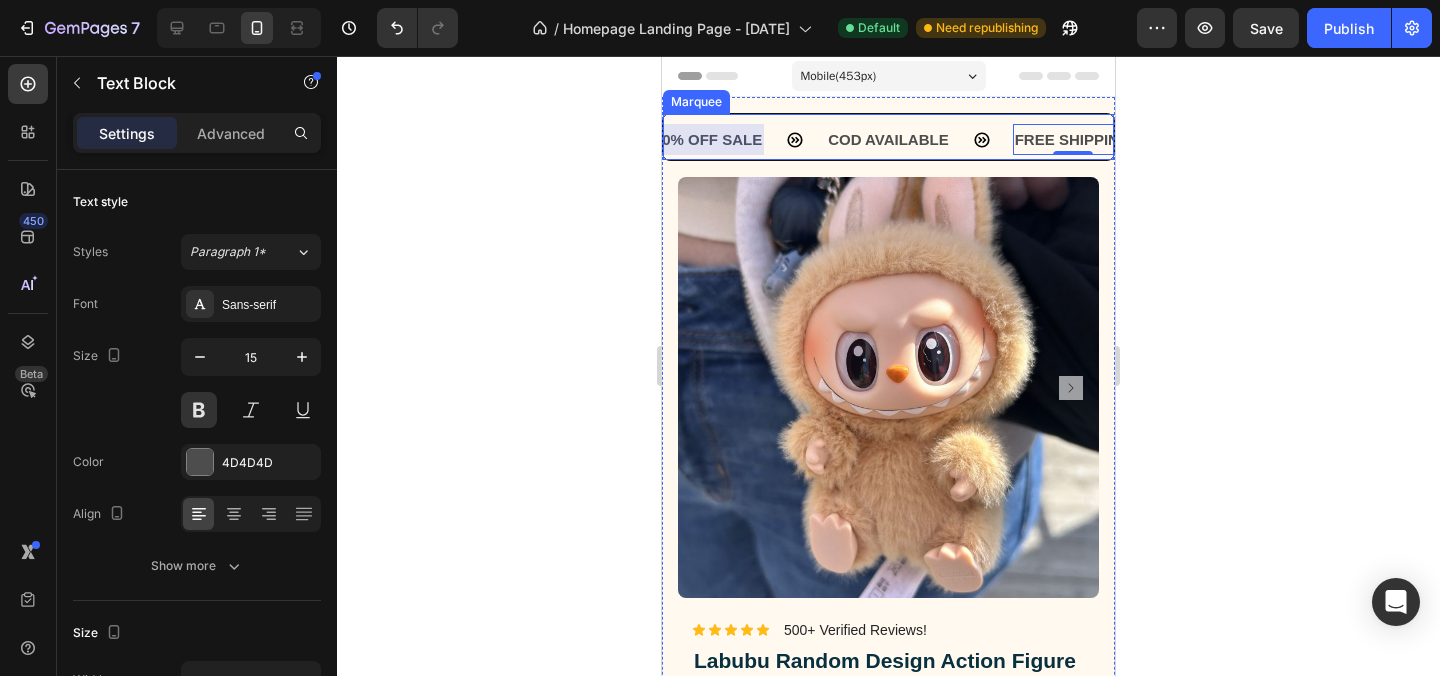 click on "LIMITED TIME 10% OFF SALE Text Block" at bounding box center (664, 139) 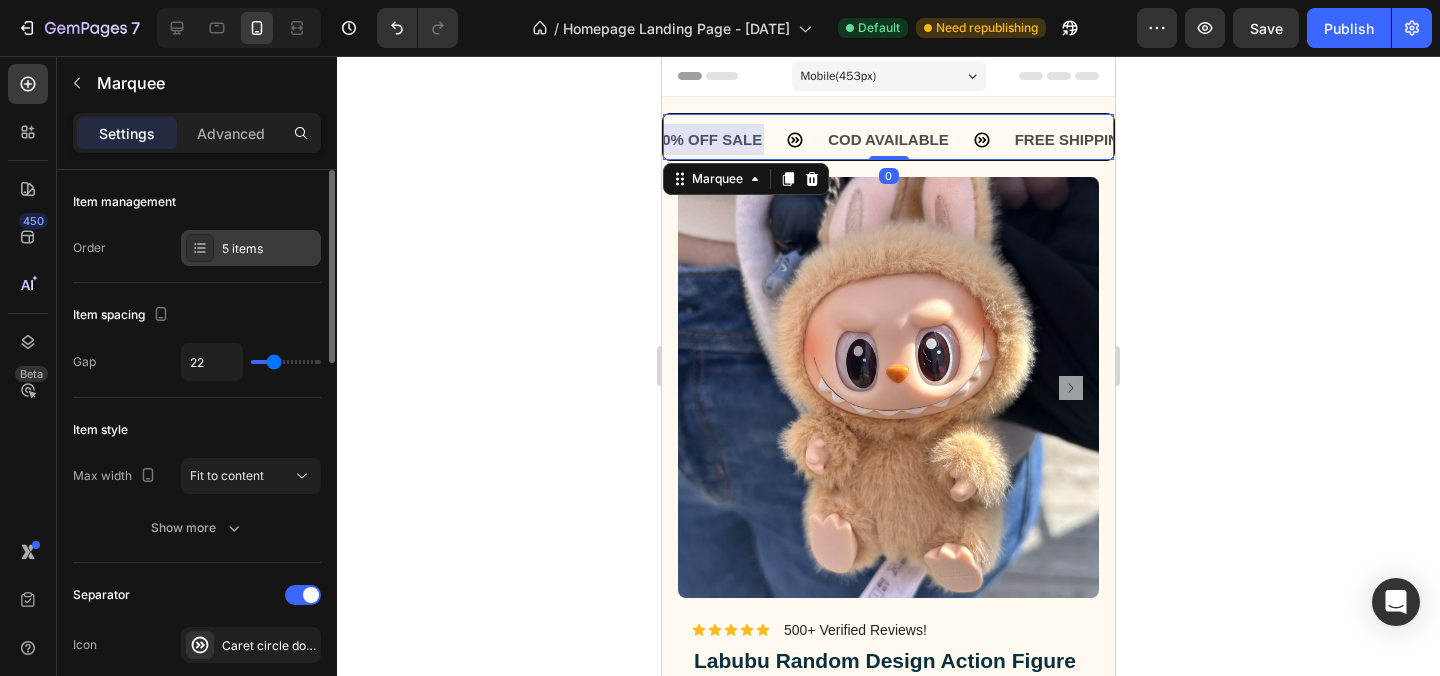 click on "5 items" at bounding box center [269, 249] 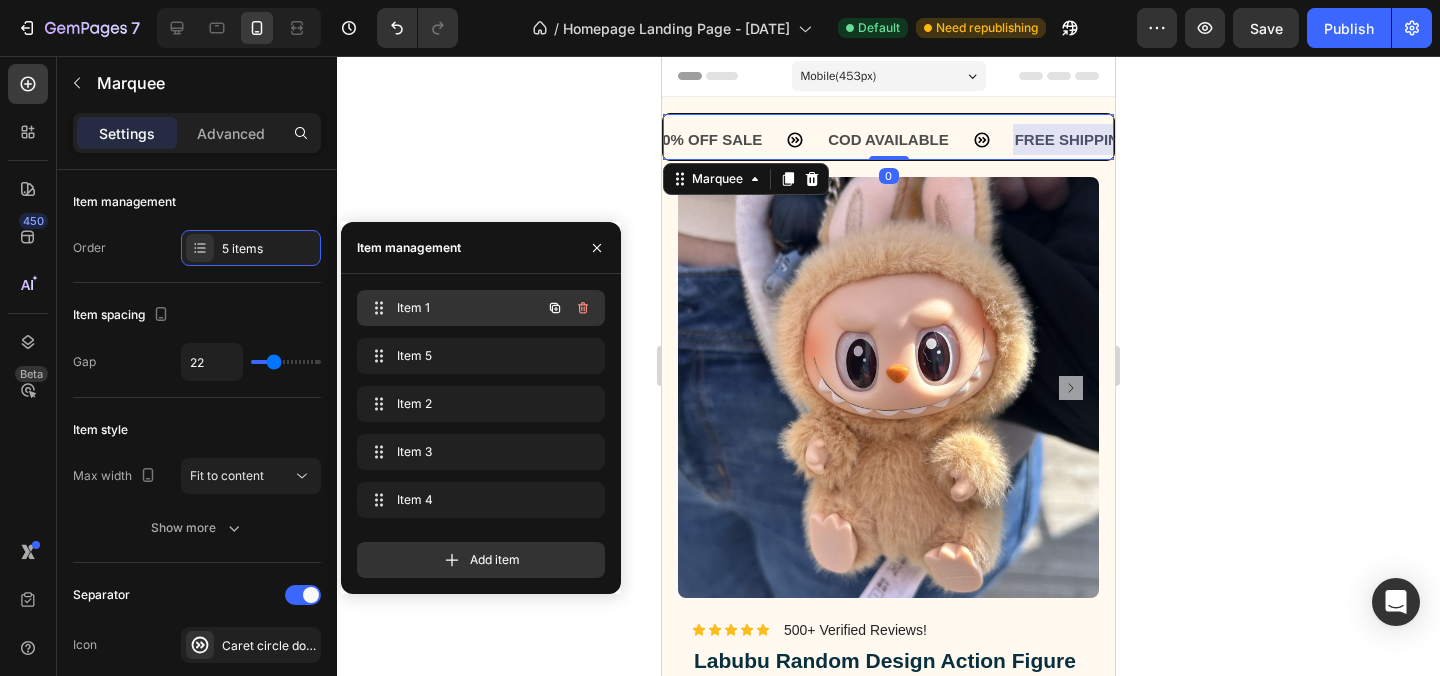 click on "Item 1" at bounding box center (453, 308) 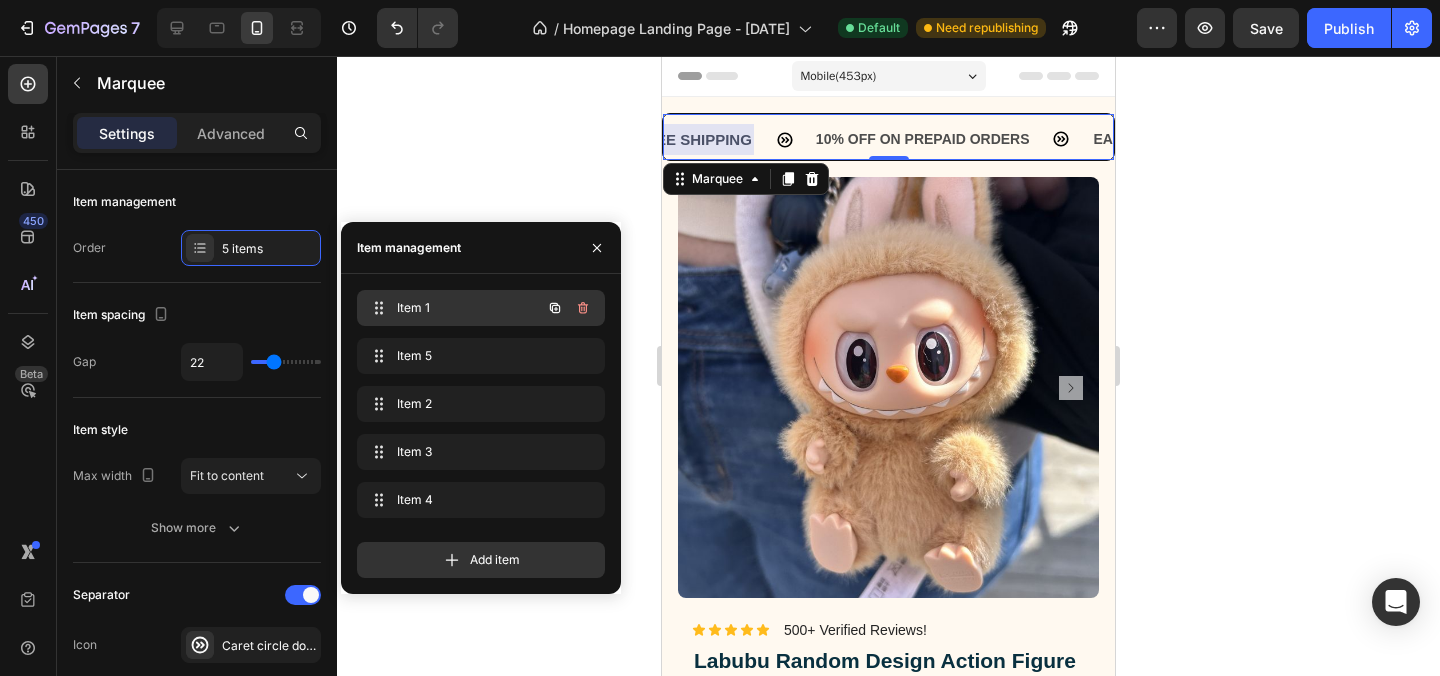 scroll, scrollTop: 0, scrollLeft: 0, axis: both 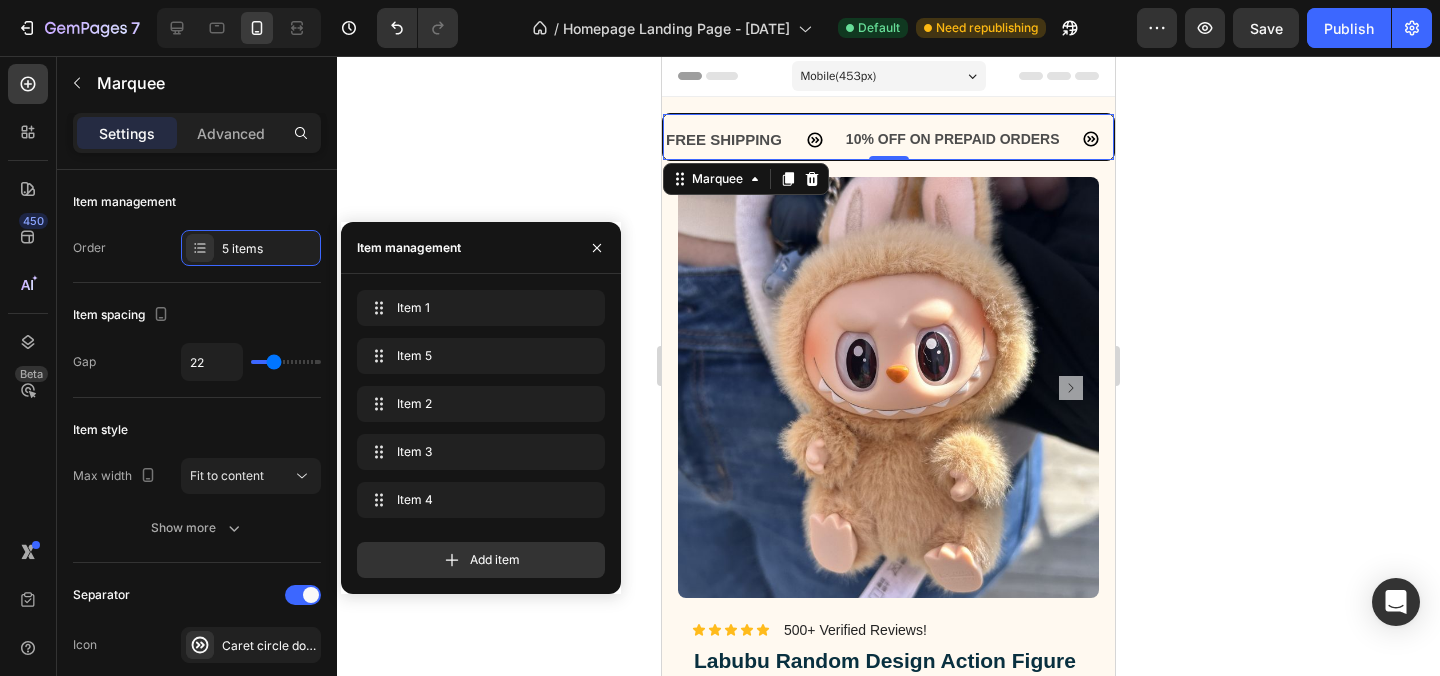 click 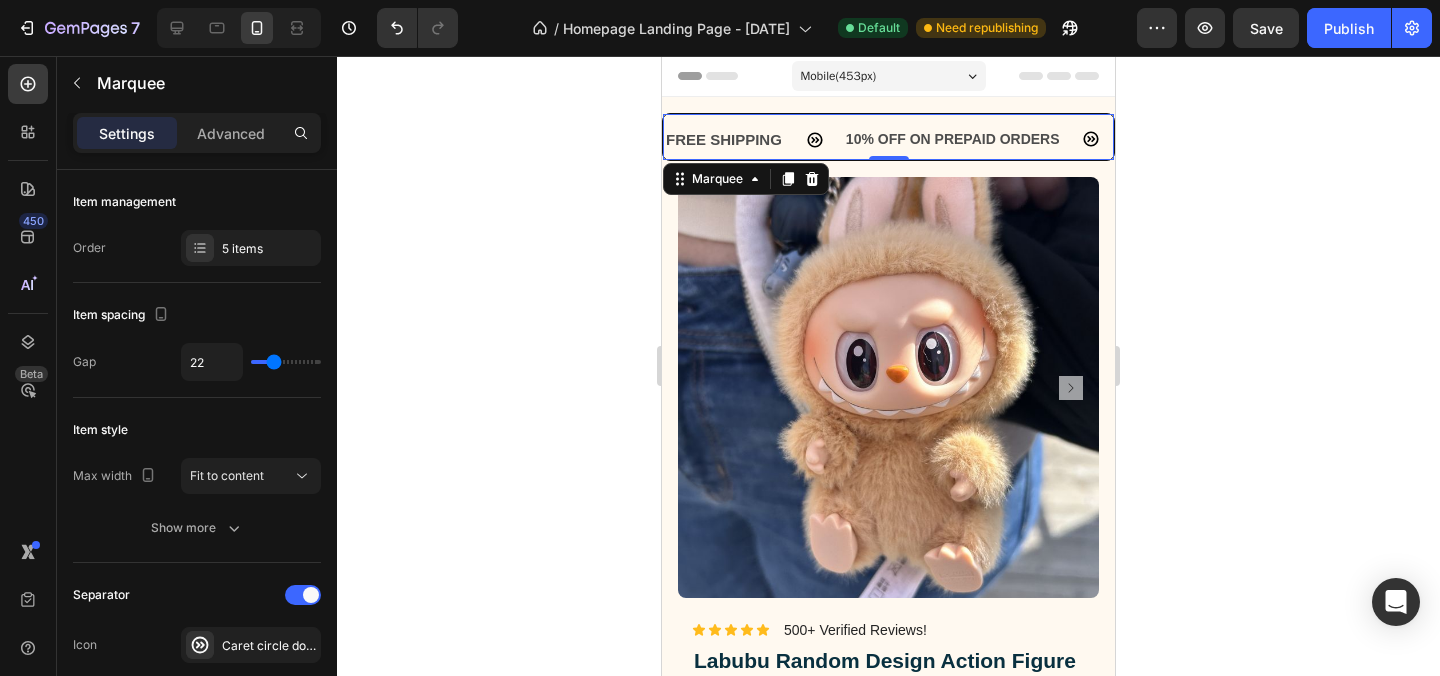 click on "FREE SHIPPING" at bounding box center [714, 139] 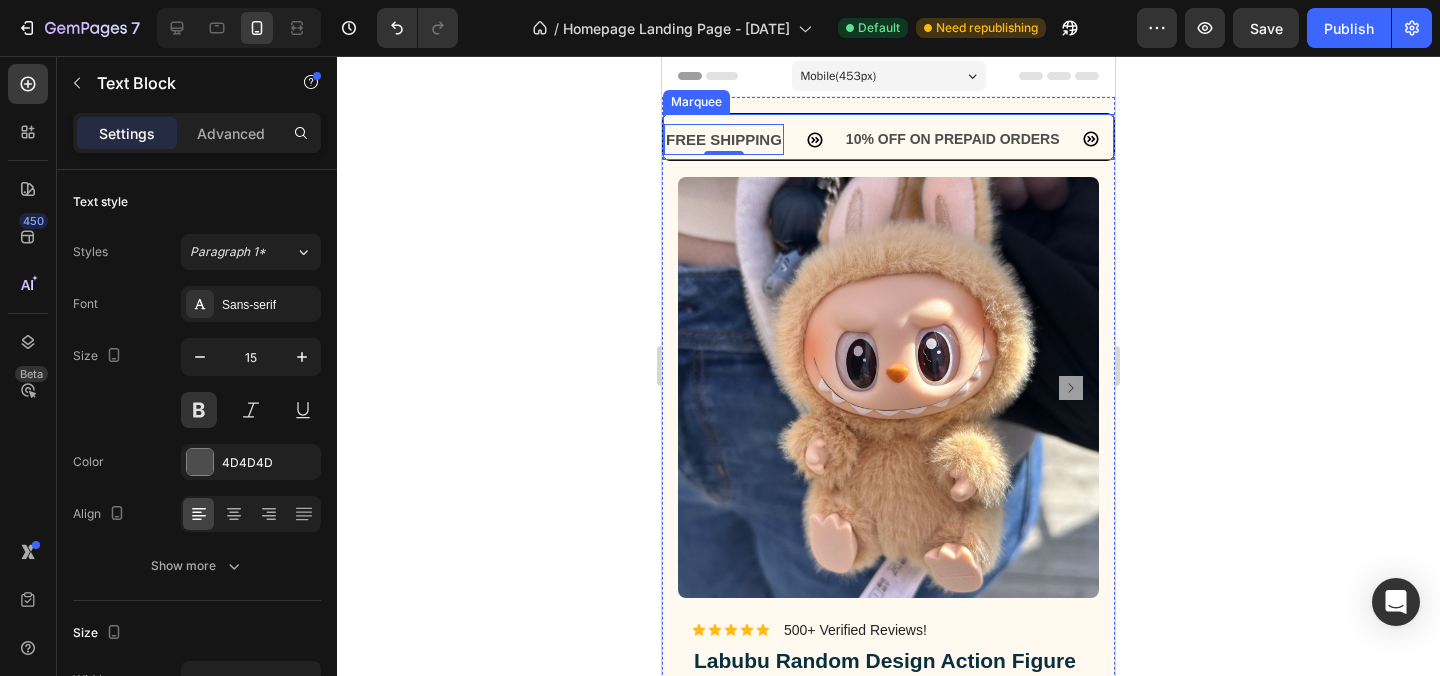 click on "10% OFF ON PREPAID ORDERS" at bounding box center (948, 139) 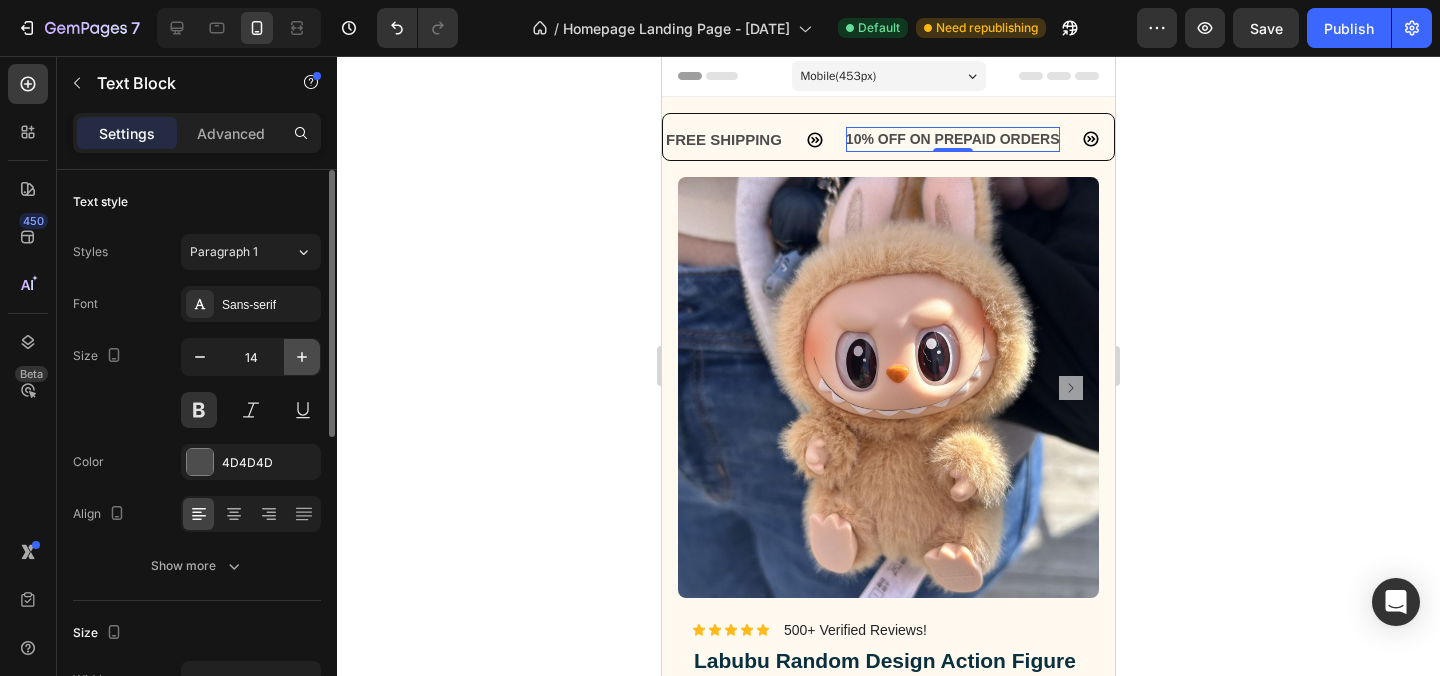 click 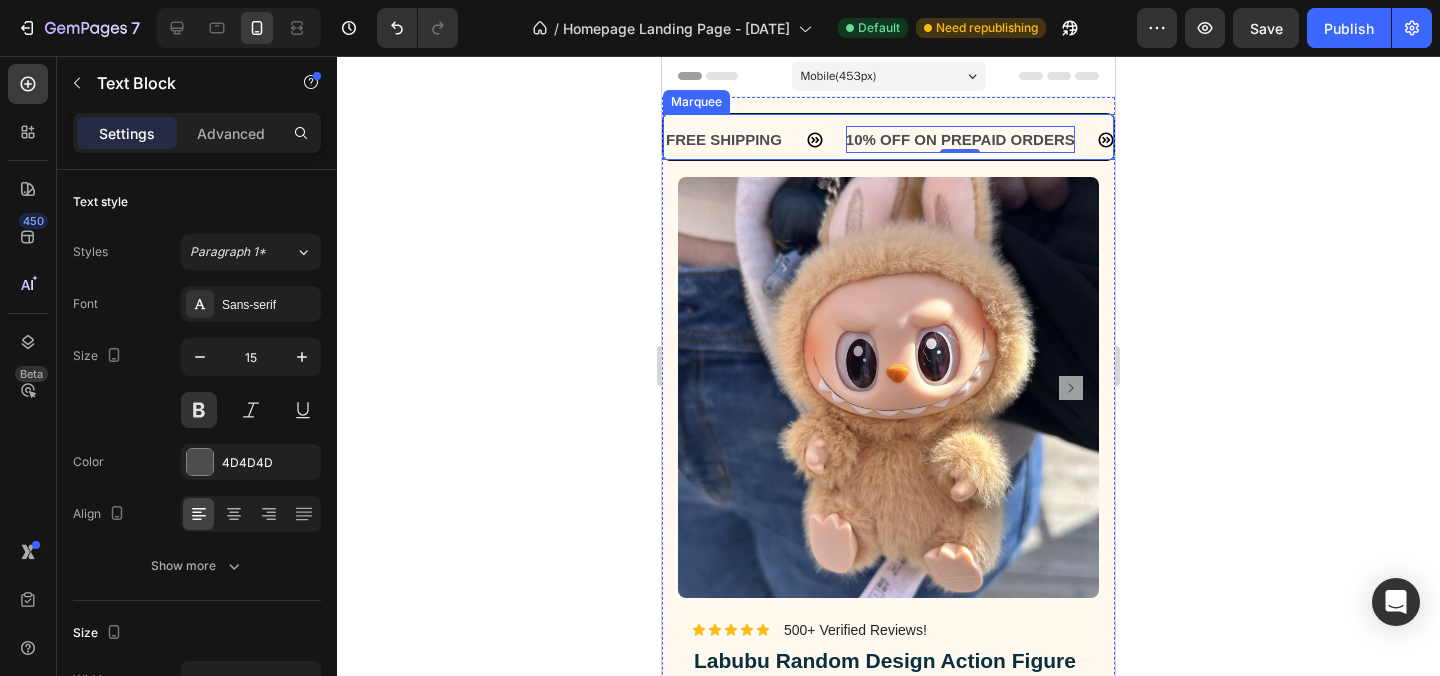click 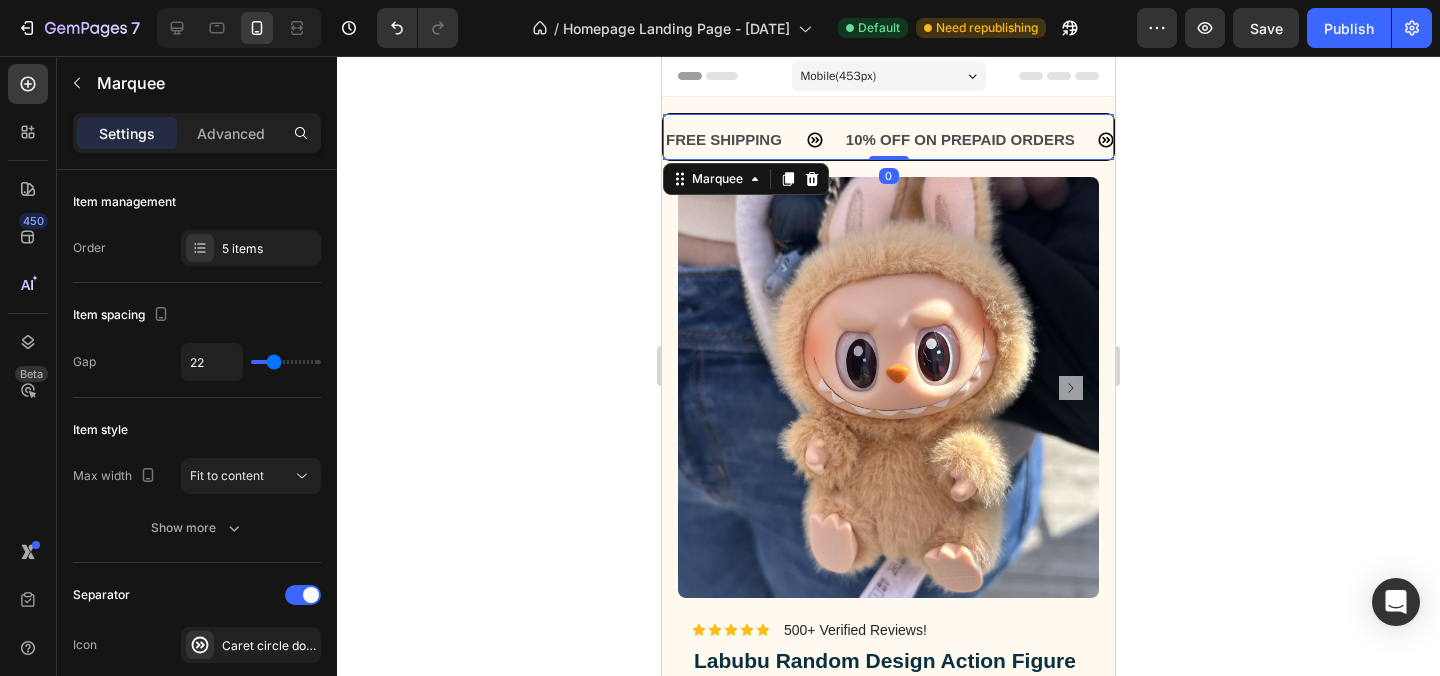 click on "FREE SHIPPING Text Block
10% OFF ON PREPAID ORDERS Text Block
EASY RETURN Text Block
LIMITED TIME 10% OFF SALE Text Block
COD AVAILABLE Text Block
FREE SHIPPING Text Block
10% OFF ON PREPAID ORDERS Text Block
EASY RETURN Text Block
LIMITED TIME 10% OFF SALE Text Block
COD AVAILABLE Text Block" at bounding box center [888, 142] 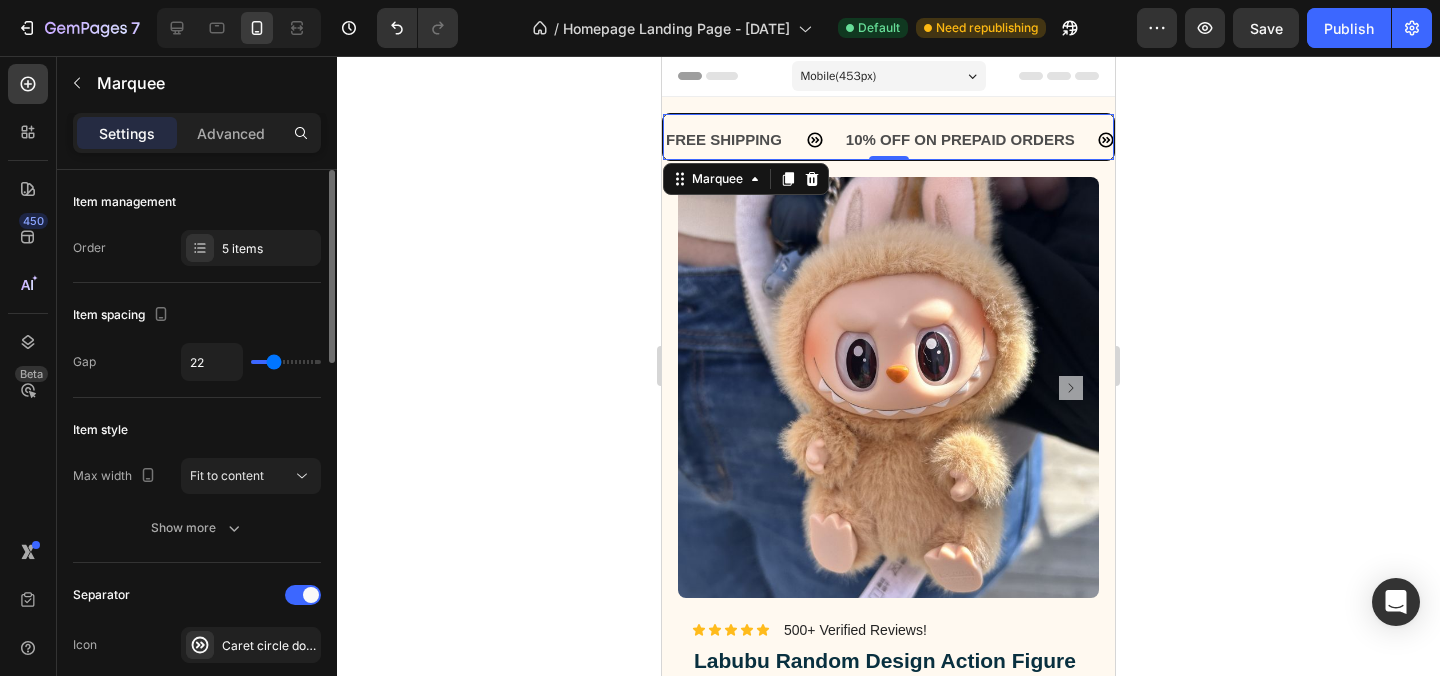 click on "Item management Order 5 items" 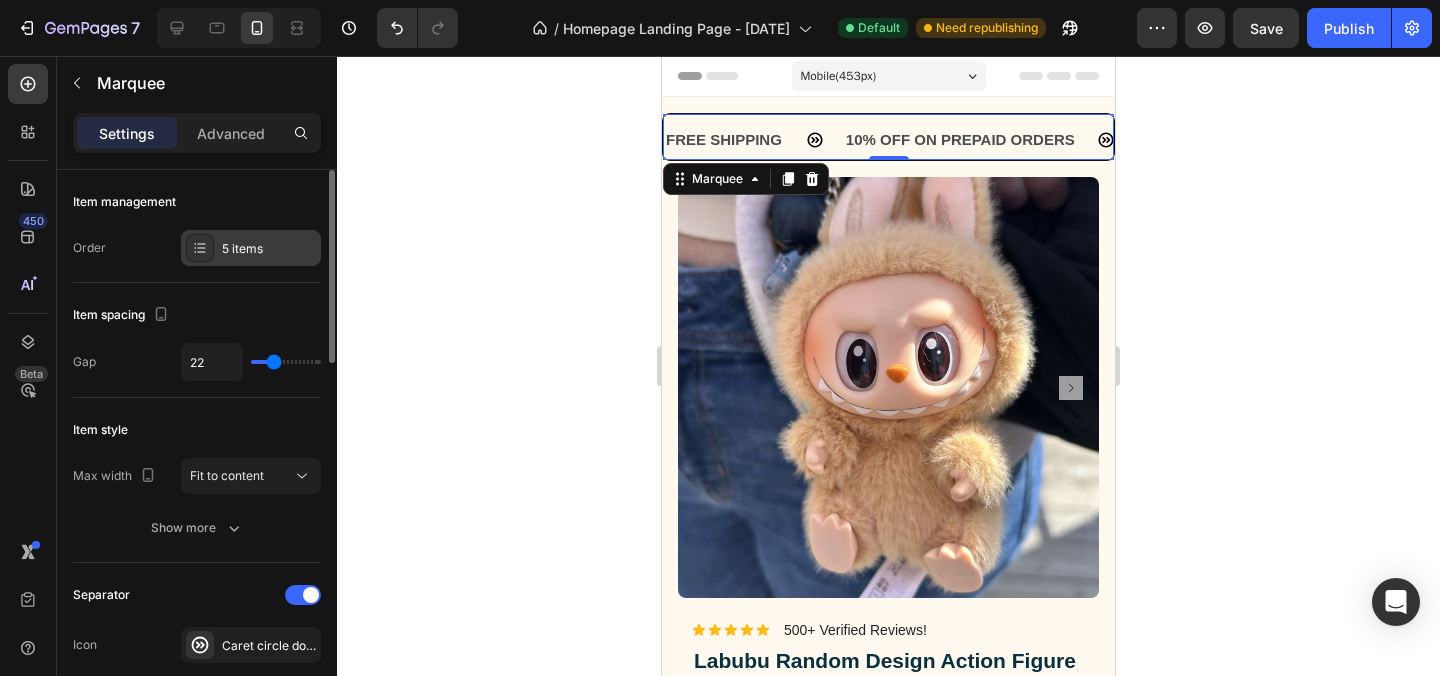 click on "5 items" at bounding box center [269, 249] 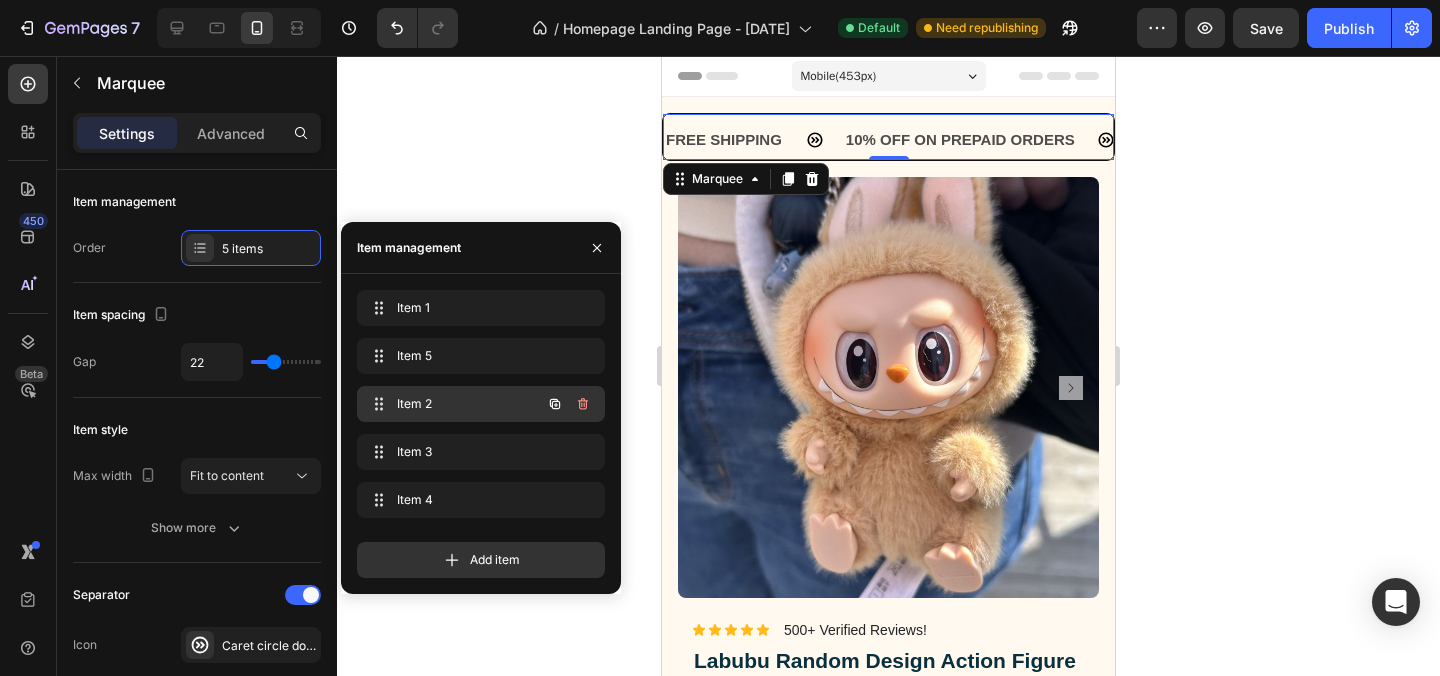 click on "Item 2 Item 2" at bounding box center (453, 404) 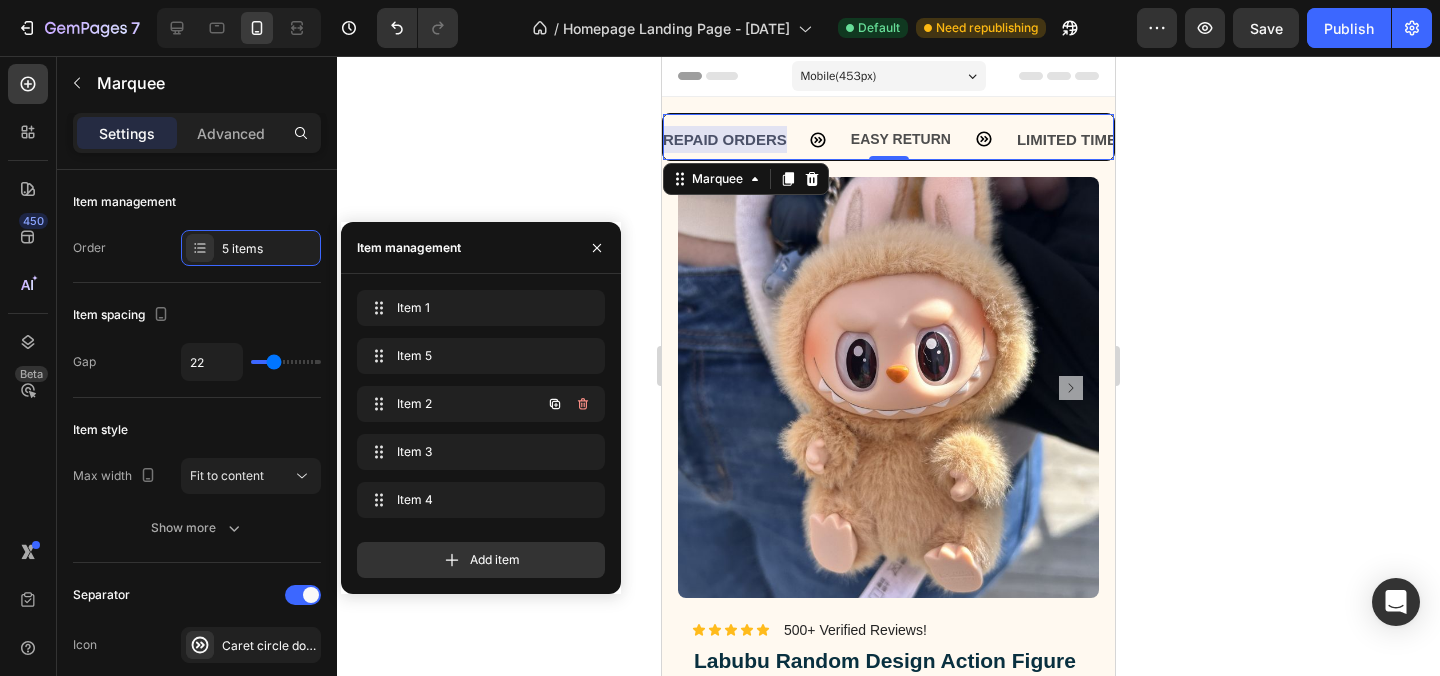 scroll, scrollTop: 0, scrollLeft: 300, axis: horizontal 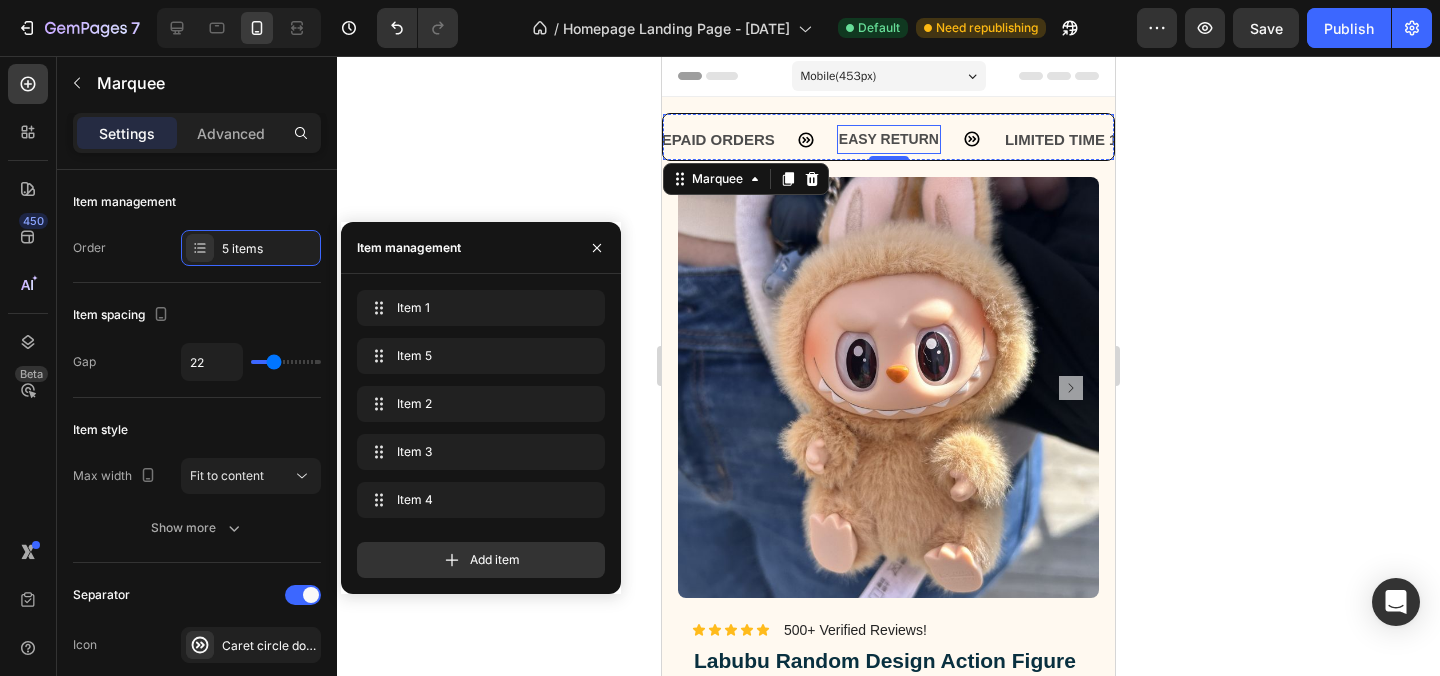 click on "EASY RETURN" at bounding box center [718, 139] 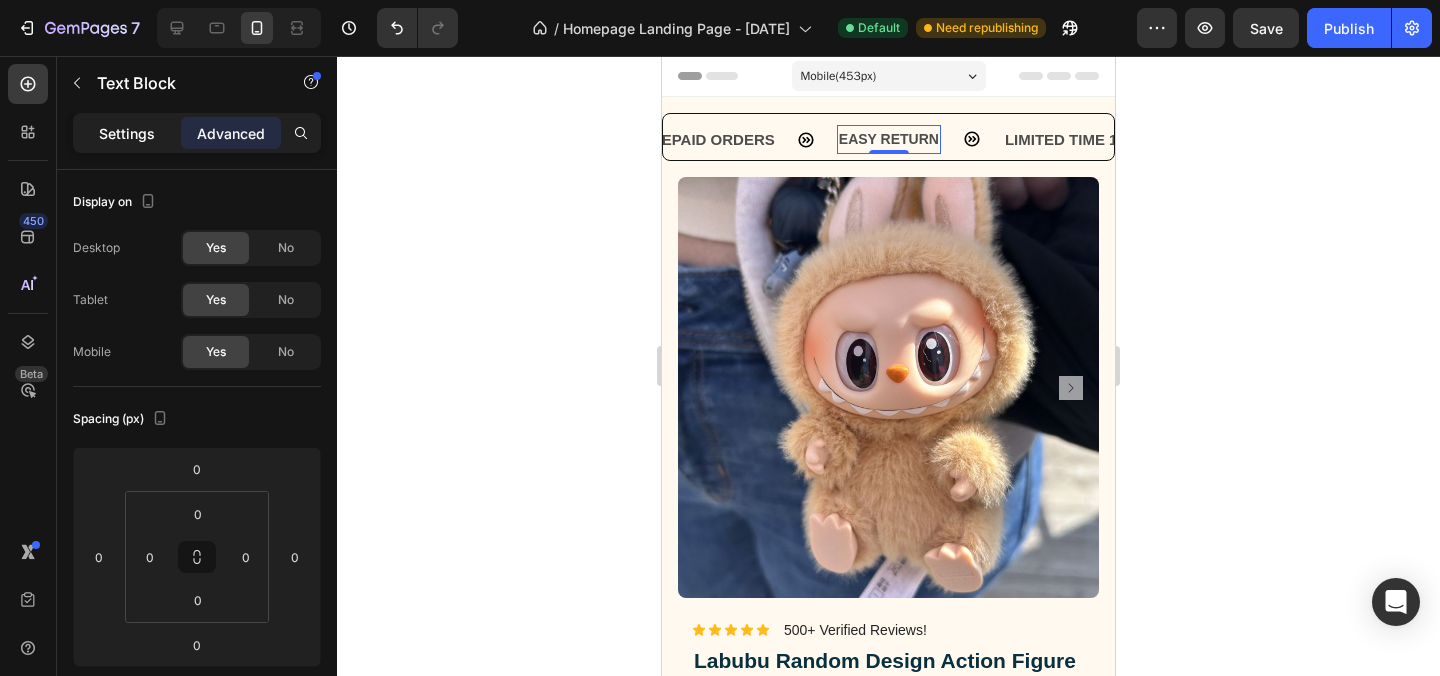 click on "Settings" at bounding box center (127, 133) 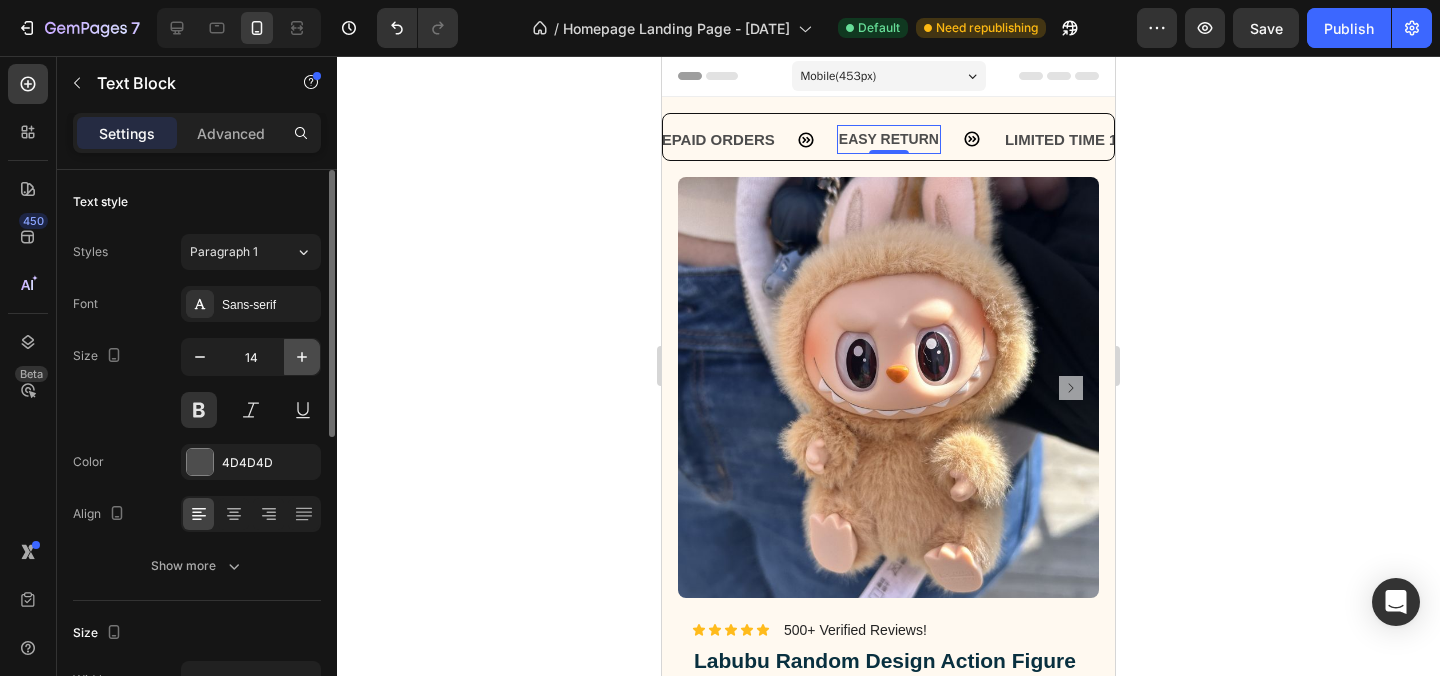 click 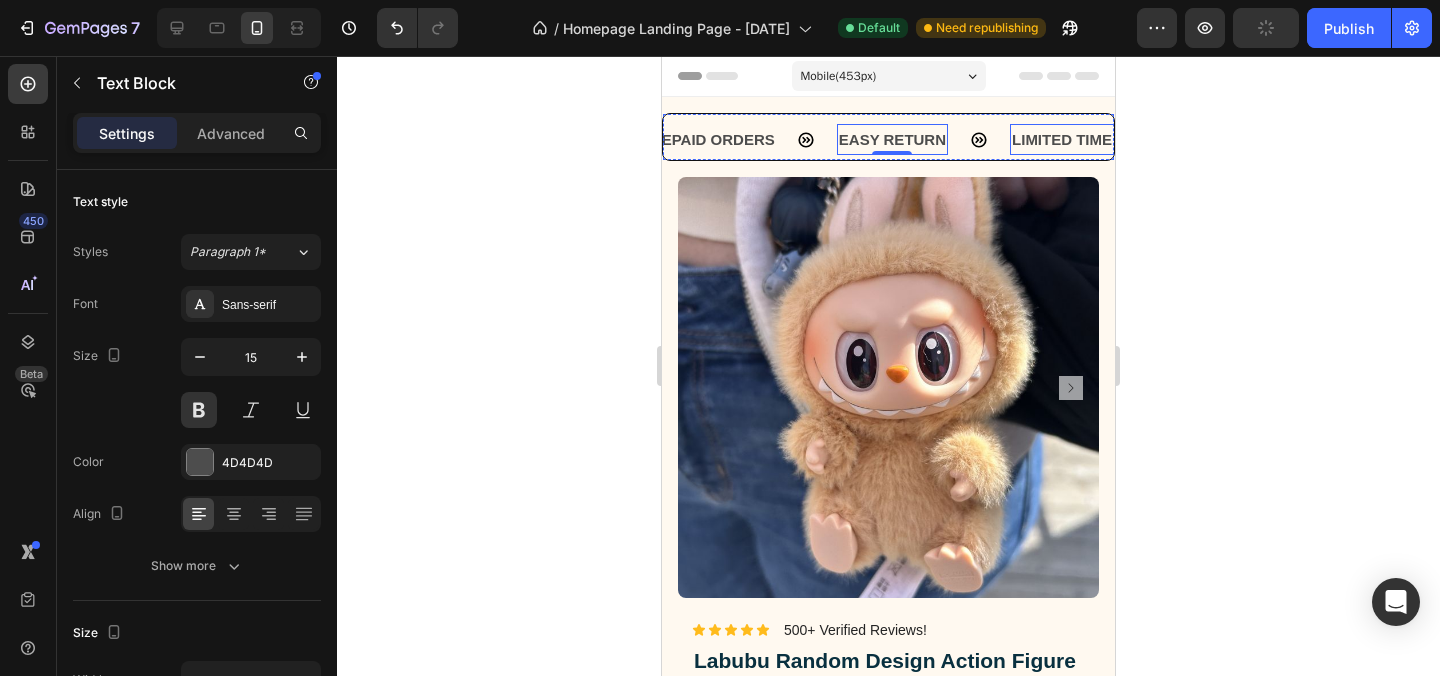 click on "LIMITED TIME 10% OFF SALE" at bounding box center [1078, 139] 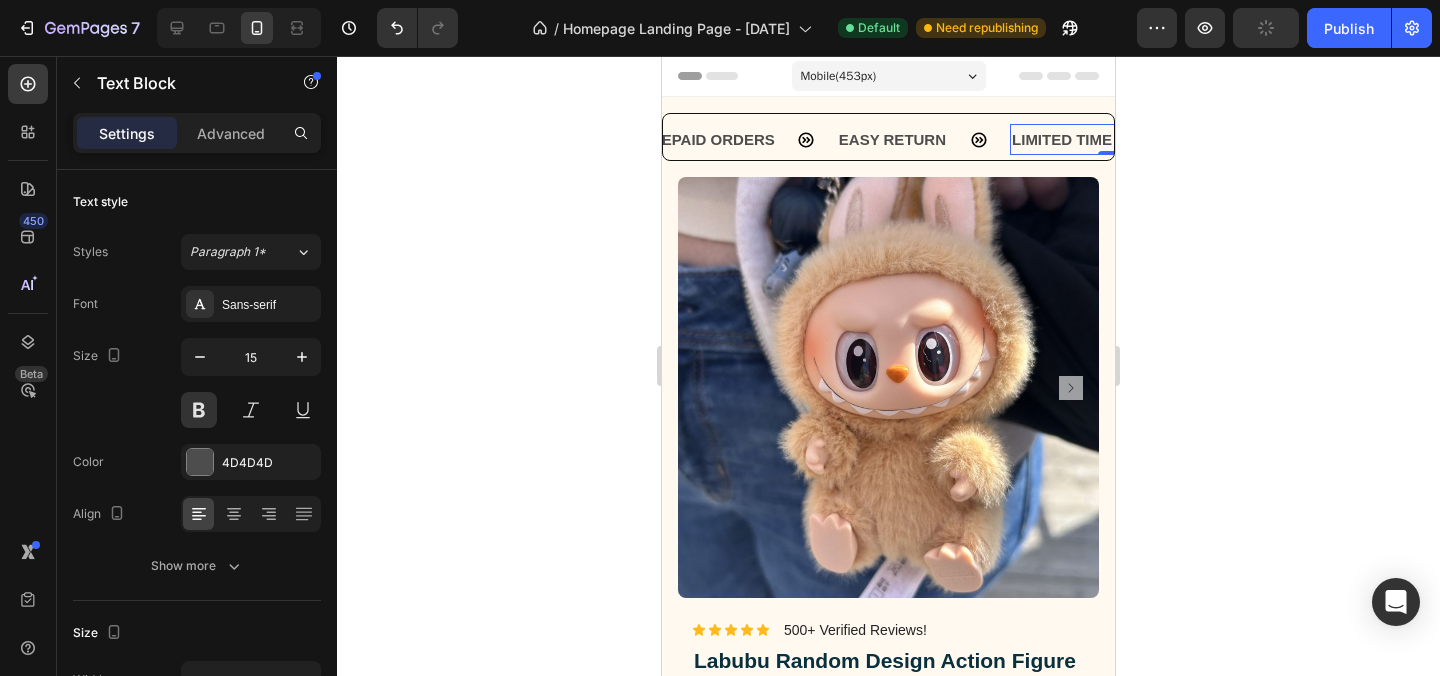 click on "LIMITED TIME 10% OFF SALE" at bounding box center (1093, 139) 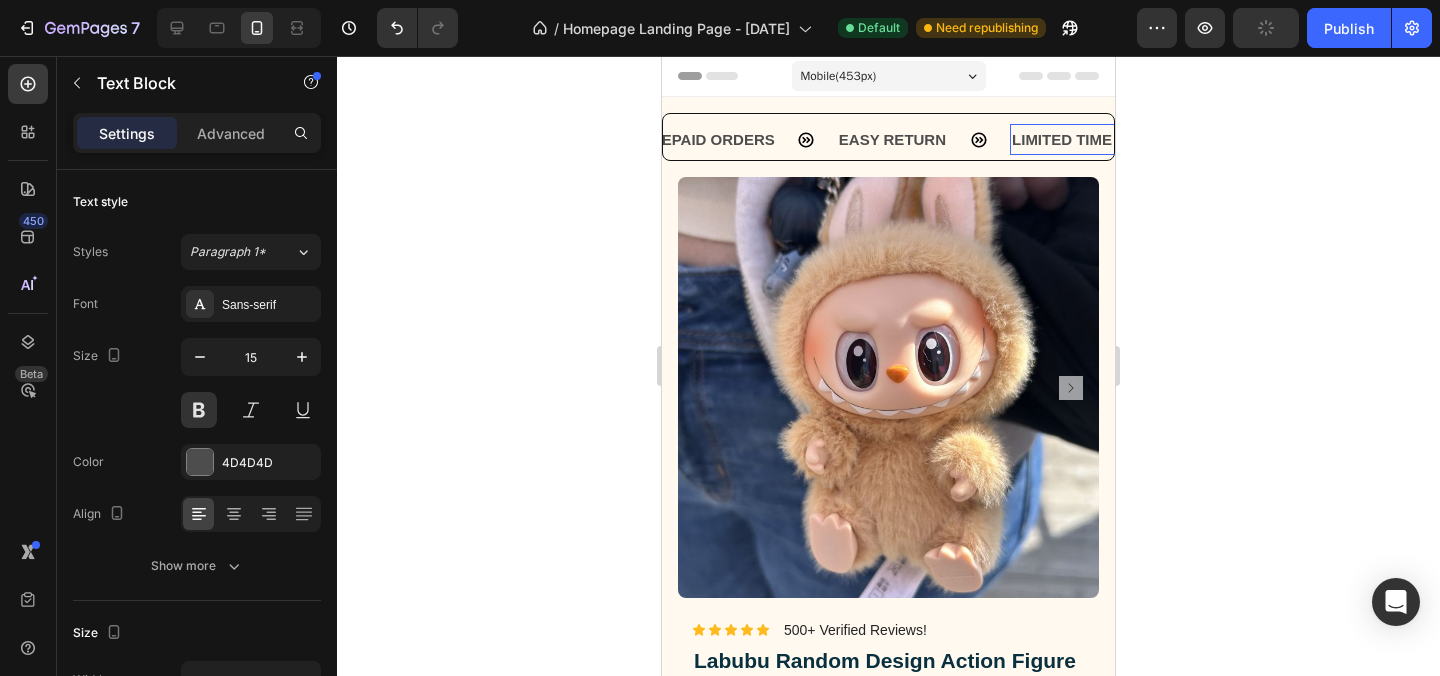 click 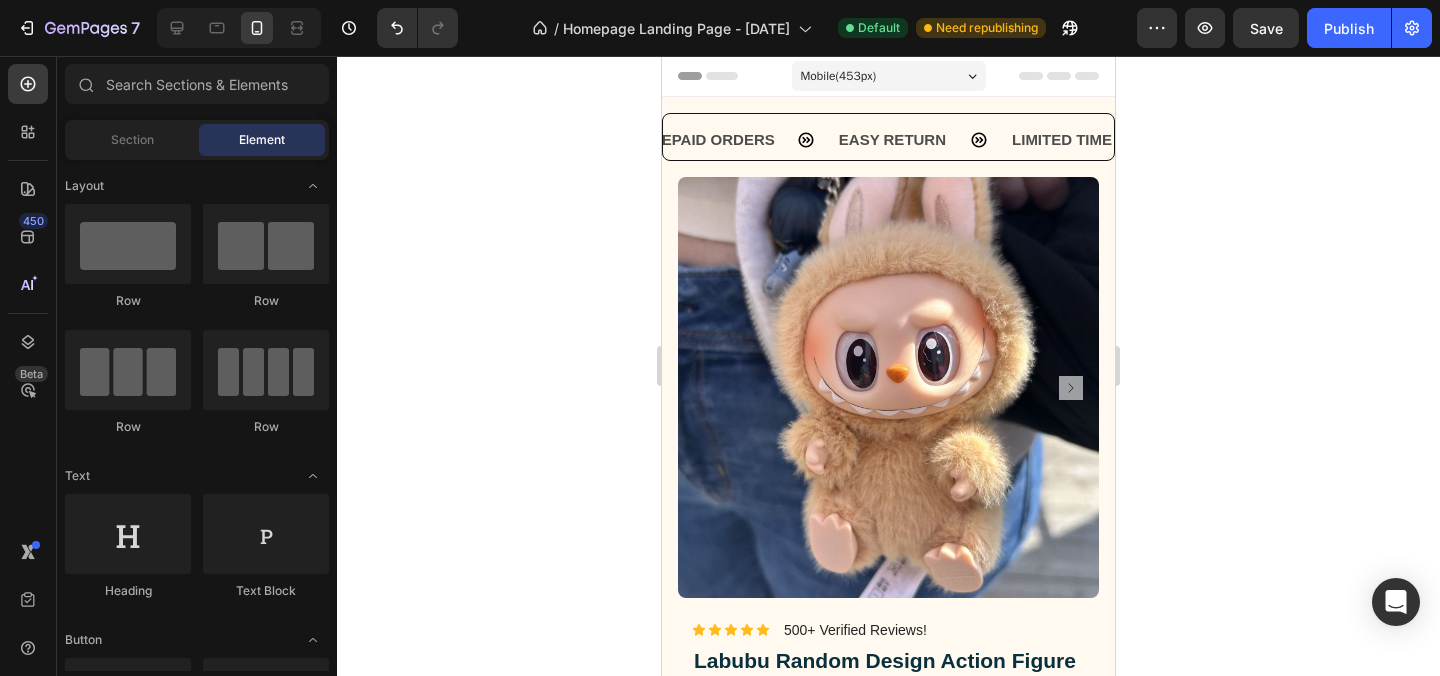 click 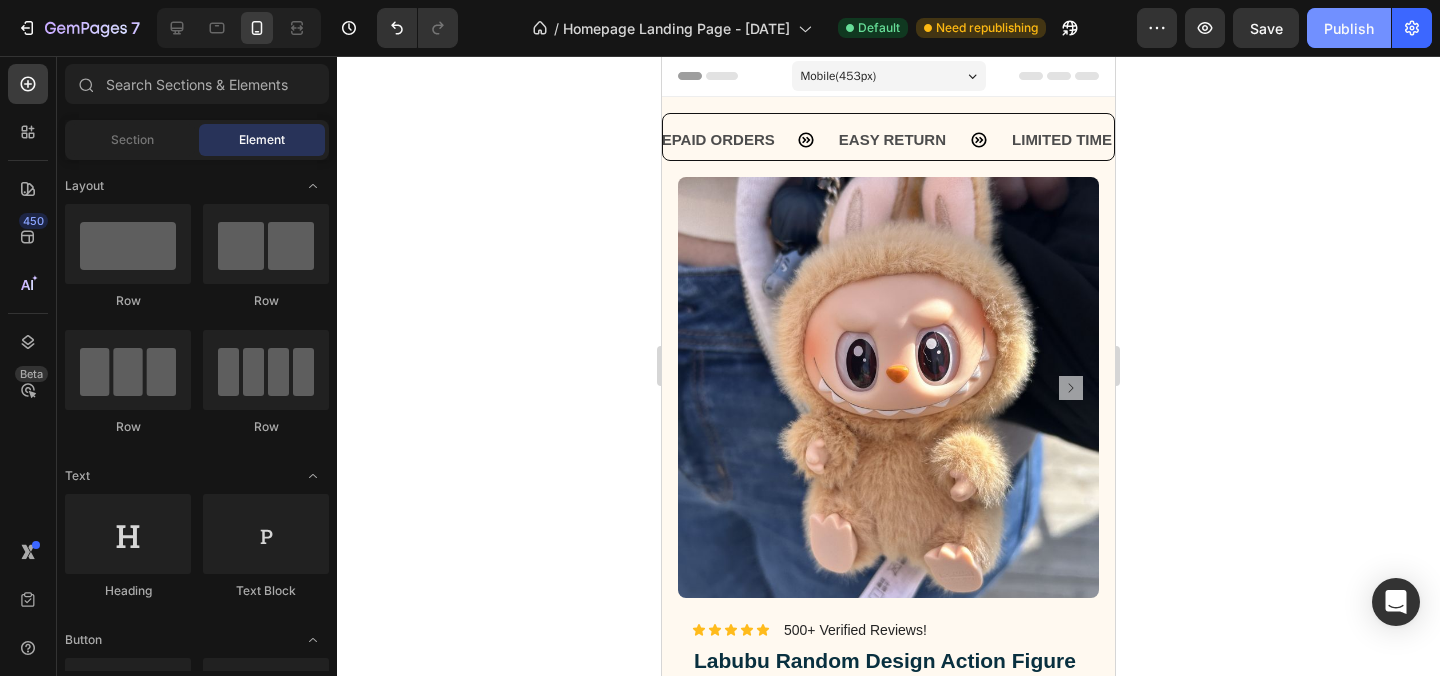 click on "Publish" at bounding box center (1349, 28) 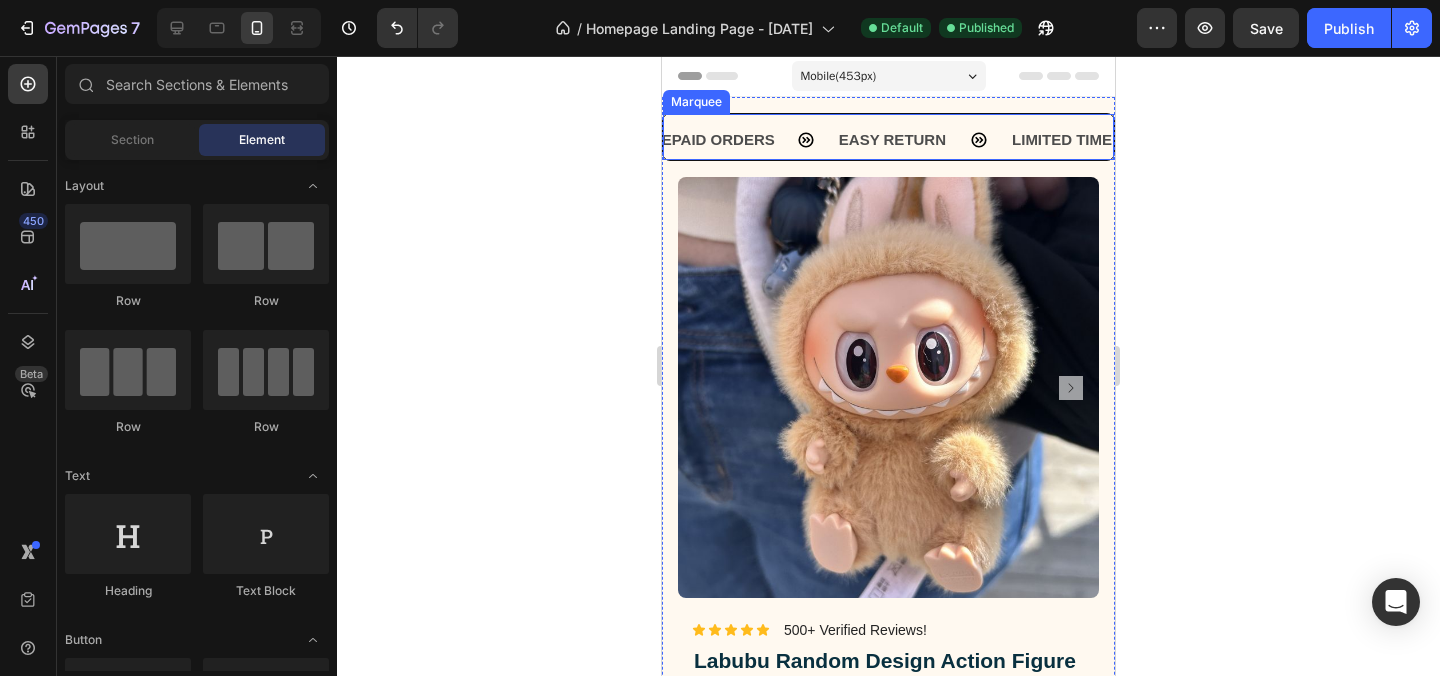 click on "FREE SHIPPING Text Block
10% OFF ON PREPAID ORDERS Text Block
EASY RETURN Text Block
LIMITED TIME 10% OFF SALE Text Block
COD AVAILABLE Text Block
FREE SHIPPING Text Block
10% OFF ON PREPAID ORDERS Text Block
EASY RETURN Text Block
LIMITED TIME 10% OFF SALE Text Block
COD AVAILABLE Text Block" at bounding box center (888, 142) 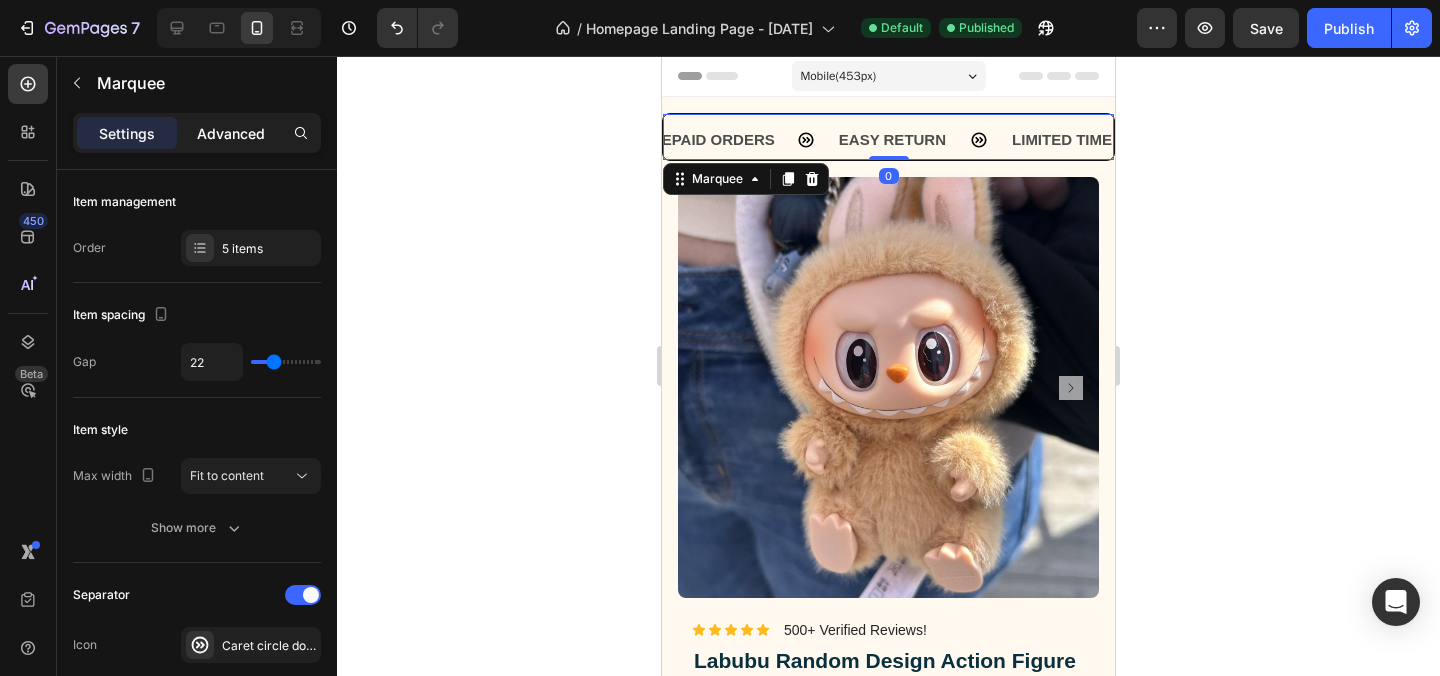 click on "Advanced" at bounding box center (231, 133) 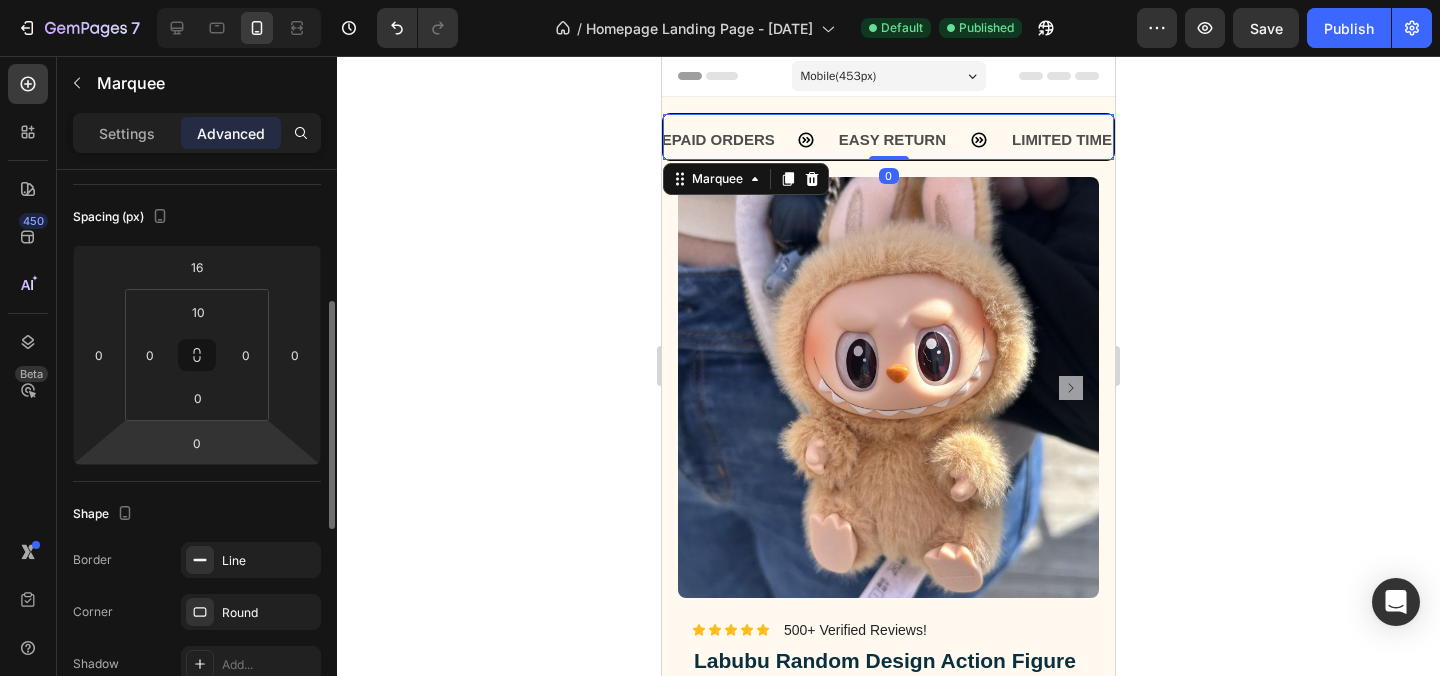 scroll, scrollTop: 258, scrollLeft: 0, axis: vertical 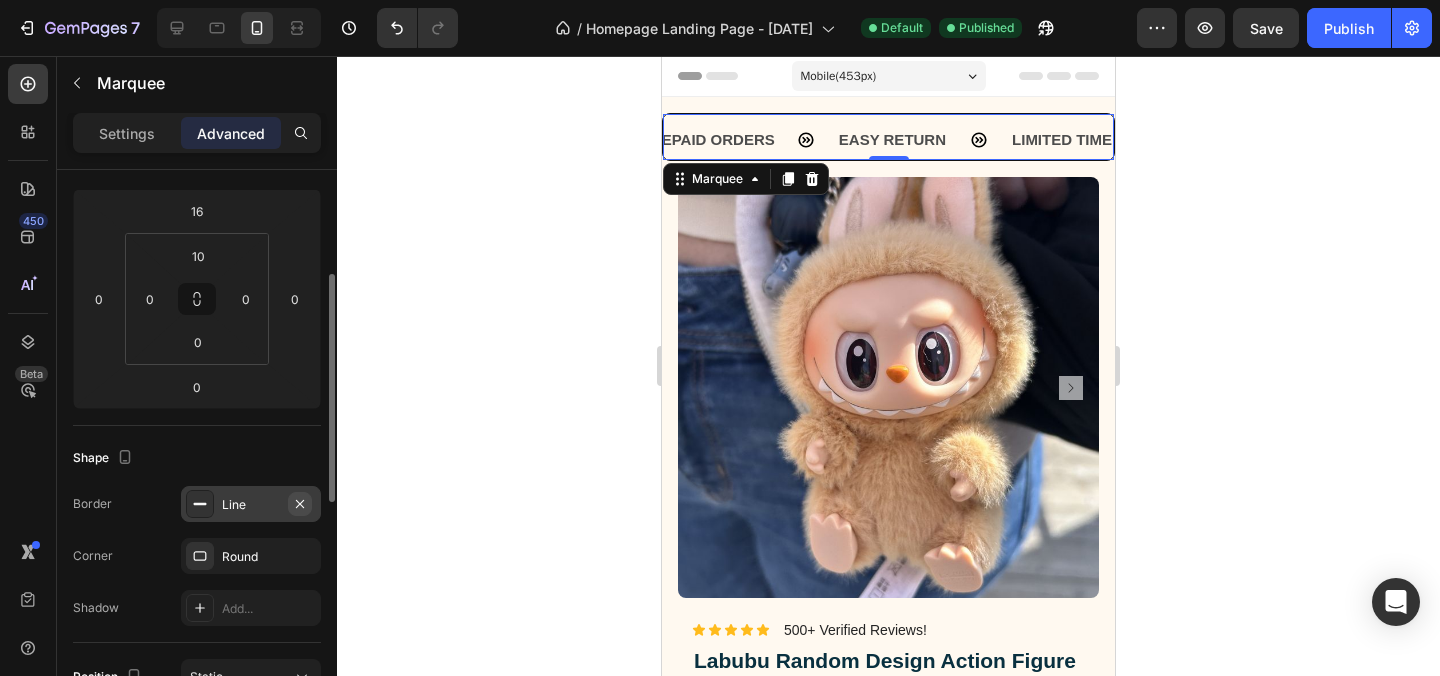 click 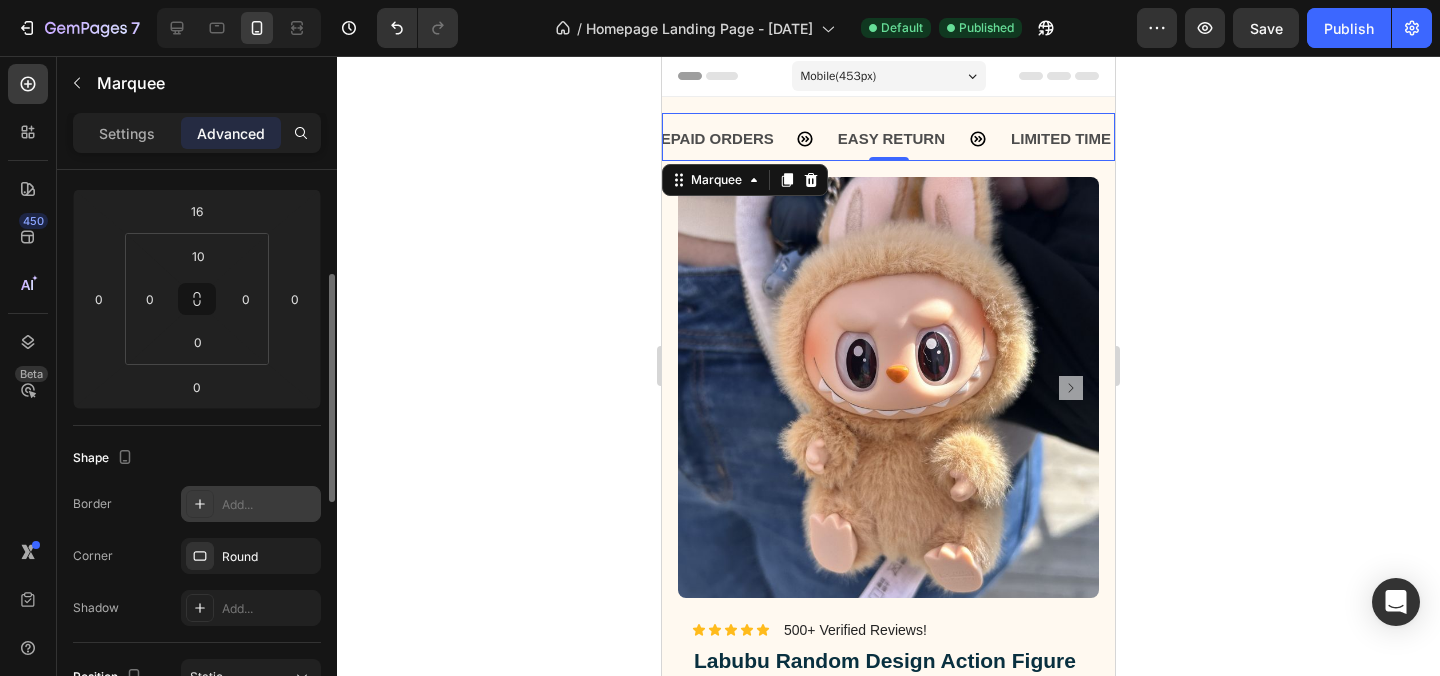 click 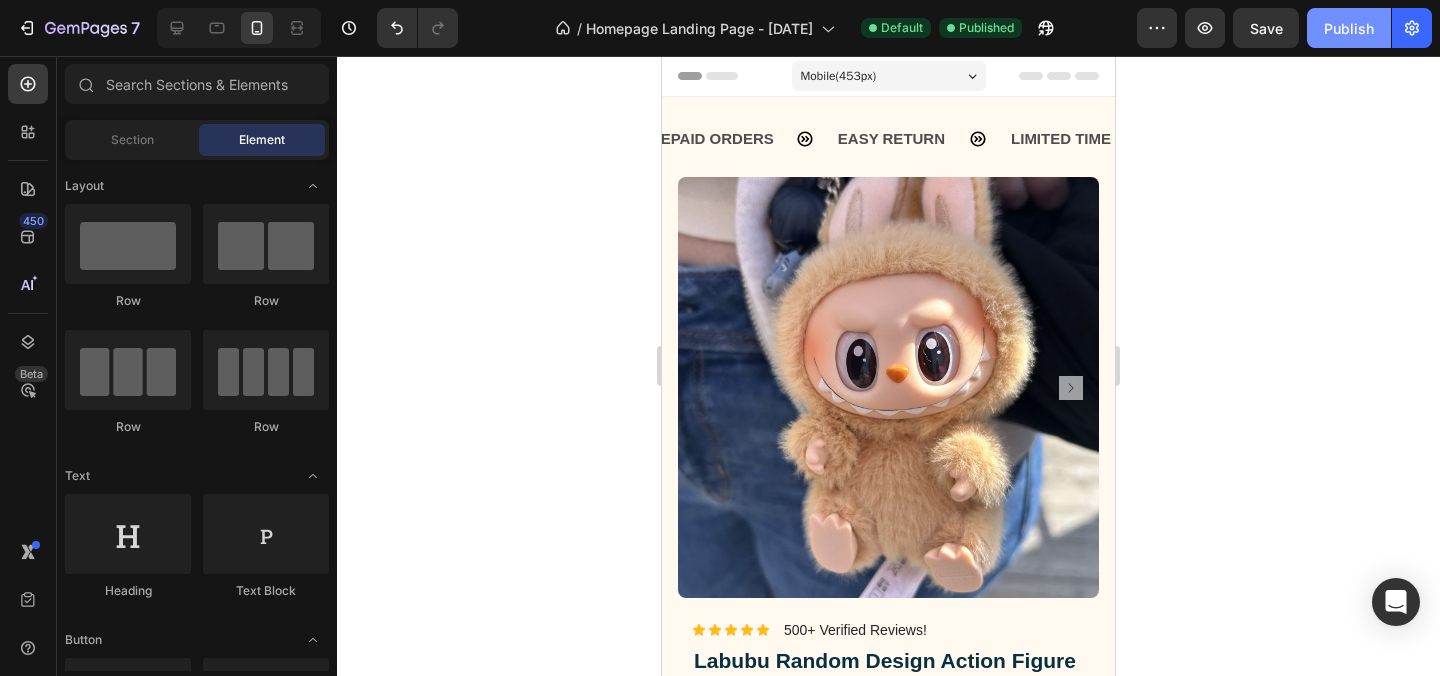 click on "Publish" at bounding box center (1349, 28) 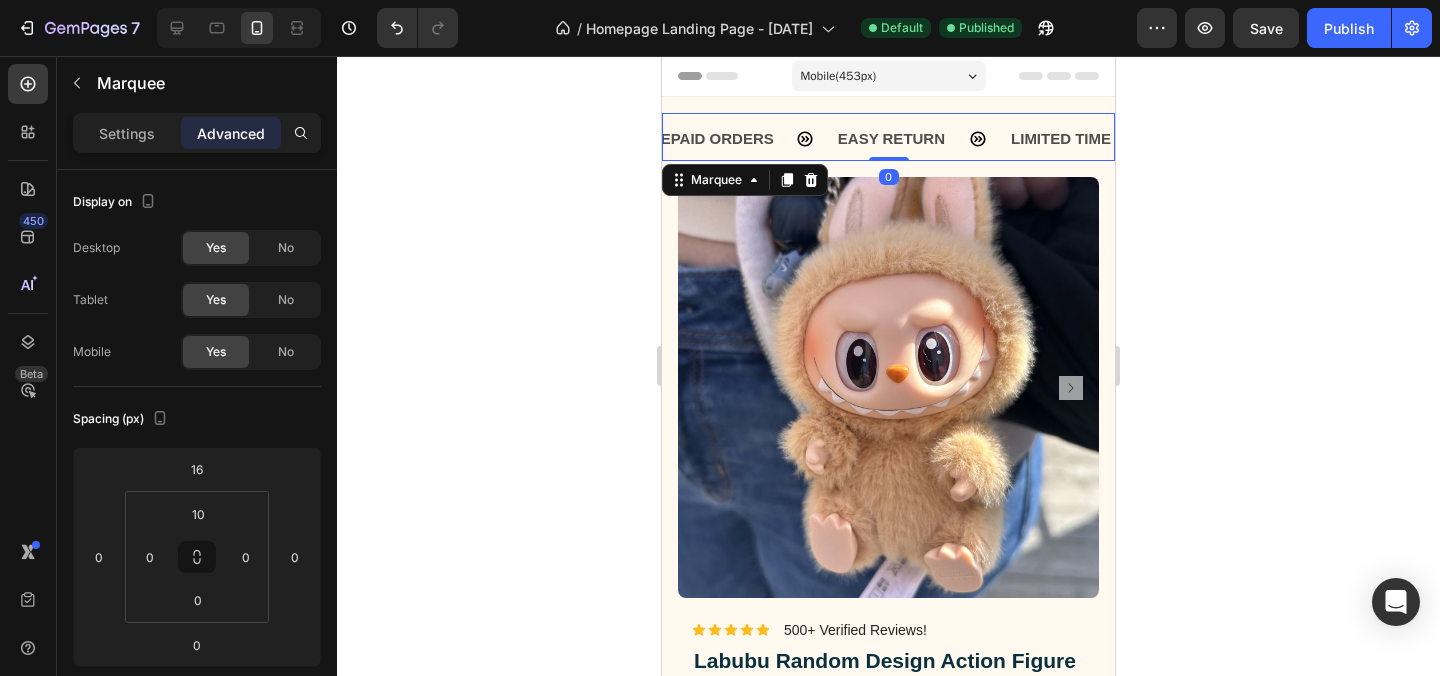 click on "10% OFF ON PREPAID ORDERS Text Block" at bounding box center (648, 138) 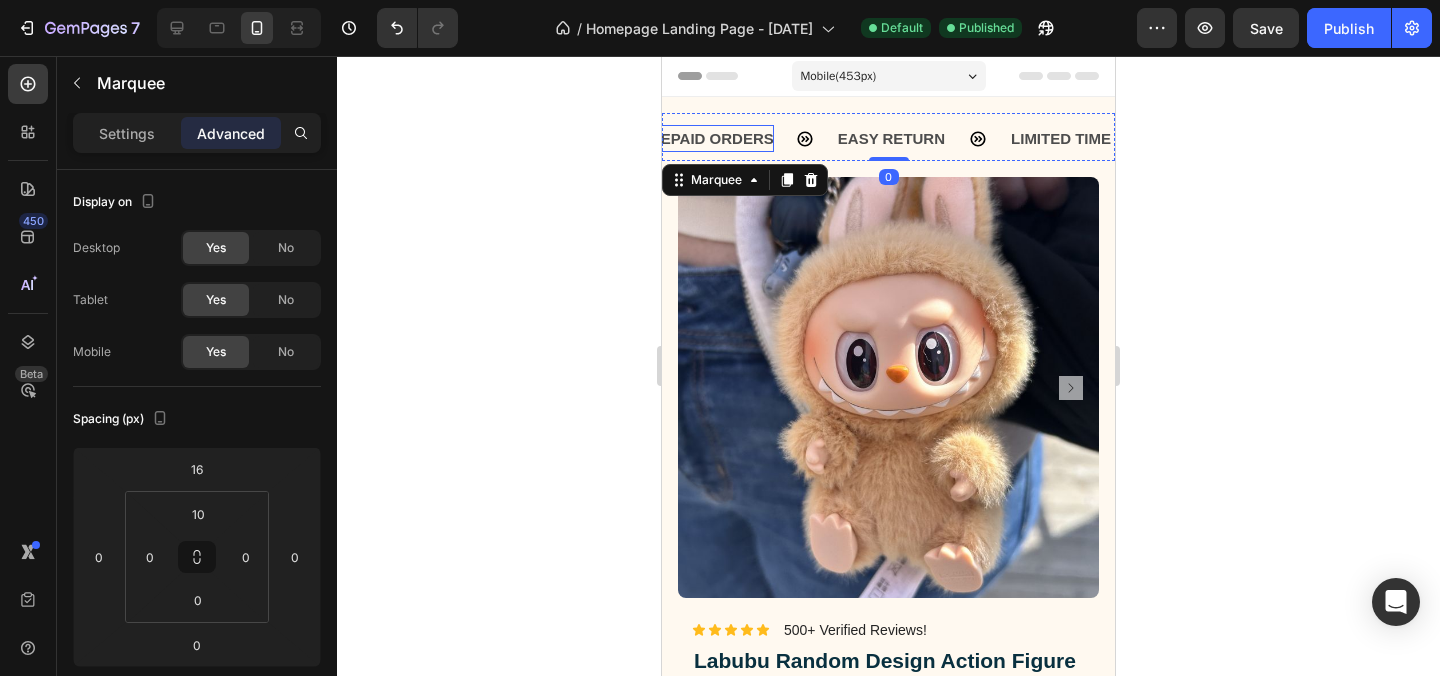 click on "10% OFF ON PREPAID ORDERS" at bounding box center [622, 138] 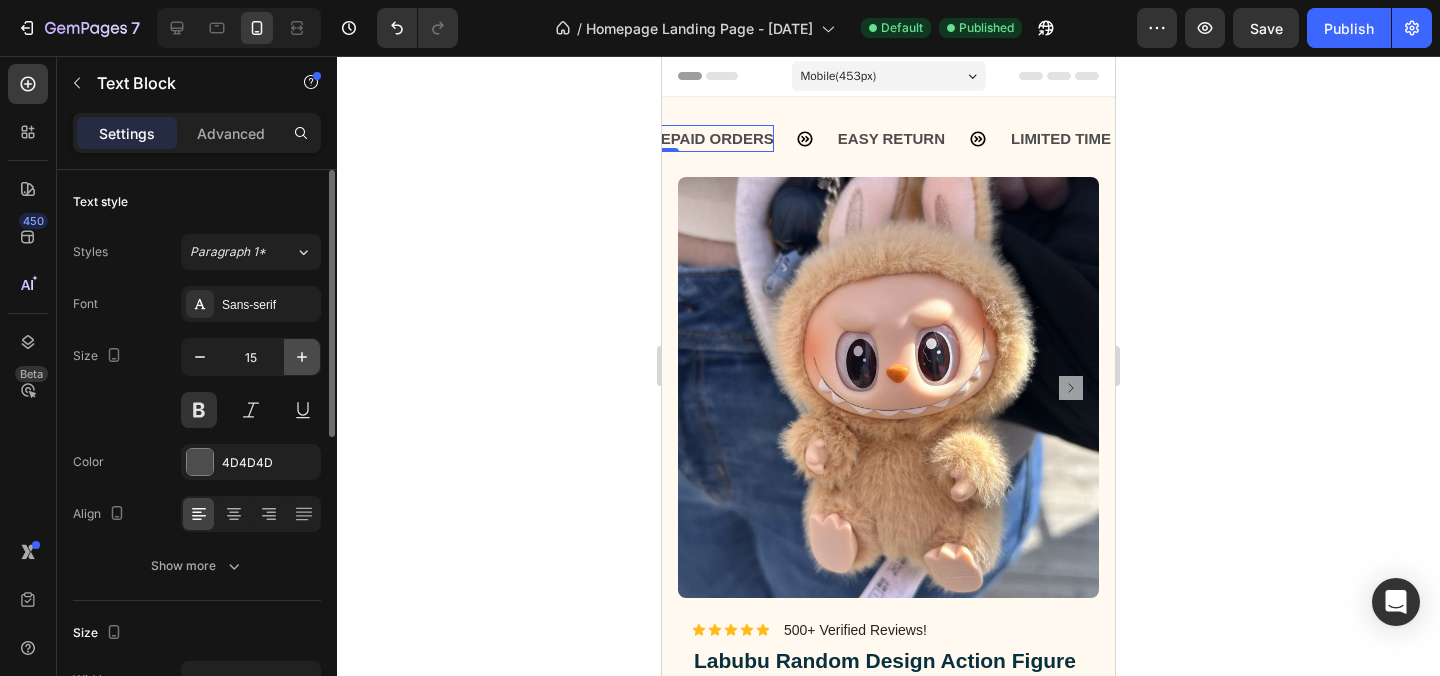 click at bounding box center [302, 357] 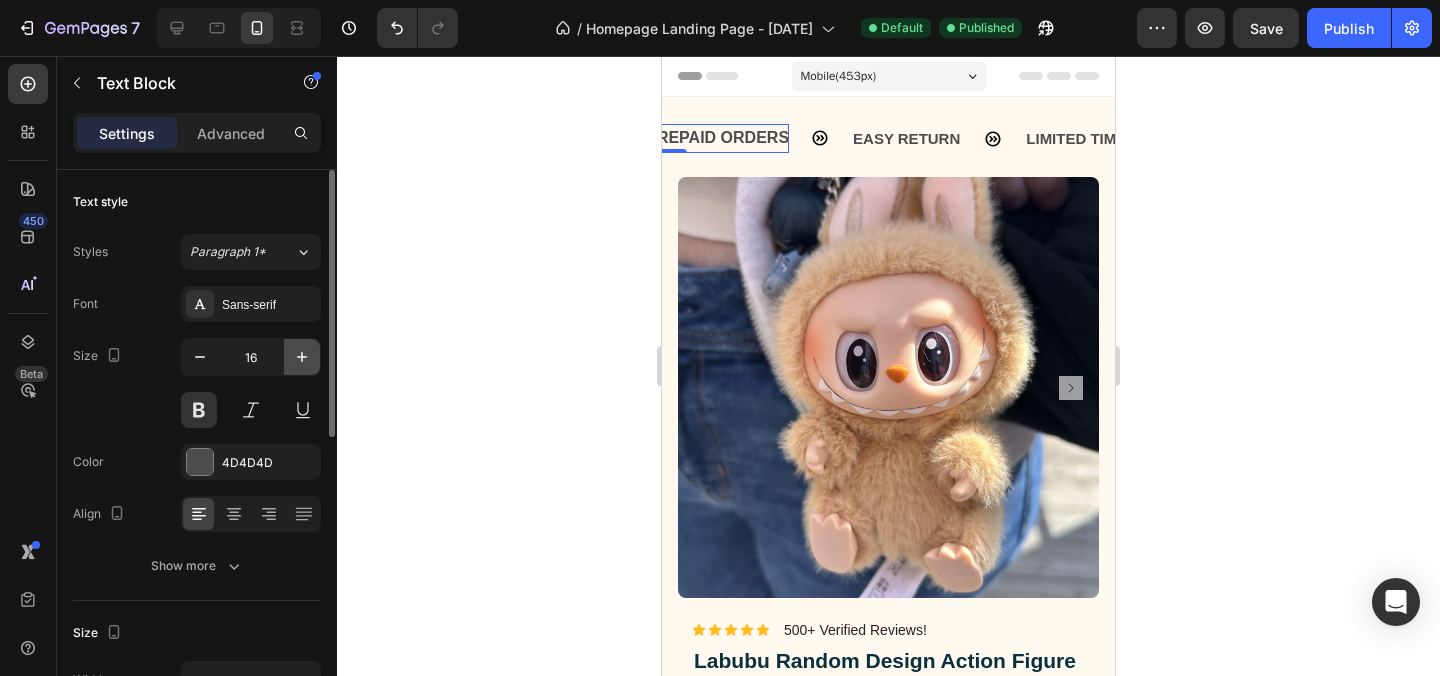 click at bounding box center (302, 357) 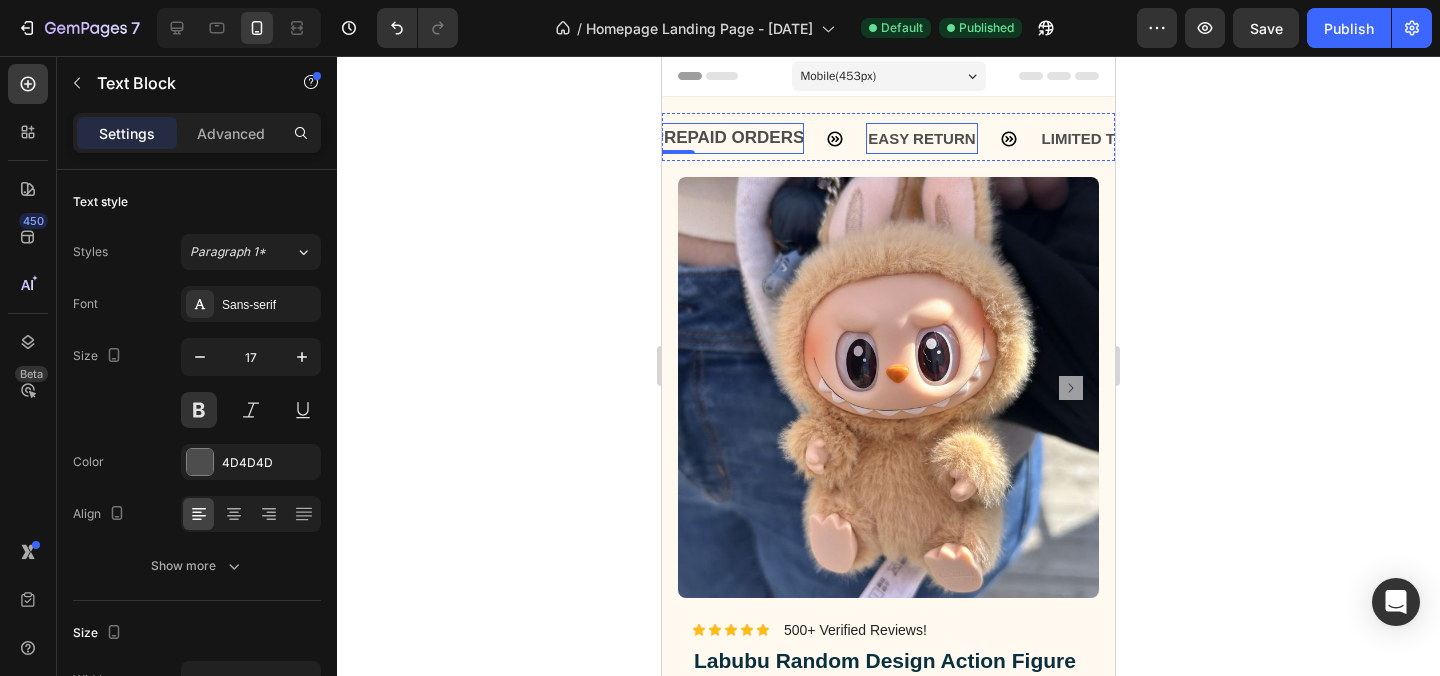 click on "EASY RETURN" at bounding box center [921, 138] 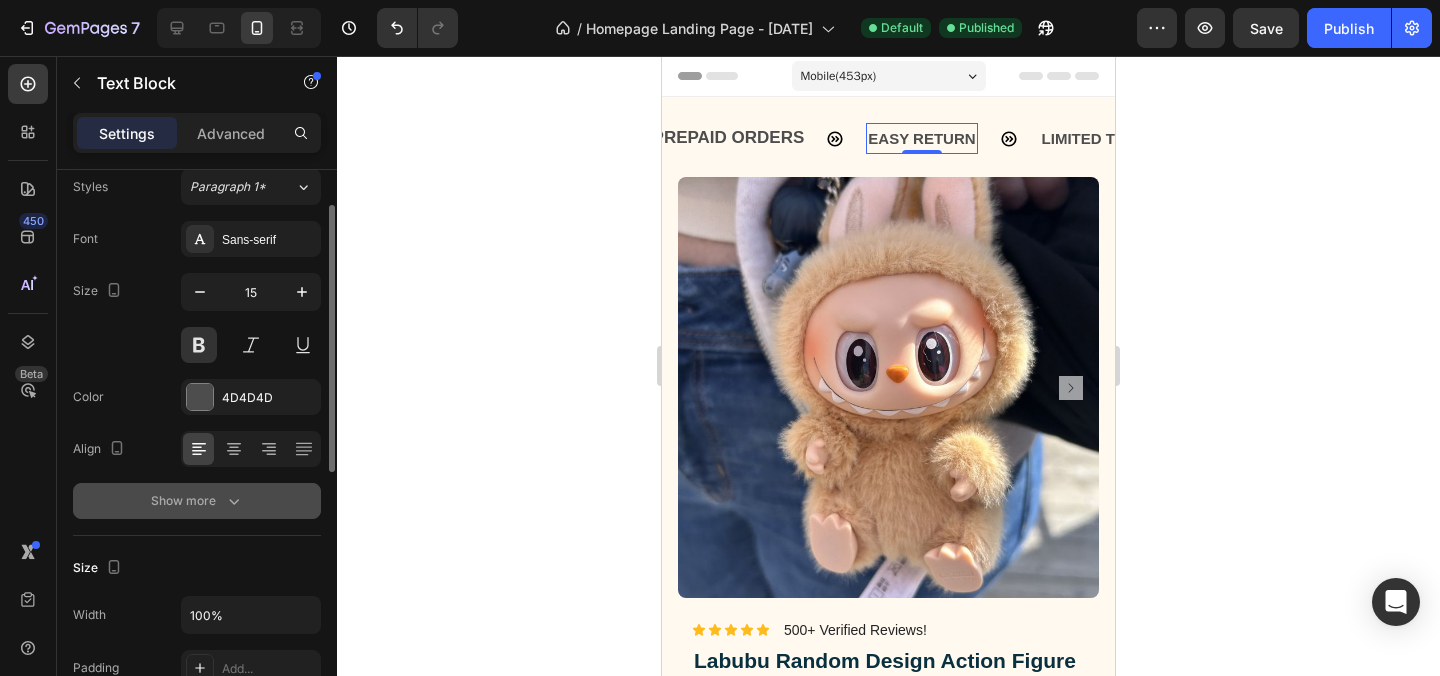 scroll, scrollTop: 60, scrollLeft: 0, axis: vertical 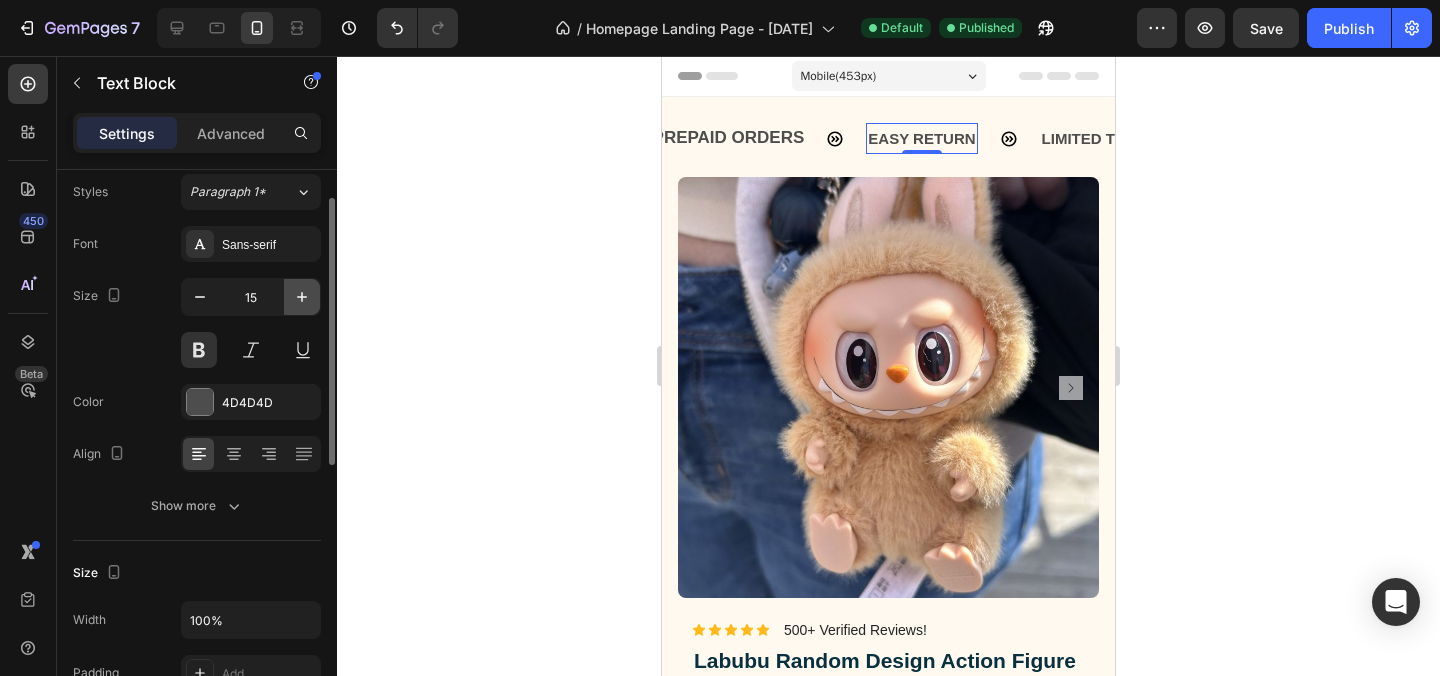 click 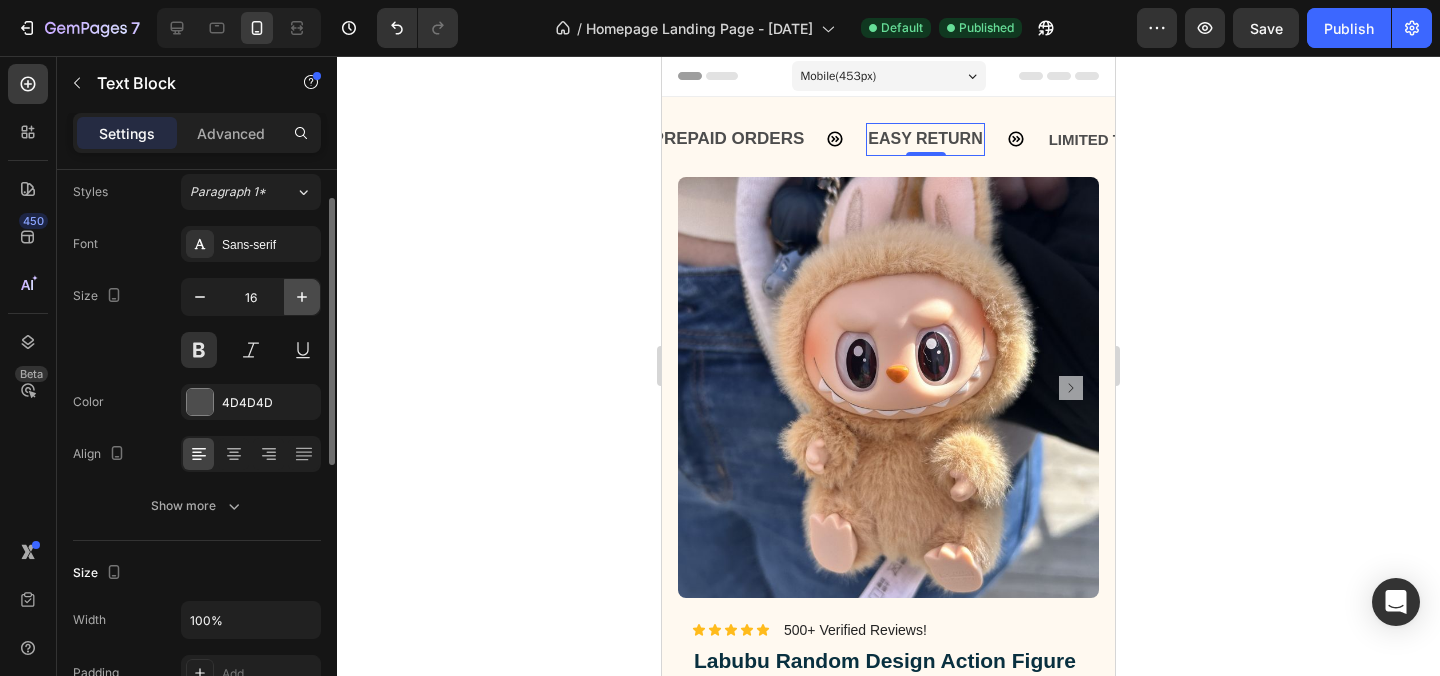 click 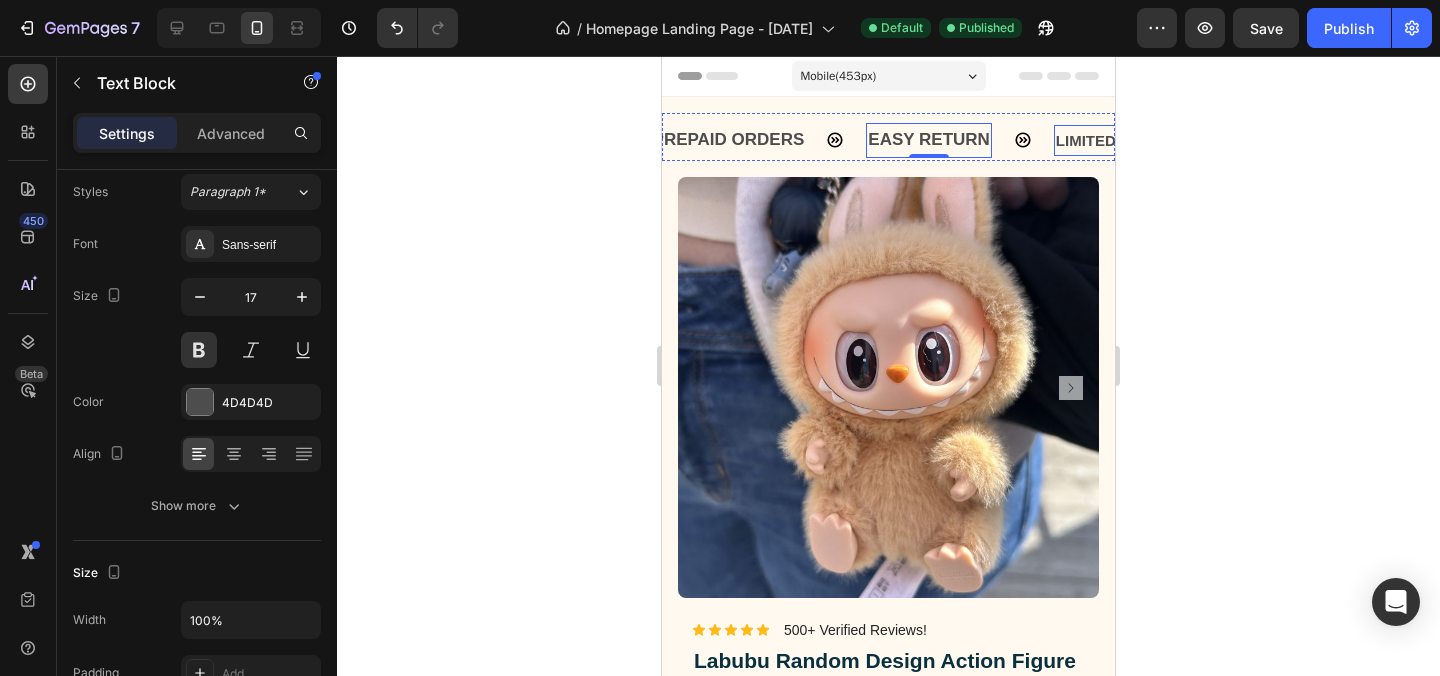 click on "LIMITED TIME 10% OFF SALE" at bounding box center (1157, 140) 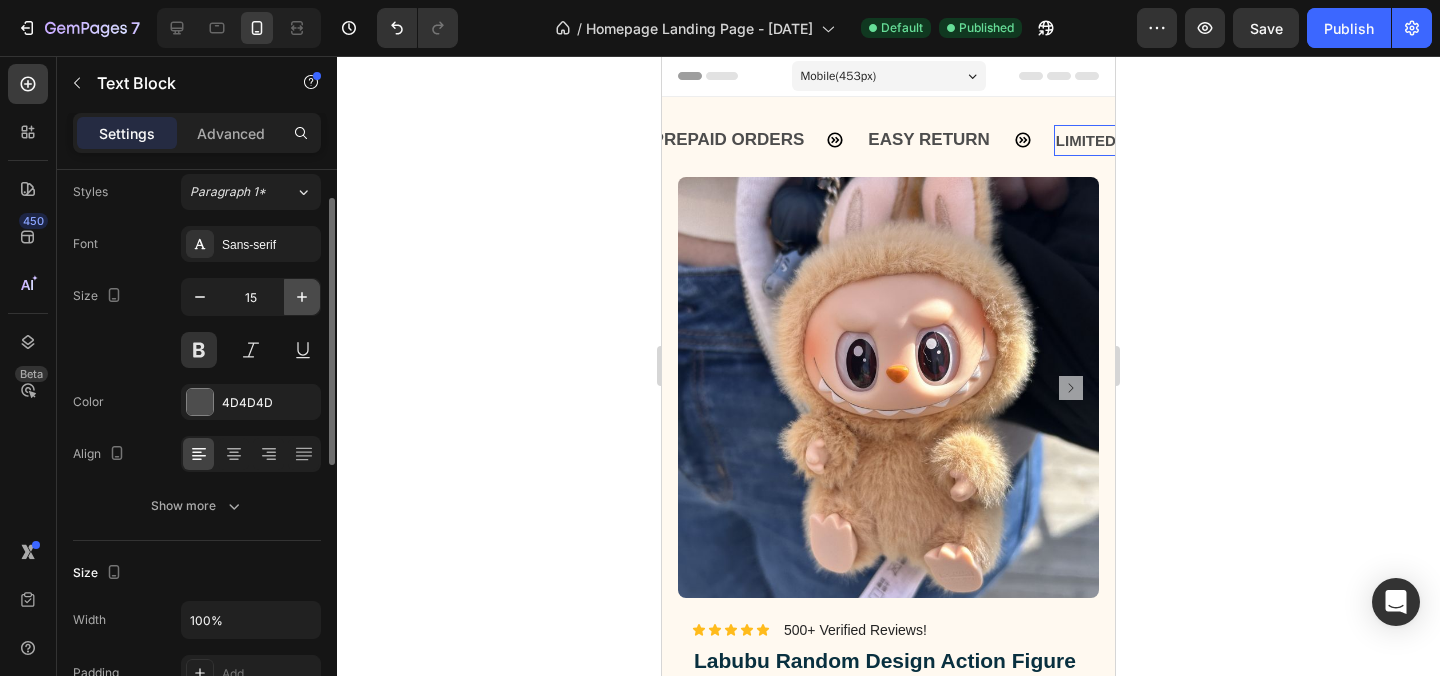 click 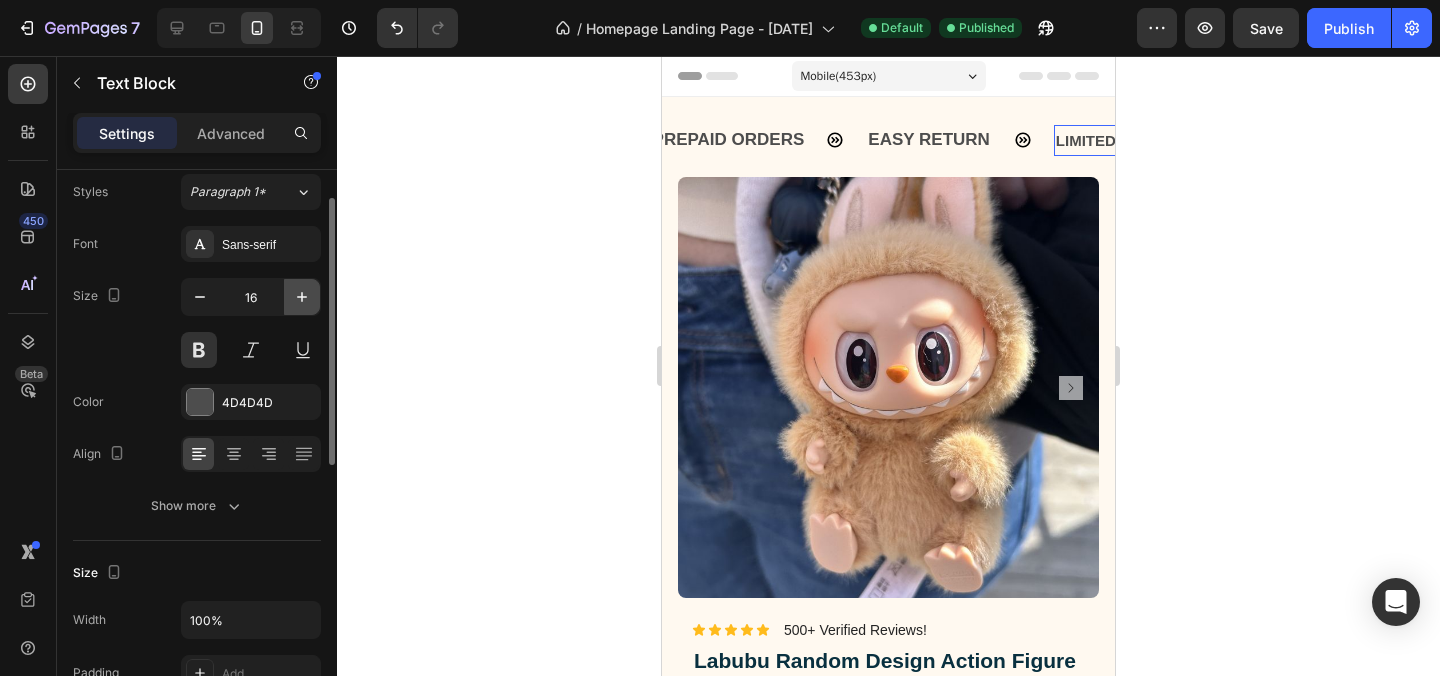 click 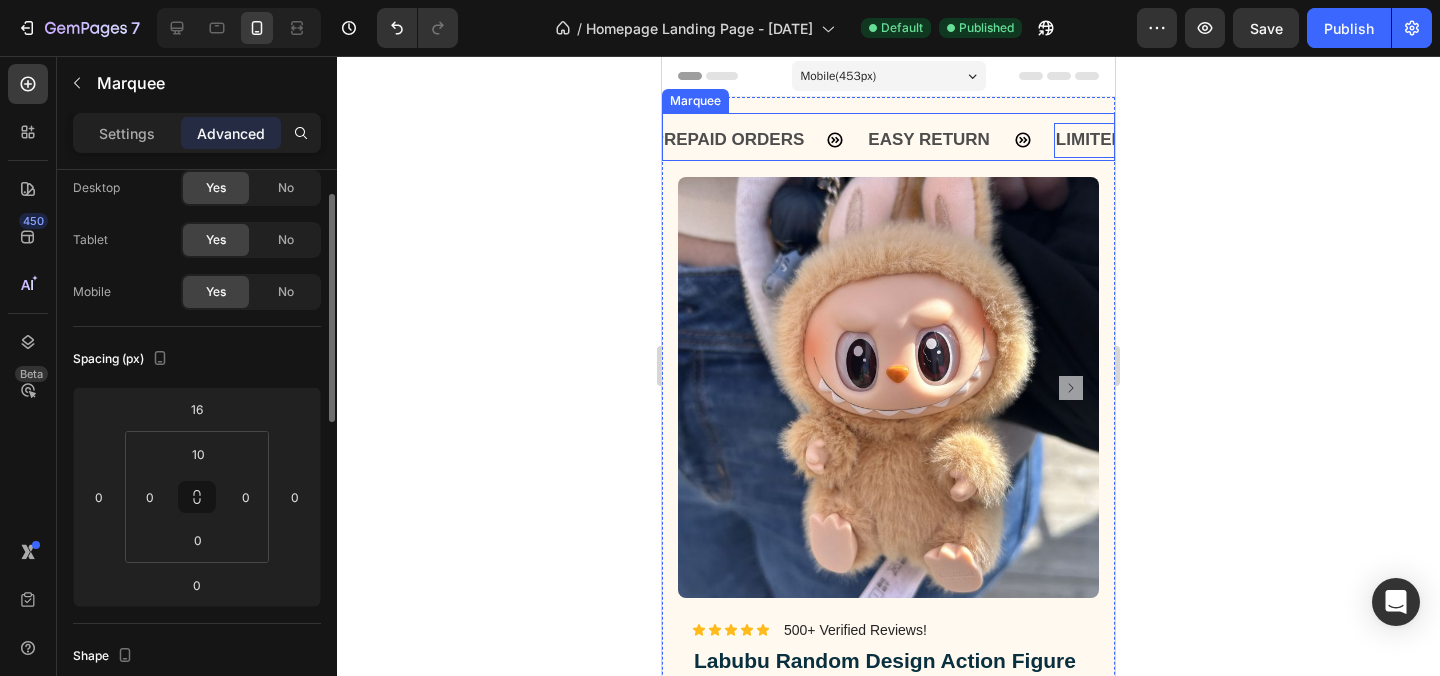 click on "FREE SHIPPING Text Block
10% OFF ON PREPAID ORDERS Text Block
EASY RETURN Text Block
LIMITED TIME 10% OFF SALE Text Block   0
COD AVAILABLE Text Block
FREE SHIPPING Text Block
10% OFF ON PREPAID ORDERS Text Block
EASY RETURN Text Block
LIMITED TIME 10% OFF SALE Text Block   0
COD AVAILABLE Text Block
Marquee" at bounding box center [888, 137] 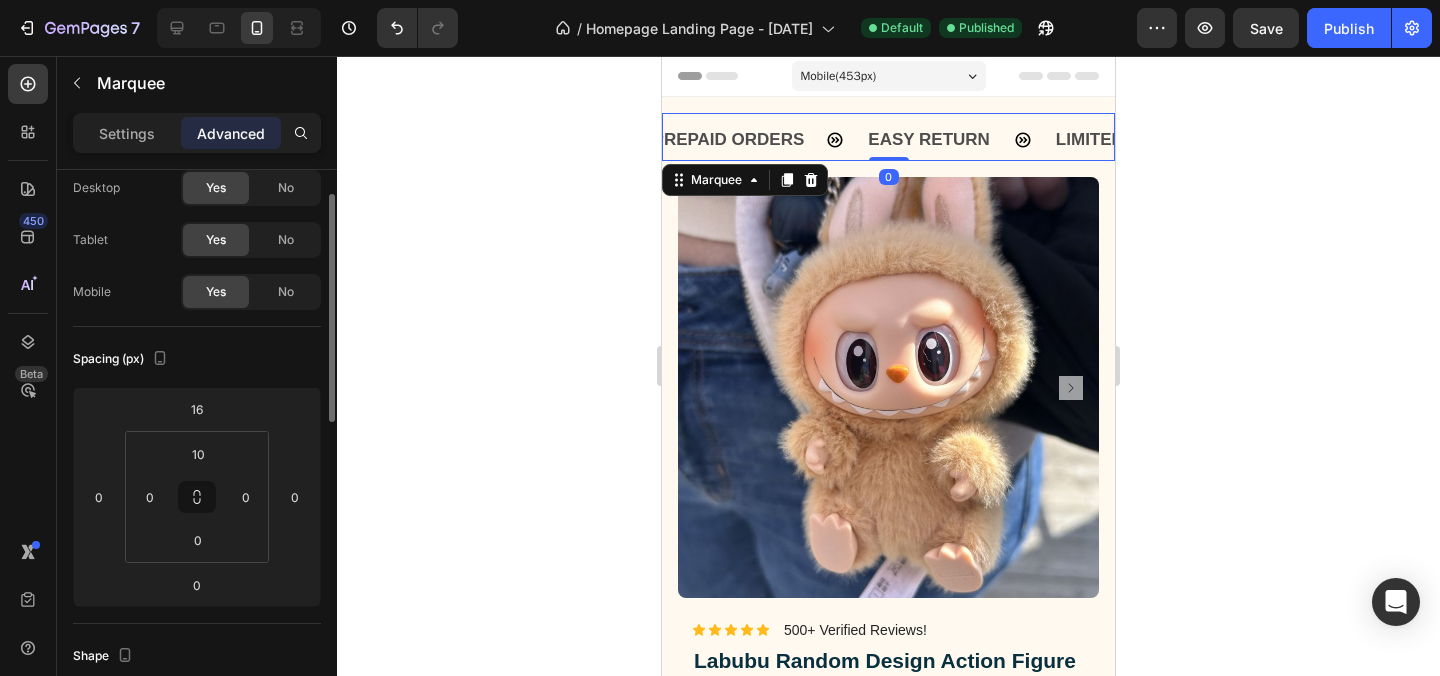 scroll, scrollTop: 0, scrollLeft: 0, axis: both 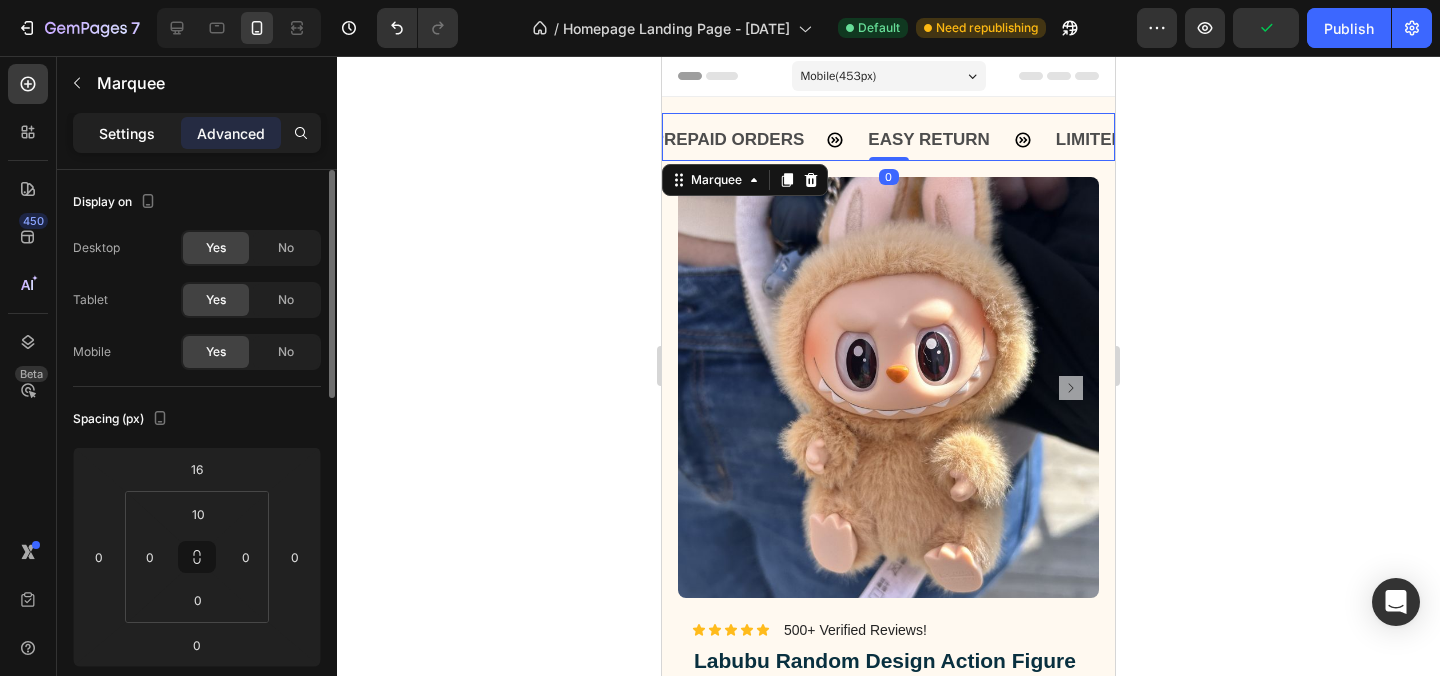 click on "Settings" at bounding box center (127, 133) 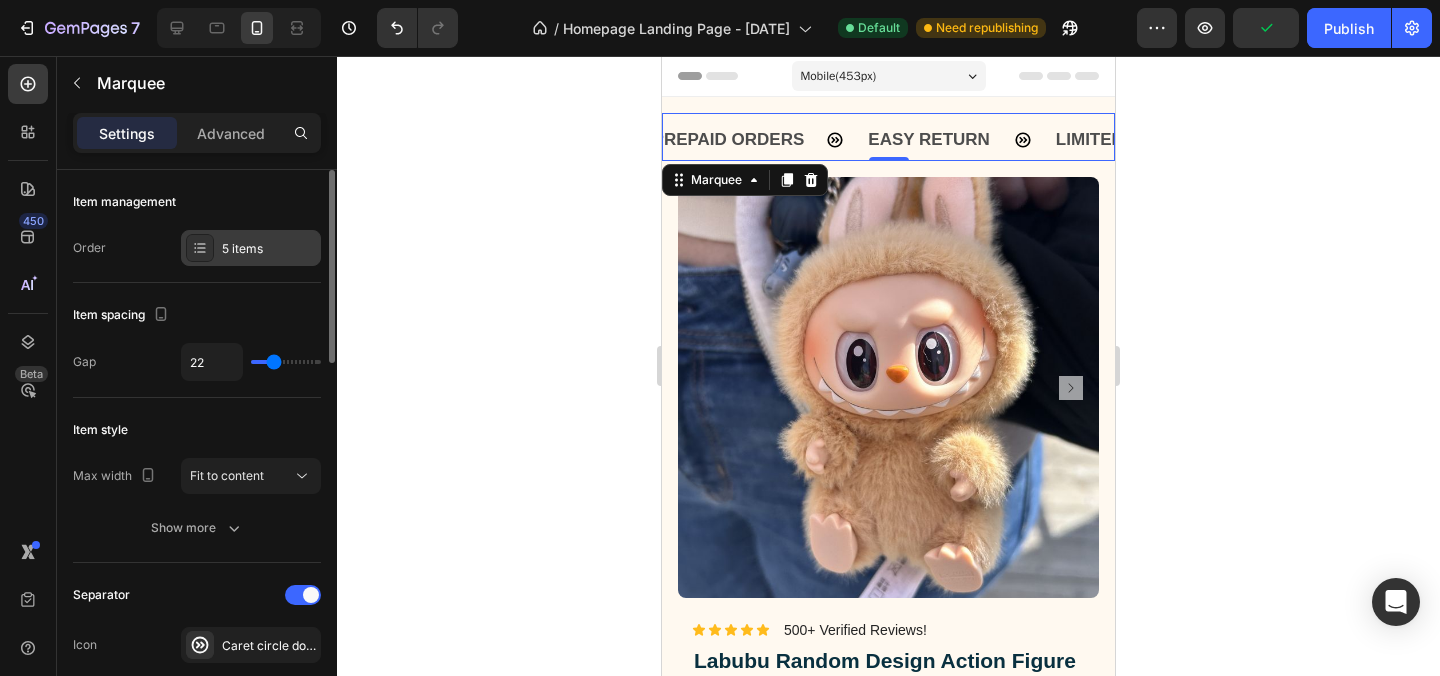 click on "5 items" at bounding box center (251, 248) 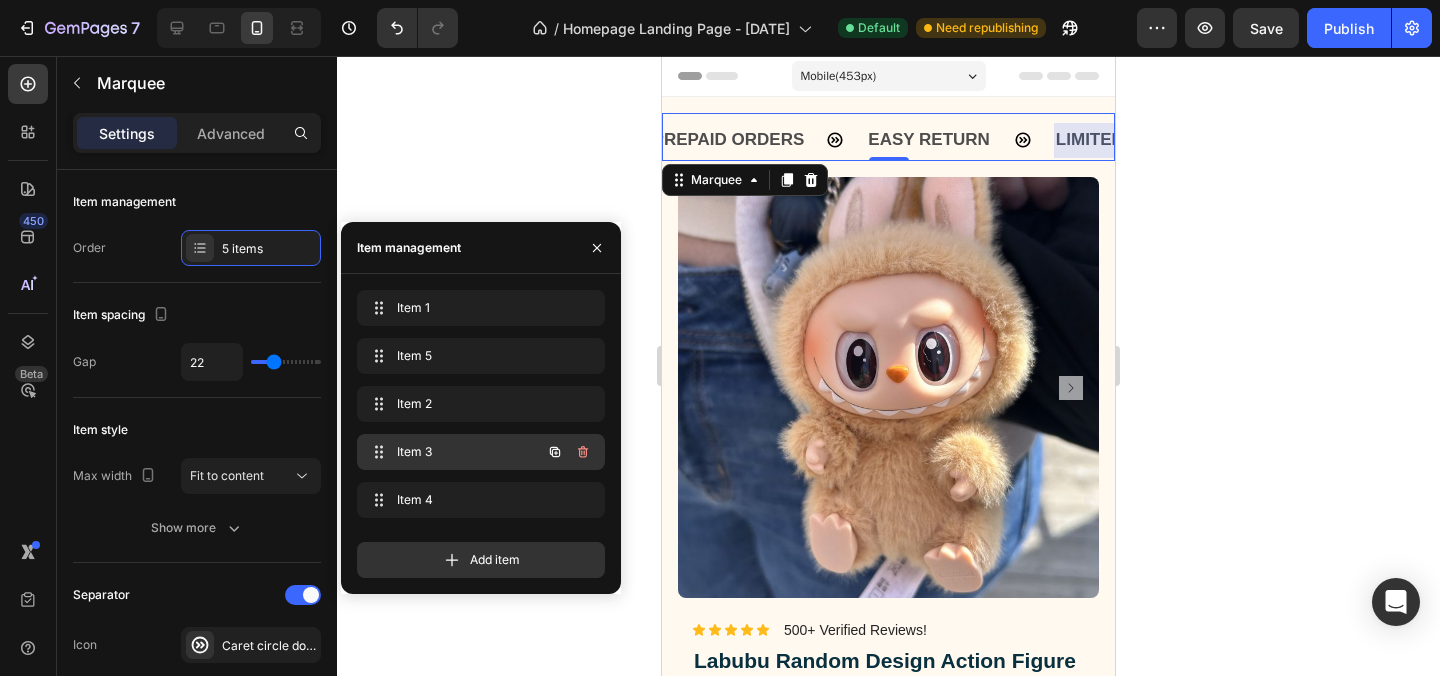 click on "Item 3" at bounding box center (453, 452) 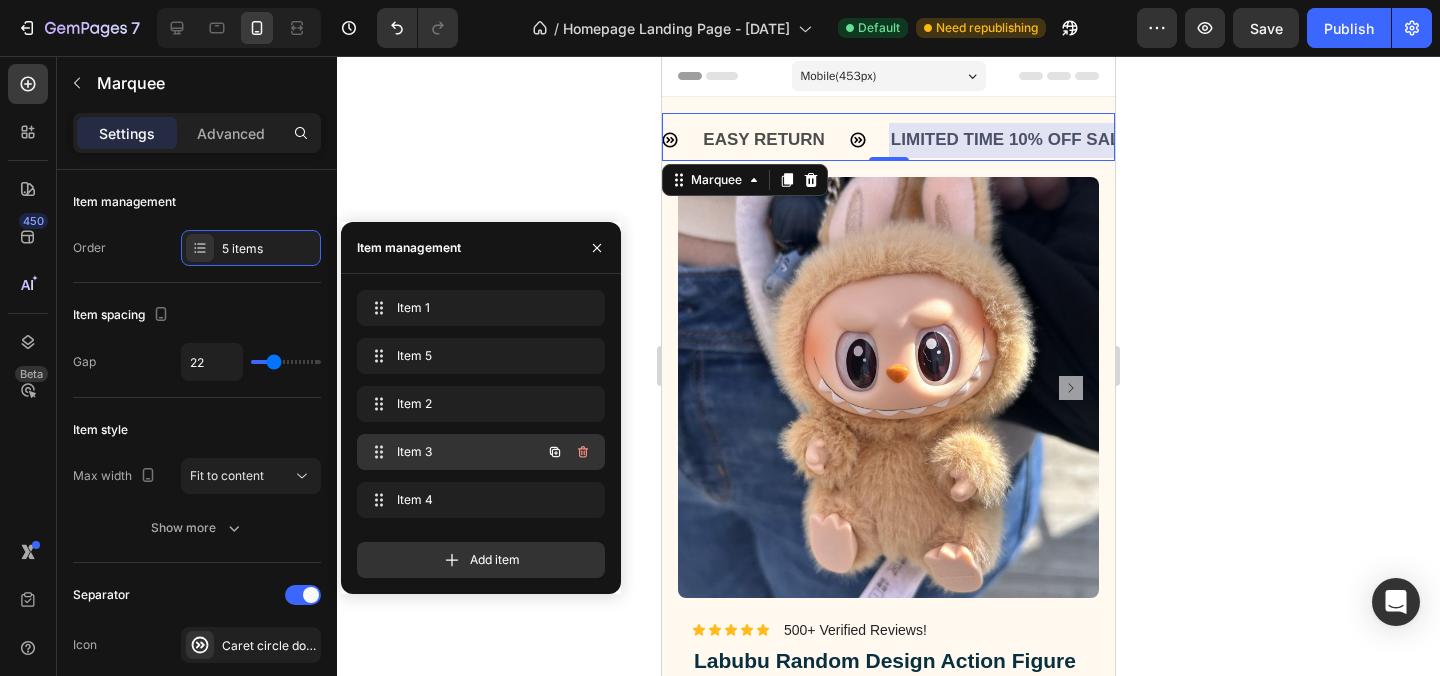 scroll, scrollTop: 0, scrollLeft: 588, axis: horizontal 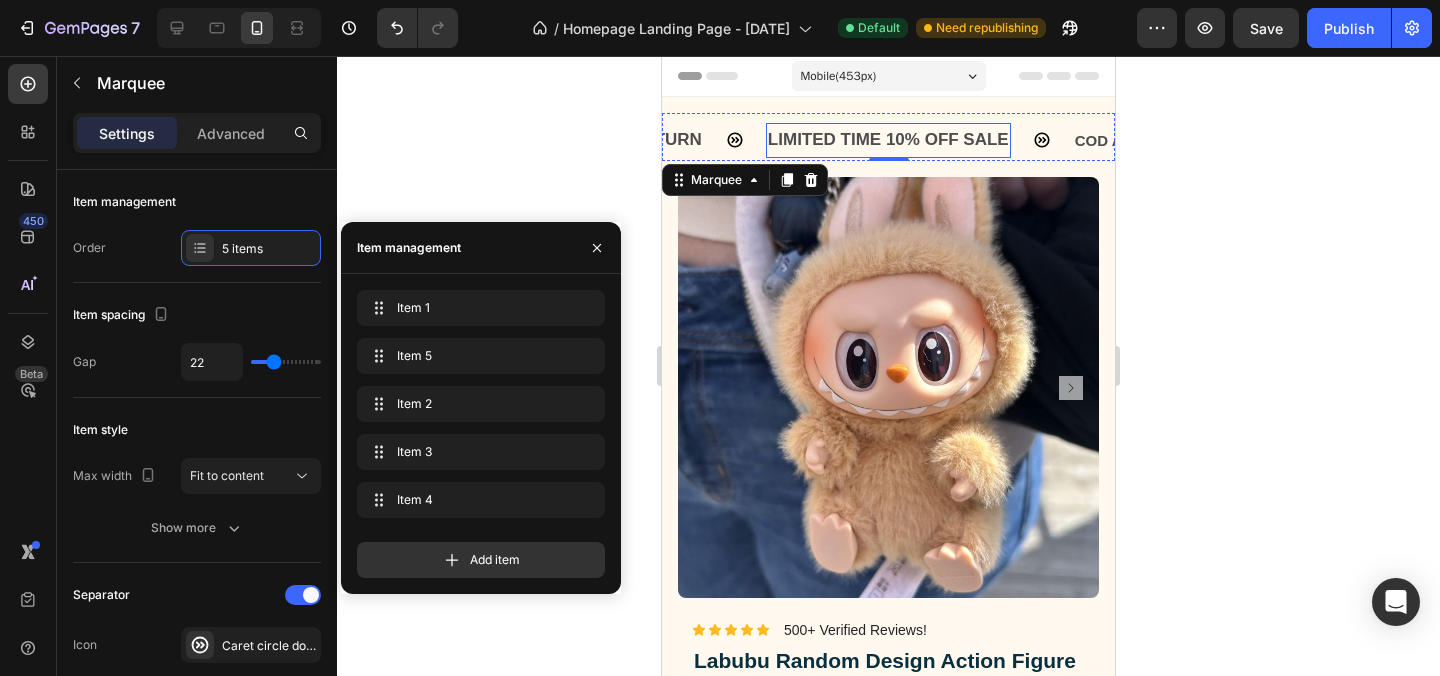 click on "LIMITED TIME 10% OFF SALE" at bounding box center [884, 140] 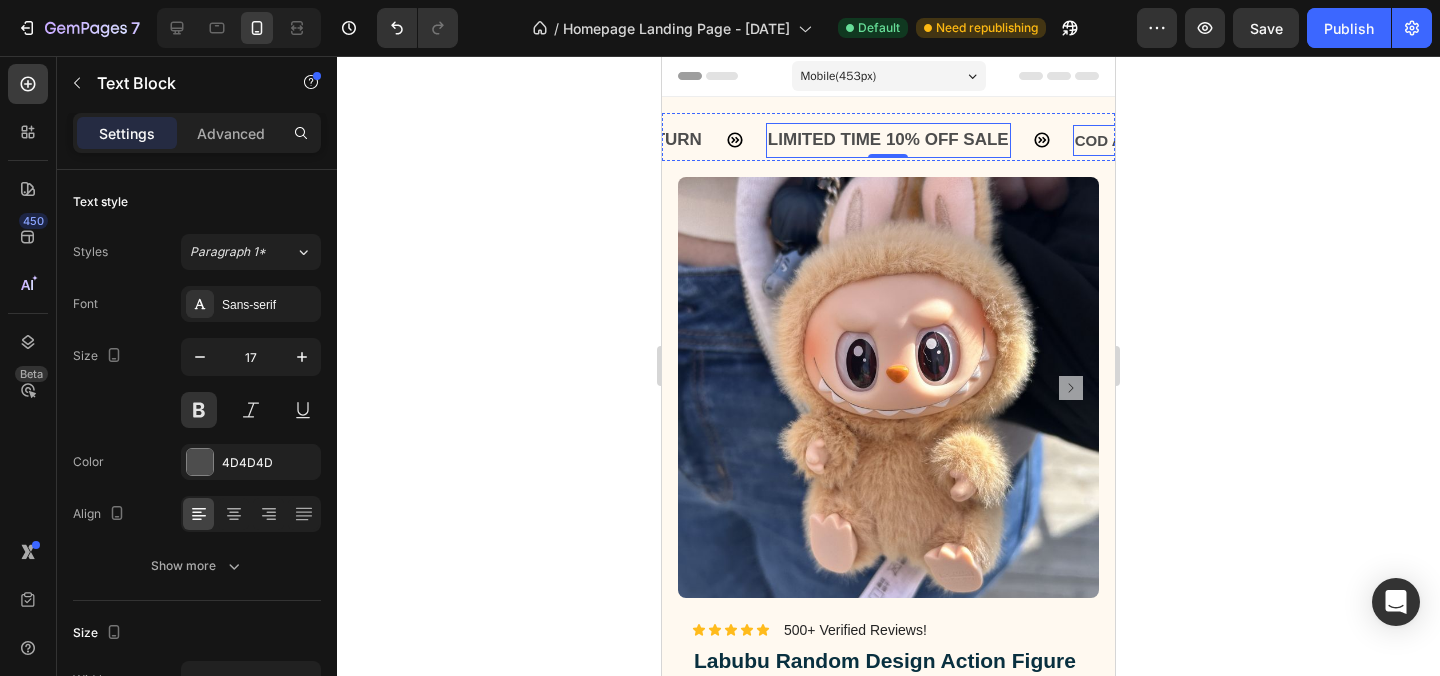 click on "COD AVAILABLE" at bounding box center (1132, 140) 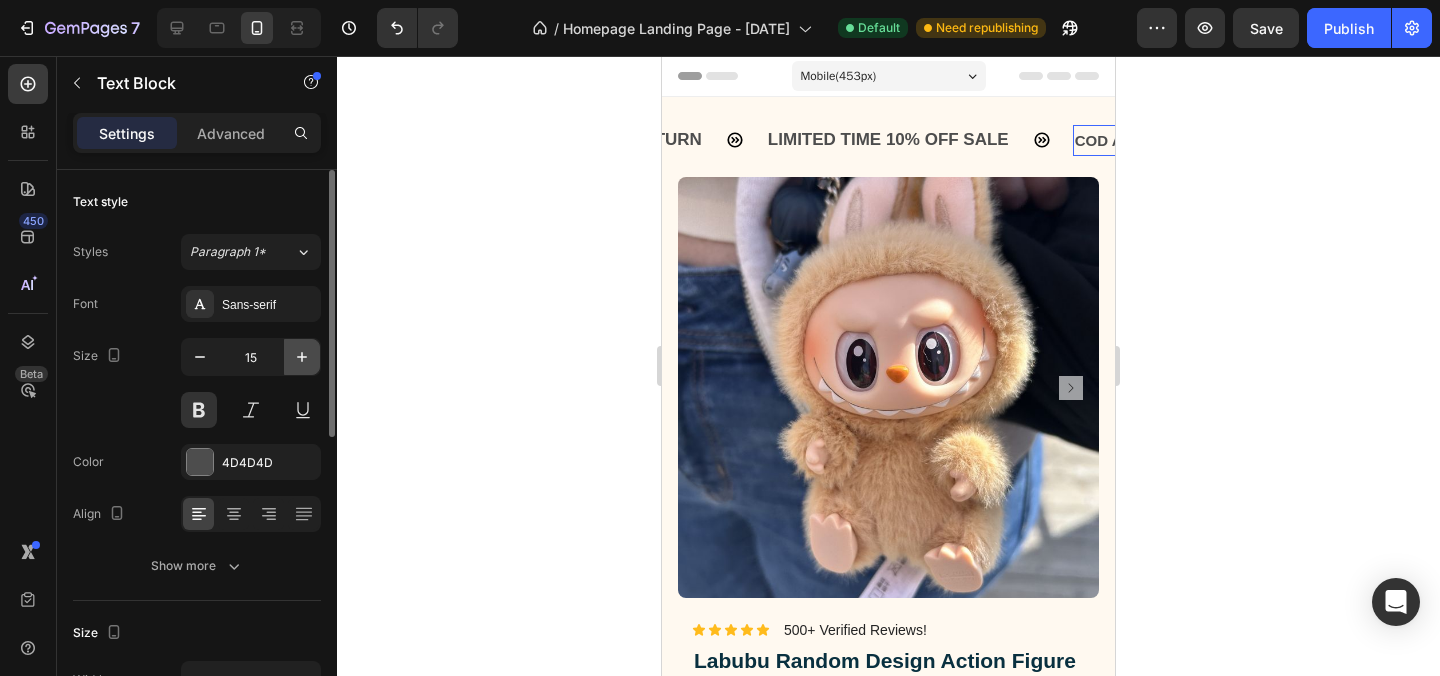 click 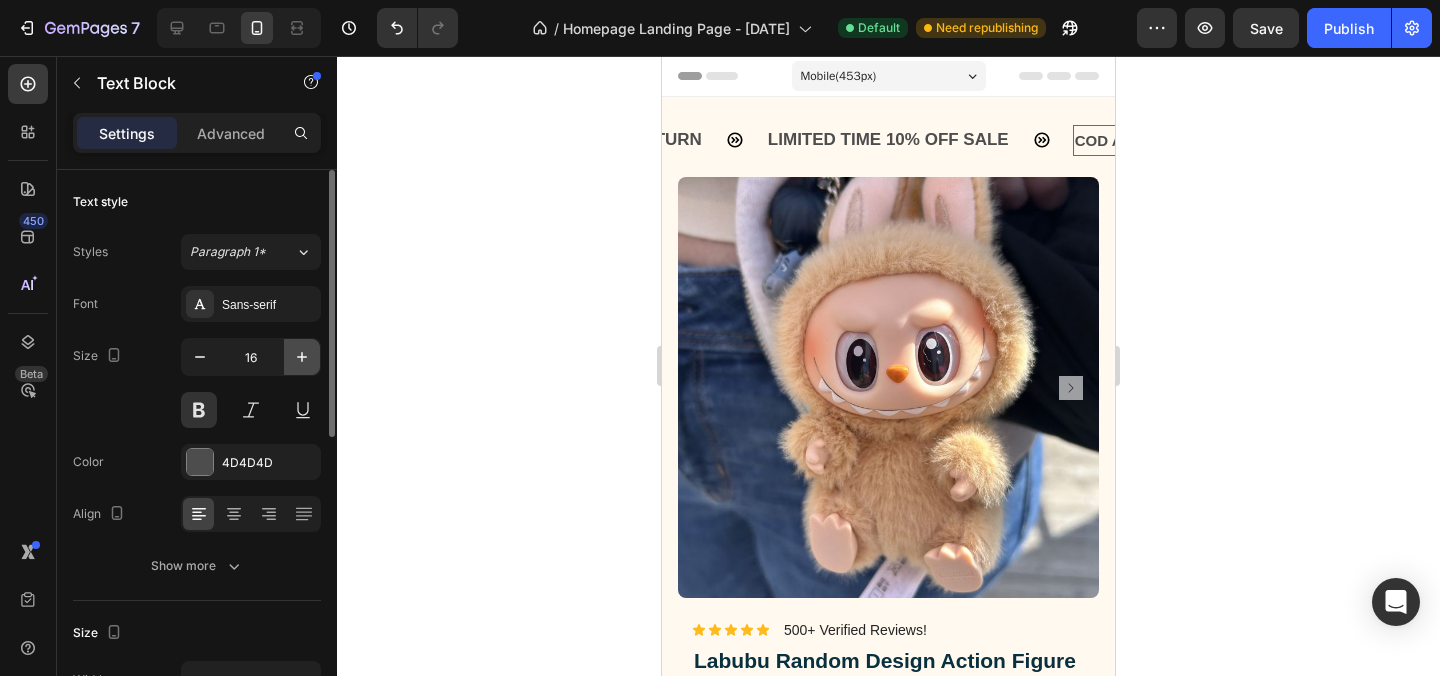 click 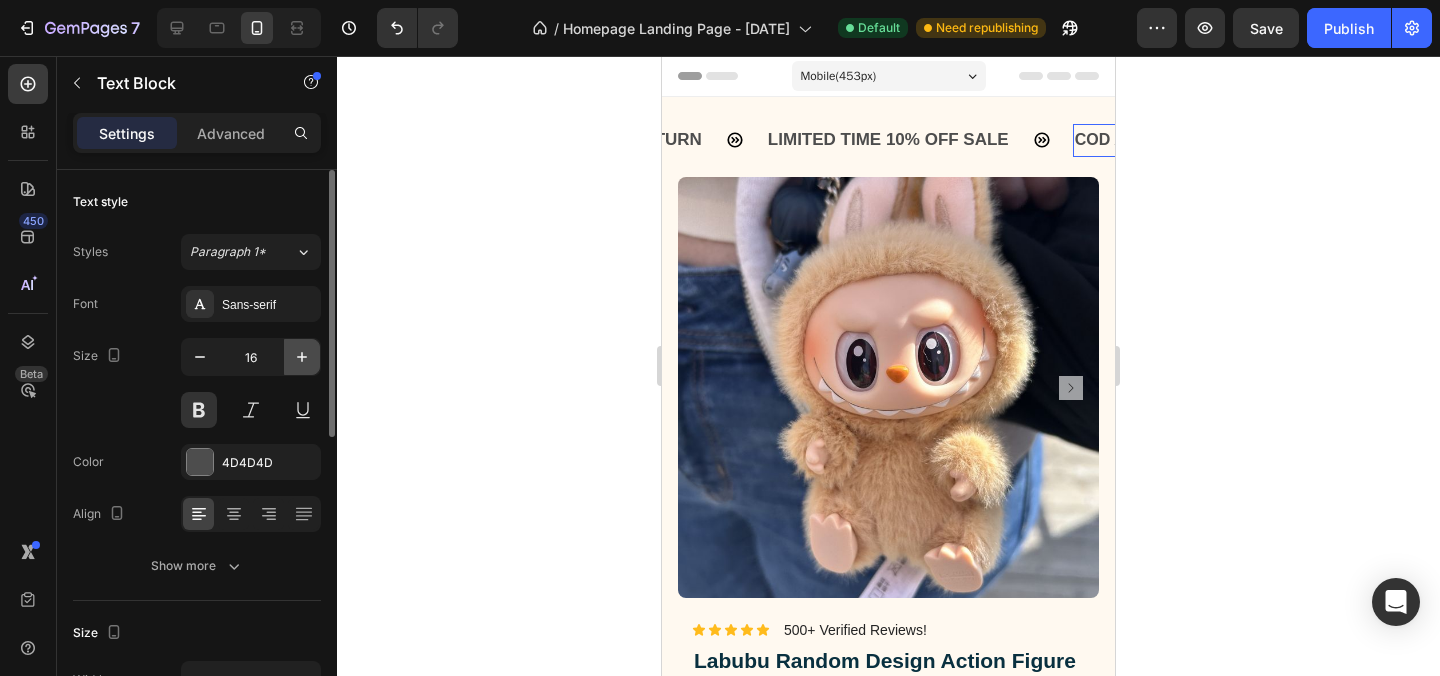 type on "17" 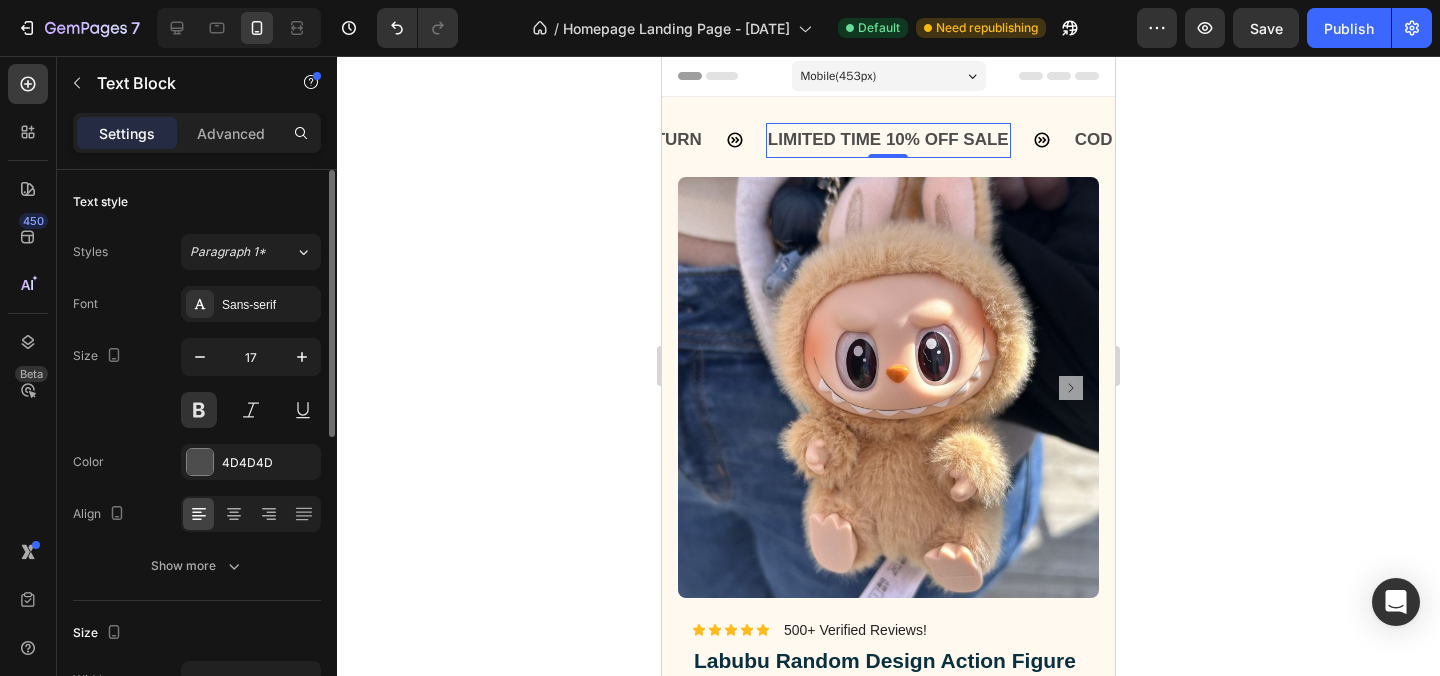 click on "LIMITED TIME 10% OFF SALE" at bounding box center (886, 140) 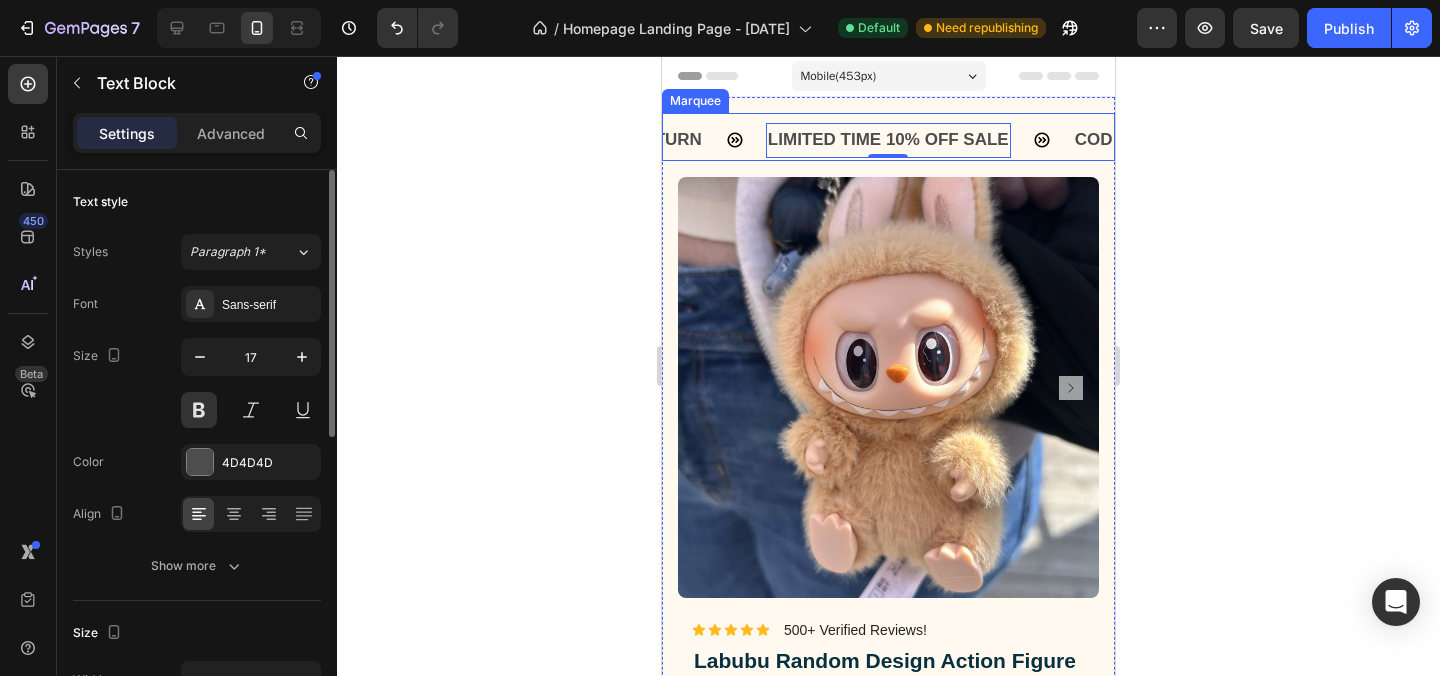 click on "FREE SHIPPING Text Block
10% OFF ON PREPAID ORDERS Text Block
EASY RETURN Text Block
LIMITED TIME 10% OFF SALE Text Block   0
COD AVAILABLE Text Block
FREE SHIPPING Text Block
10% OFF ON PREPAID ORDERS Text Block
EASY RETURN Text Block
LIMITED TIME 10% OFF SALE Text Block   0
COD AVAILABLE Text Block" at bounding box center [888, 142] 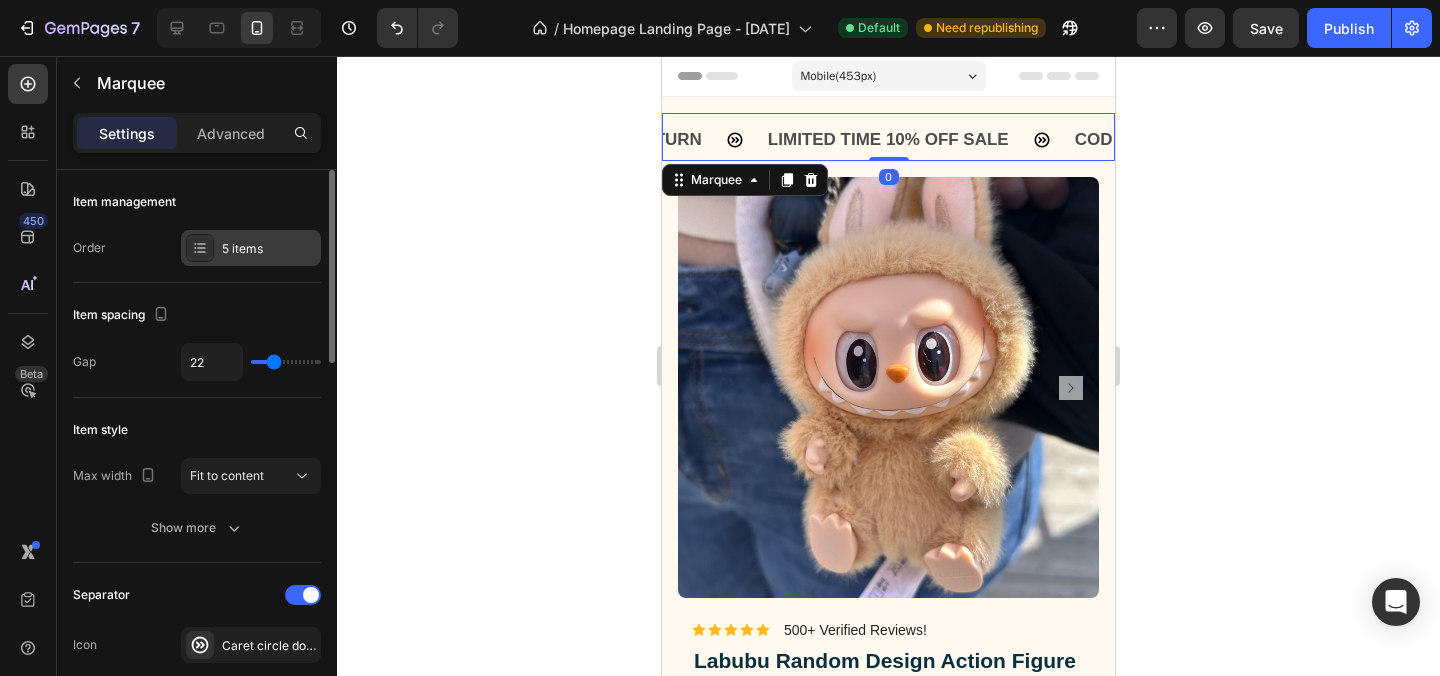 click on "5 items" at bounding box center (269, 249) 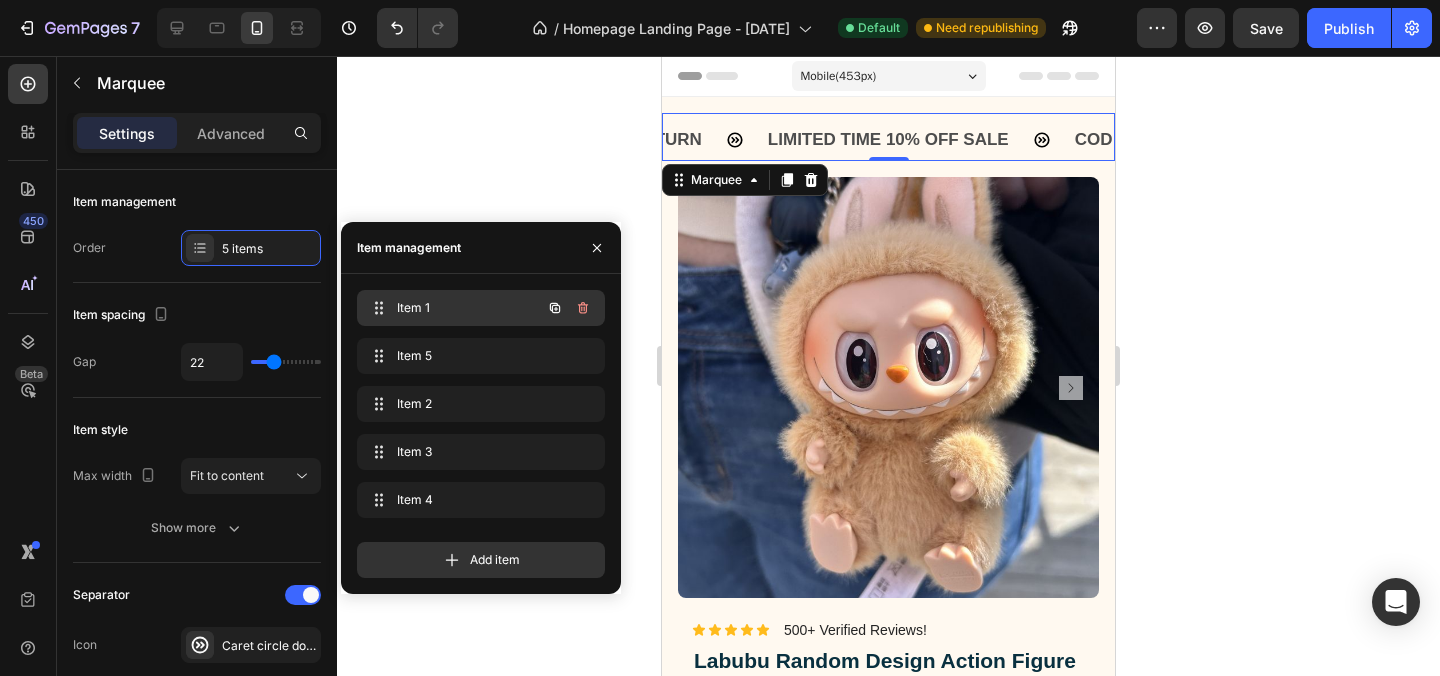 click on "Item 1" at bounding box center (453, 308) 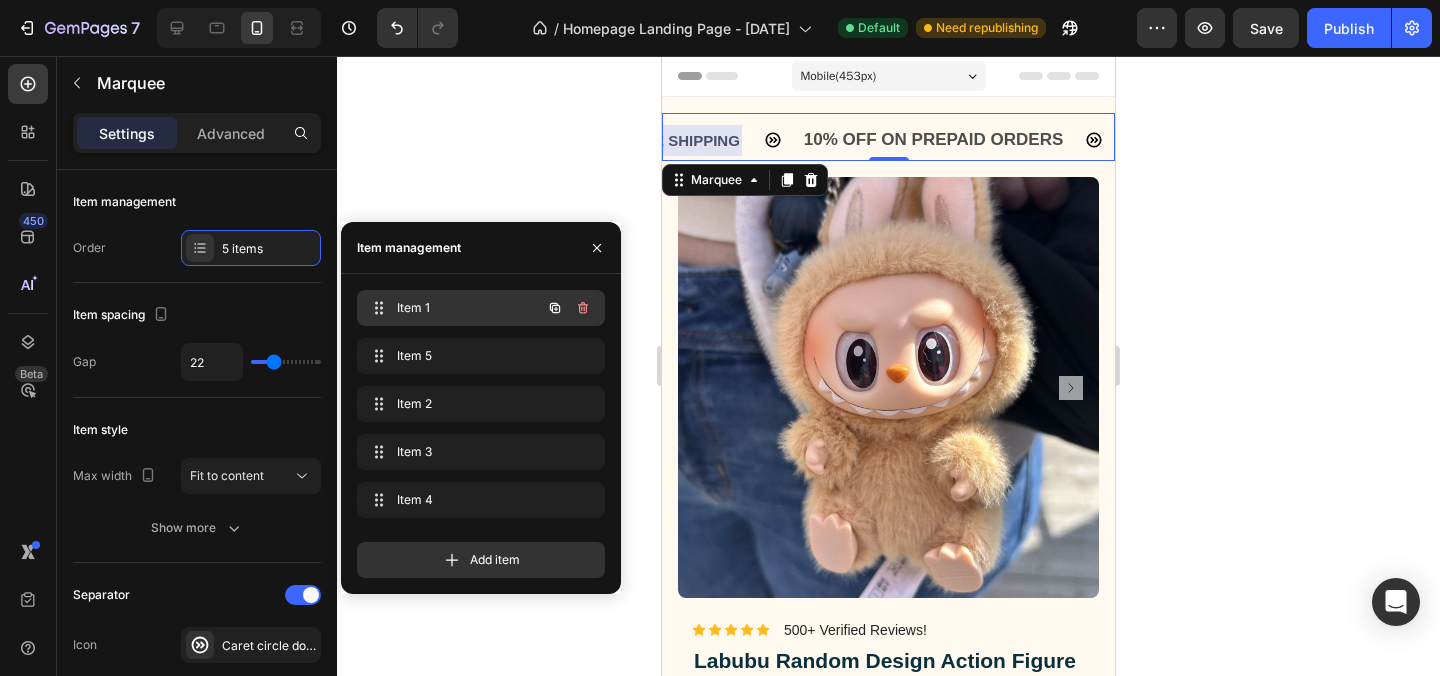 scroll, scrollTop: 0, scrollLeft: 0, axis: both 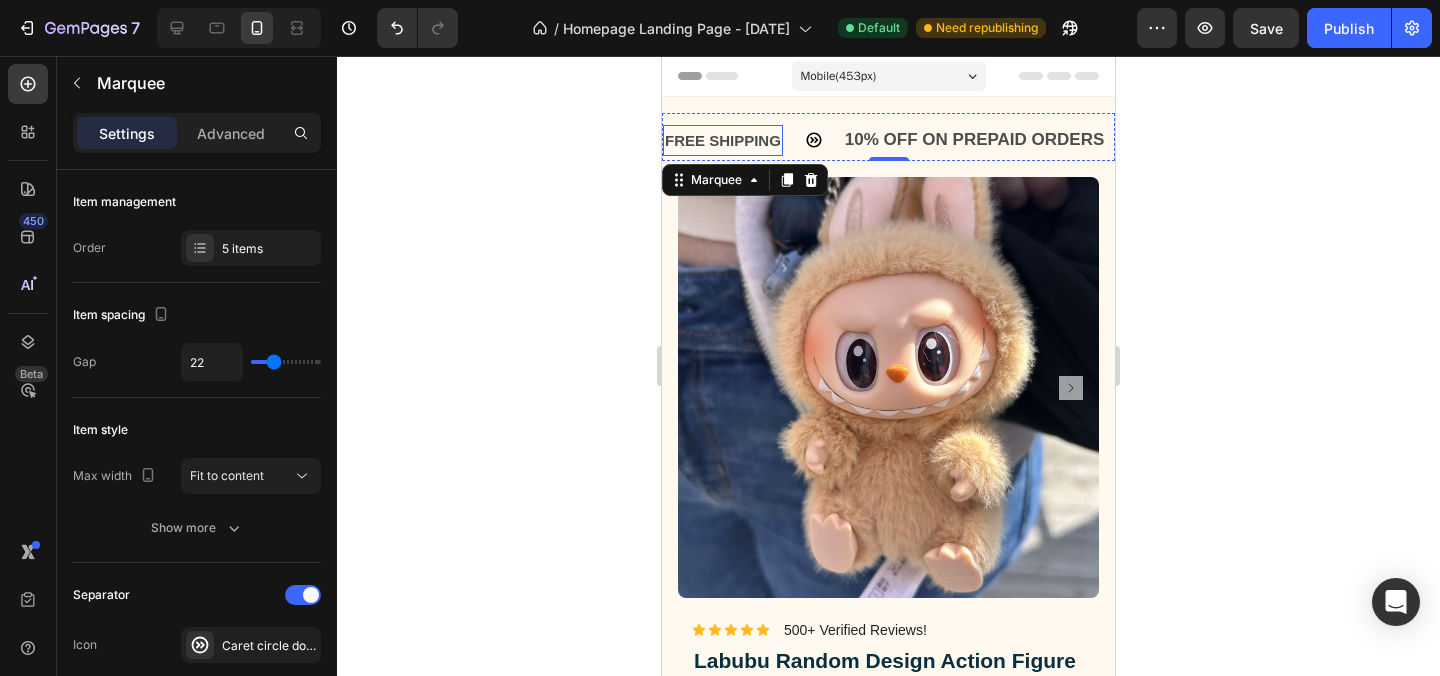 click on "FREE SHIPPING Text Block
10% OFF ON PREPAID ORDERS Text Block
EASY RETURN Text Block
LIMITED TIME 10% OFF SALE Text Block
COD AVAILABLE Text Block
FREE SHIPPING Text Block
10% OFF ON PREPAID ORDERS Text Block
EASY RETURN Text Block
LIMITED TIME 10% OFF SALE Text Block
COD AVAILABLE Text Block
Marquee   0" at bounding box center [888, 137] 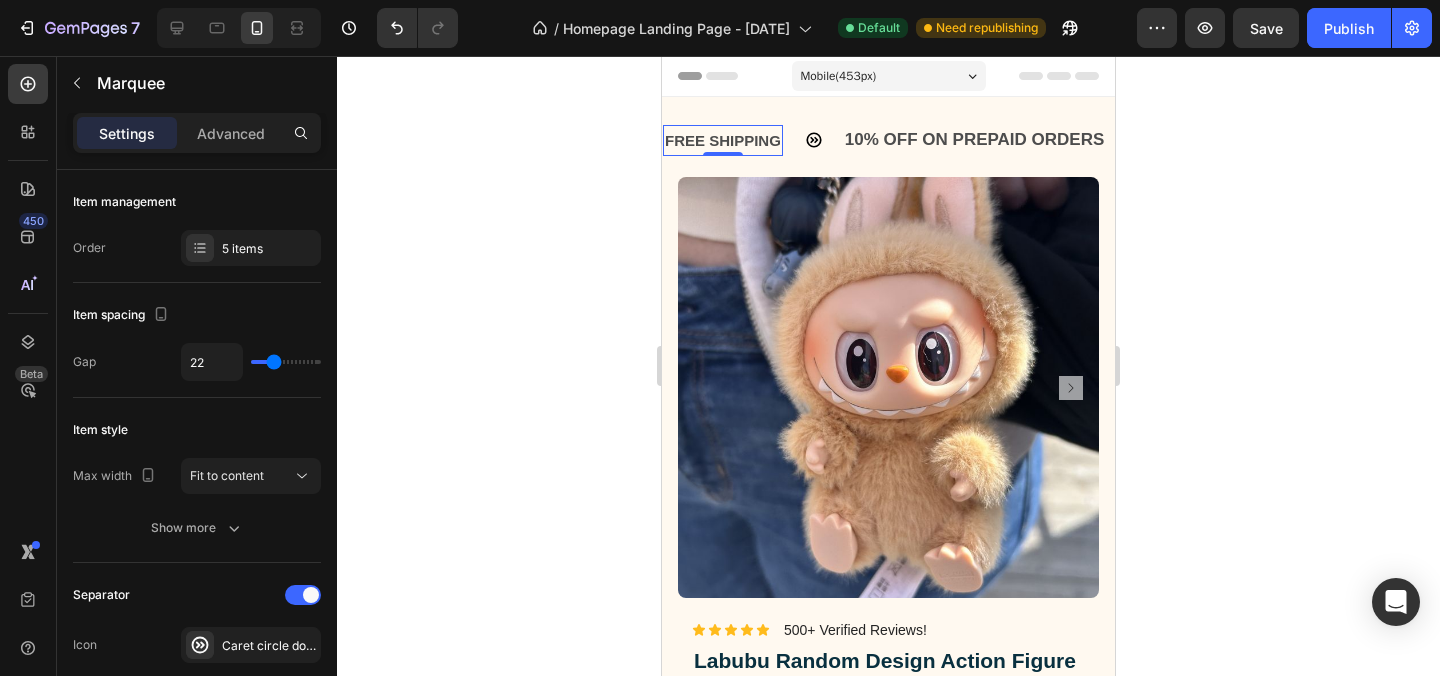 click on "FREE SHIPPING" at bounding box center (679, 140) 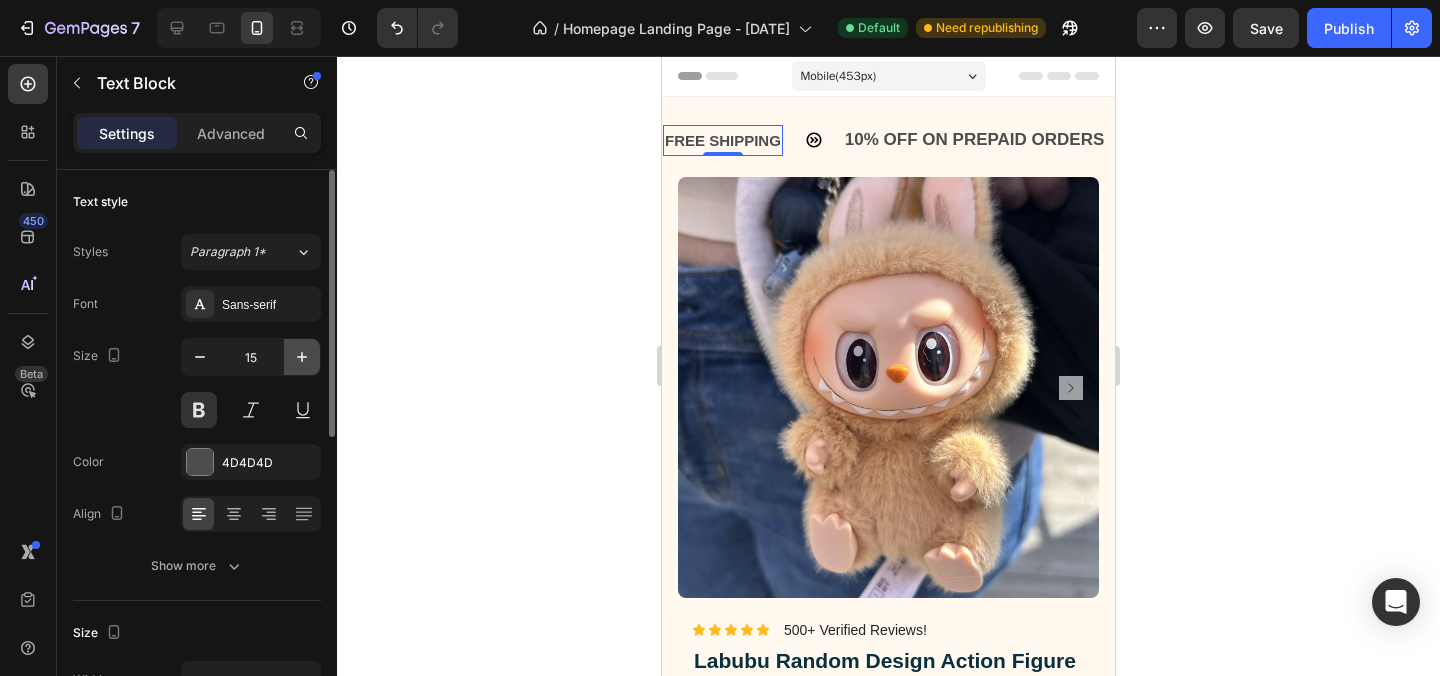click 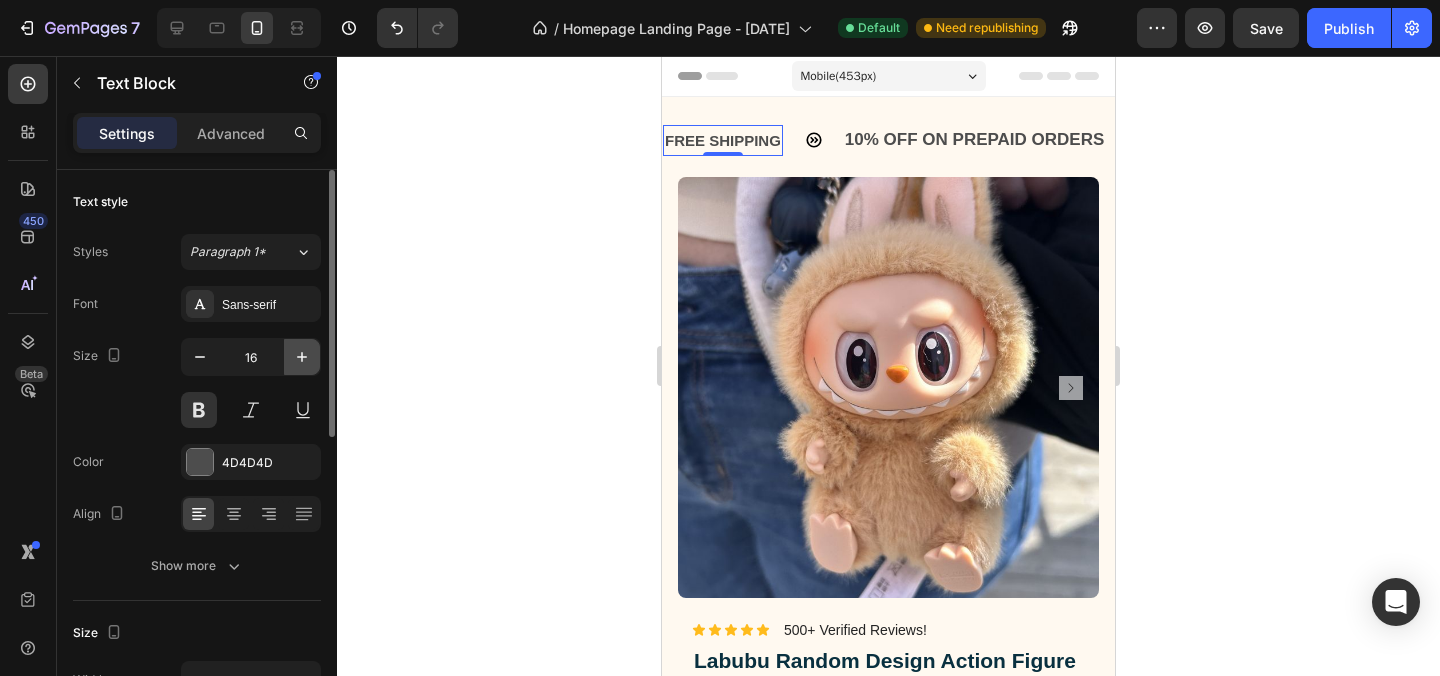 click 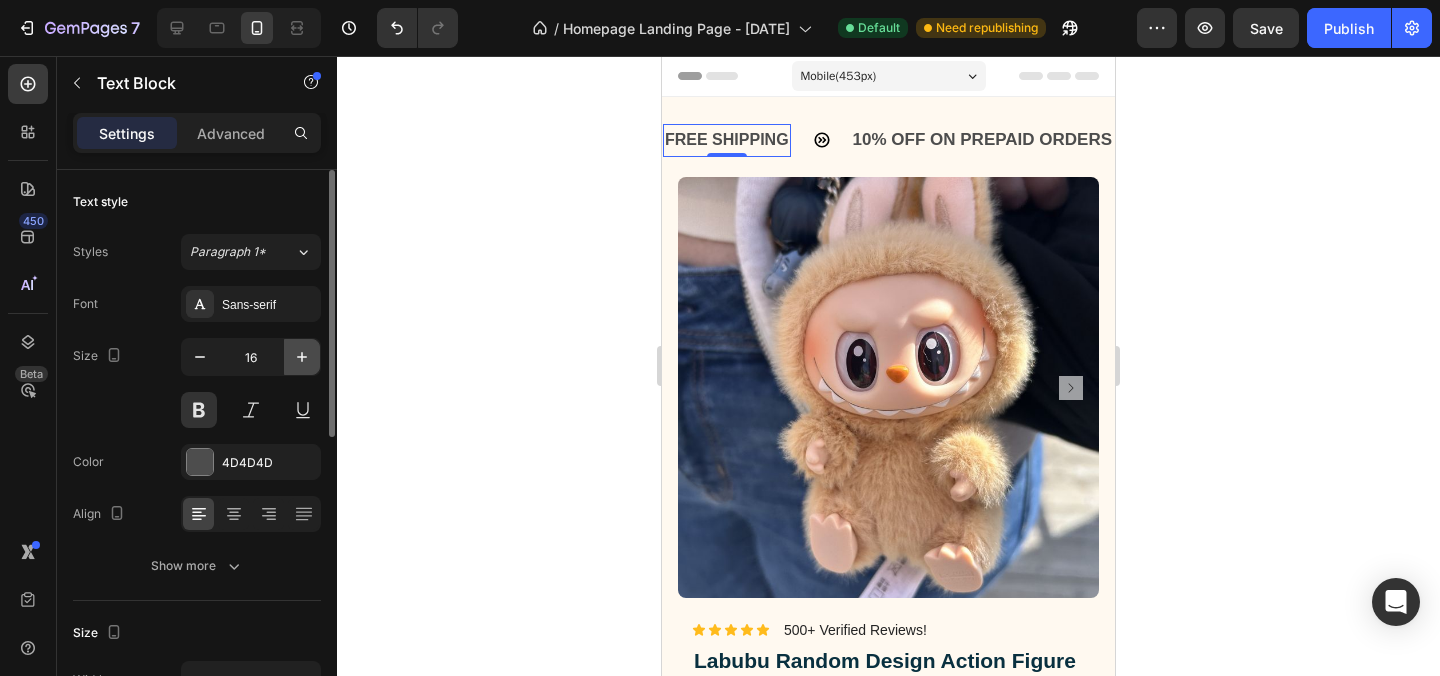 type on "17" 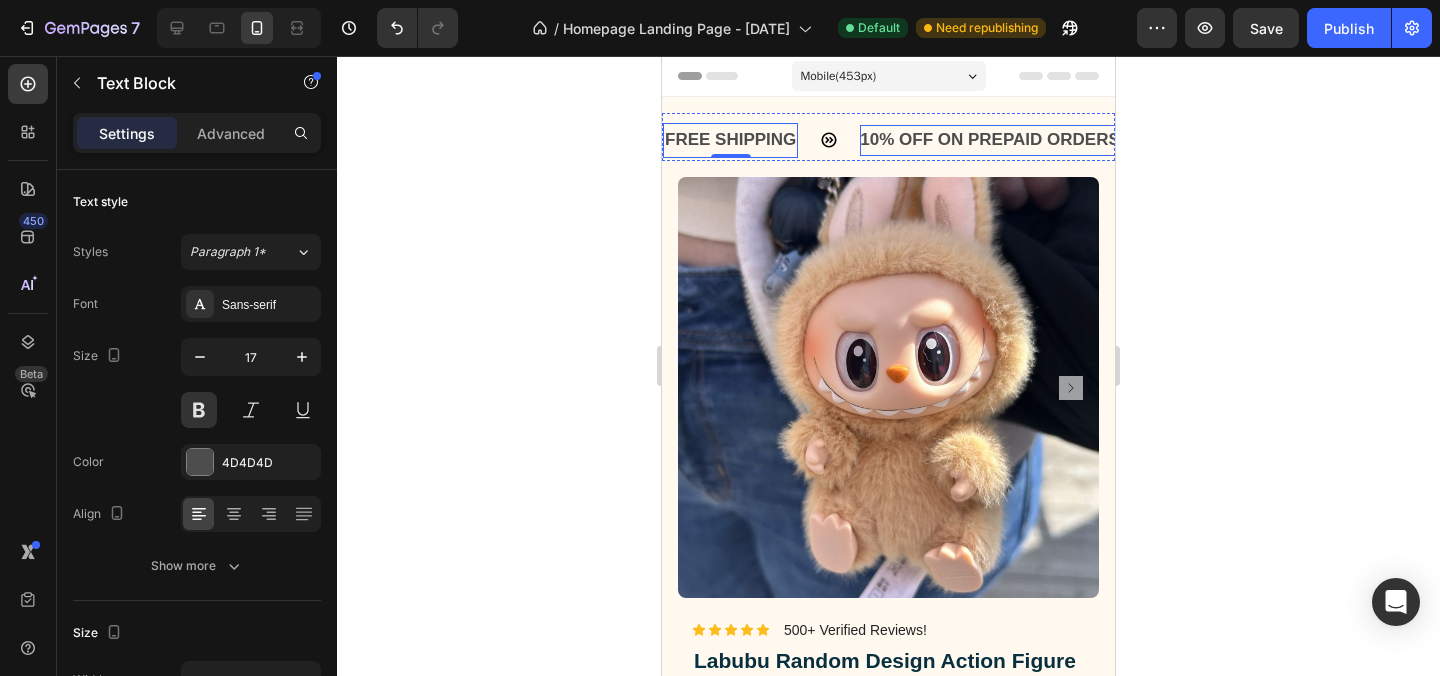click on "10% OFF ON PREPAID ORDERS" at bounding box center (986, 140) 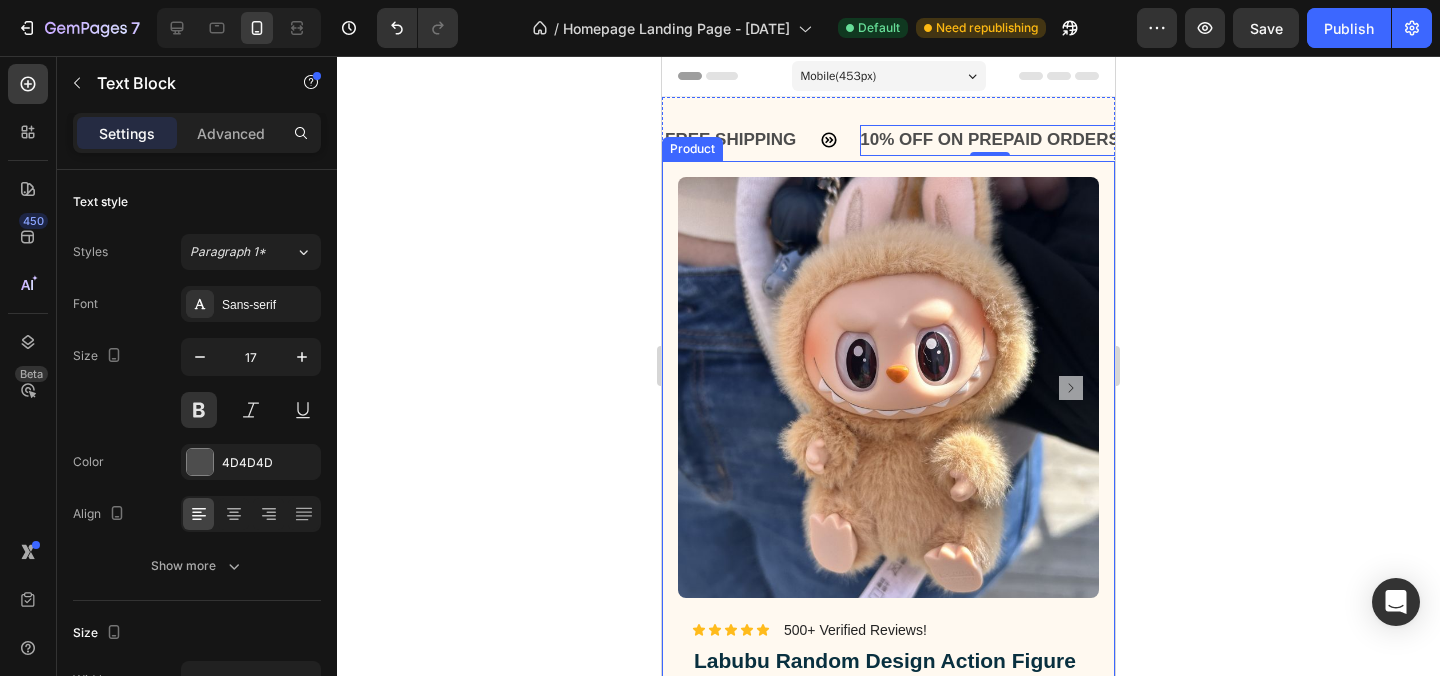 click on "Image Lorem ipsum dolor sit amet, consectetur adipiscing elit Text Block Image Adorable Expression Text Block Row Quirky smile, wild hair, and playful eyes that steal the spotlight instantly. Text Block Row Image High-Quality Build Text Block Row Made from premium vinyl material with soft texture and durable finish. Text Block Row Row Image Perfect Display Size Text Block Row Lightweight and compact – ideal for your desk, shelf, or even your car! Text Block Row Image Collector's Edition Text Block Row Comes in special packaging – ideal for gifting or preserving value. Text Block Row Row Image Image Row Image Image Row Row
Product Images Icon Icon Icon Icon Icon Icon List 500+ Verified Reviews! Text Block Row Labubu Random Design Action Figure Product Title ₹ [PRICE] Product Price Product Price ₹ [PRICE] Product Price Product Price Row
HURRY!  ONLY 11 LEFT Stock Counter Quantity: Text Block
1
Product Quantity Buy Now Dynamic Checkout Item List" at bounding box center (888, 1096) 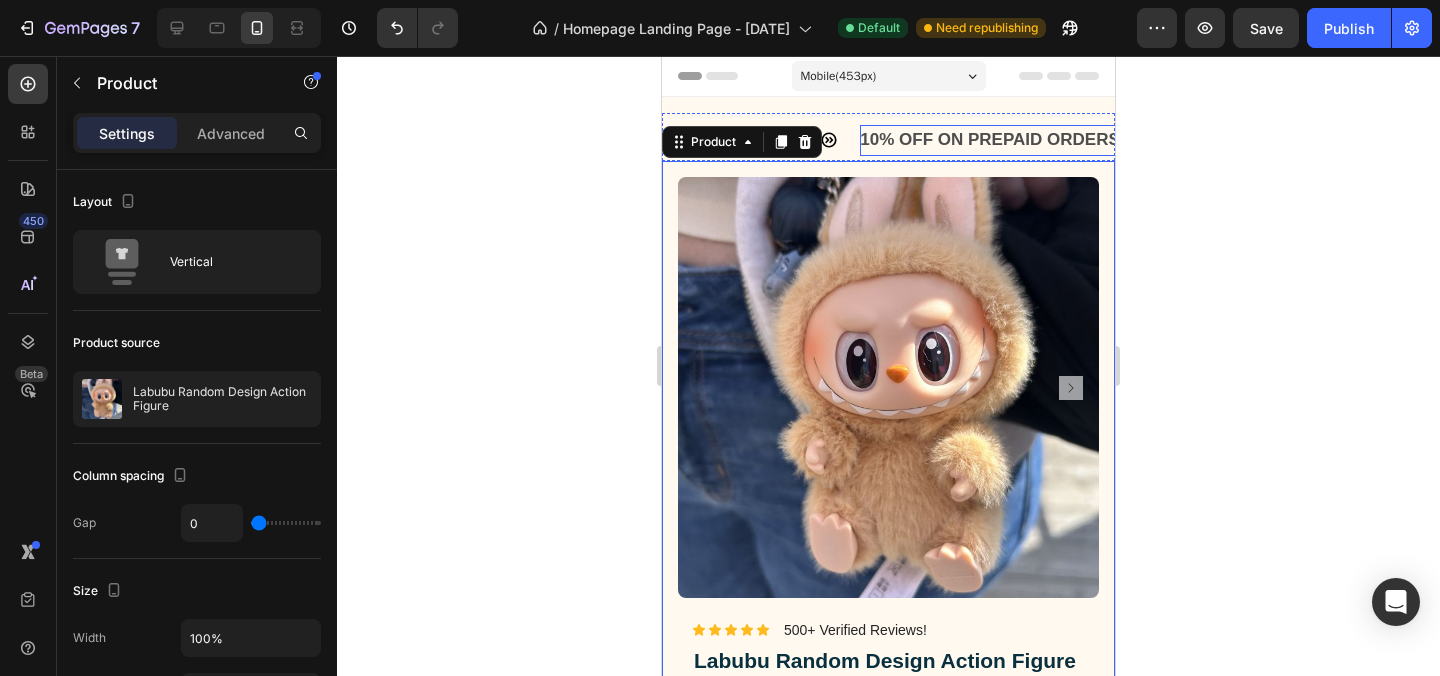 click on "10% OFF ON PREPAID ORDERS Text Block" at bounding box center (986, 140) 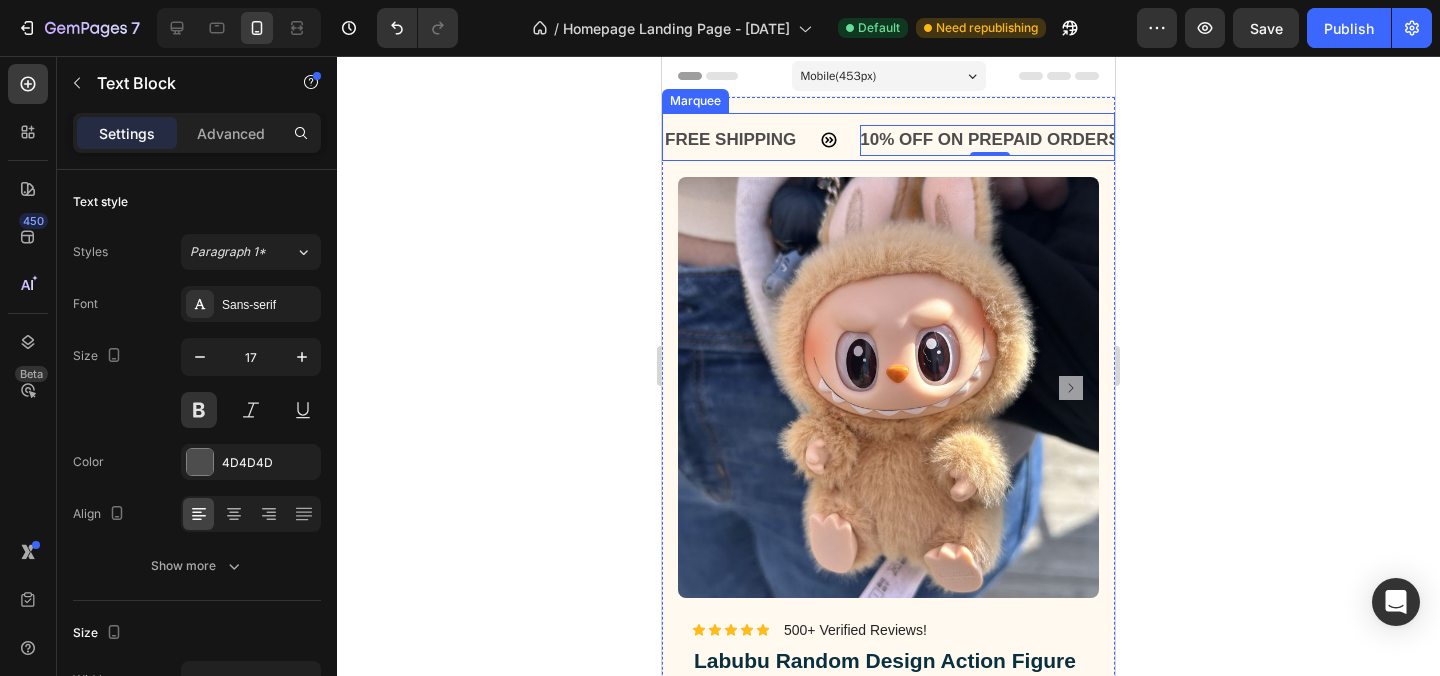 click on "FREE SHIPPING Text Block" at bounding box center [751, 140] 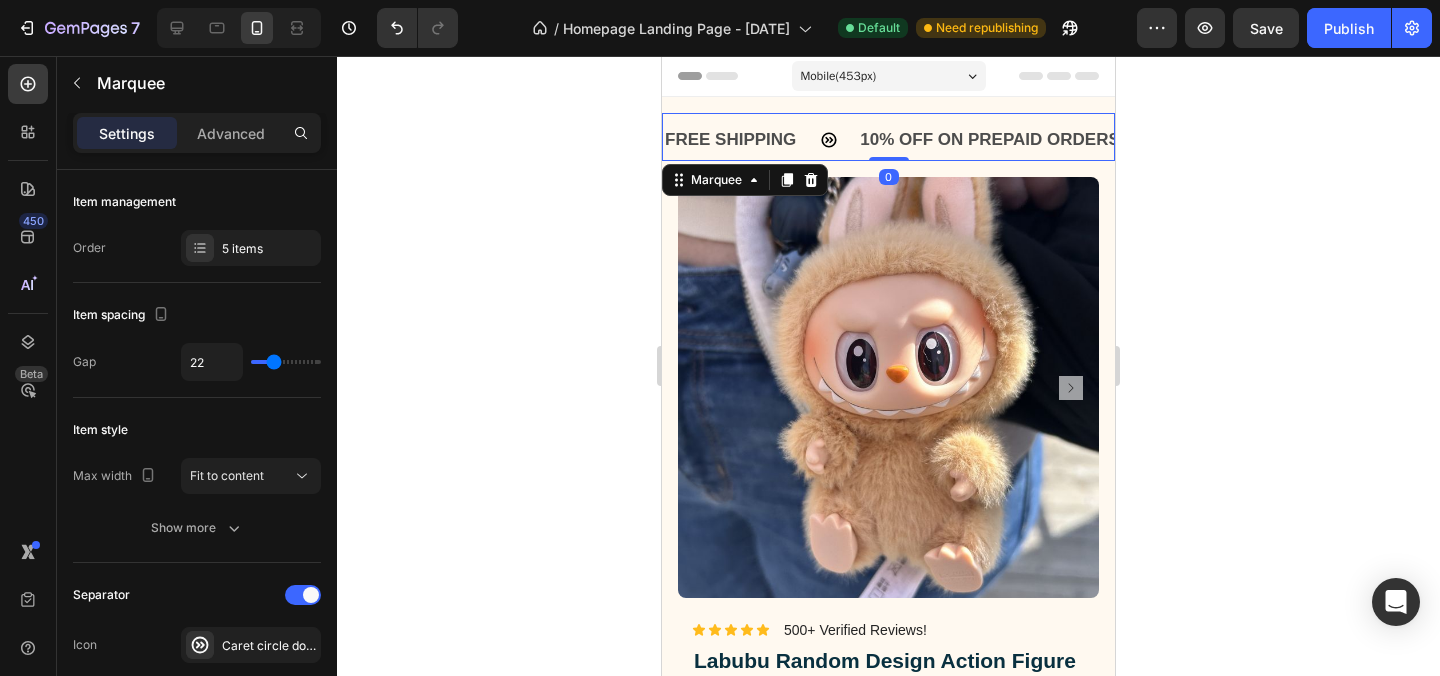 click on "FREE SHIPPING Text Block" at bounding box center [759, 140] 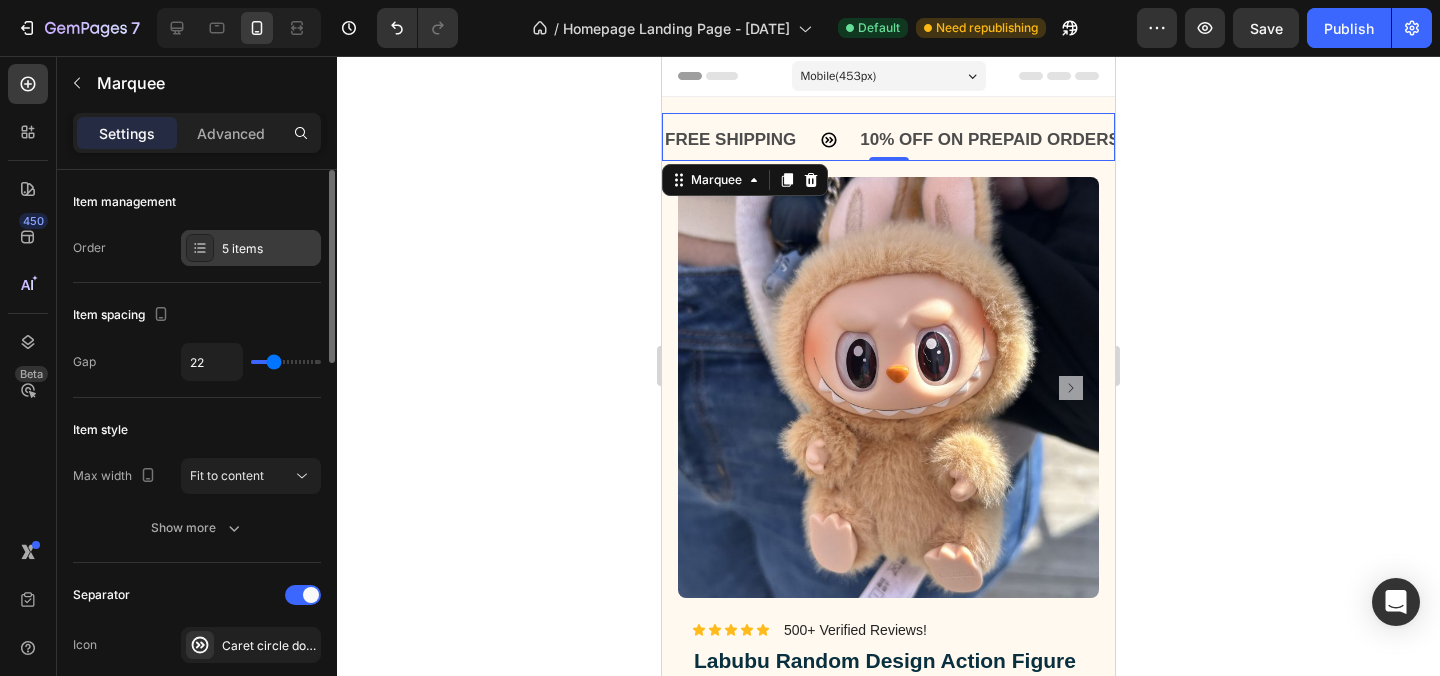 click on "5 items" at bounding box center (269, 249) 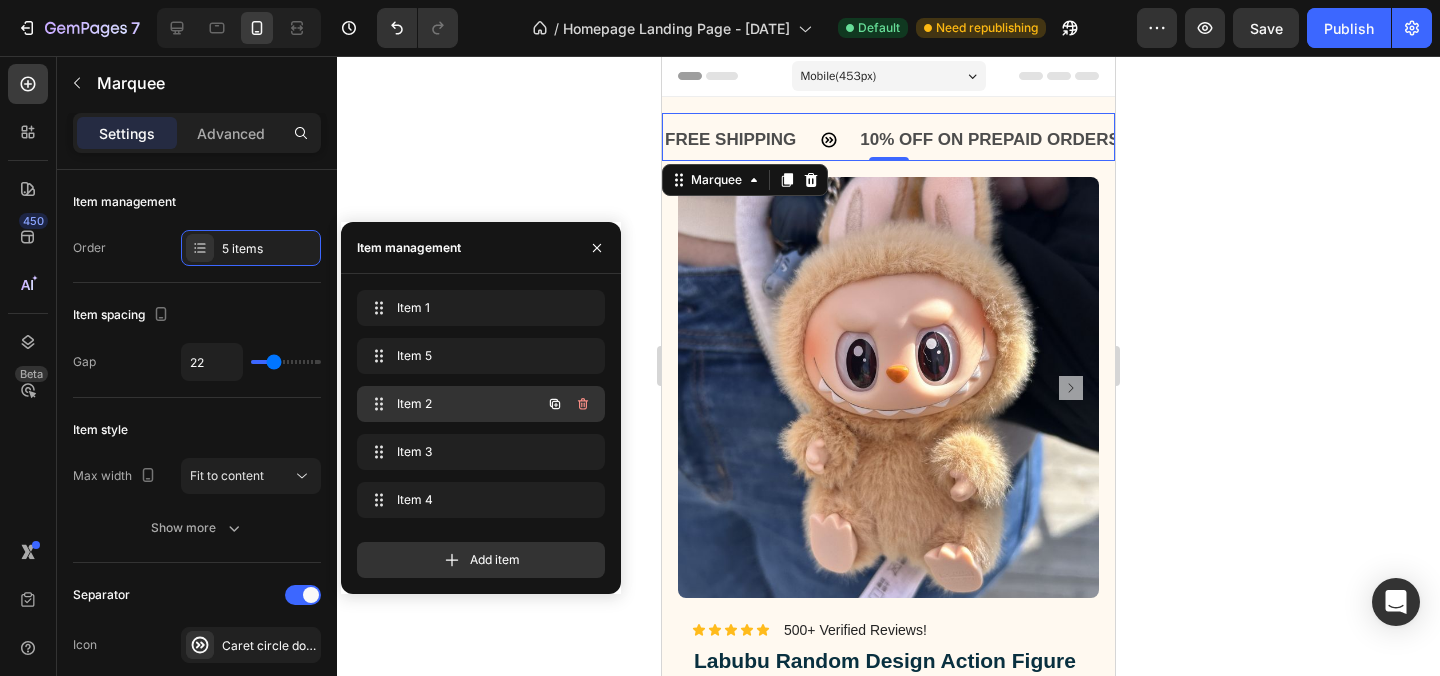 click on "Item 2" at bounding box center [453, 404] 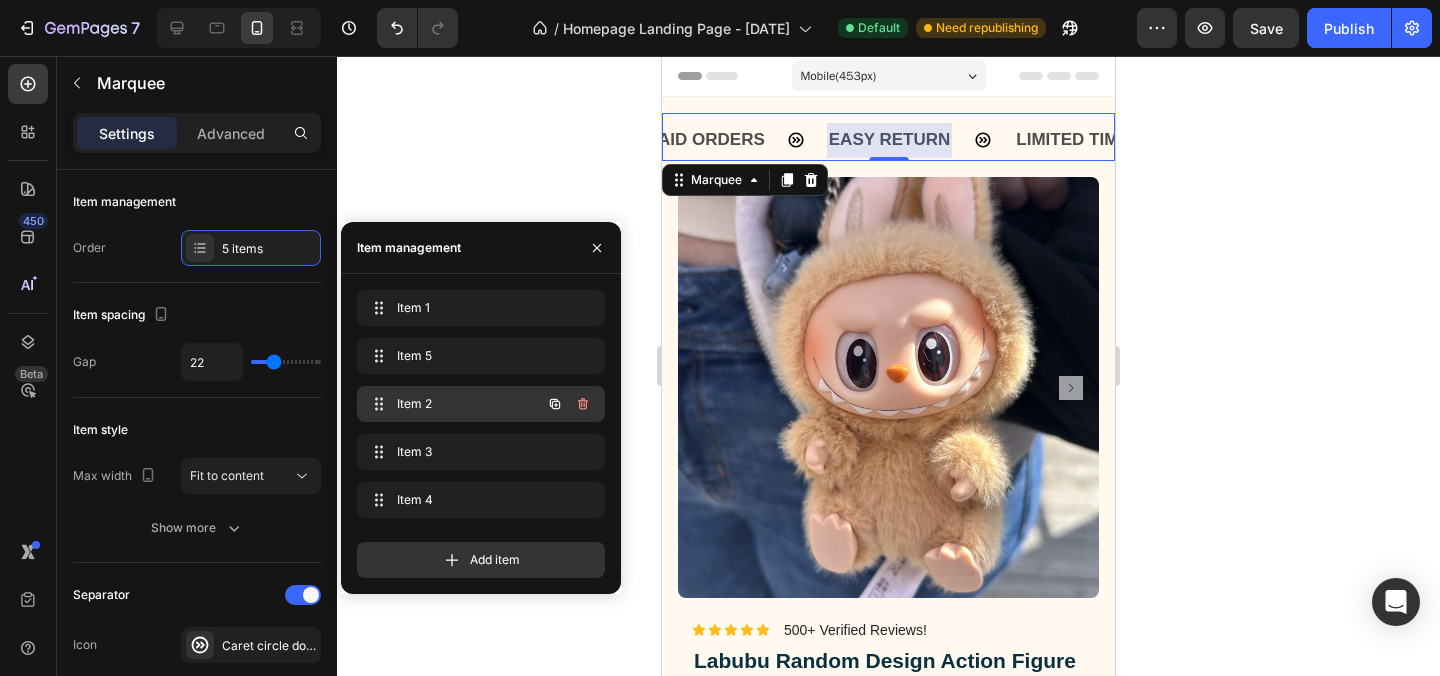 scroll, scrollTop: 0, scrollLeft: 356, axis: horizontal 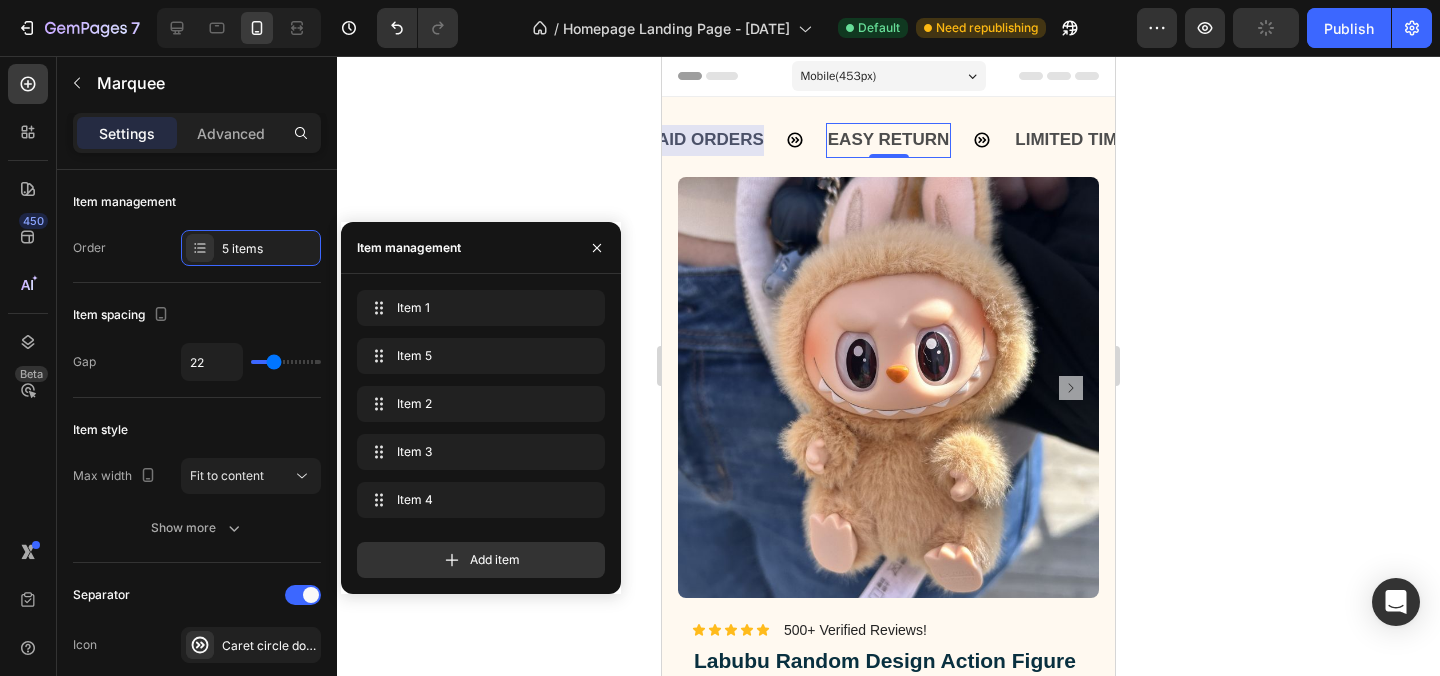 click on "EASY RETURN" at bounding box center [882, 140] 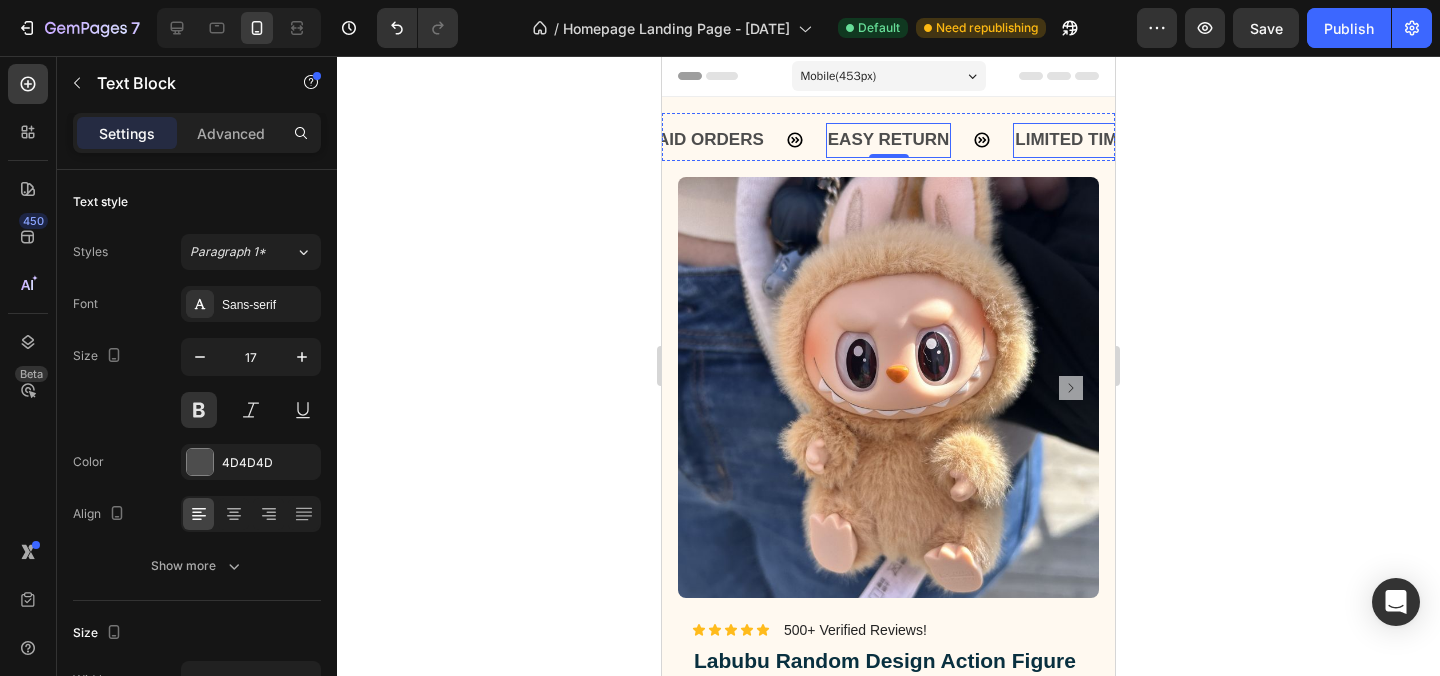 click on "LIMITED TIME 10% OFF SALE" at bounding box center [1068, 140] 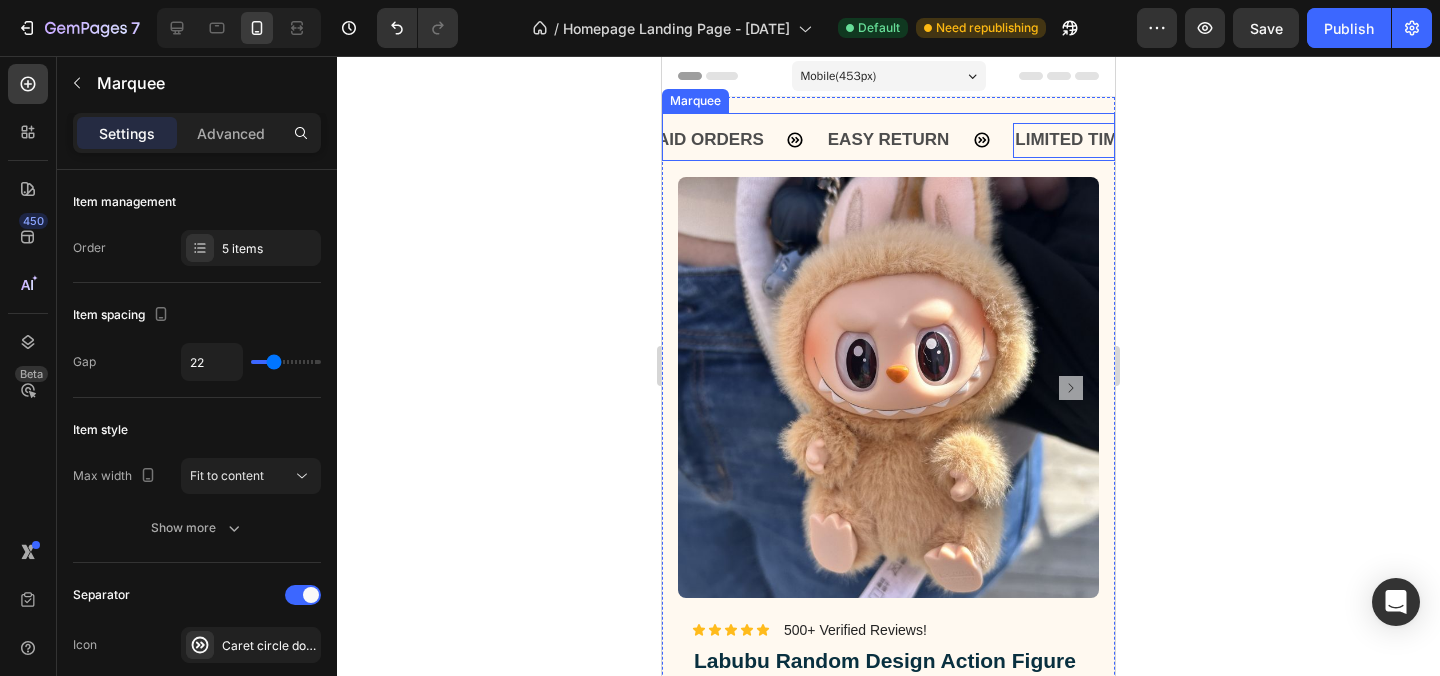 click on "FREE SHIPPING Text Block
10% OFF ON PREPAID ORDERS Text Block
EASY RETURN Text Block
LIMITED TIME 10% OFF SALE Text Block   0
COD AVAILABLE Text Block
FREE SHIPPING Text Block
10% OFF ON PREPAID ORDERS Text Block
EASY RETURN Text Block
LIMITED TIME 10% OFF SALE Text Block   0
COD AVAILABLE Text Block" at bounding box center (888, 142) 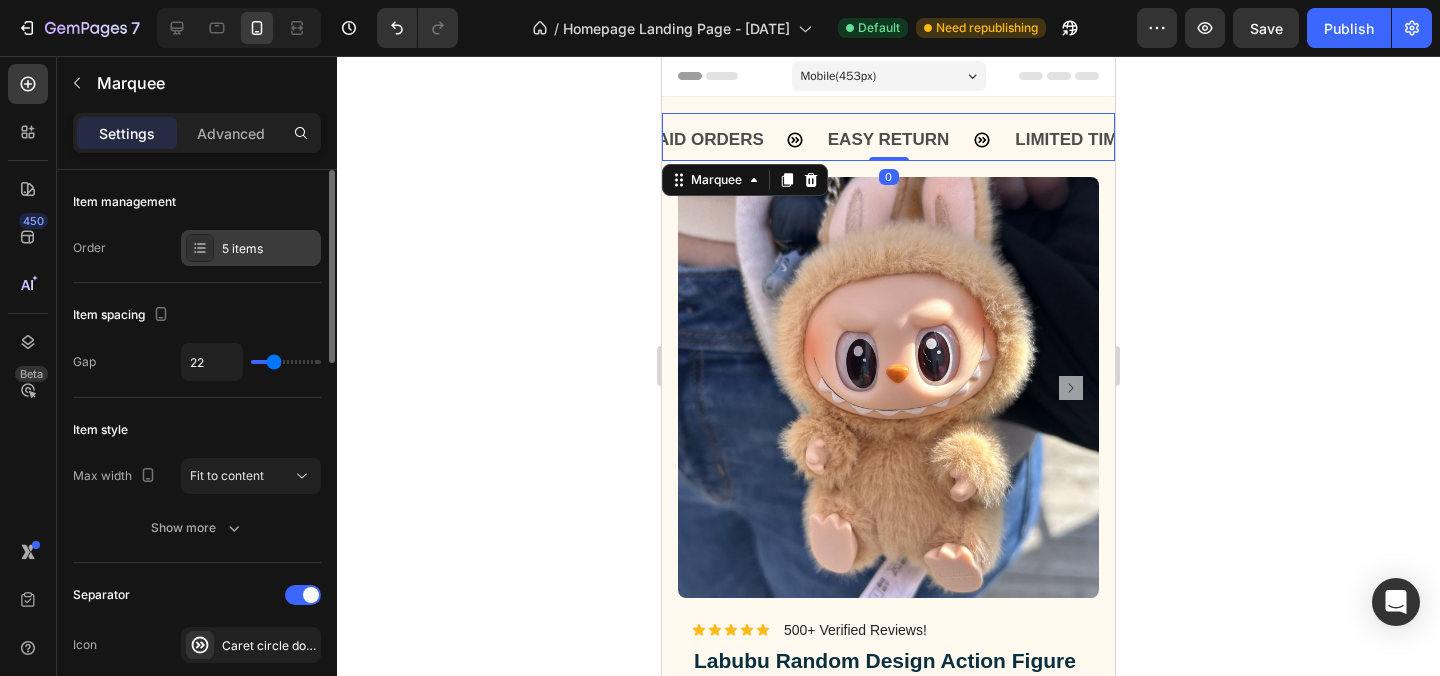 click on "Item management Order 5 items" 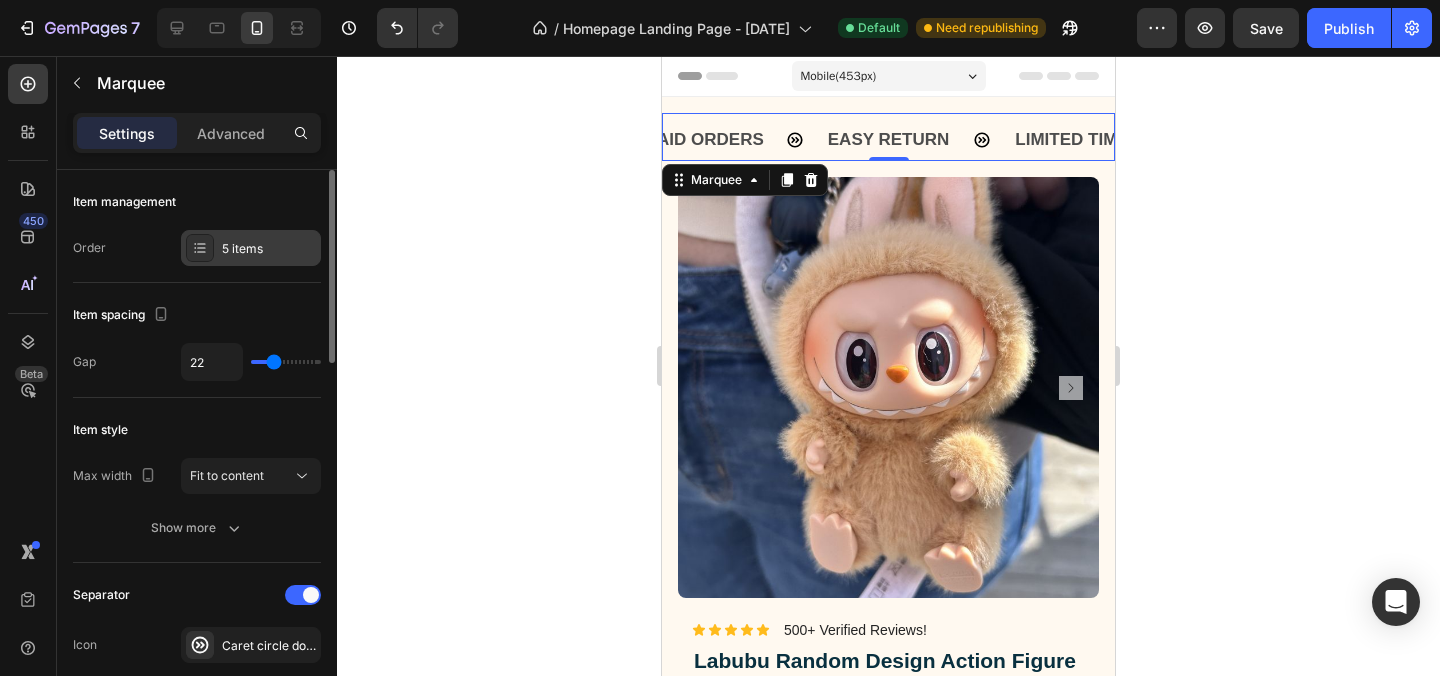 click on "5 items" at bounding box center [269, 249] 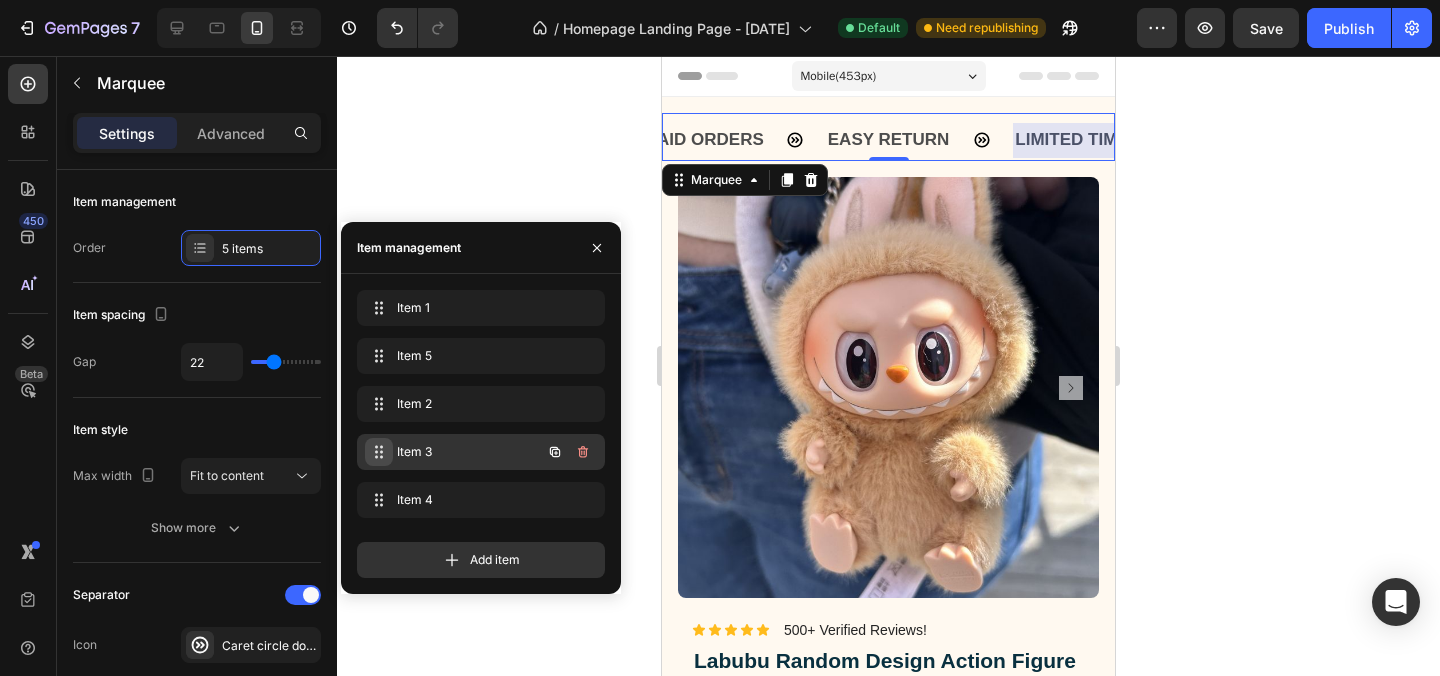 click on "Item 3 Item 3" at bounding box center (453, 452) 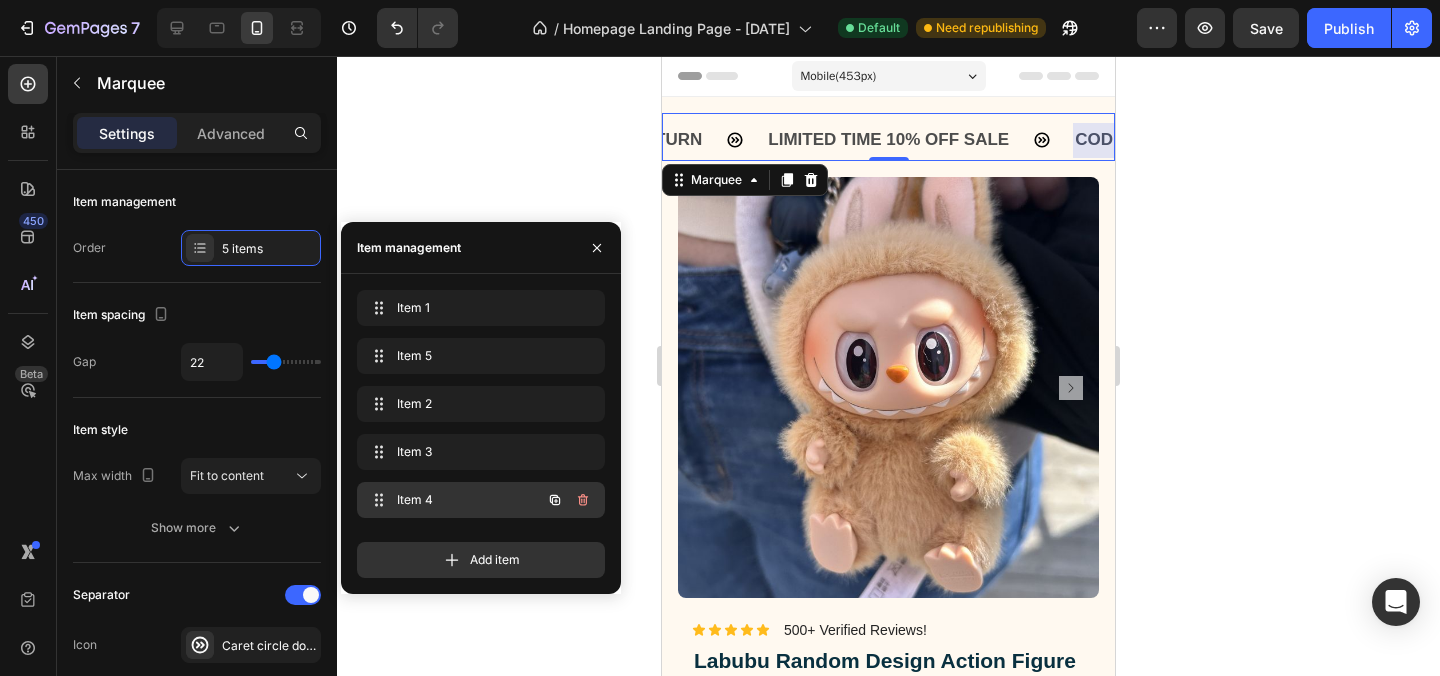click on "Item 4" at bounding box center [453, 500] 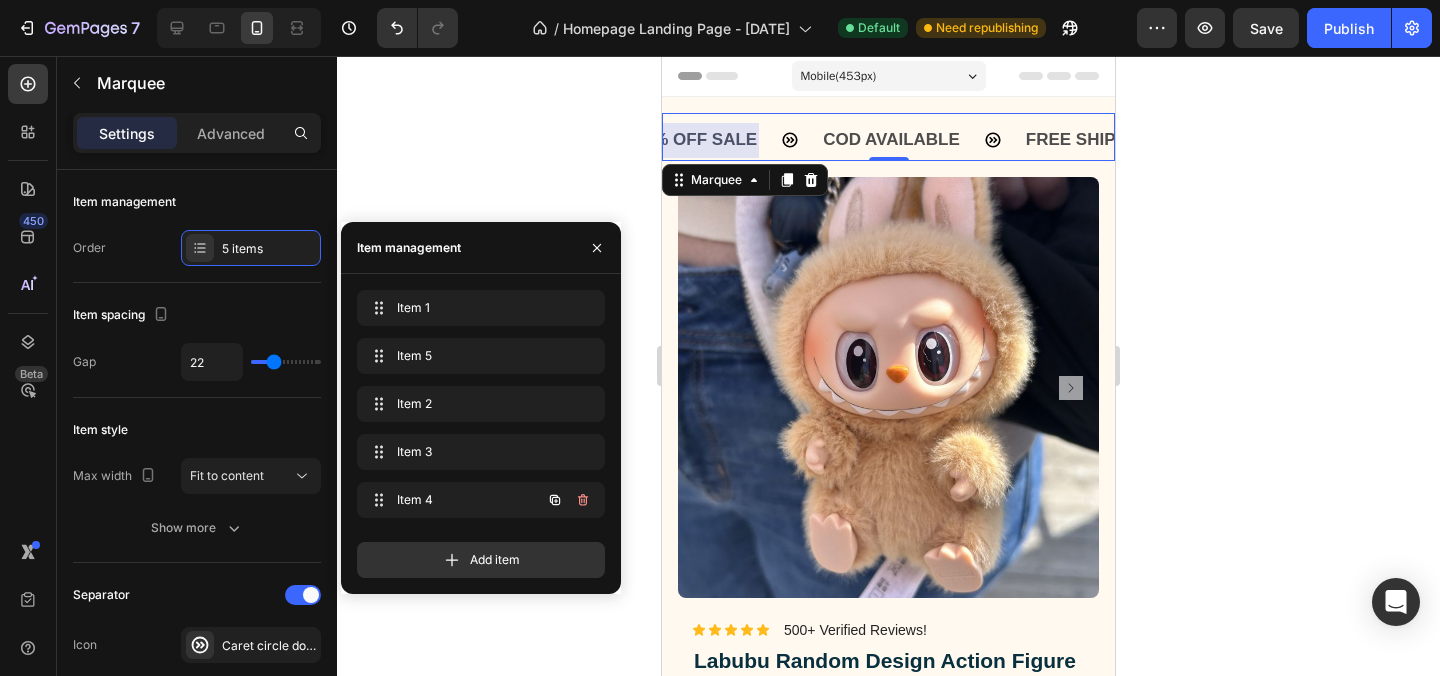 scroll, scrollTop: 0, scrollLeft: 858, axis: horizontal 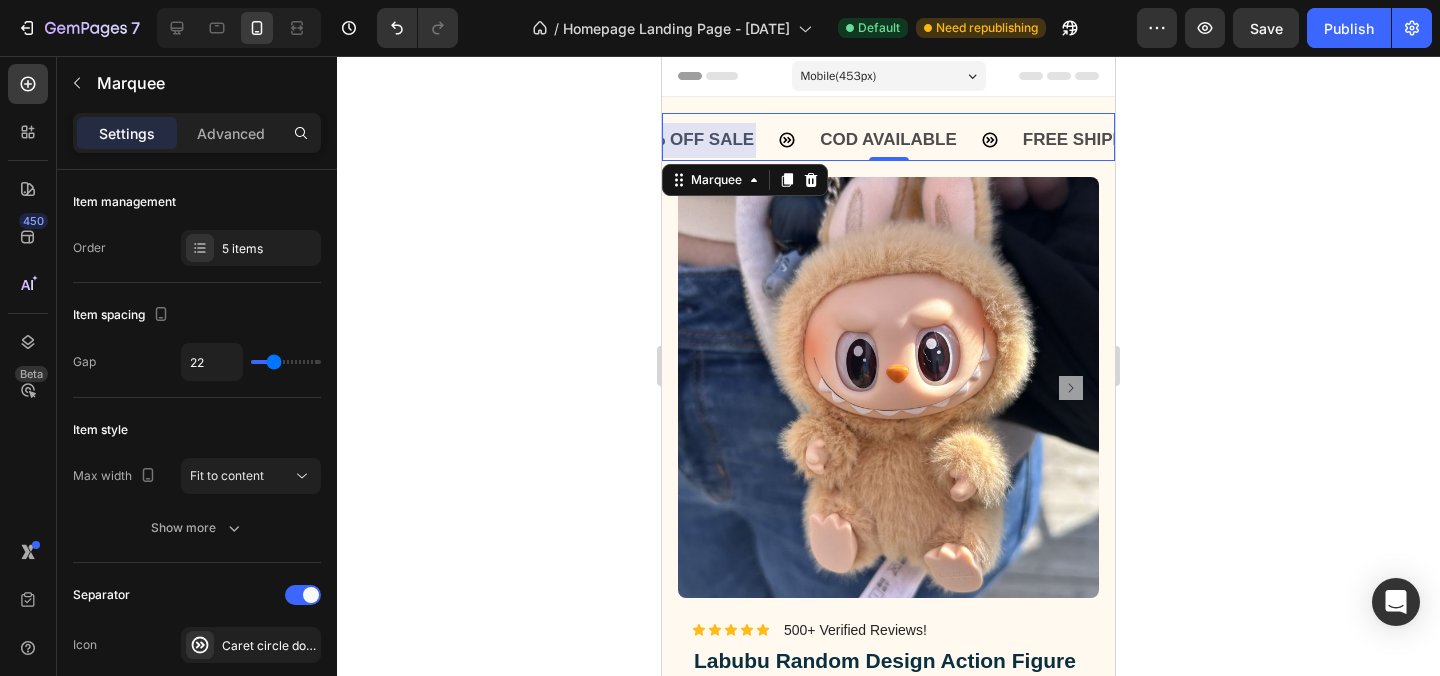 click at bounding box center [625, 140] 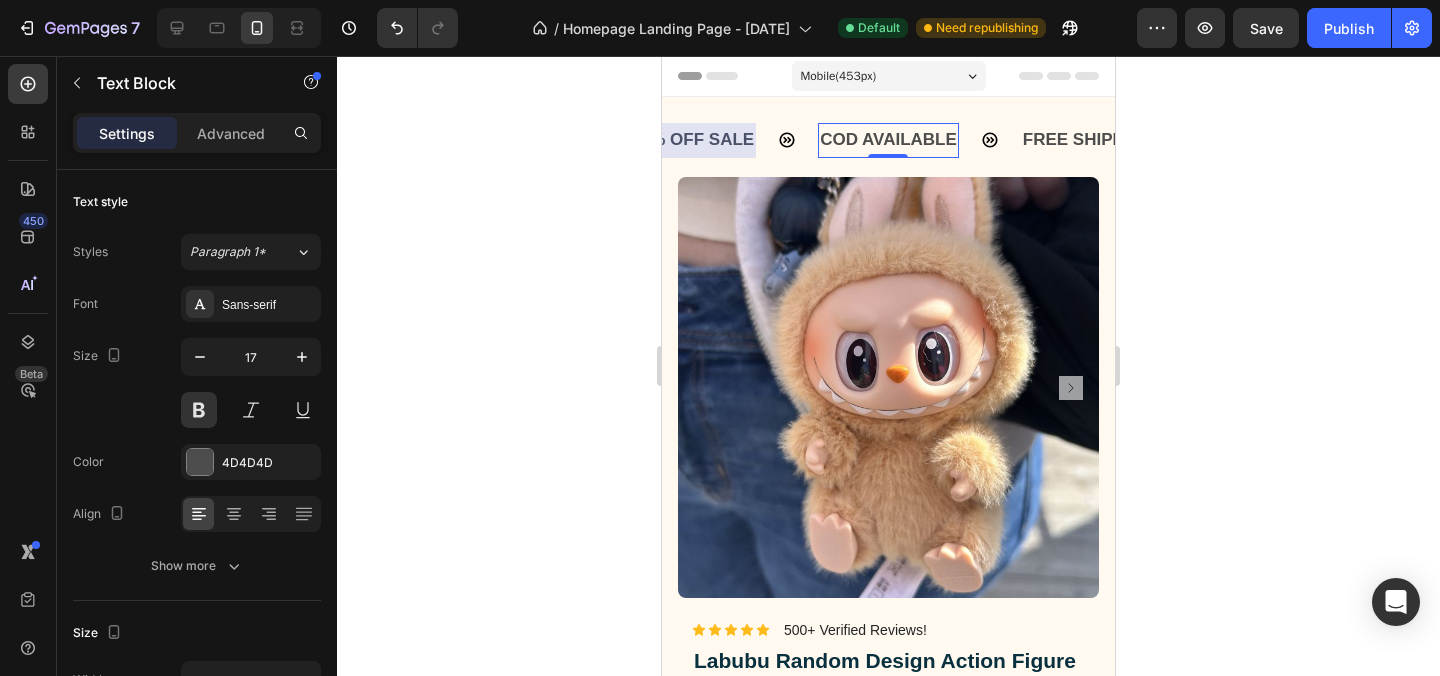click on "COD AVAILABLE" at bounding box center (884, 140) 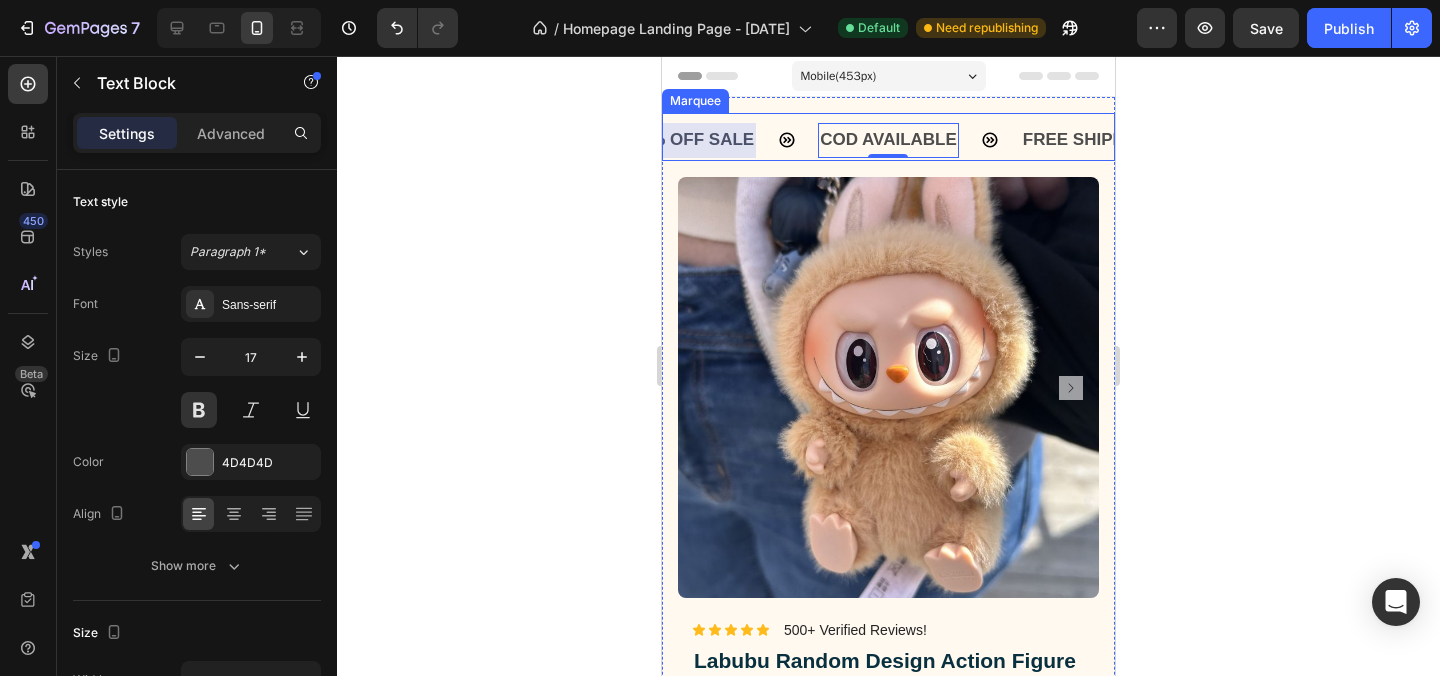 click at bounding box center (578, 140) 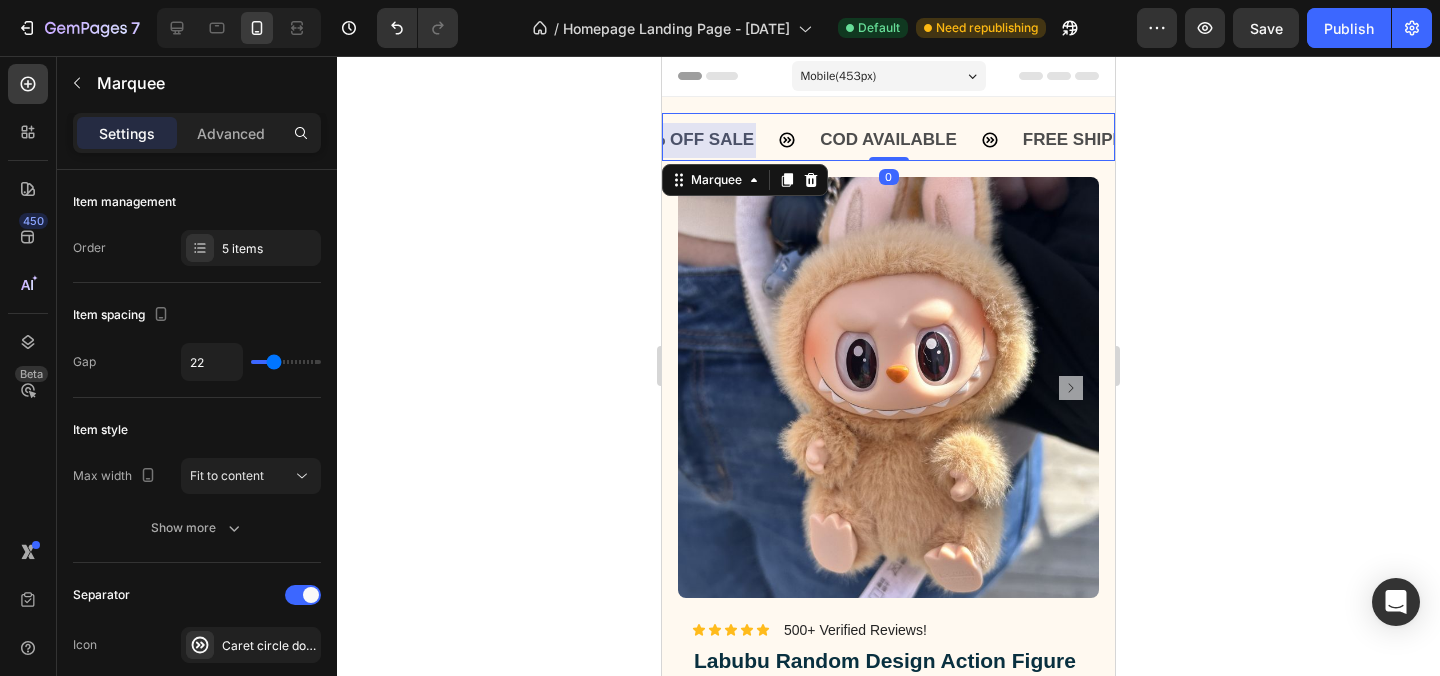 click at bounding box center (629, 140) 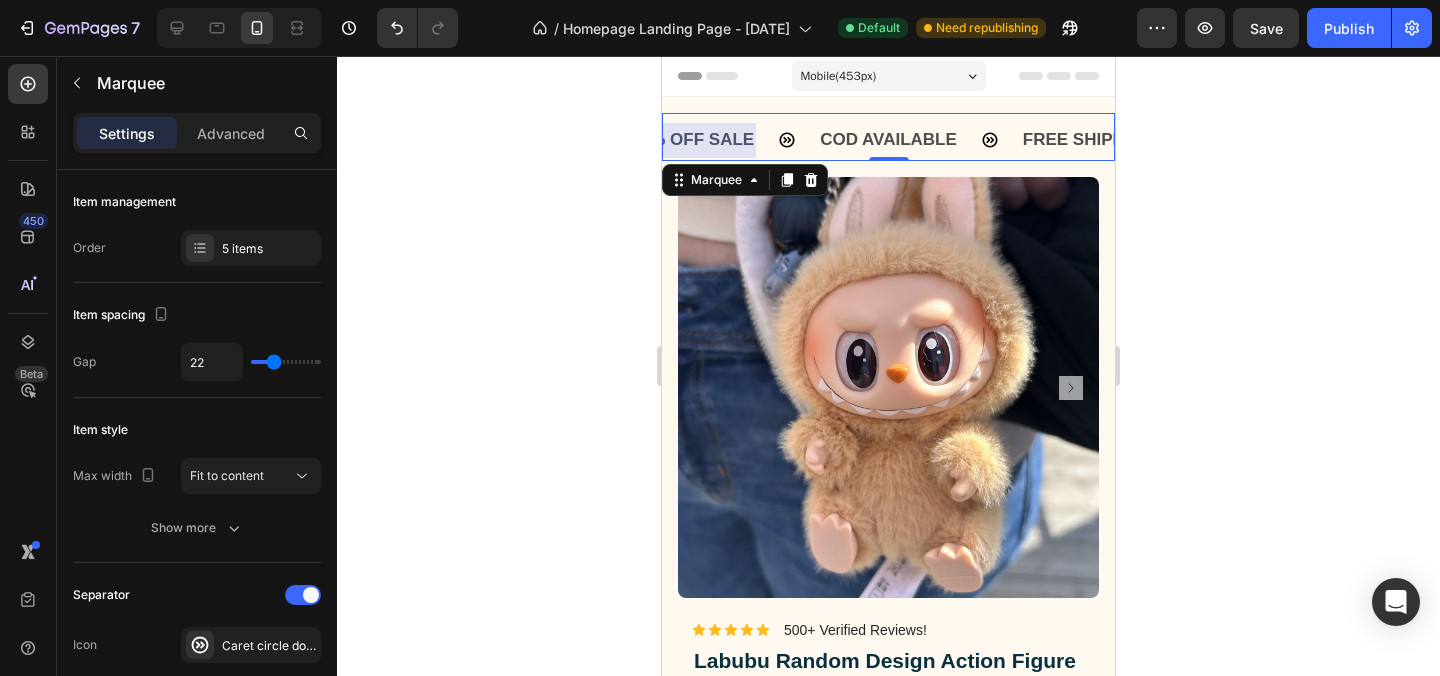 click on "LIMITED TIME 10% OFF SALE Text Block" at bounding box center [647, 140] 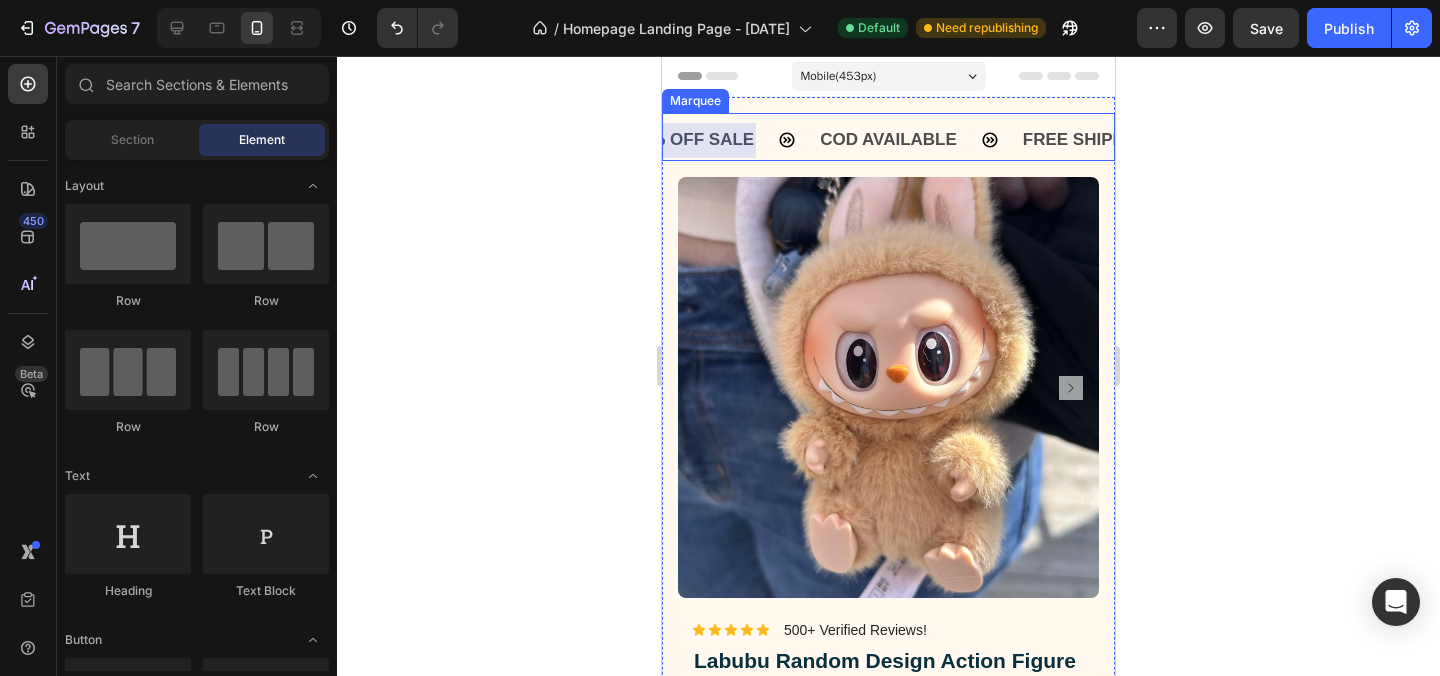 click on "LIMITED TIME 10% OFF SALE Text Block" at bounding box center [661, 140] 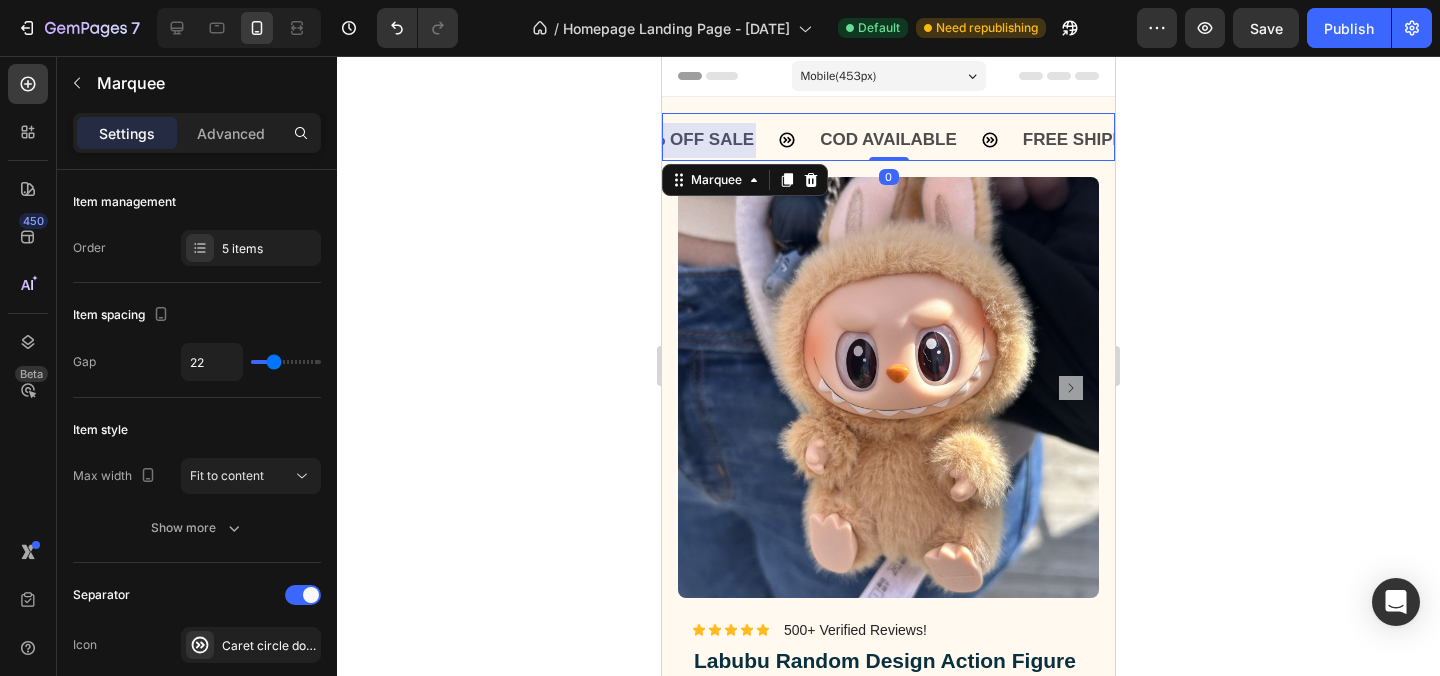 click at bounding box center [549, 140] 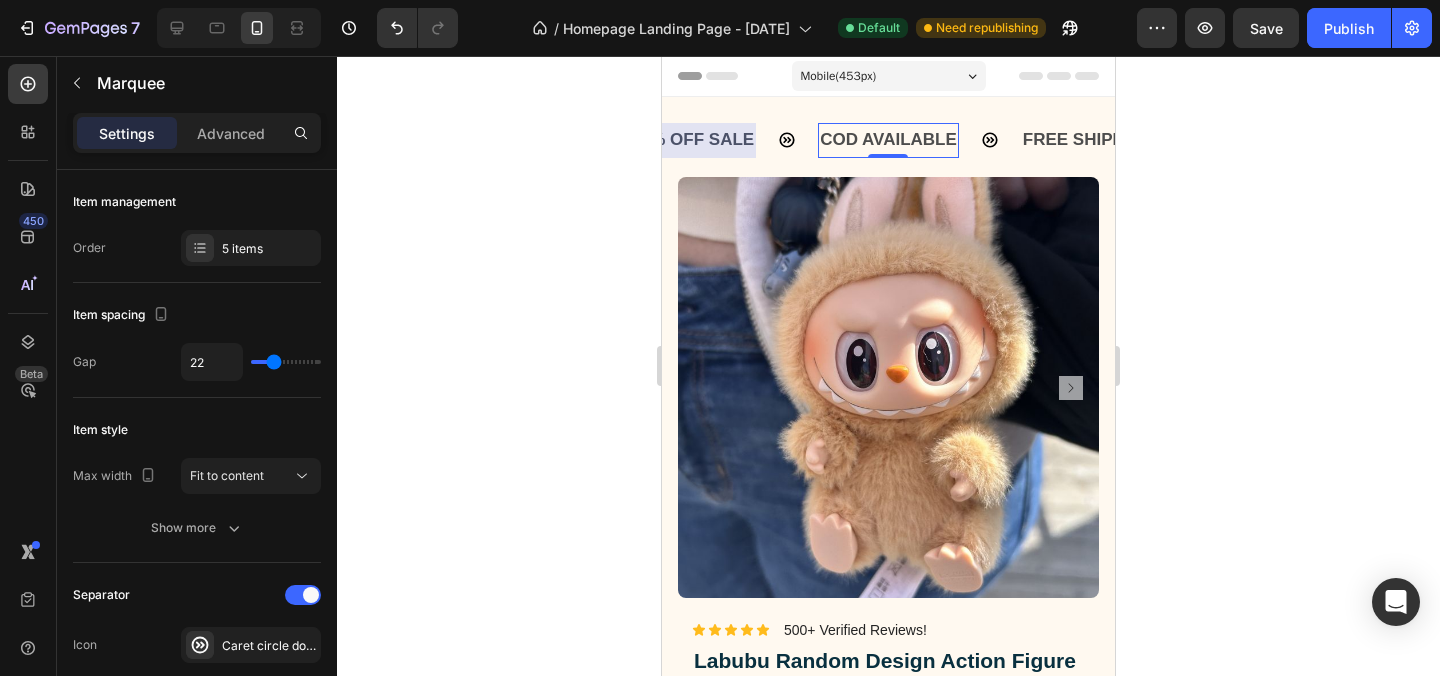 click on "COD AVAILABLE" at bounding box center [881, 140] 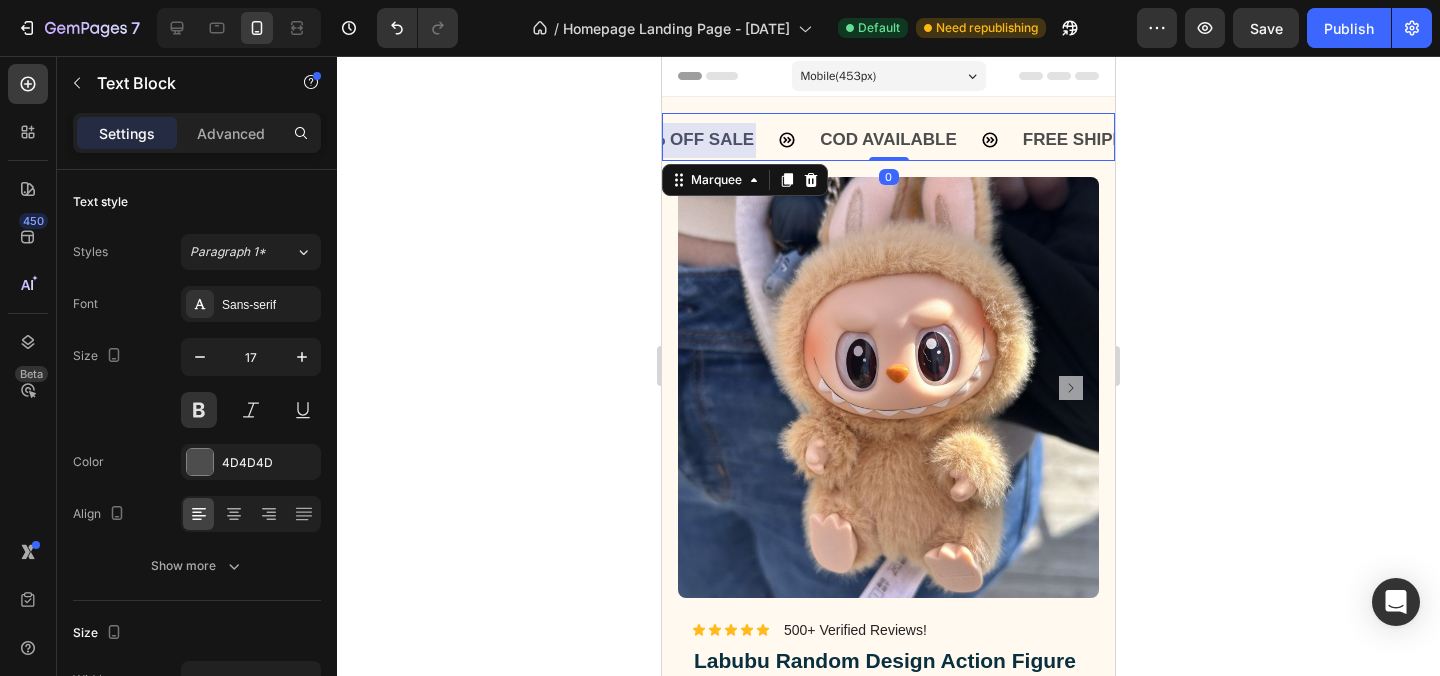 click at bounding box center [632, 140] 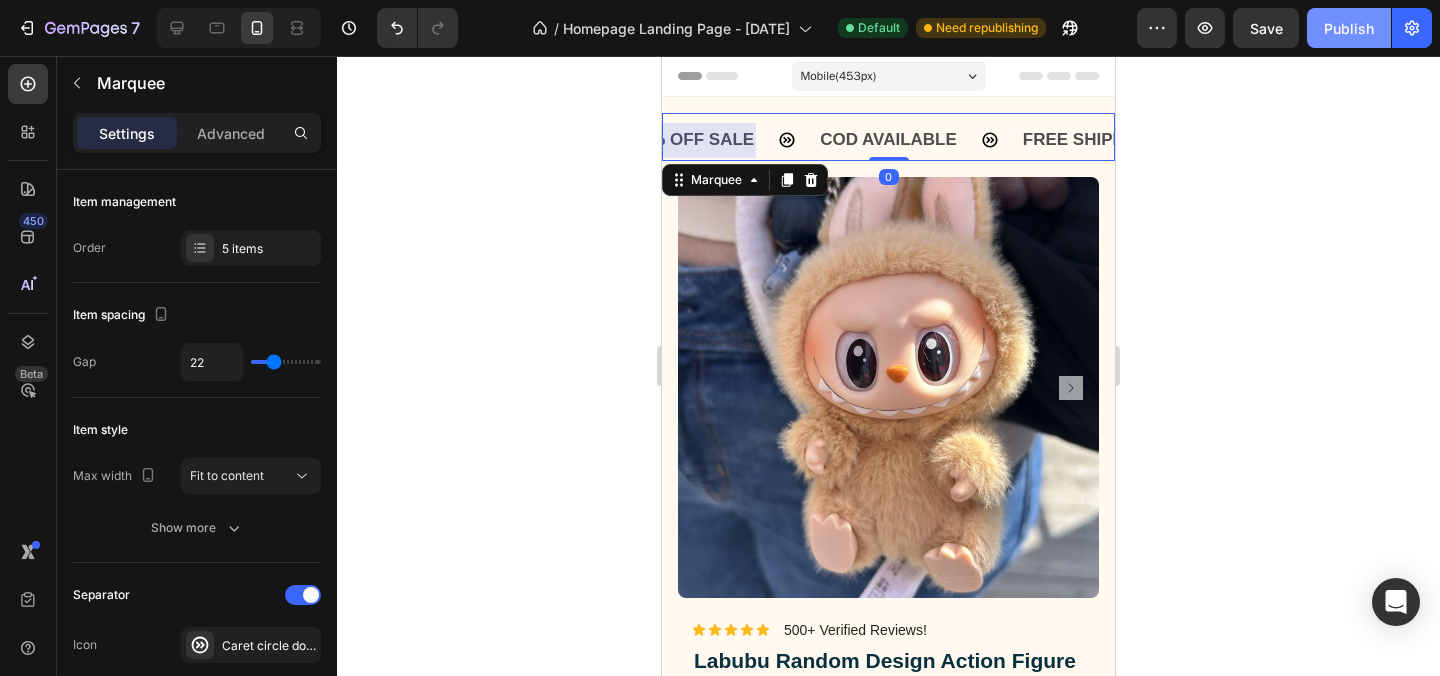 click on "Publish" at bounding box center (1349, 28) 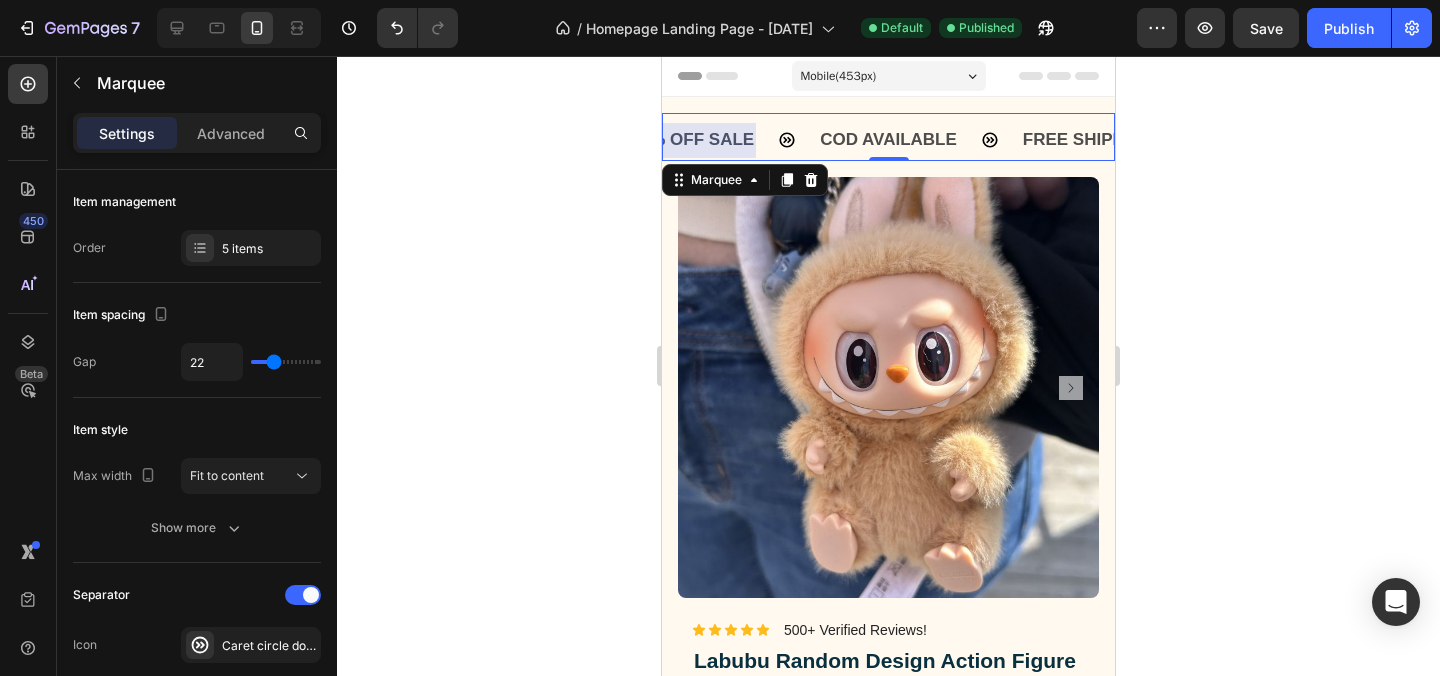 click on "LIMITED TIME 10% OFF SALE Text Block" at bounding box center [656, 140] 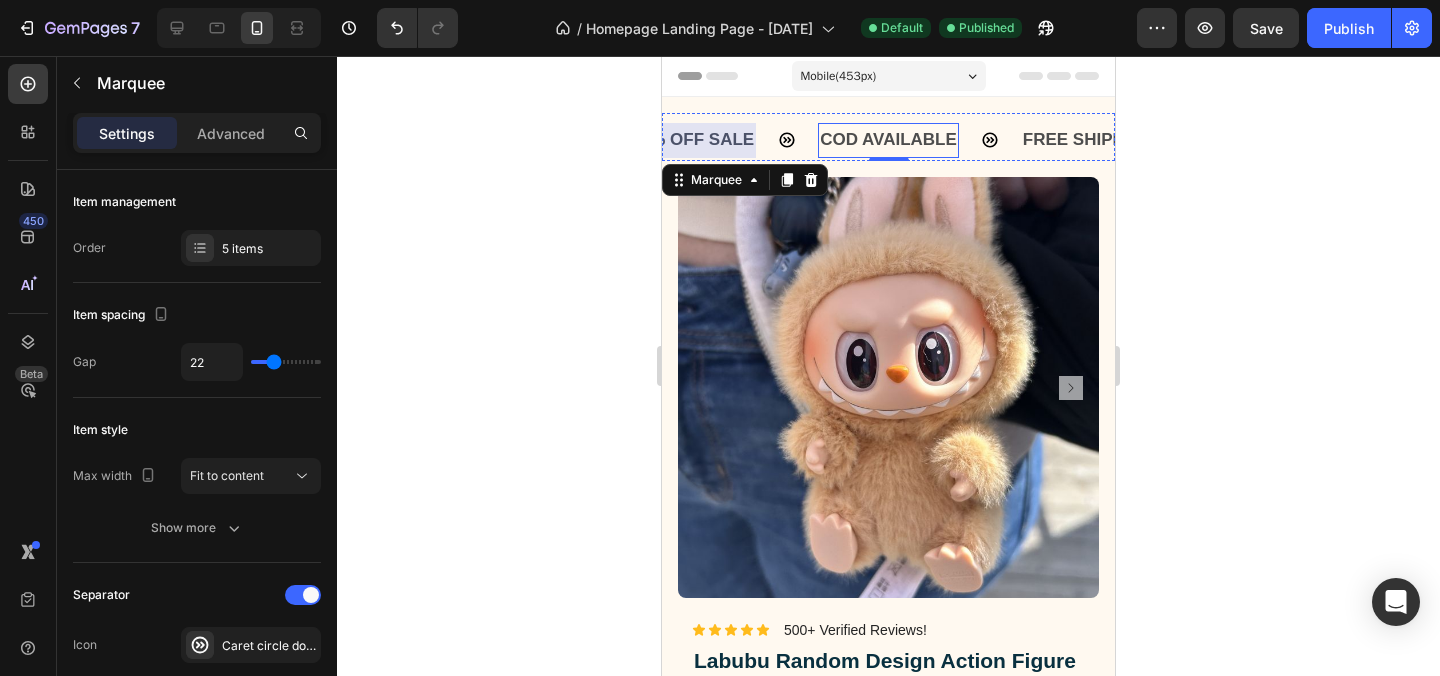 click 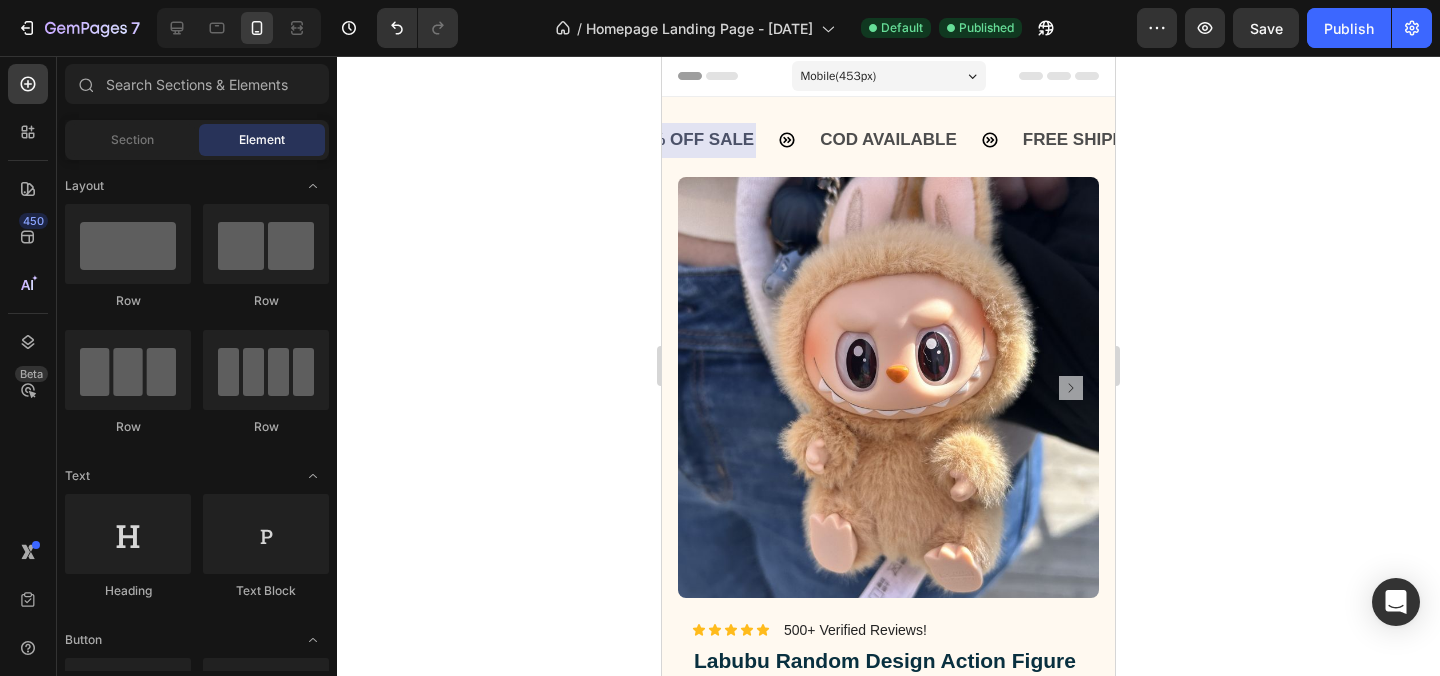 click on "Image Lorem ipsum dolor sit amet, consectetur adipiscing elit Text Block Image Adorable Expression Text Block Row Quirky smile, wild hair, and playful eyes that steal the spotlight instantly. Text Block Row Image High-Quality Build Text Block Row Made from premium vinyl material with soft texture and durable finish. Text Block Row Row Image Perfect Display Size Text Block Row Lightweight and compact – ideal for your desk, shelf, or even your car! Text Block Row Image Collector's Edition Text Block Row Comes in special packaging – ideal for gifting or preserving value. Text Block Row Row Image Image Row Image Image Row Row
Product Images Icon Icon Icon Icon Icon Icon List 500+ Verified Reviews! Text Block Row Labubu Random Design Action Figure Product Title ₹ [PRICE] Product Price Product Price ₹ [PRICE] Product Price Product Price Row
HURRY!  ONLY 11 LEFT Stock Counter Quantity: Text Block
1
Product Quantity Buy Now Dynamic Checkout Item List" at bounding box center (888, 1096) 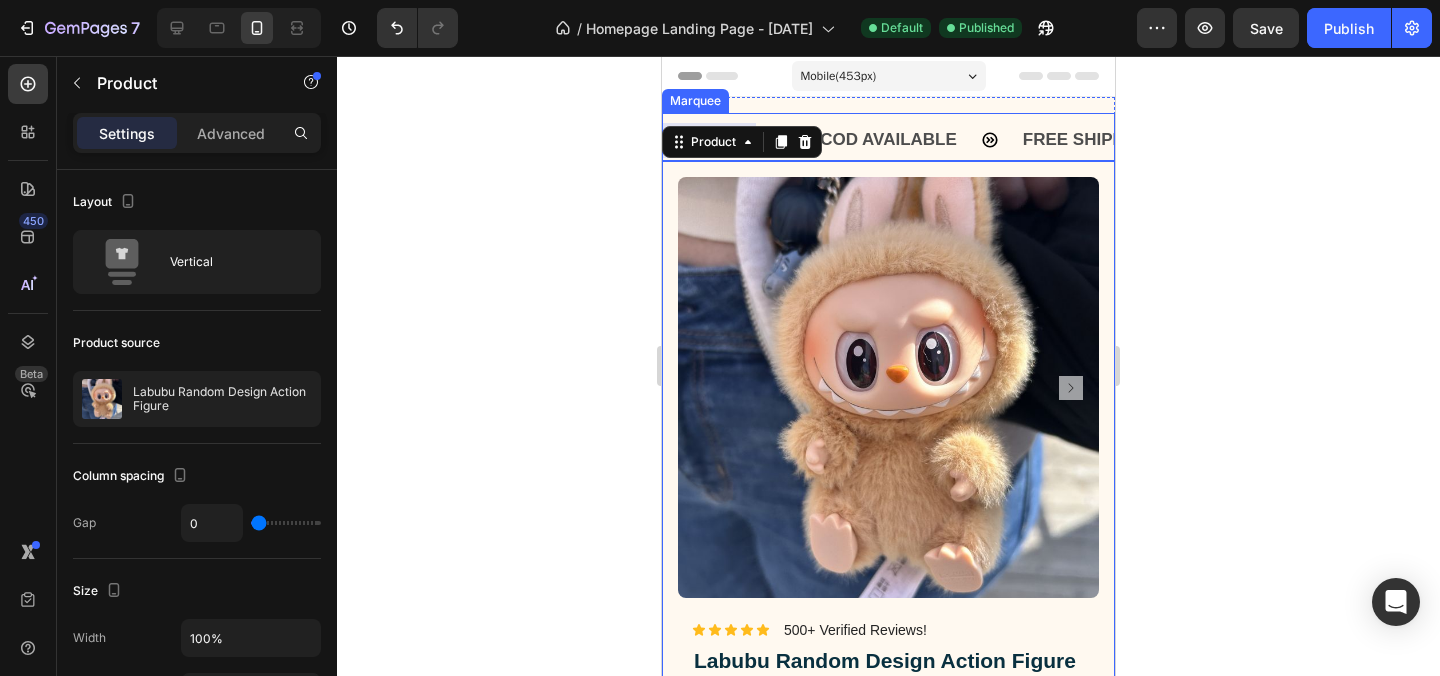 click on "COD AVAILABLE Text Block" at bounding box center [913, 140] 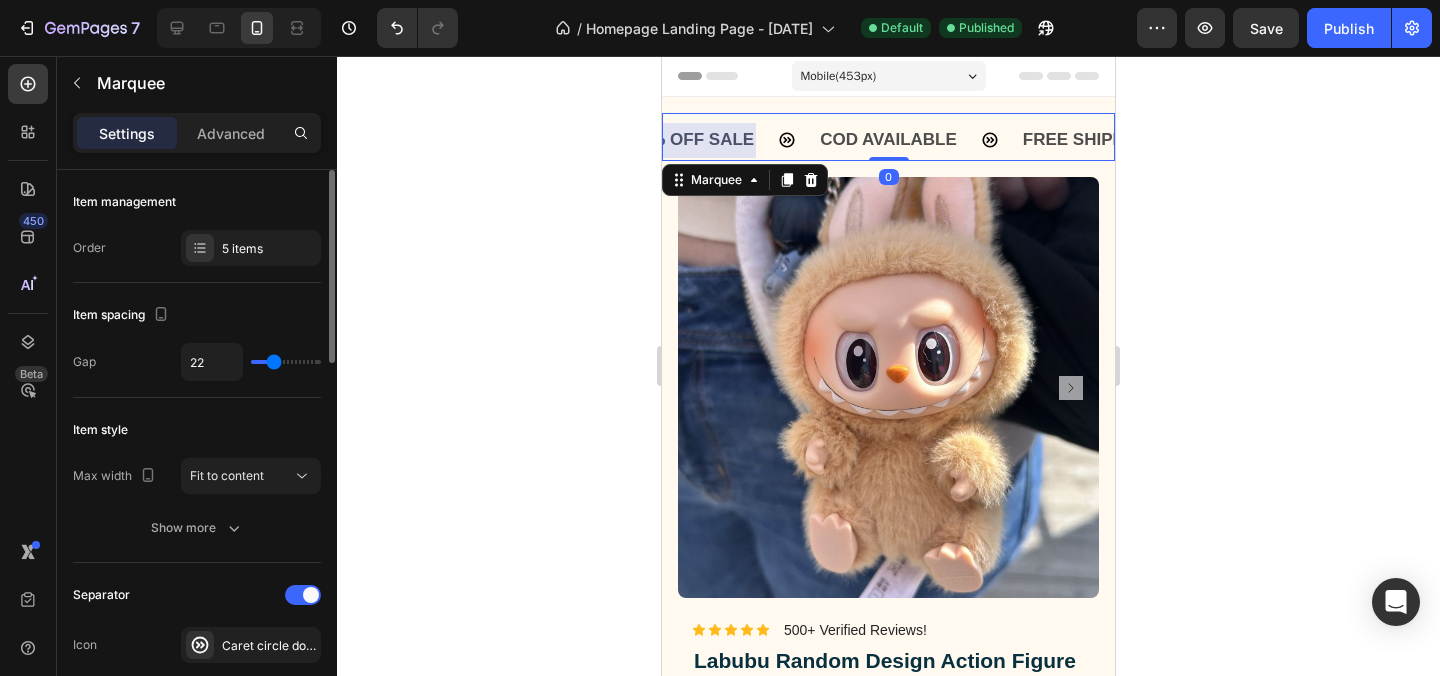 type on "16" 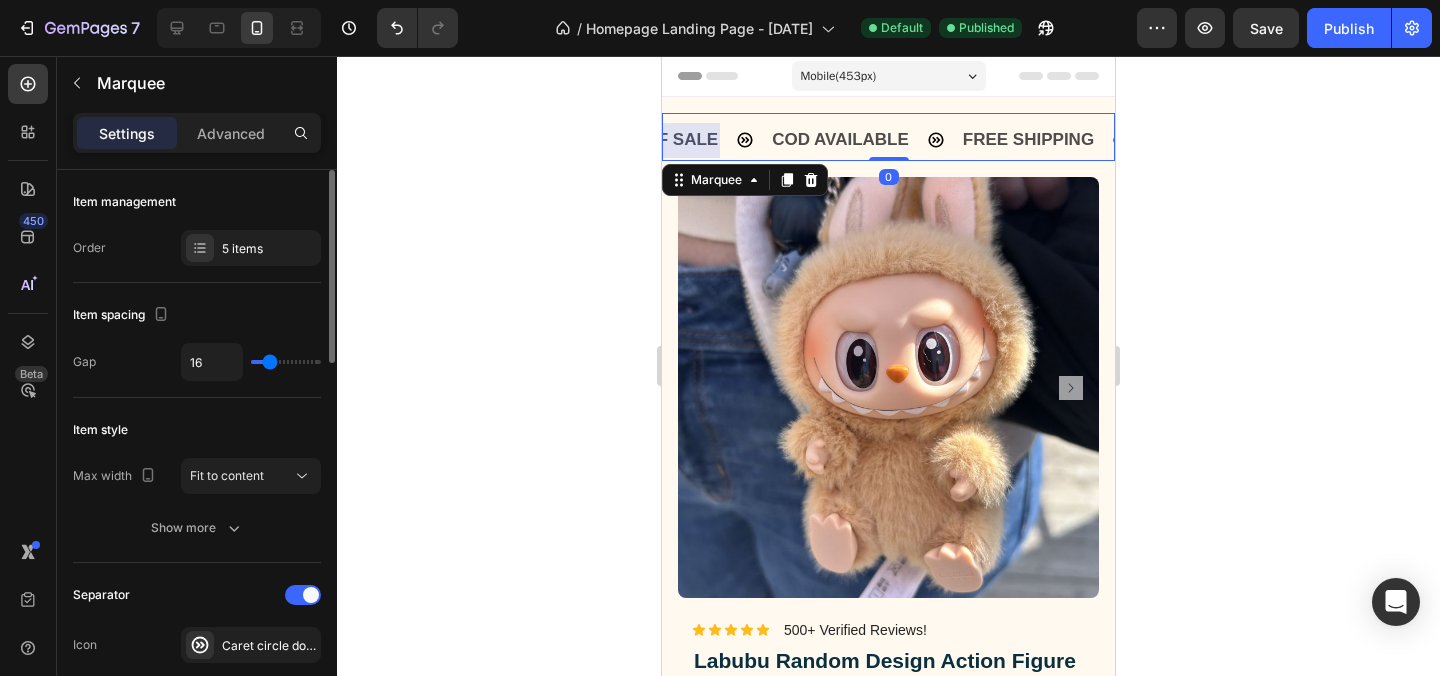 type on "15" 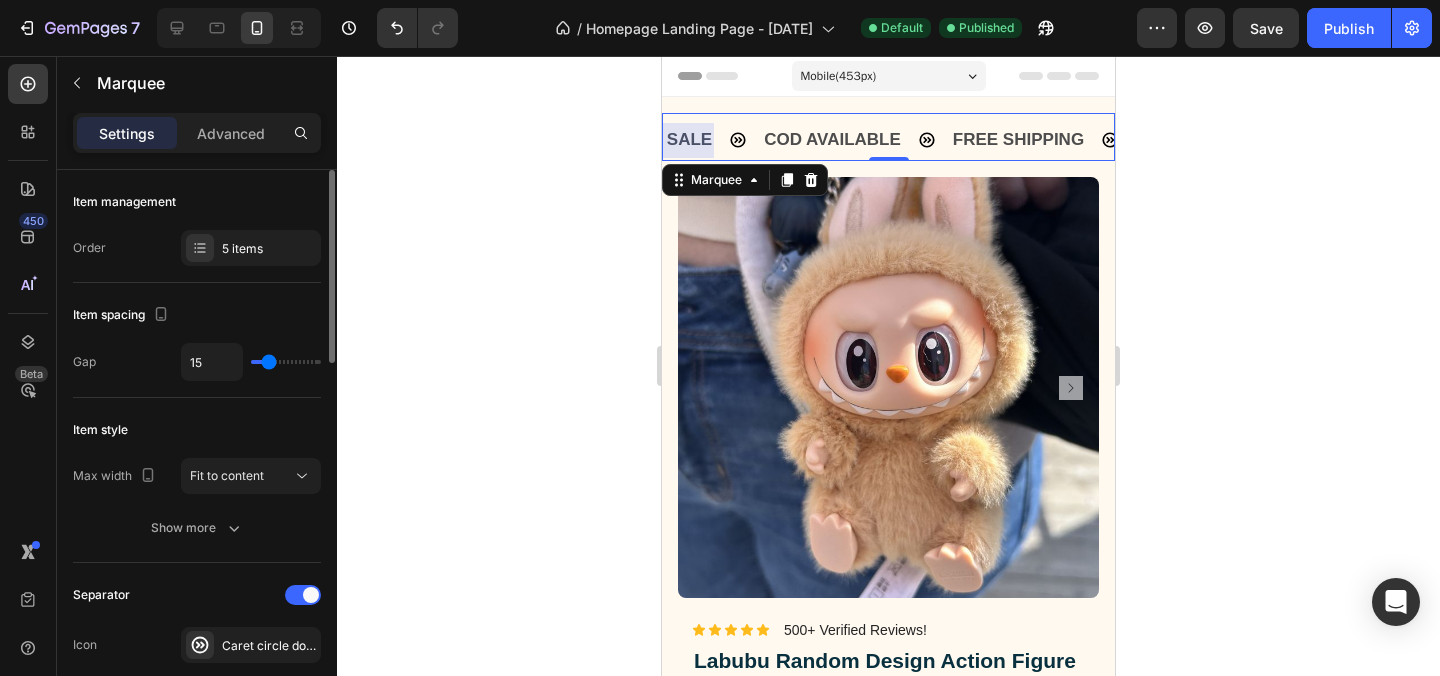 type on "9" 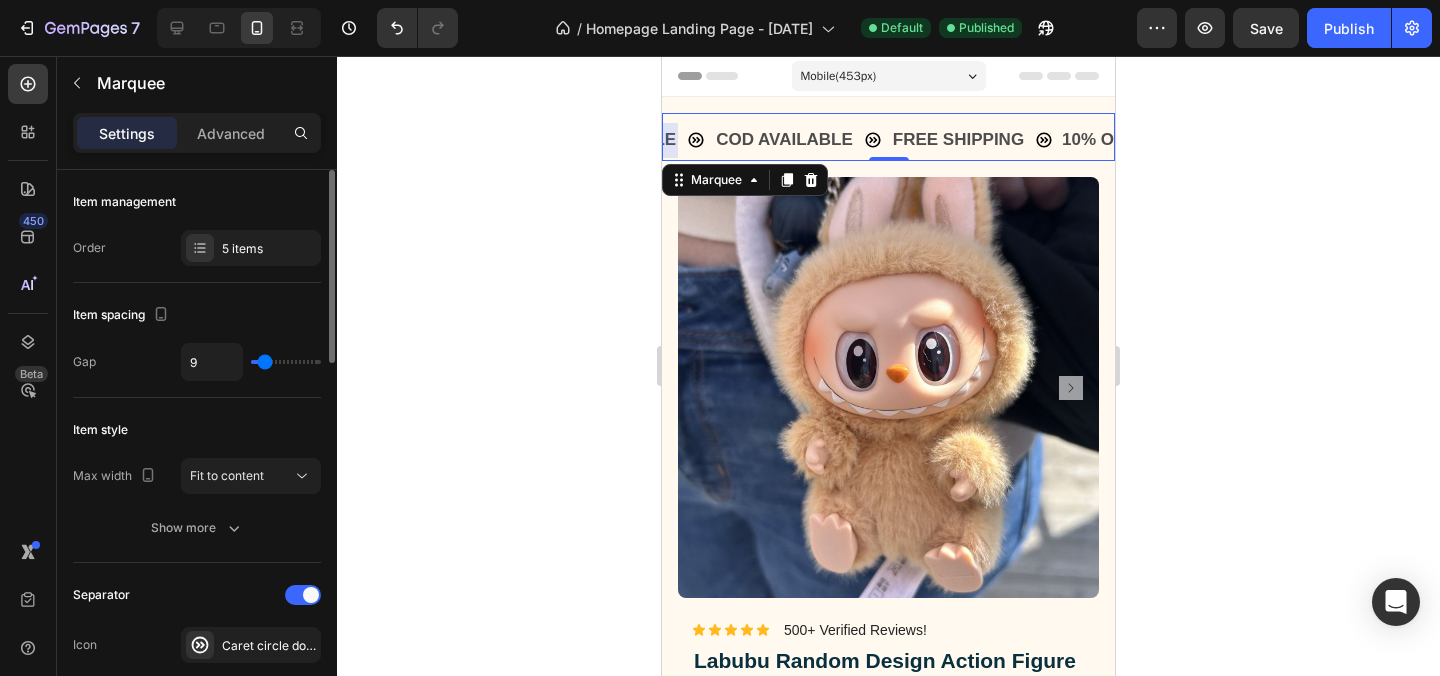 type on "10" 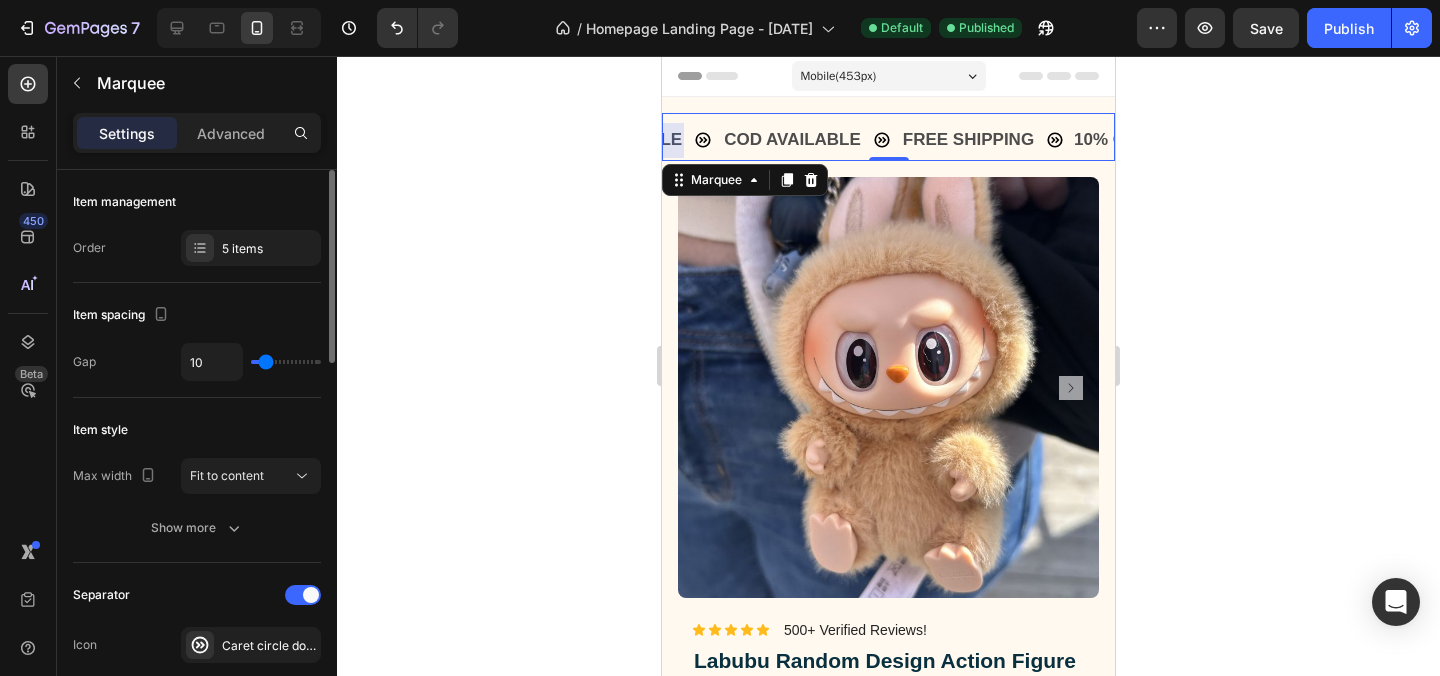 type on "10" 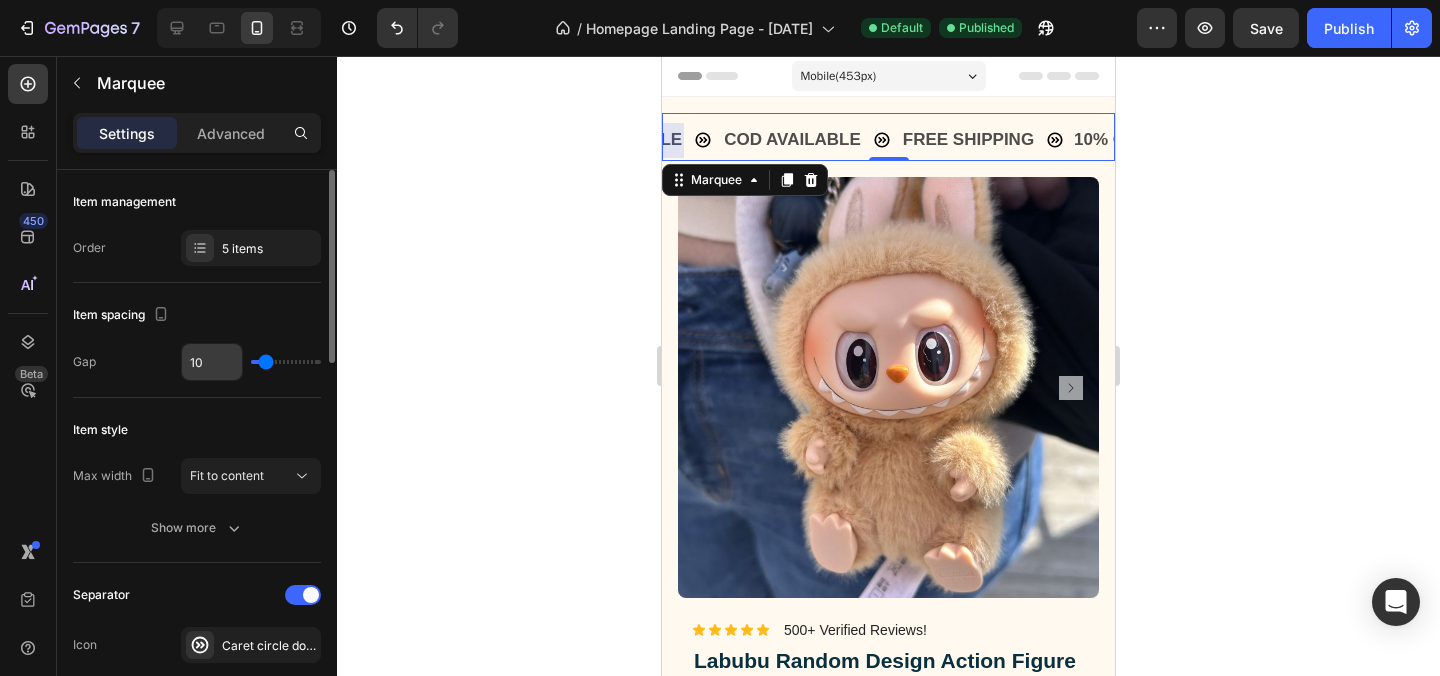 click on "10" at bounding box center [212, 362] 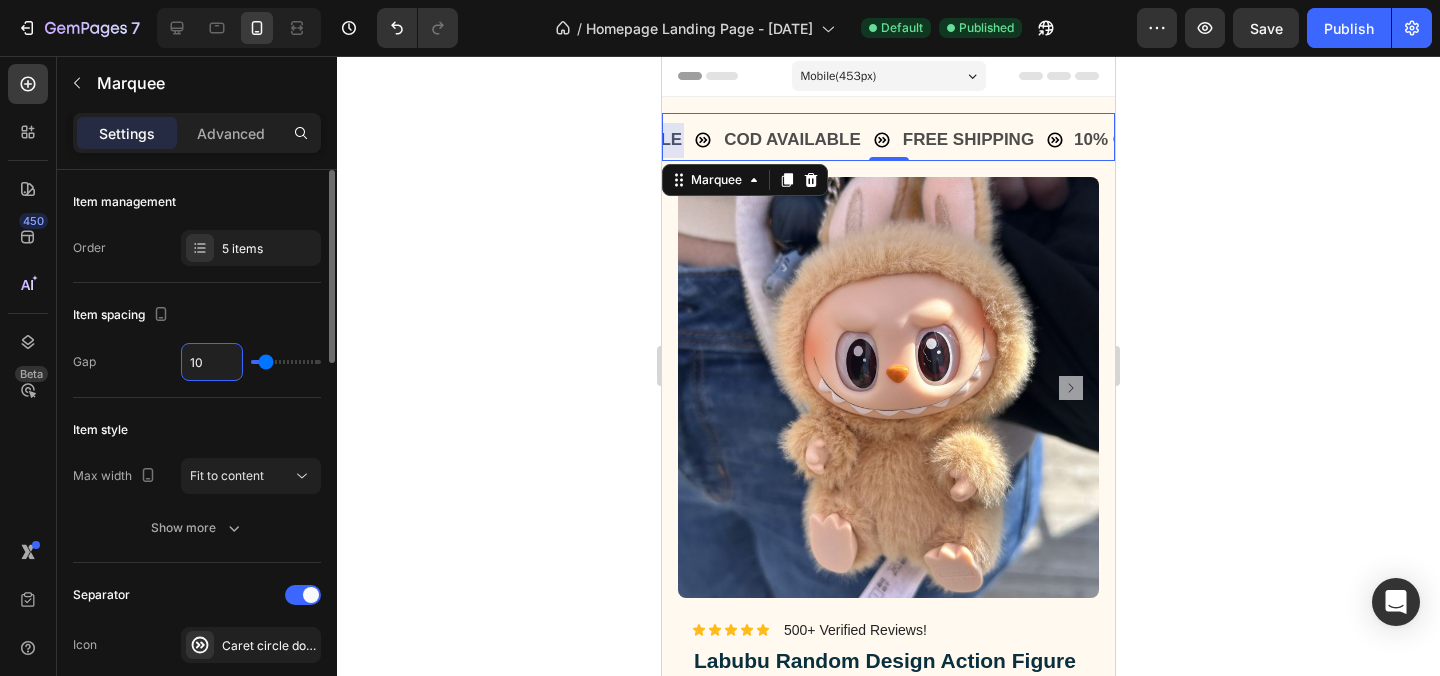 type 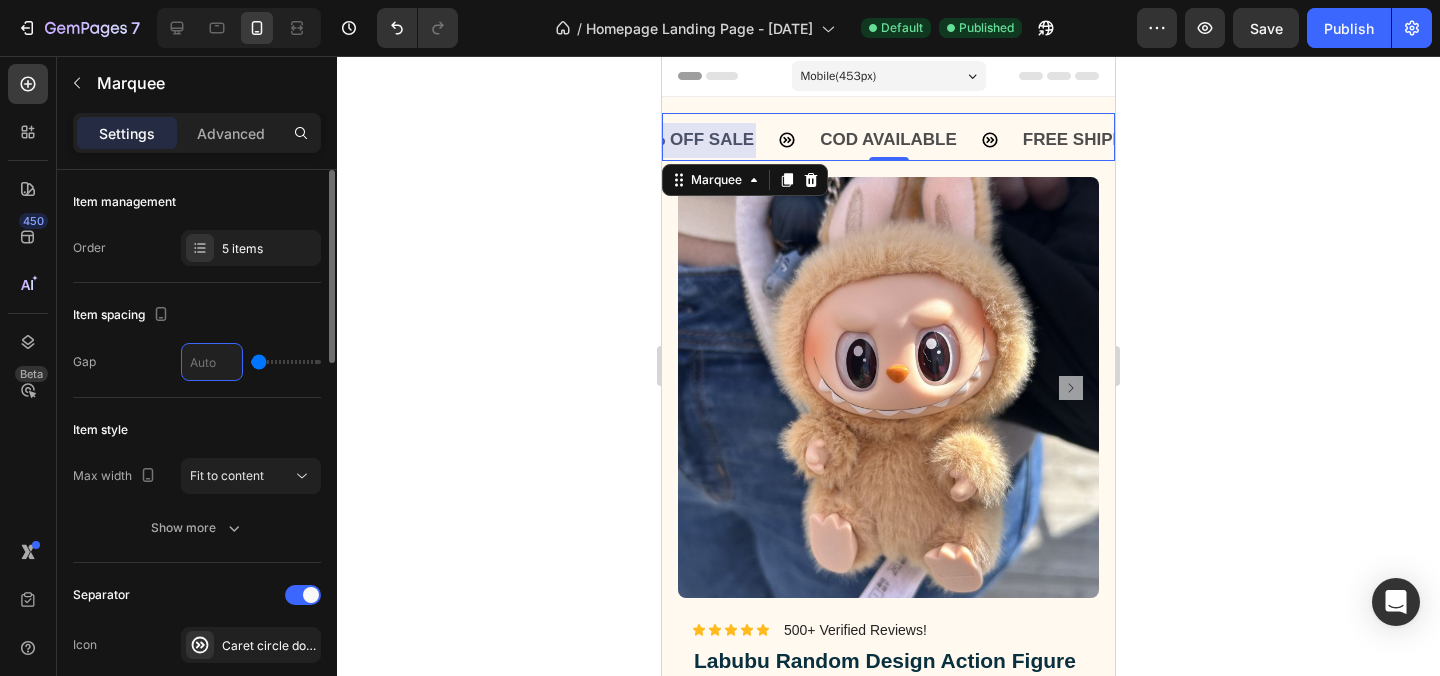 type on "1" 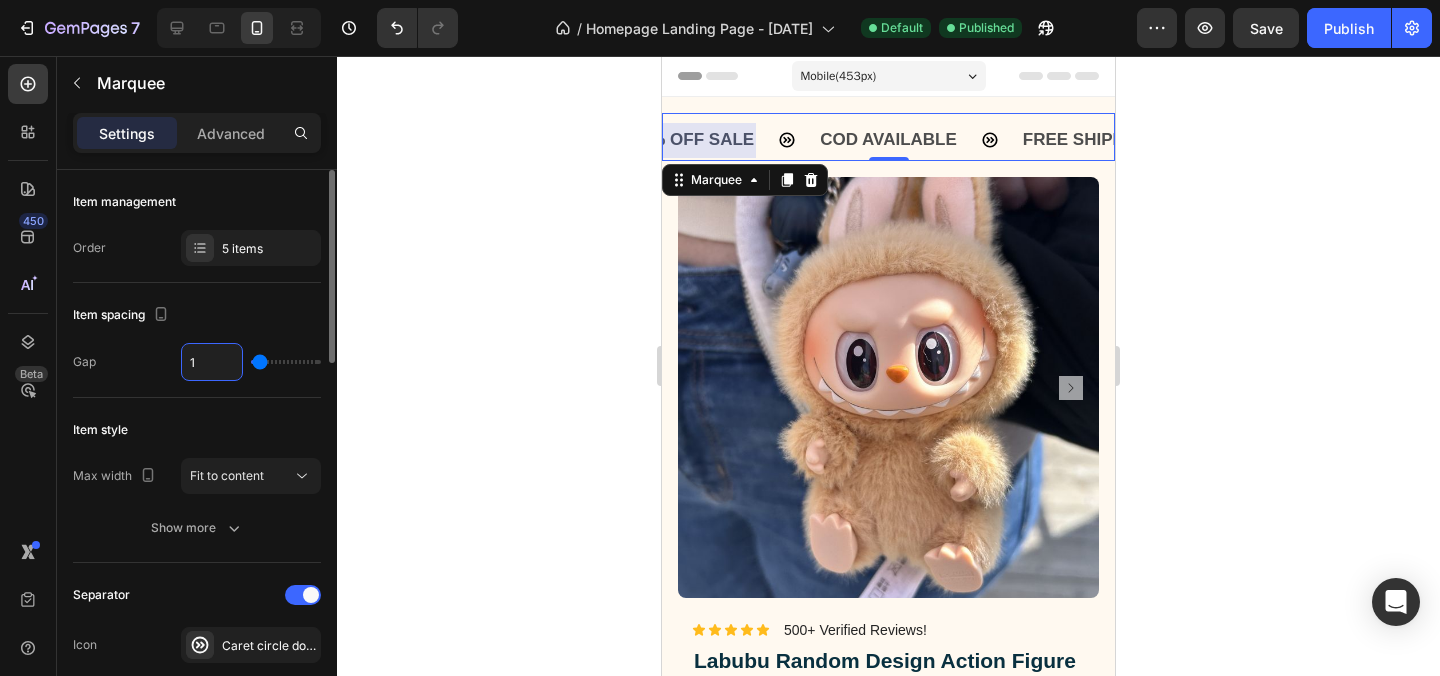 type on "11" 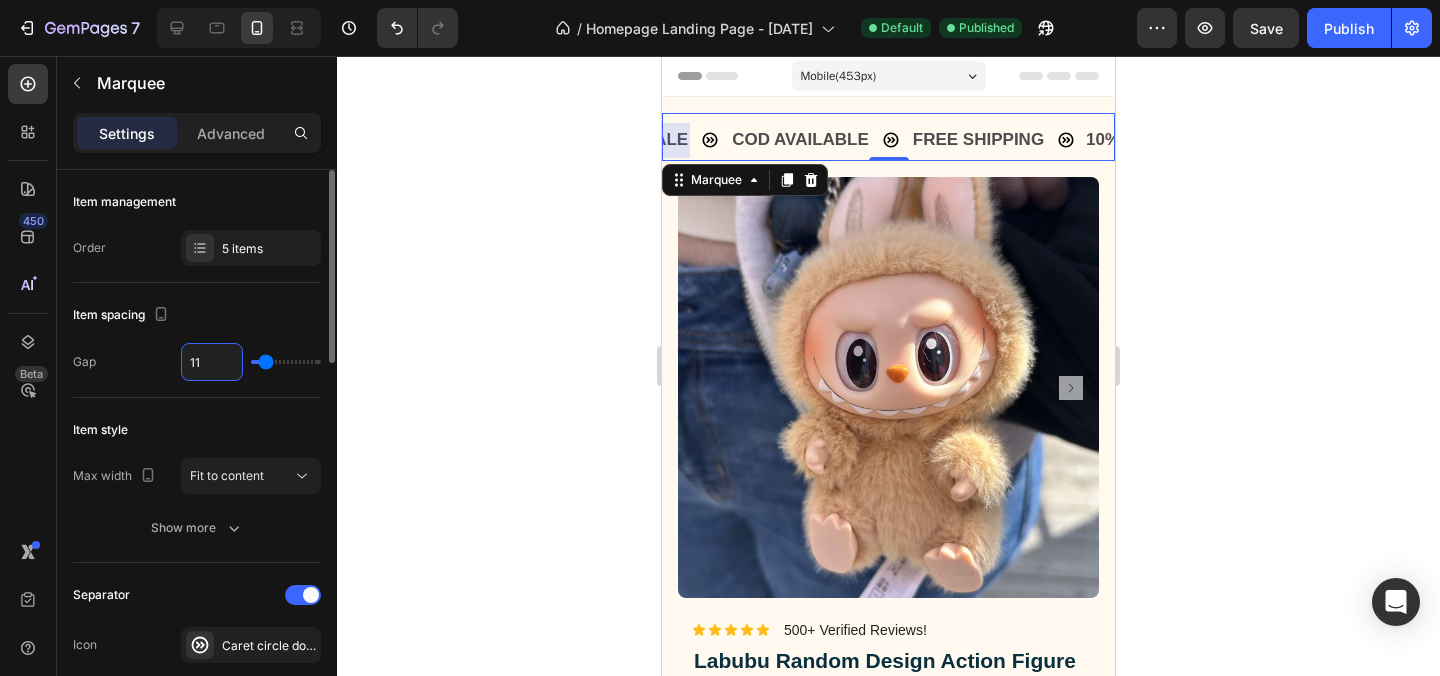 type on "1" 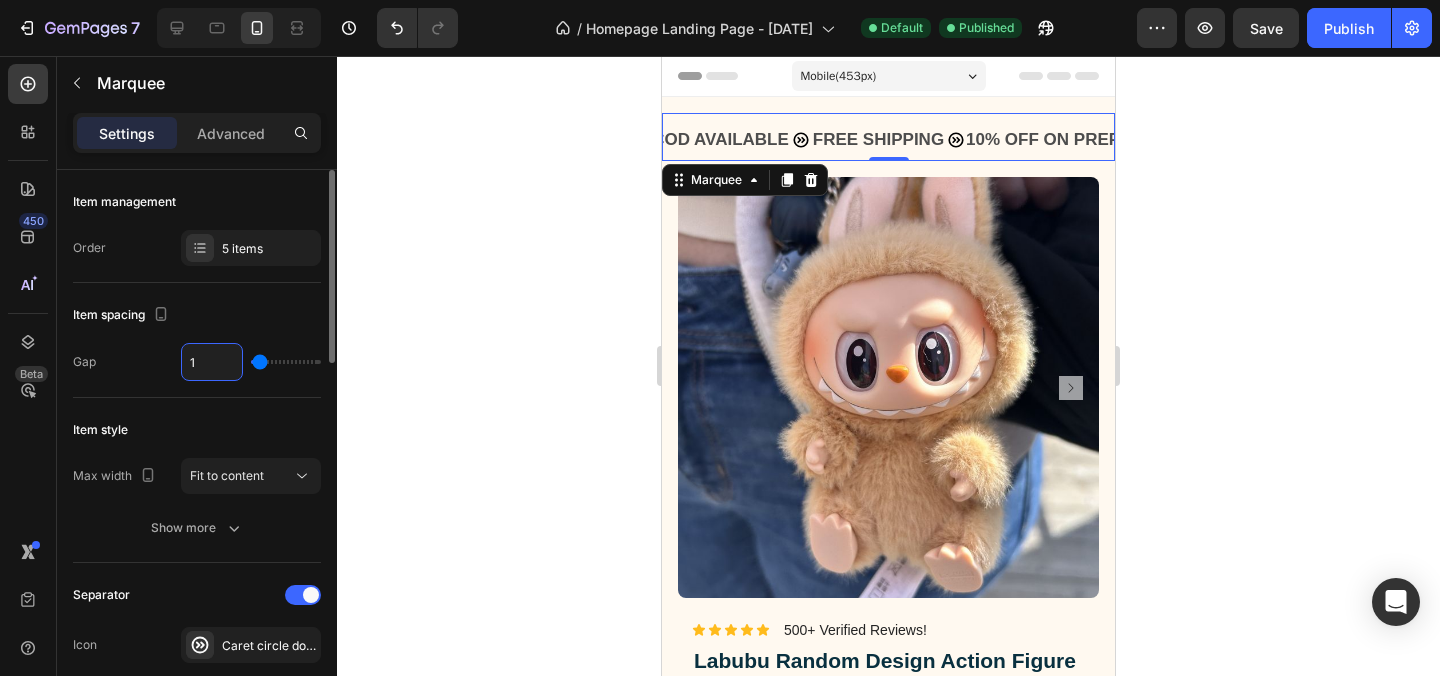 type on "12" 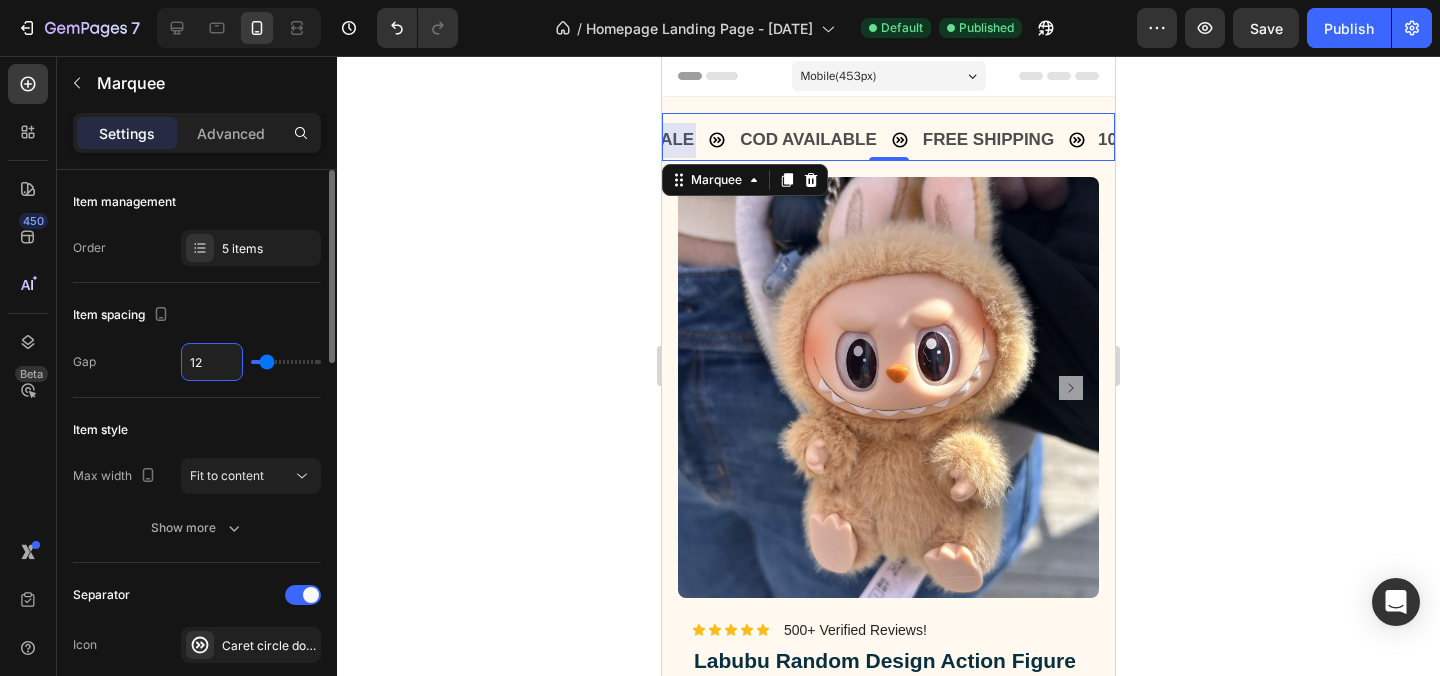 type on "12" 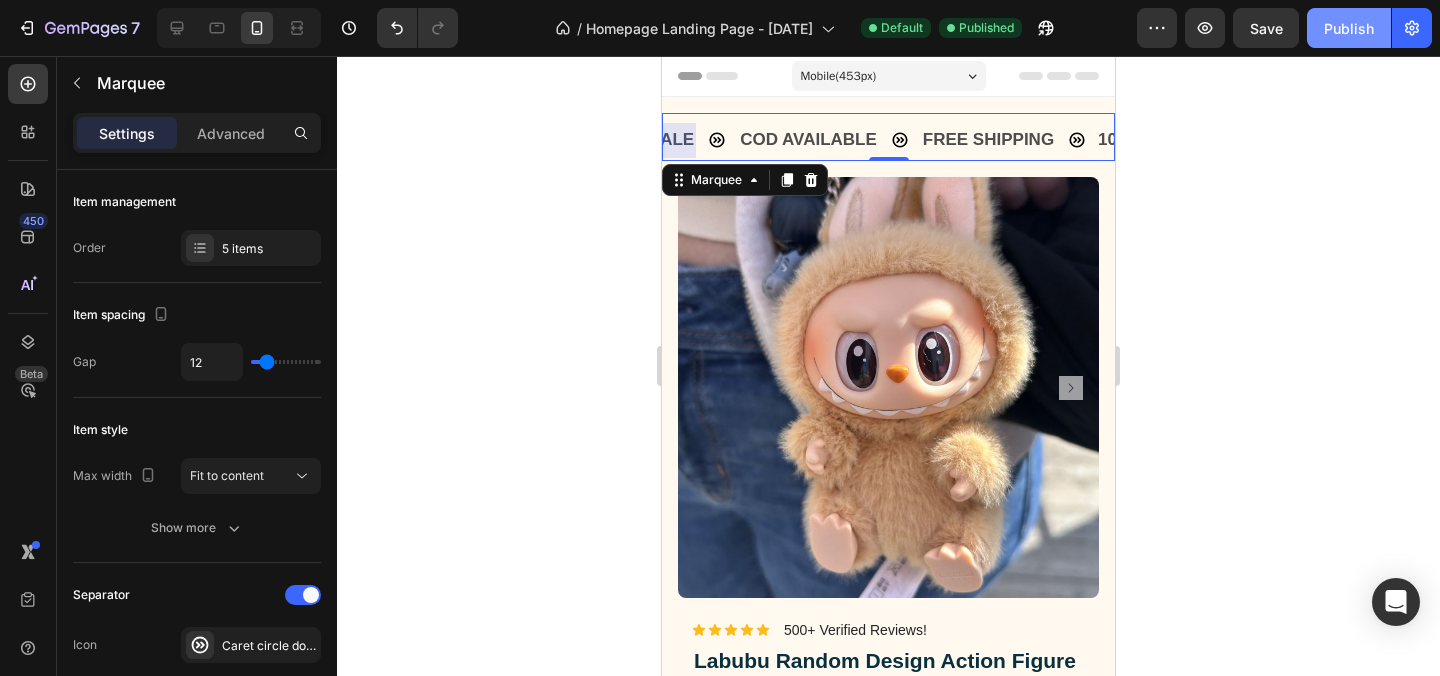 click on "Publish" 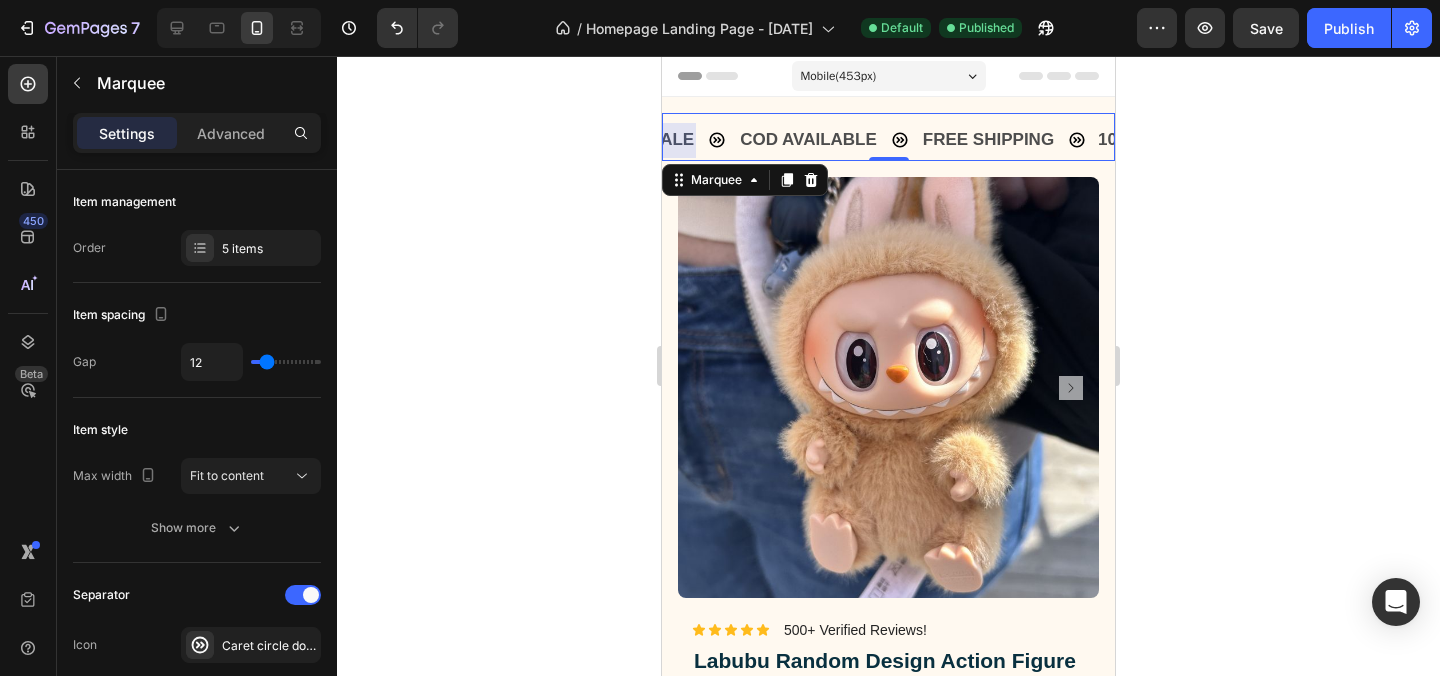 click 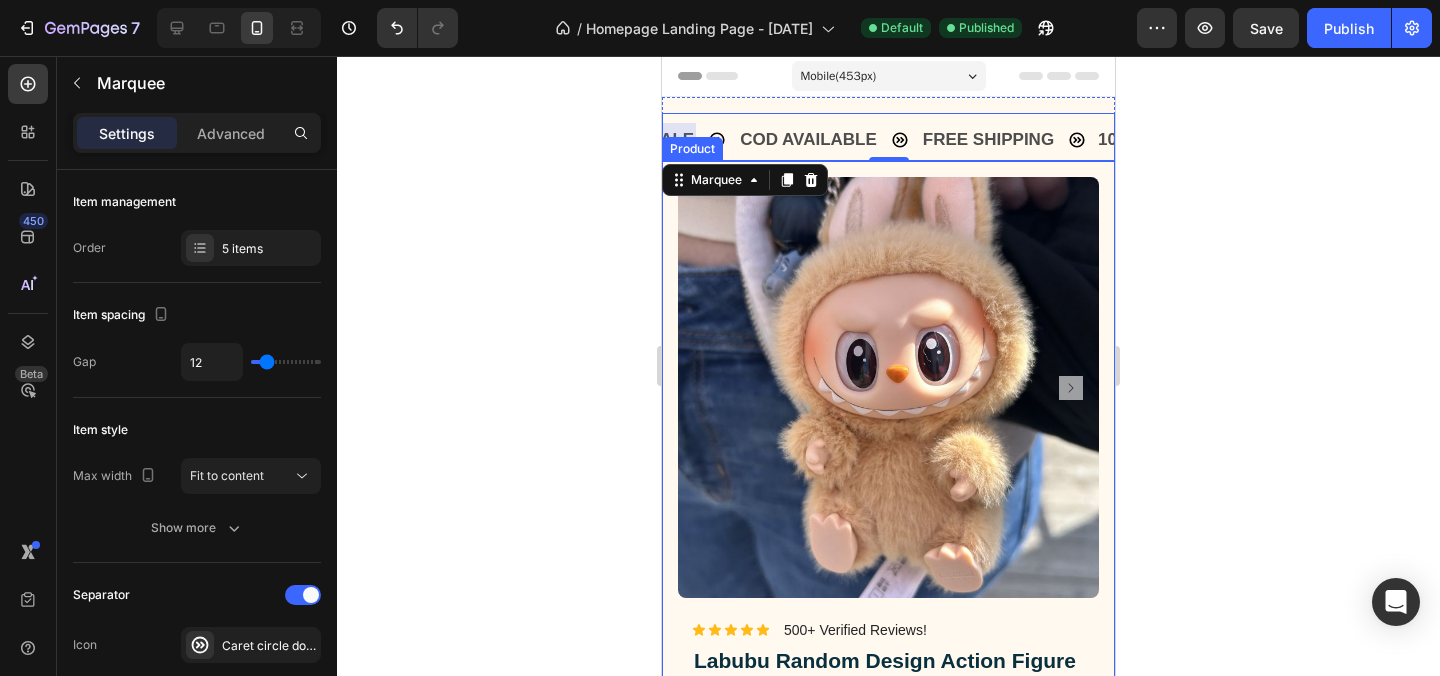 click on "Image Lorem ipsum dolor sit amet, consectetur adipiscing elit Text Block Image Adorable Expression Text Block Row Quirky smile, wild hair, and playful eyes that steal the spotlight instantly. Text Block Row Image High-Quality Build Text Block Row Made from premium vinyl material with soft texture and durable finish. Text Block Row Row Image Perfect Display Size Text Block Row Lightweight and compact – ideal for your desk, shelf, or even your car! Text Block Row Image Collector's Edition Text Block Row Comes in special packaging – ideal for gifting or preserving value. Text Block Row Row Image Image Row Image Image Row Row
Product Images Icon Icon Icon Icon Icon Icon List 500+ Verified Reviews! Text Block Row Labubu Random Design Action Figure Product Title ₹ [PRICE] Product Price Product Price ₹ [PRICE] Product Price Product Price Row
HURRY!  ONLY 11 LEFT Stock Counter Quantity: Text Block
1
Product Quantity Buy Now Dynamic Checkout Item List" at bounding box center (888, 1096) 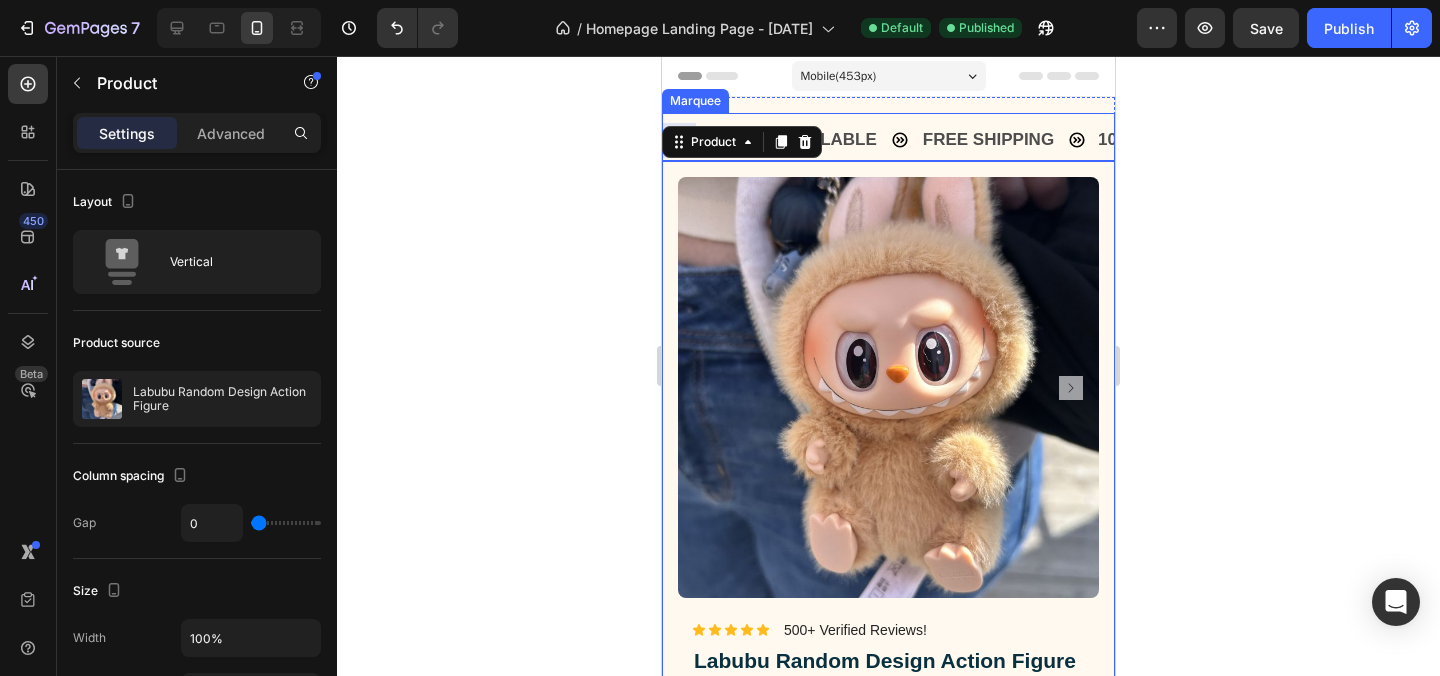 click 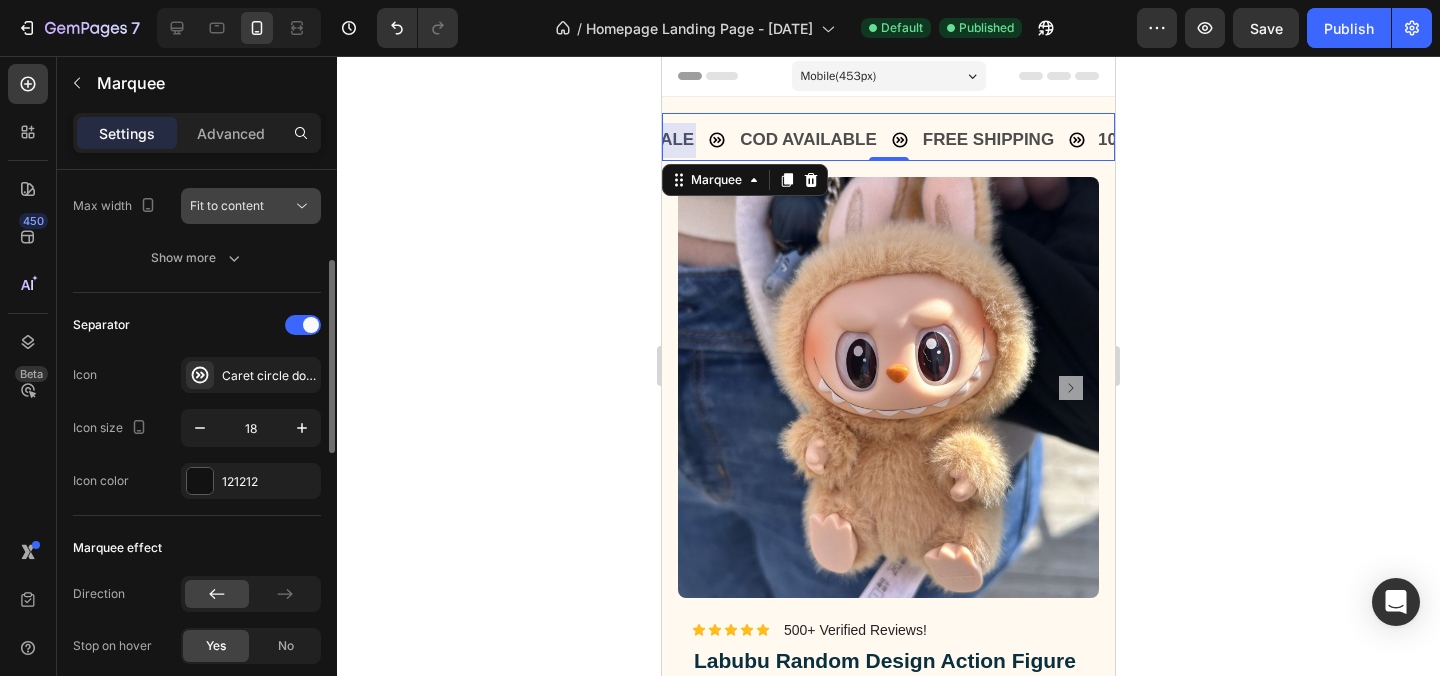 scroll, scrollTop: 284, scrollLeft: 0, axis: vertical 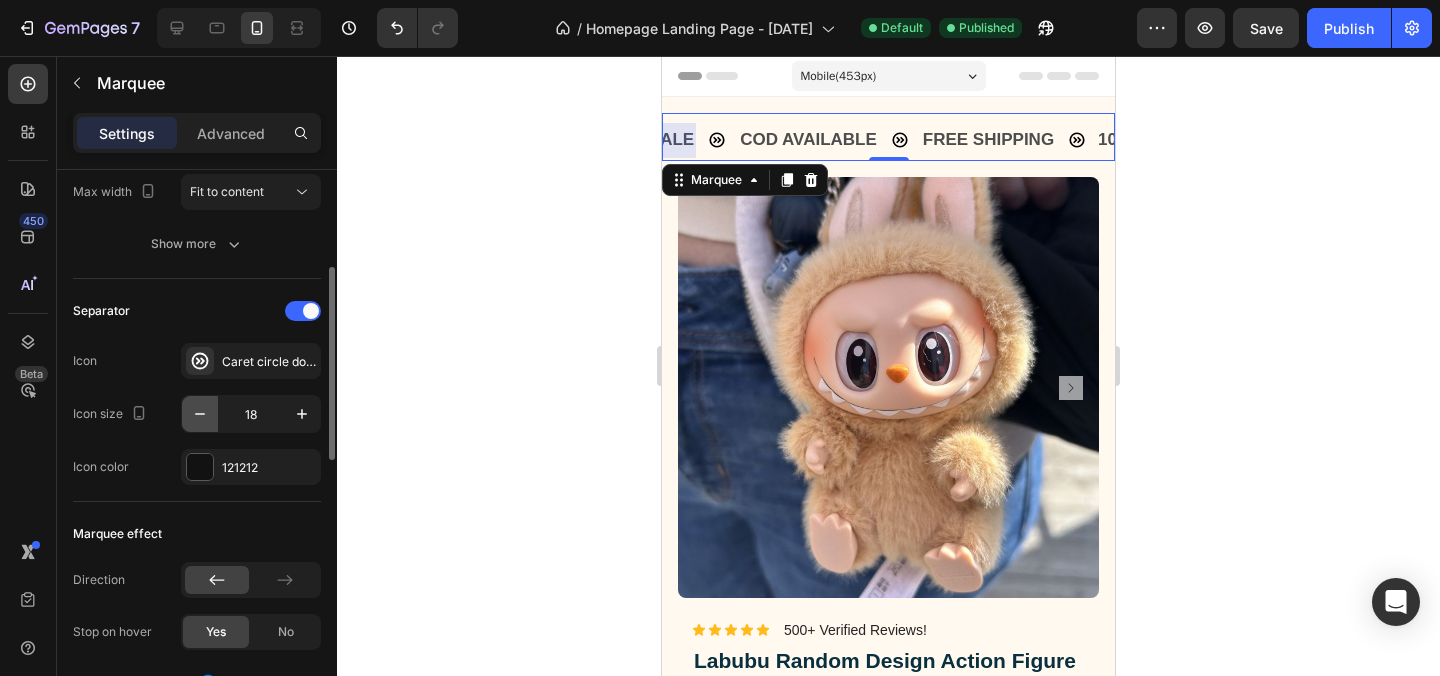 click 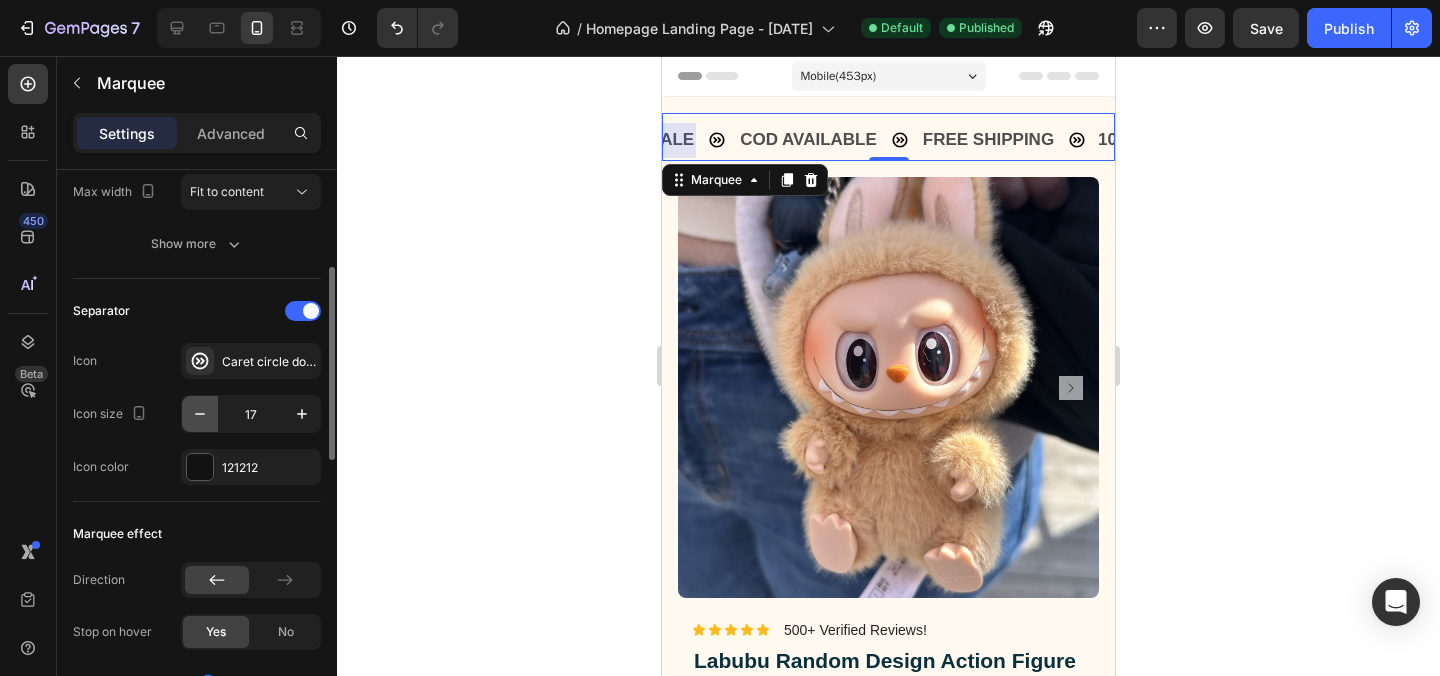click 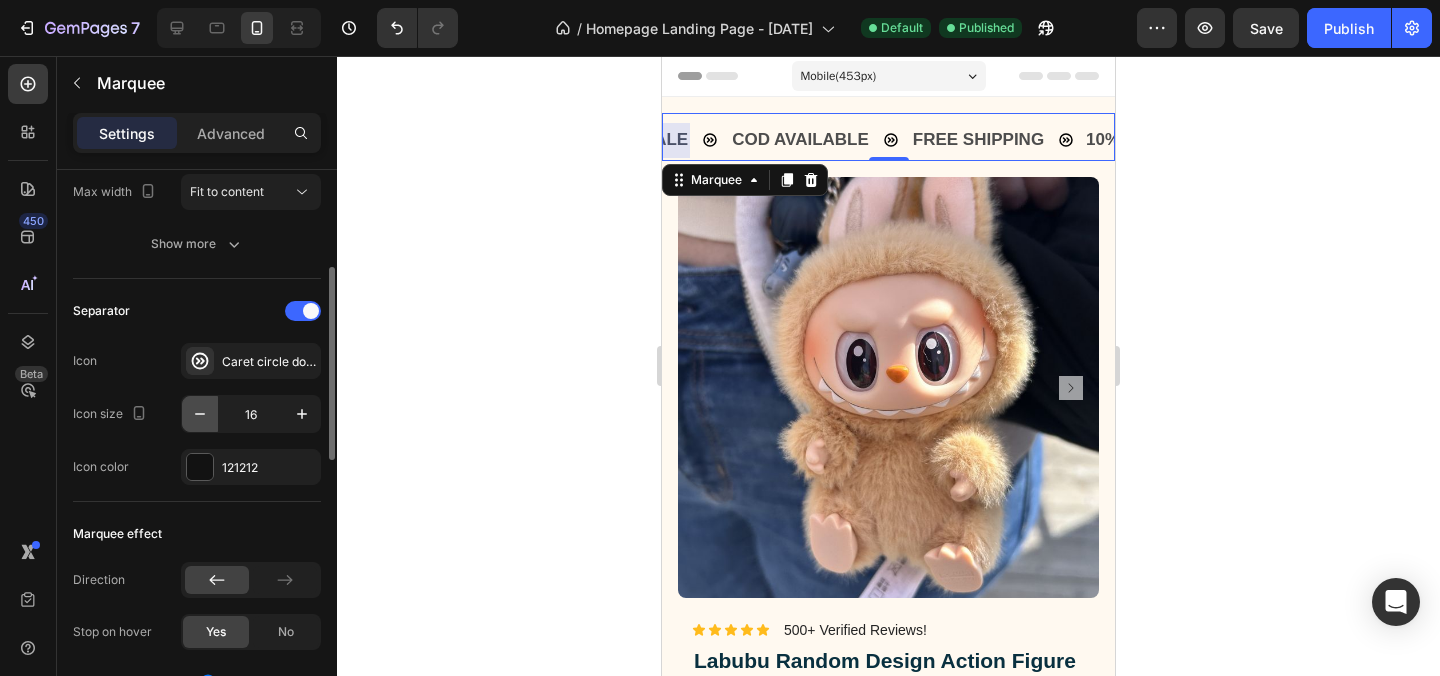 click 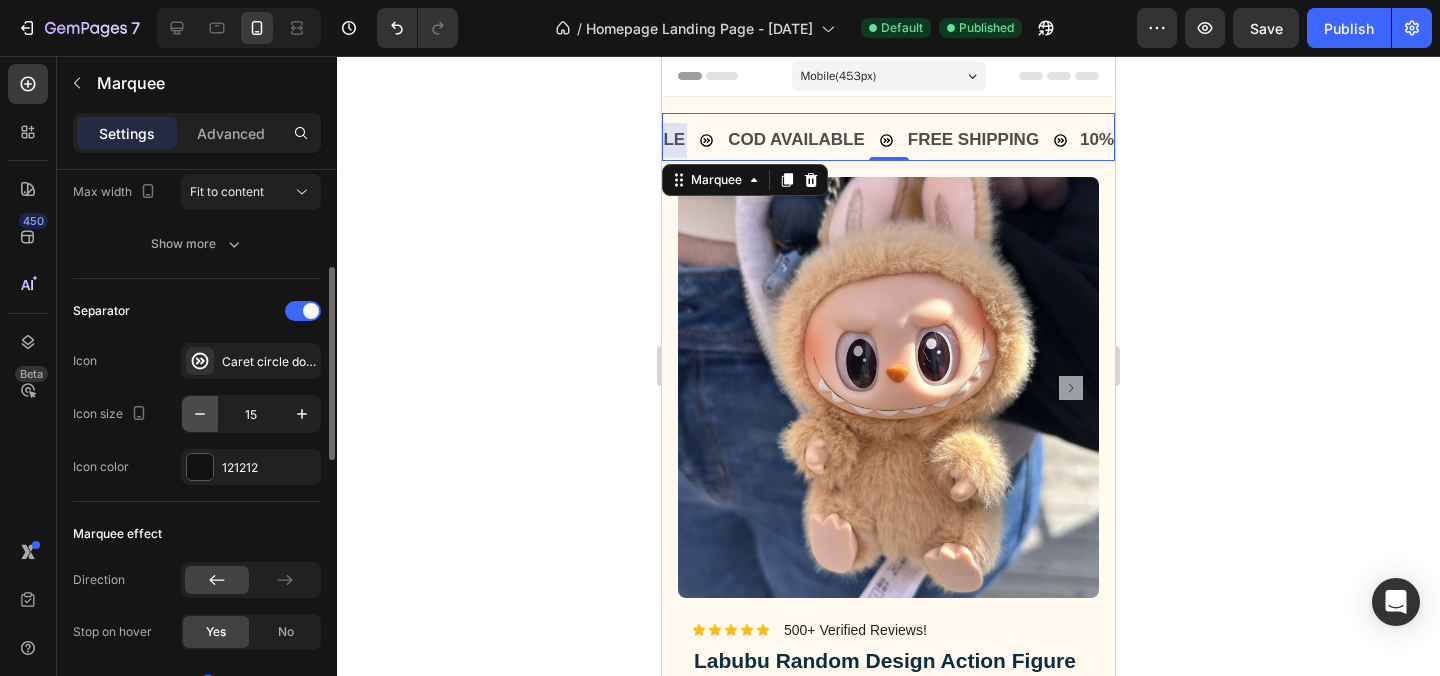 click 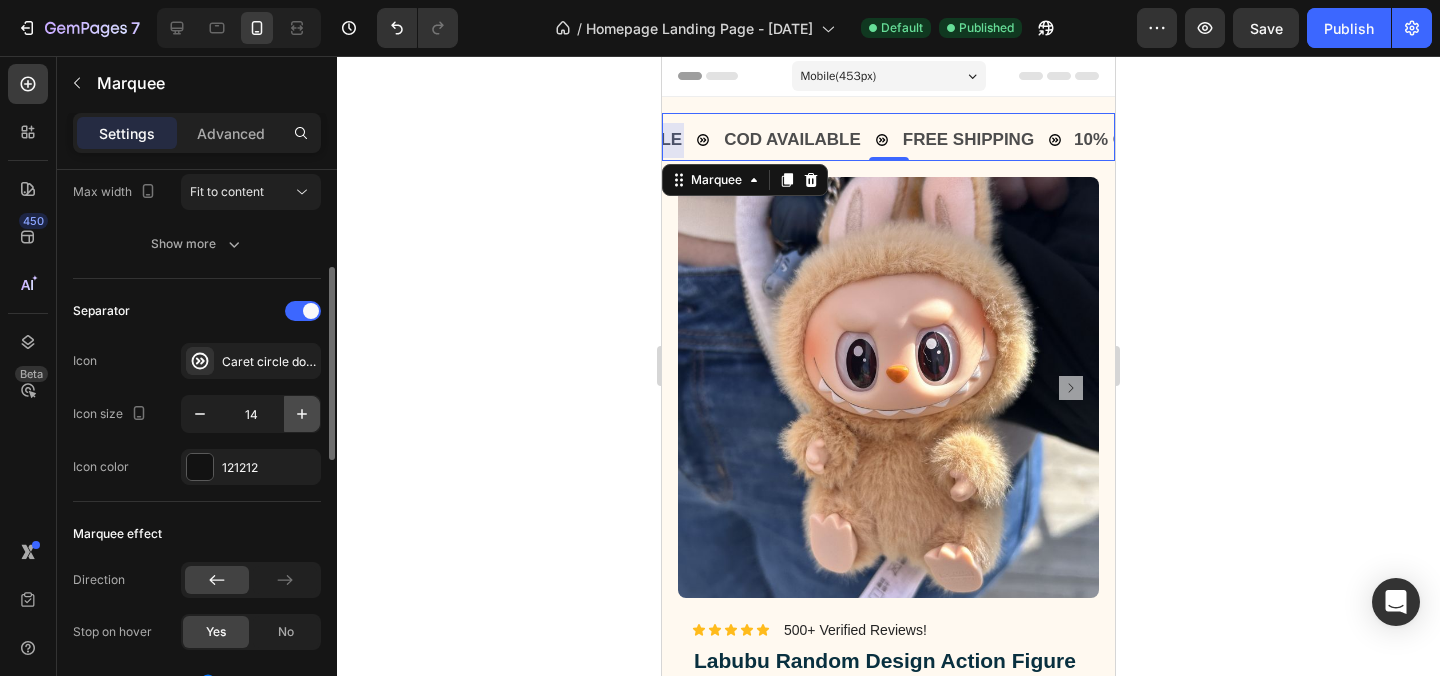 click 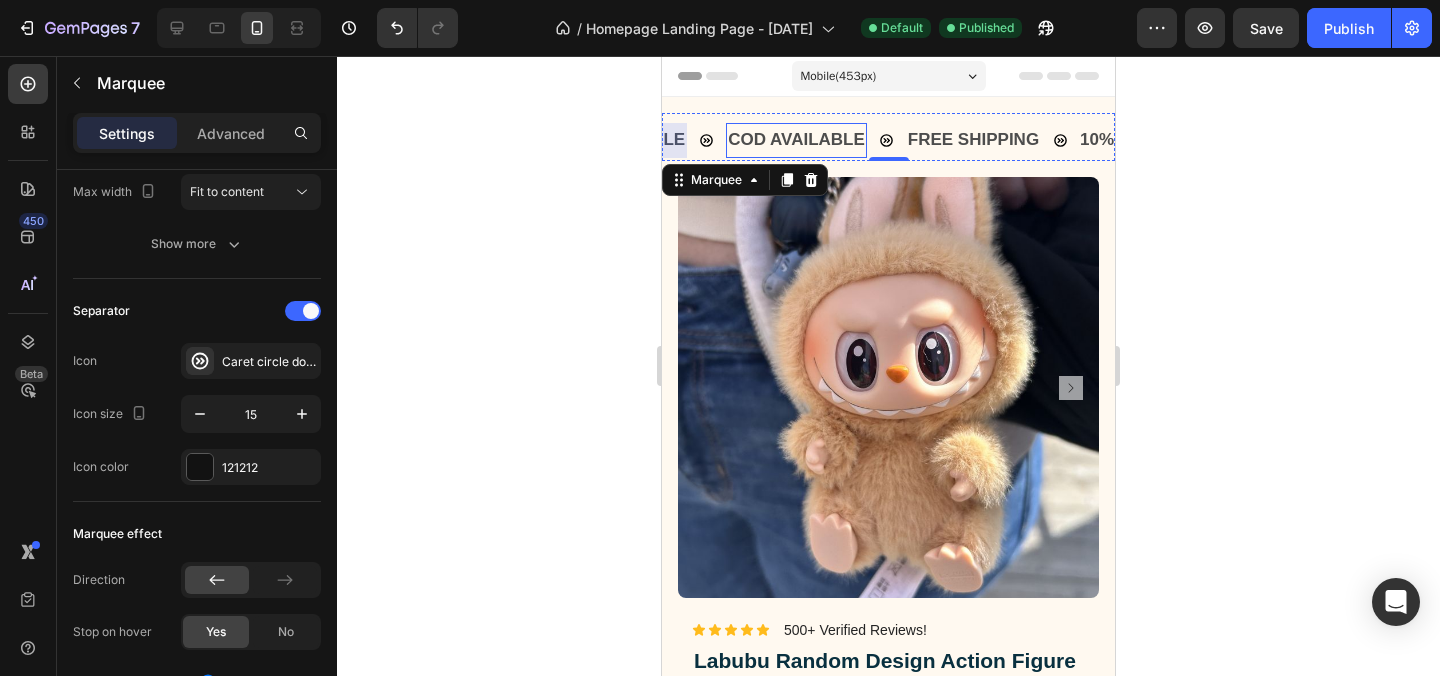 click on "COD AVAILABLE" at bounding box center (794, 140) 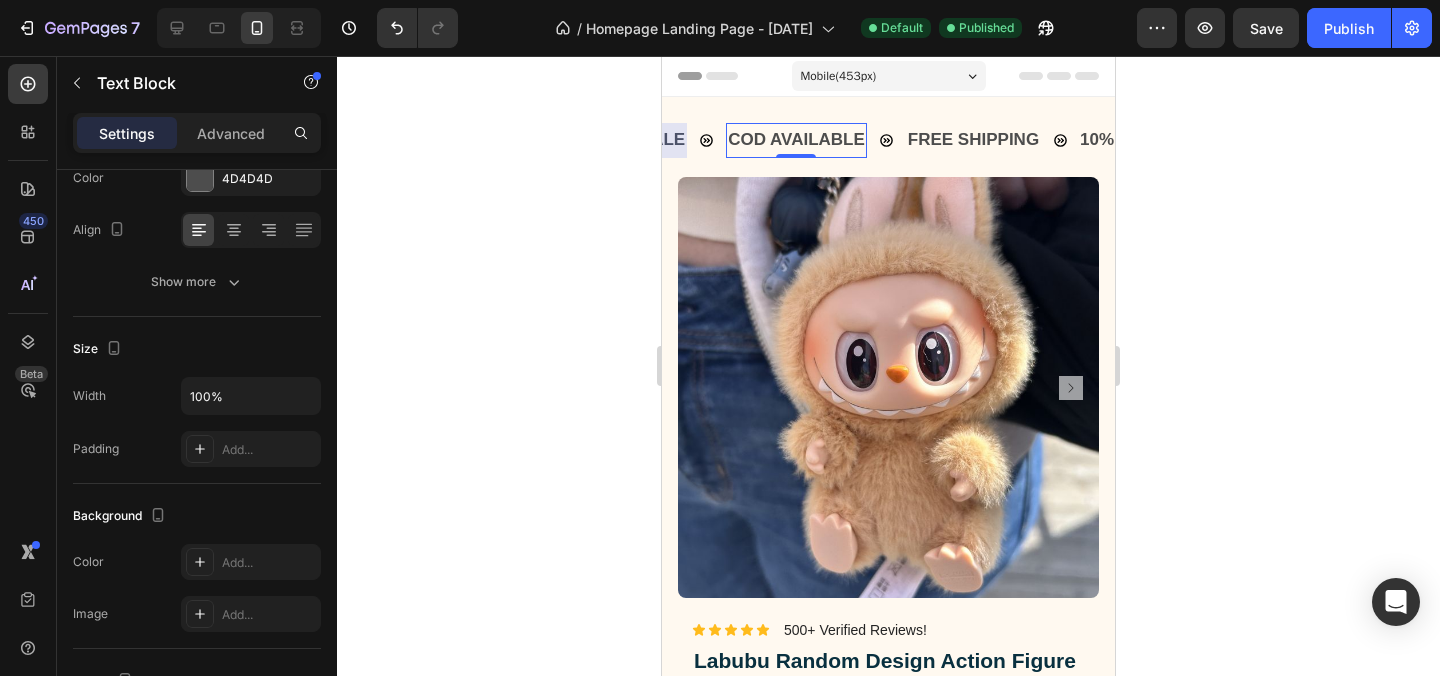 scroll, scrollTop: 0, scrollLeft: 0, axis: both 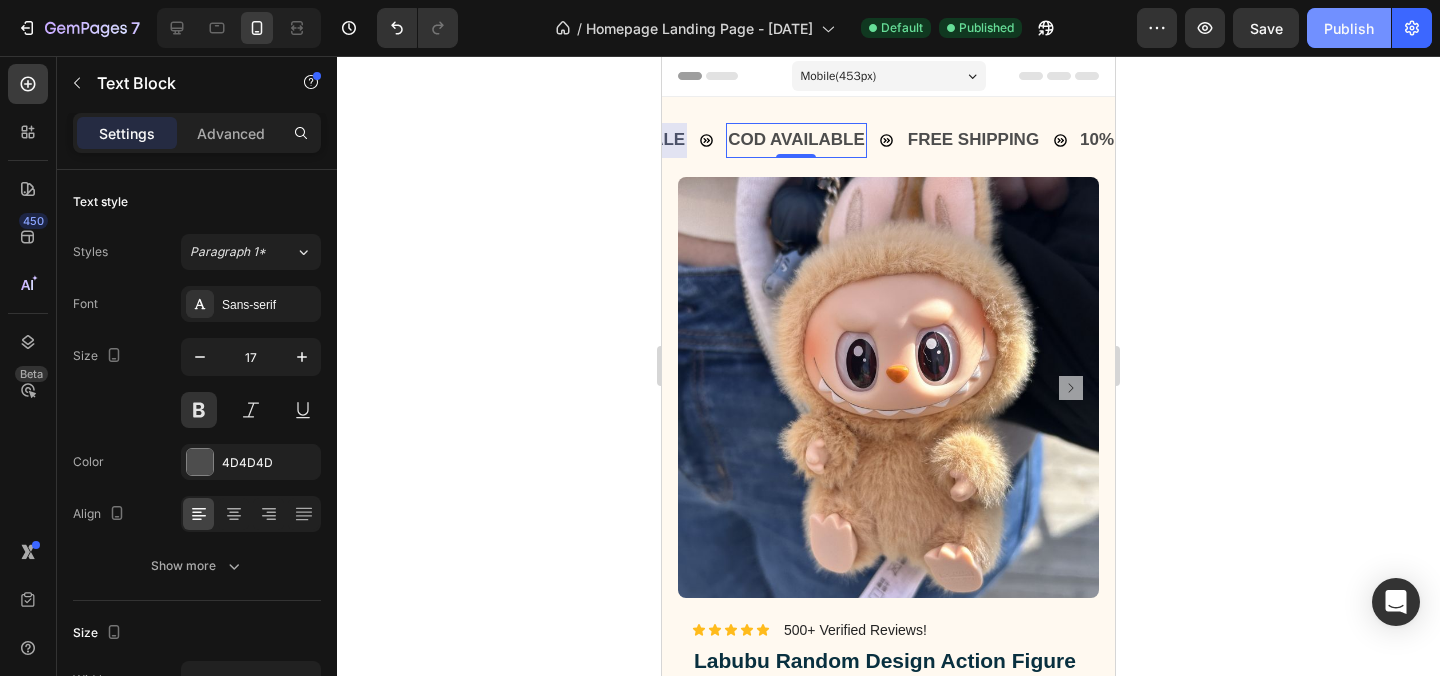 click on "Publish" at bounding box center [1349, 28] 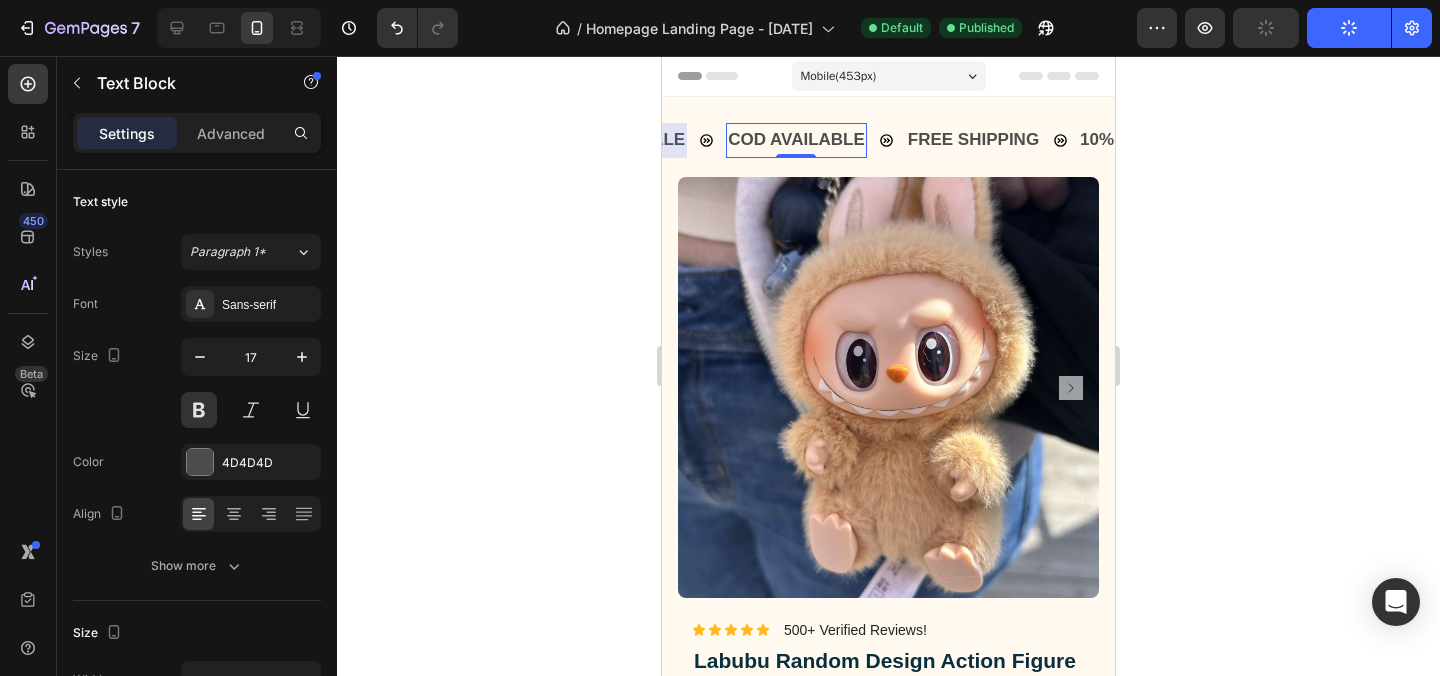 click 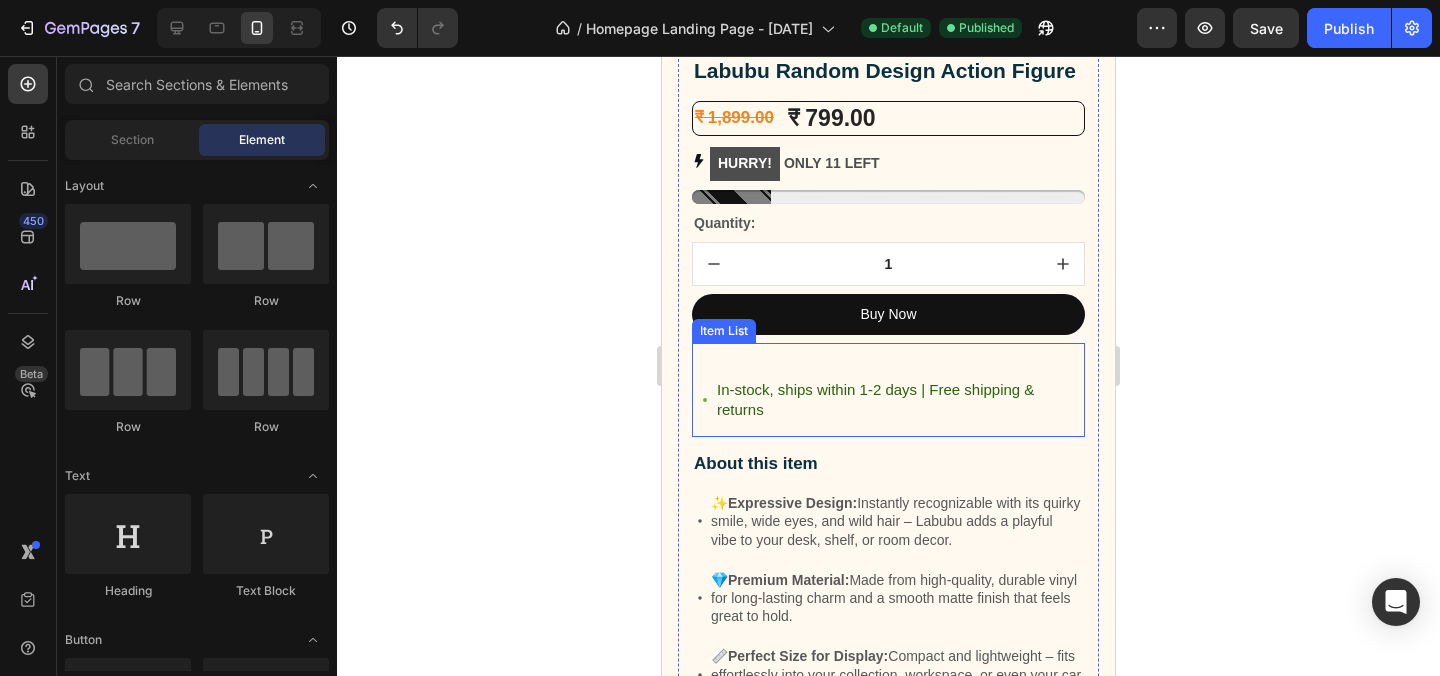 scroll, scrollTop: 588, scrollLeft: 0, axis: vertical 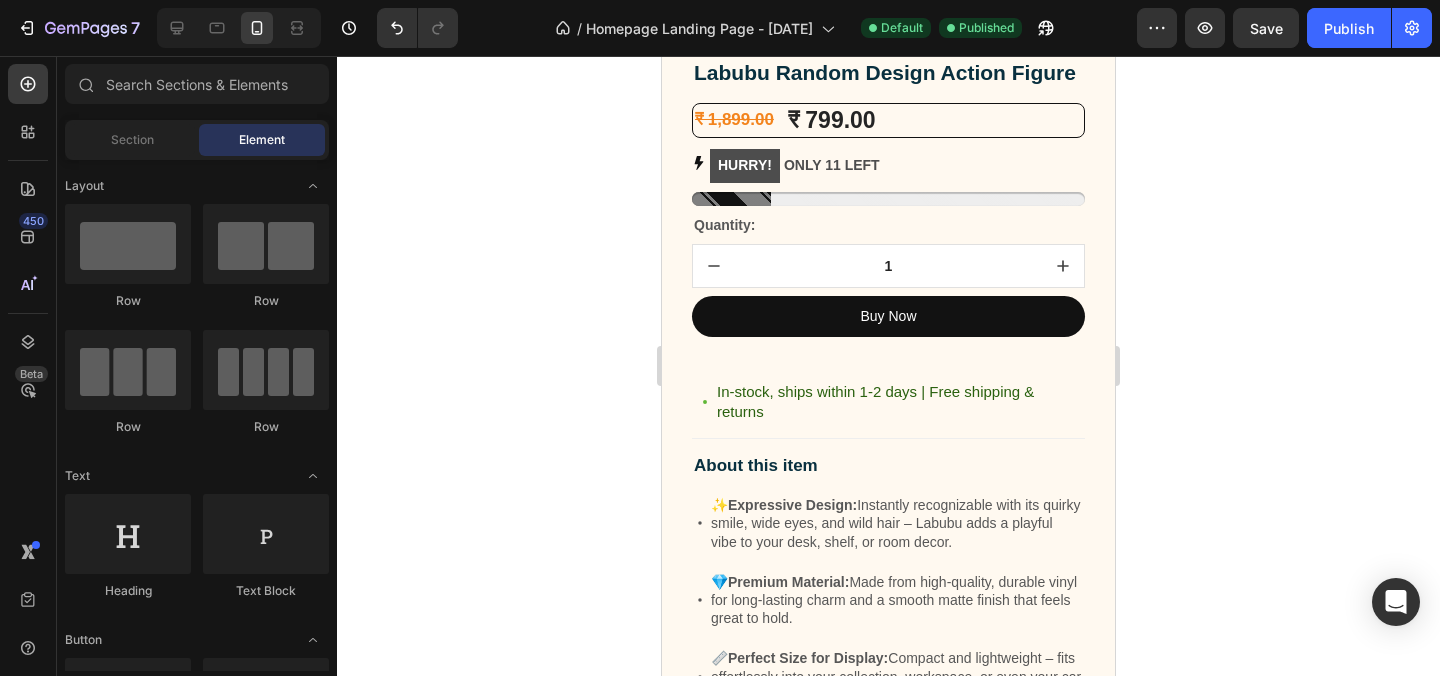 click 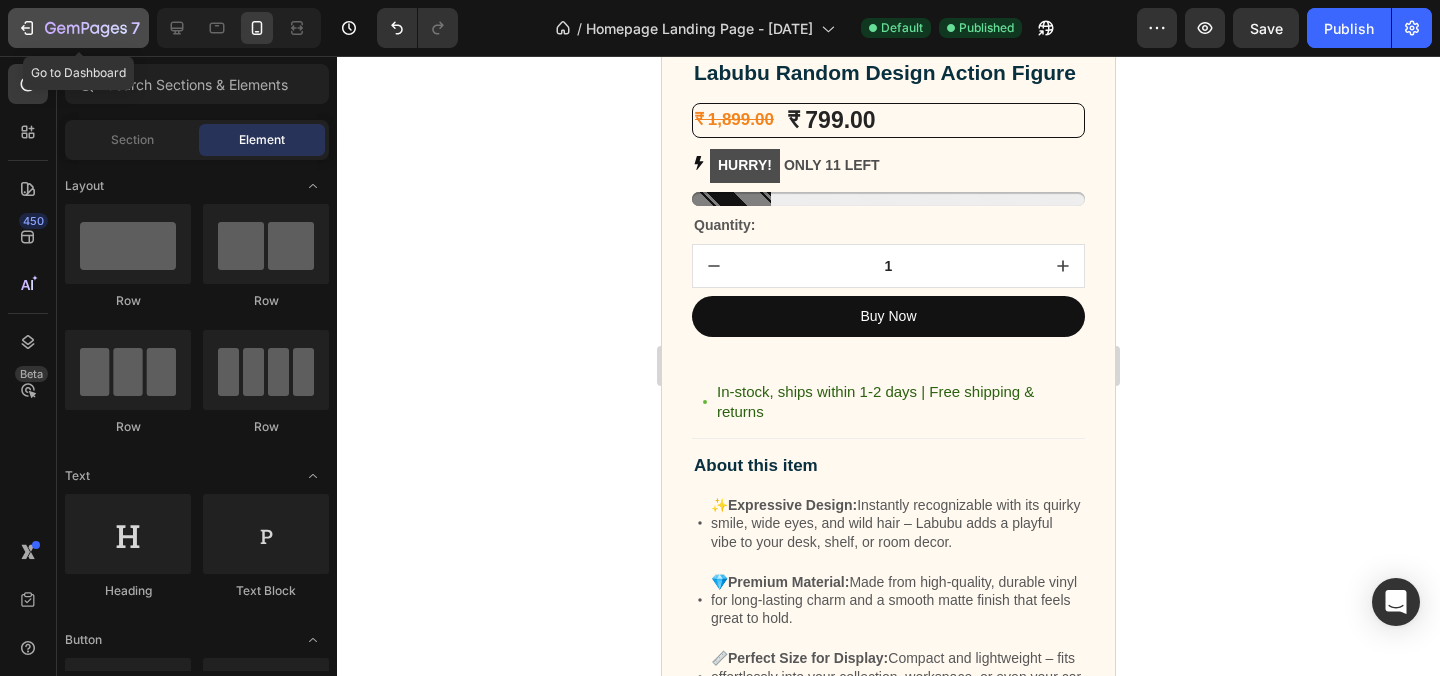 click 